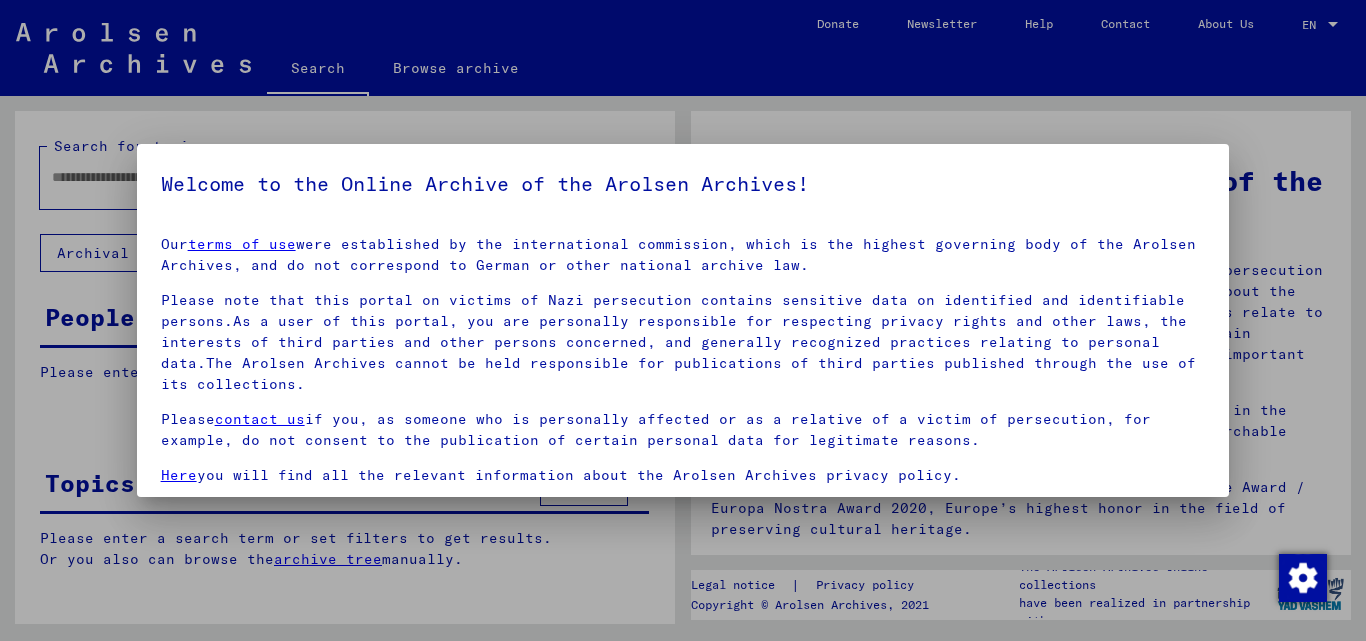 scroll, scrollTop: 0, scrollLeft: 0, axis: both 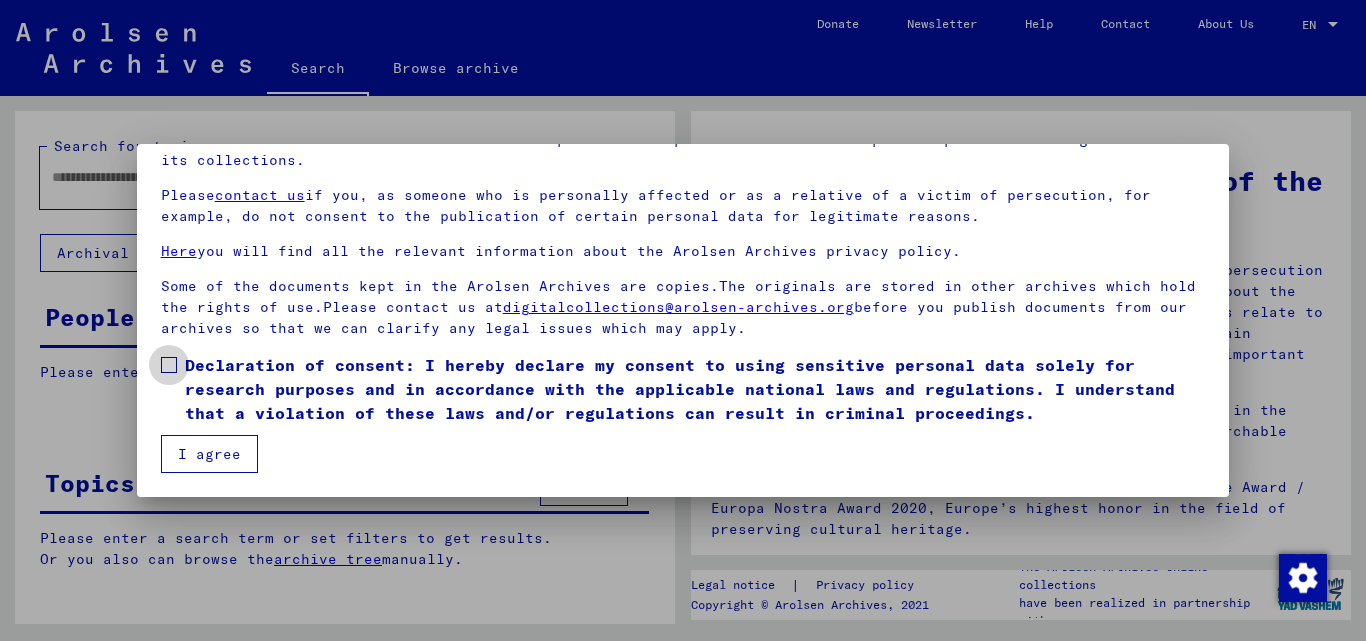 click at bounding box center [169, 365] 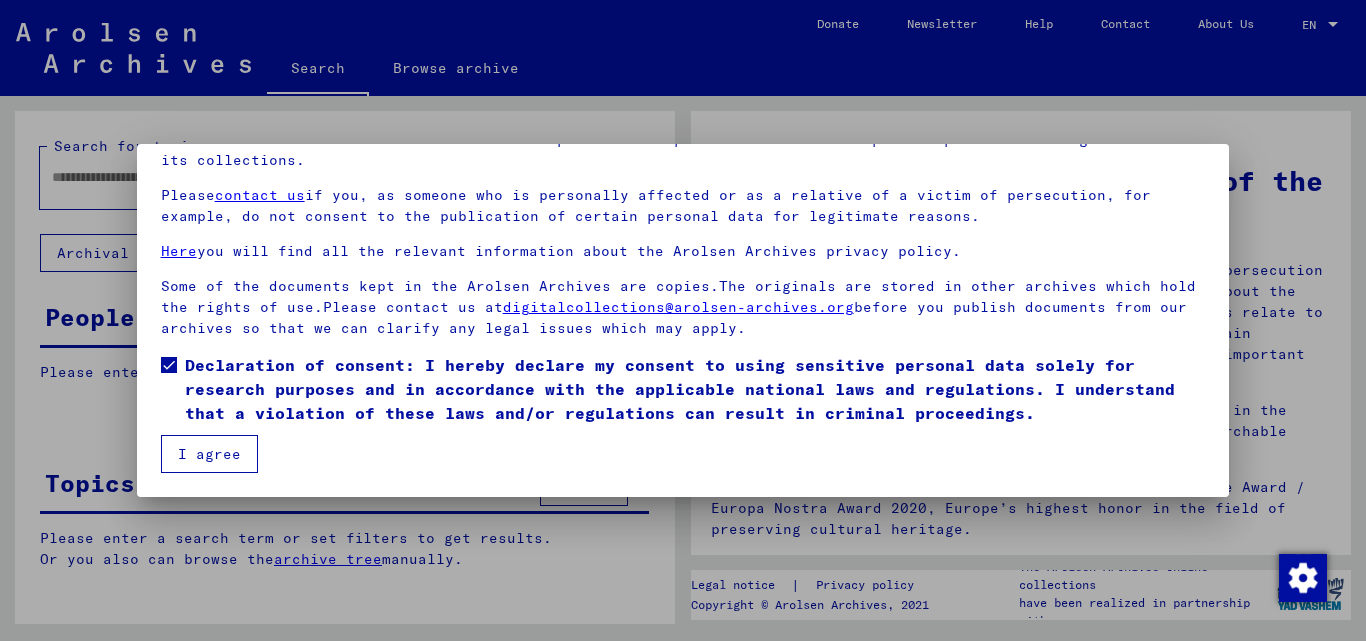click on "I agree" at bounding box center (209, 454) 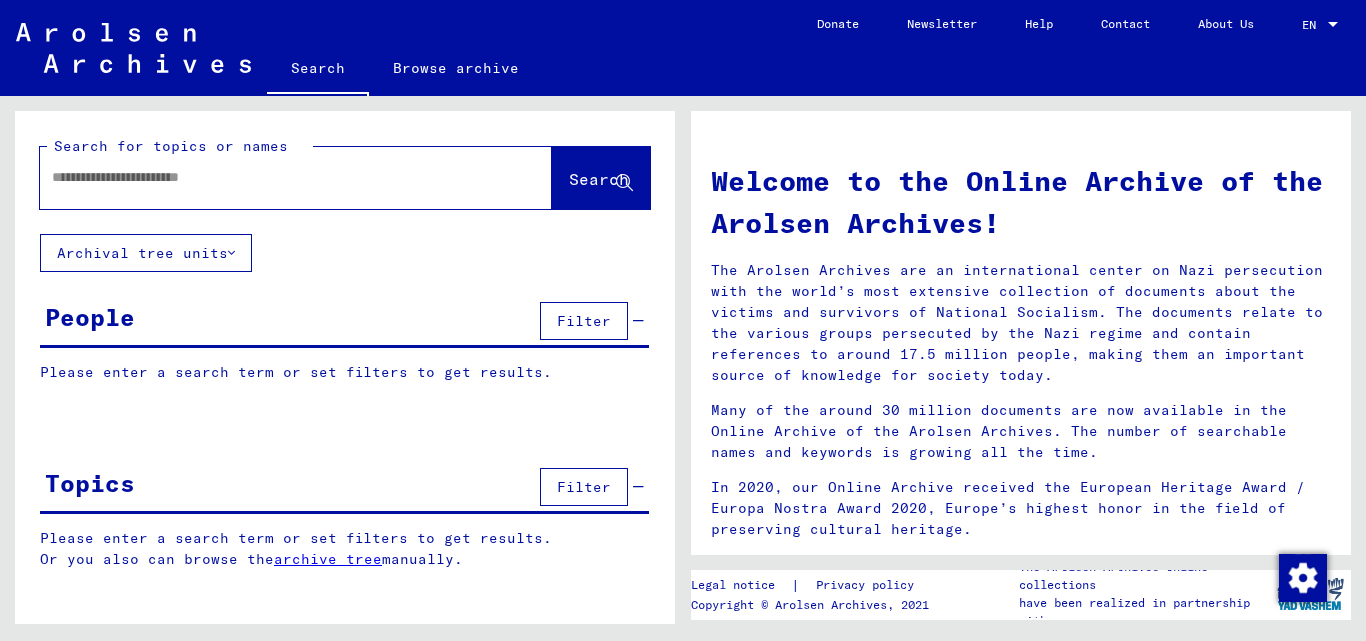 click at bounding box center [272, 177] 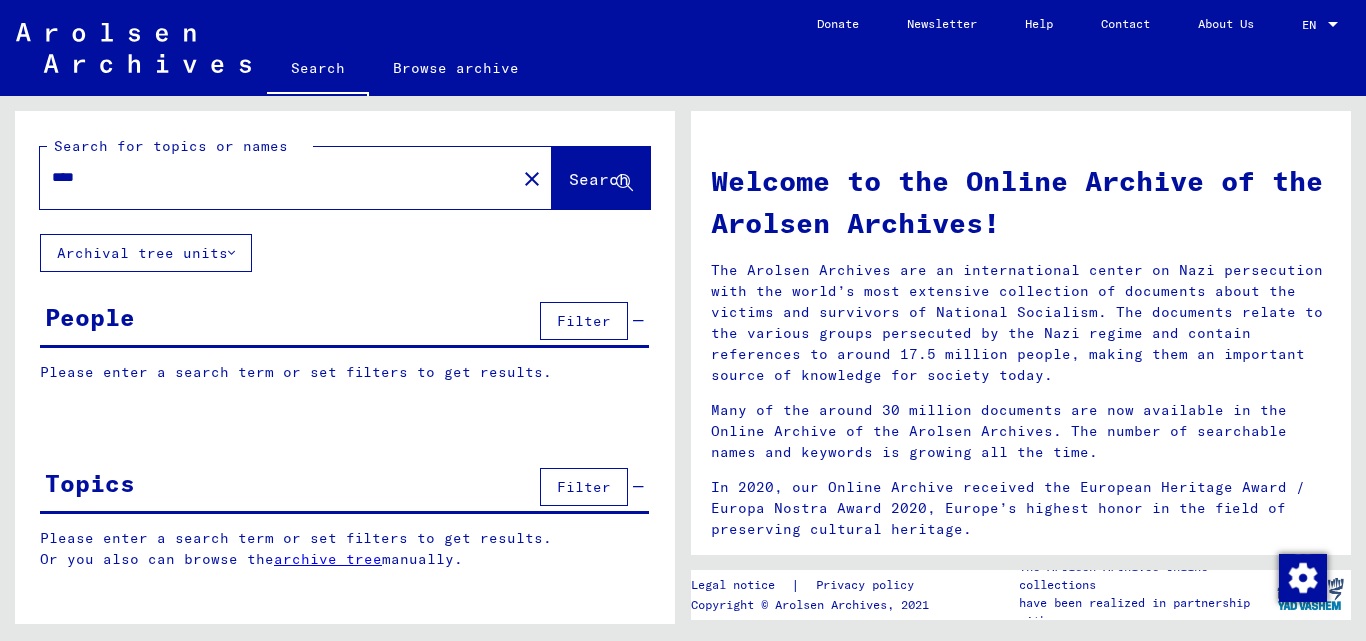 click on "****" at bounding box center (272, 177) 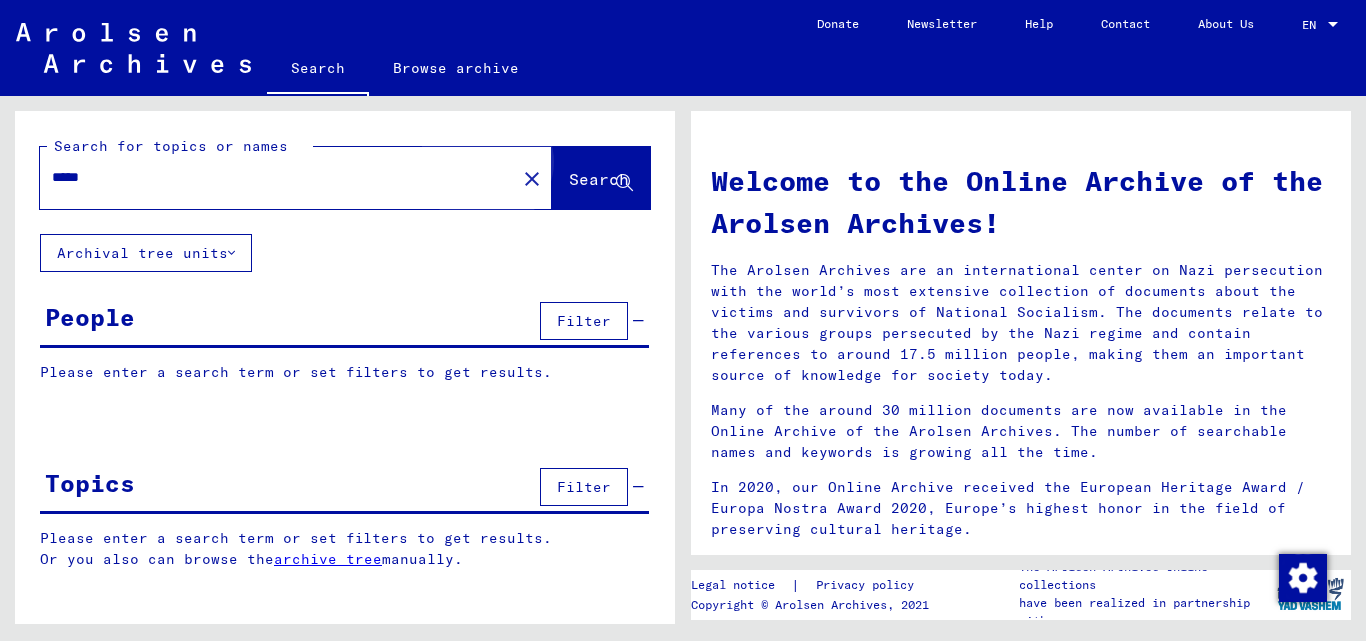 click on "Search" 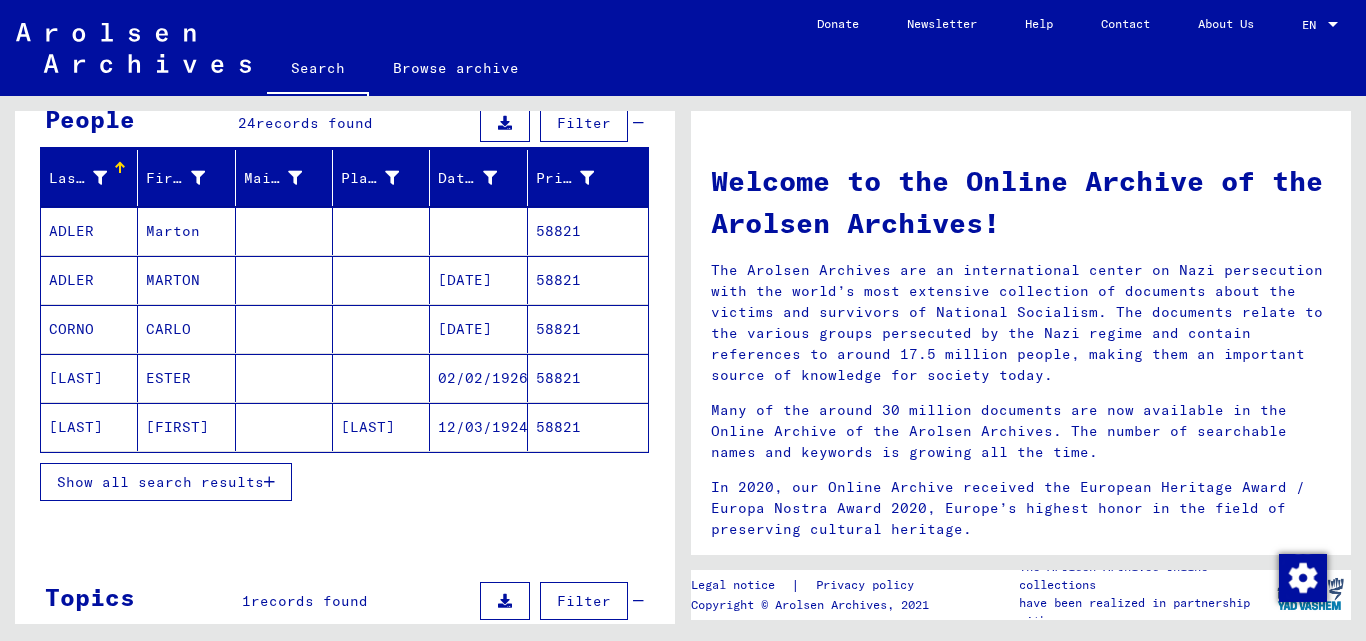 scroll, scrollTop: 200, scrollLeft: 0, axis: vertical 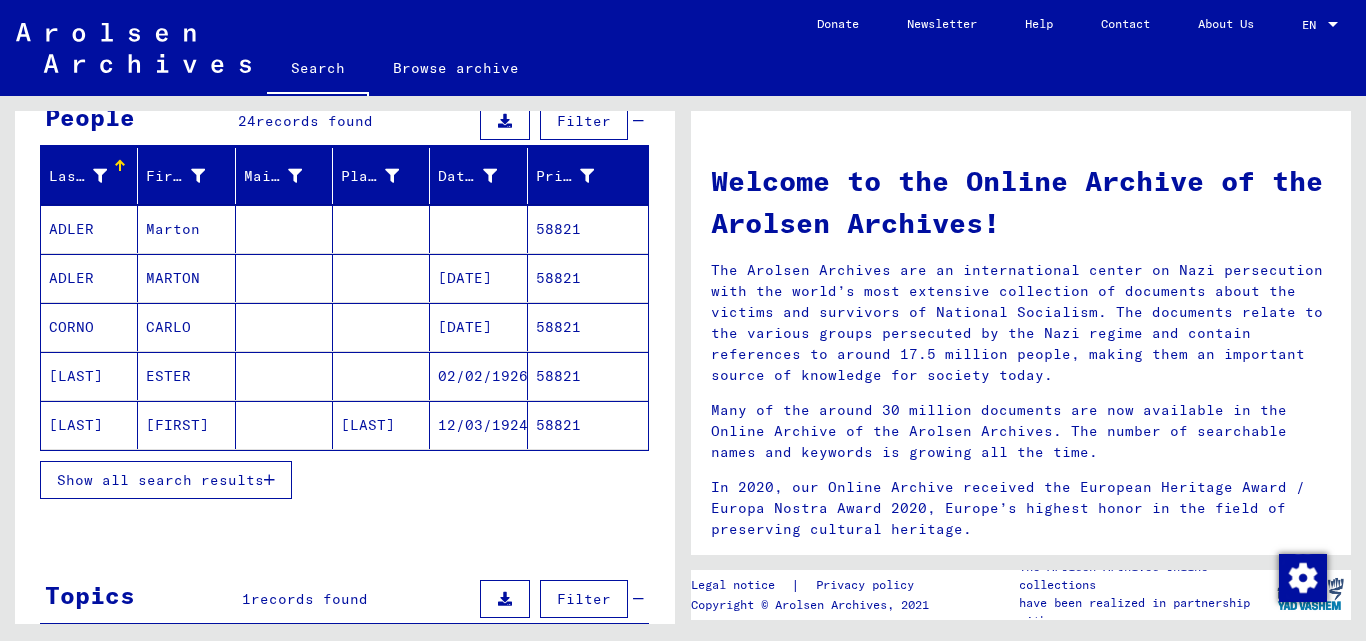 click on "58821" at bounding box center (588, 327) 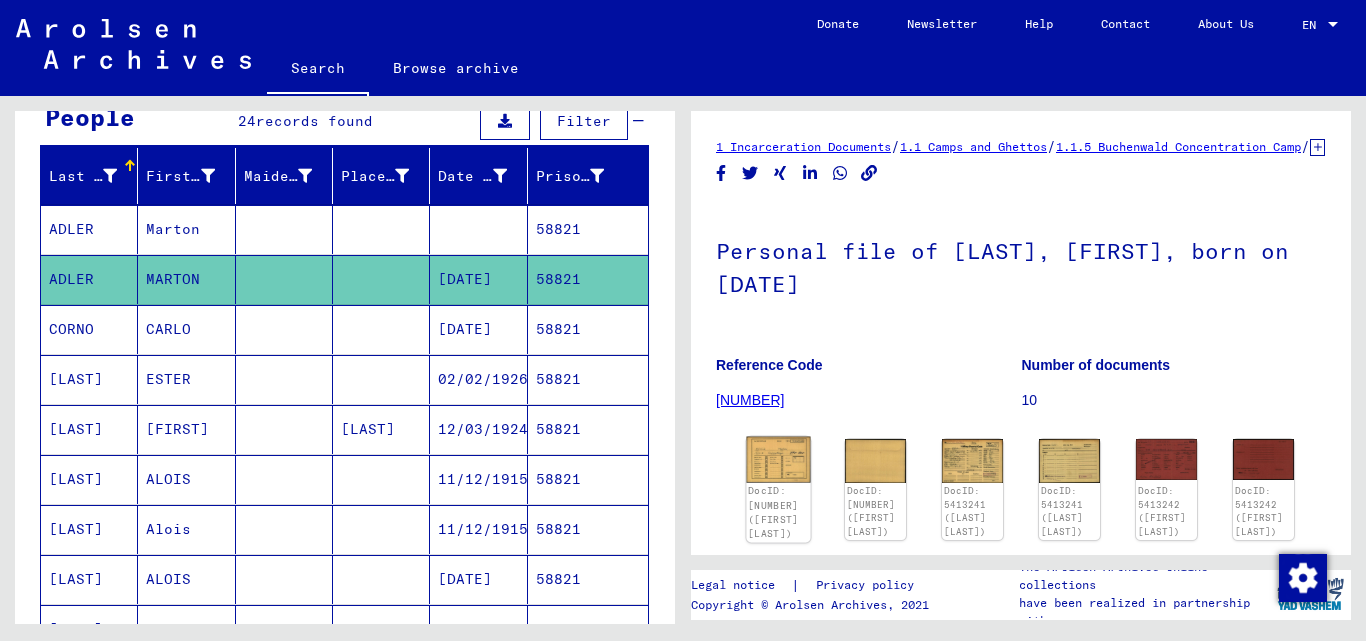 click 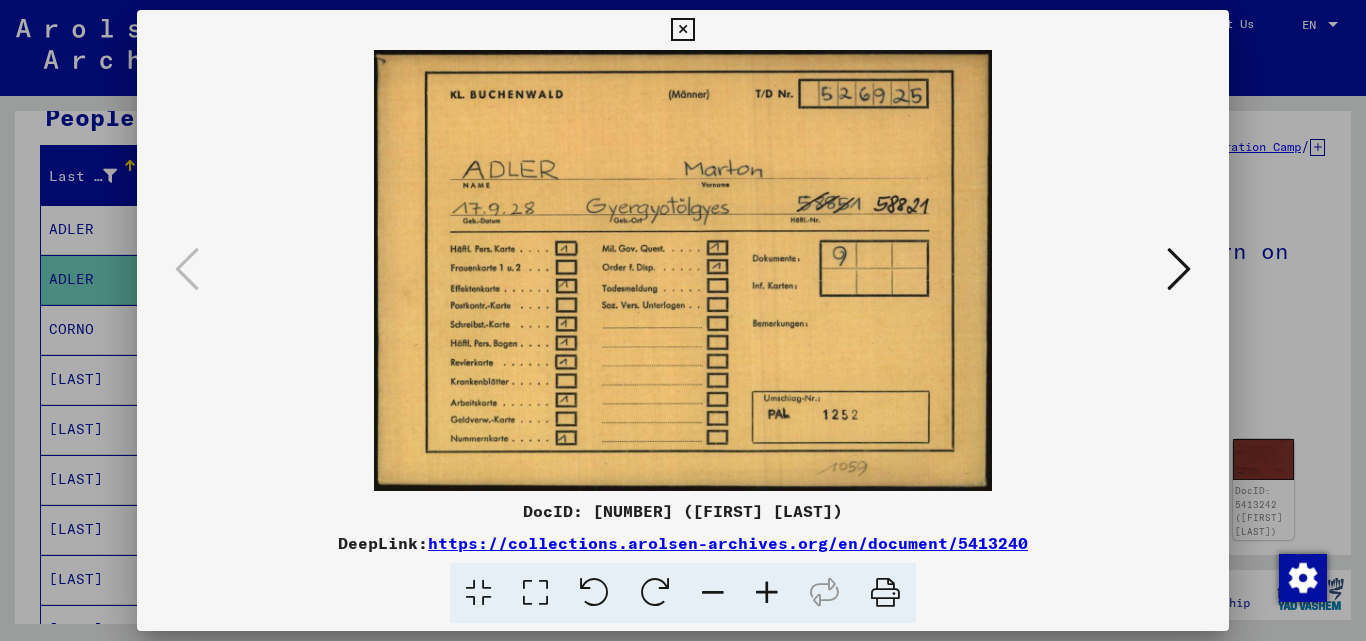scroll, scrollTop: 0, scrollLeft: 0, axis: both 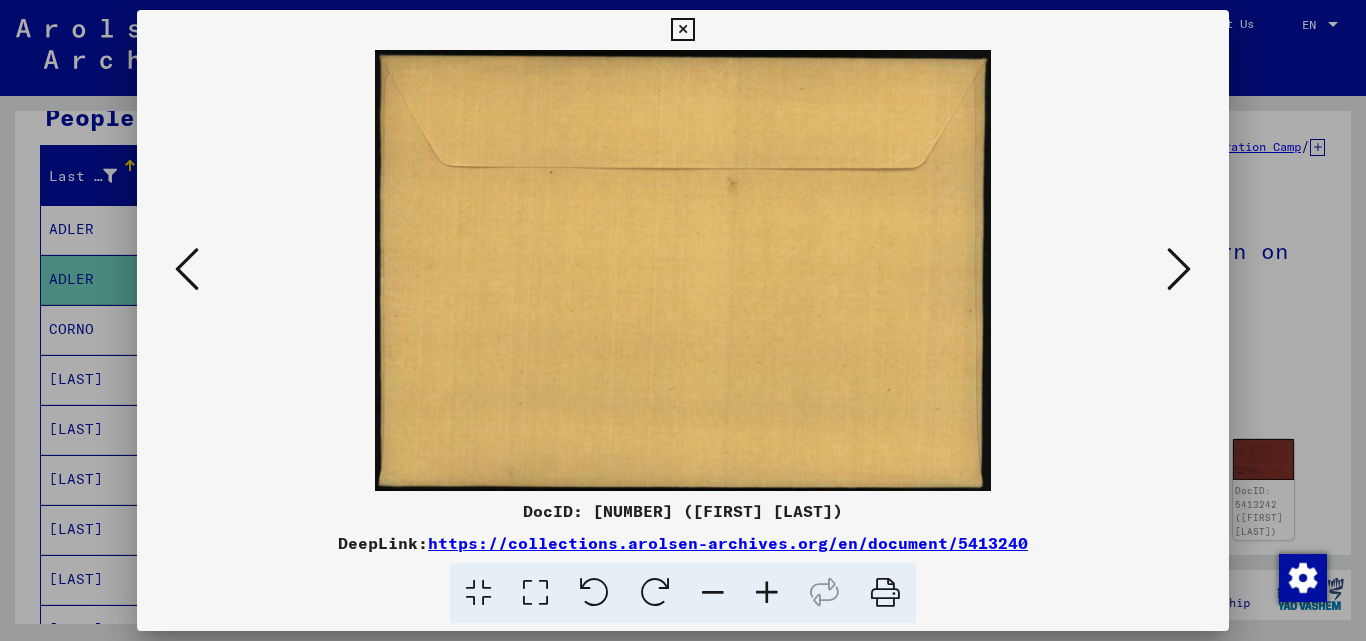 click at bounding box center (1179, 269) 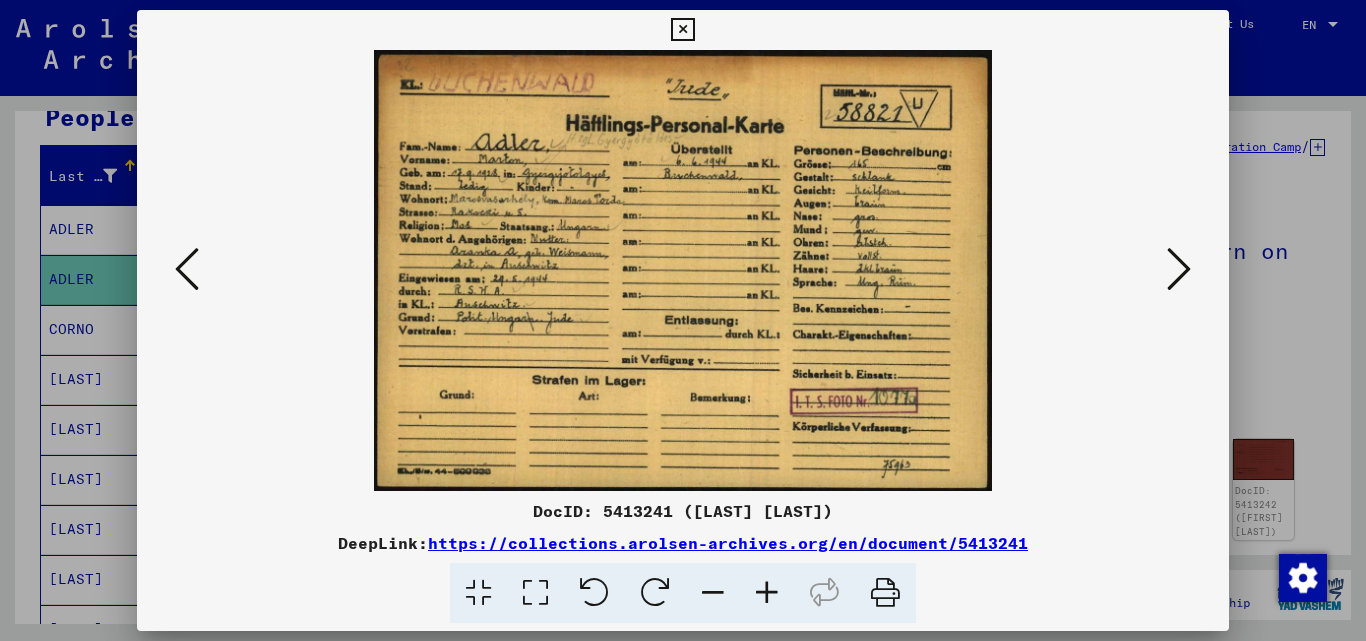click at bounding box center (1179, 269) 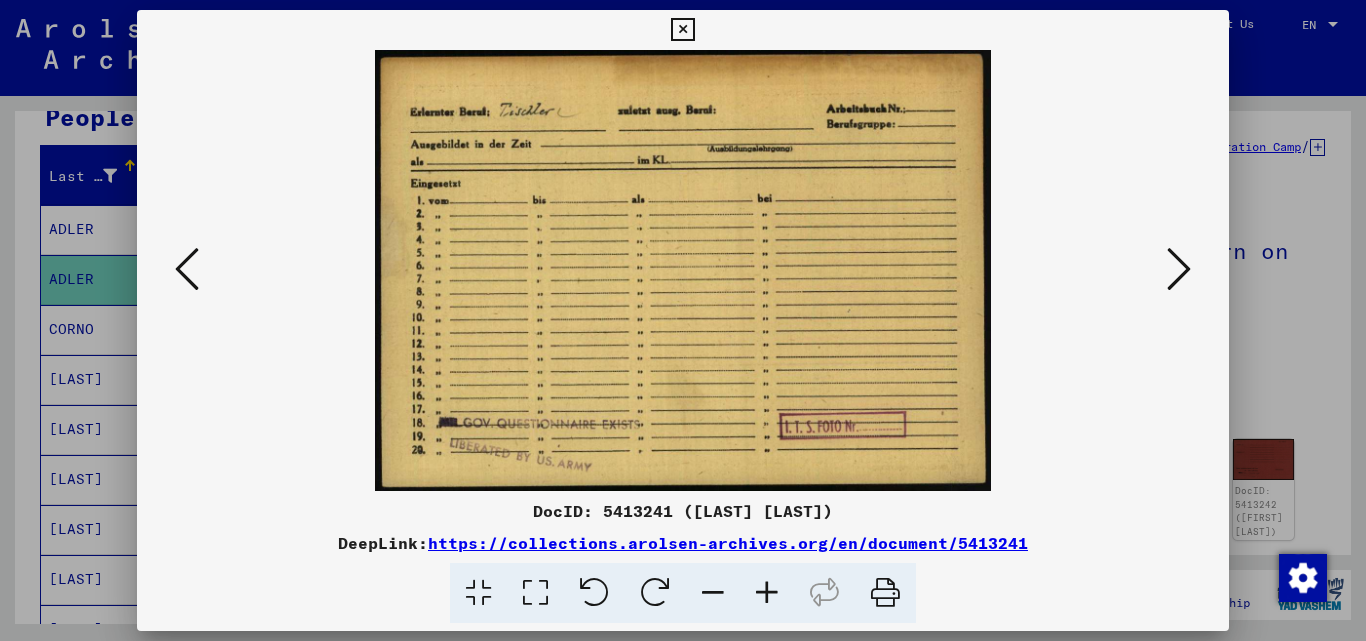 click at bounding box center [1179, 269] 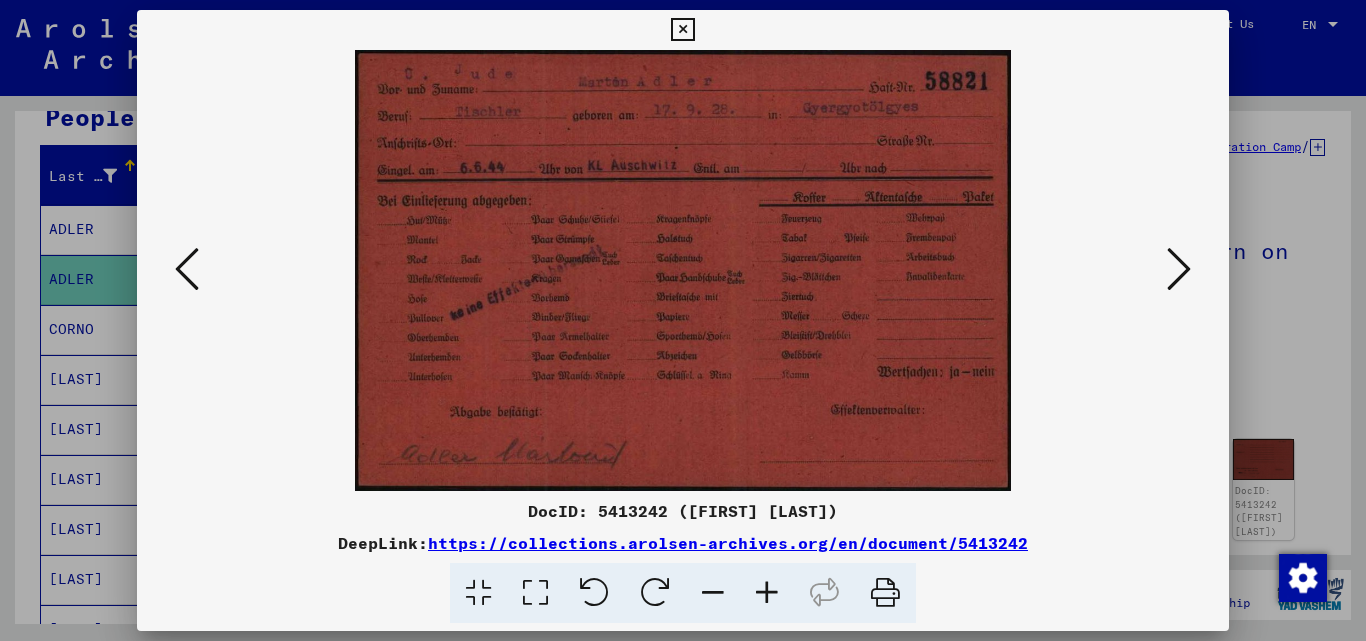 click at bounding box center [1179, 269] 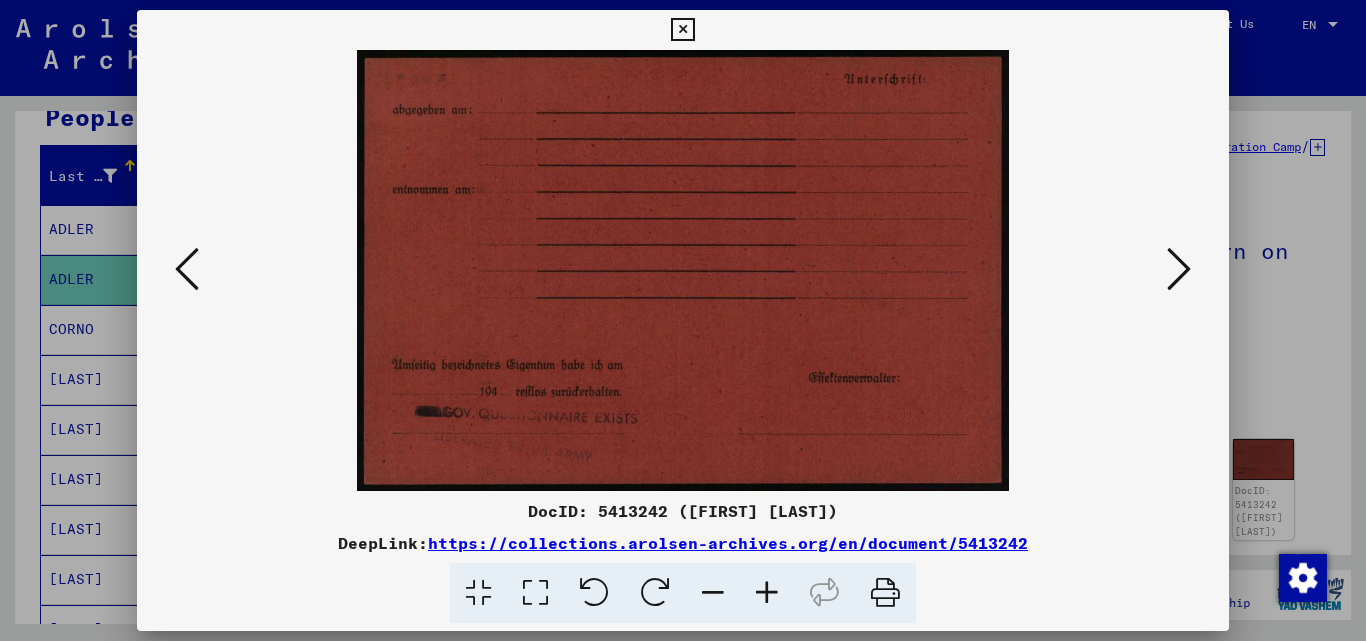 click at bounding box center (1179, 269) 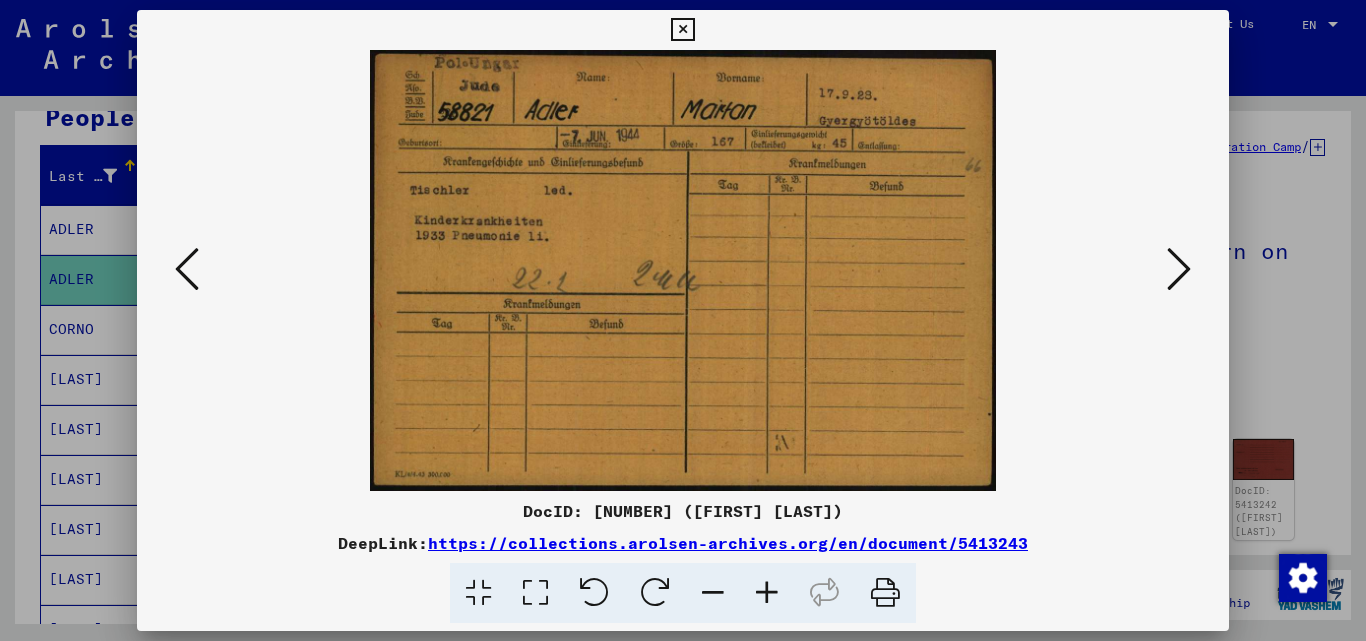 click at bounding box center (1179, 269) 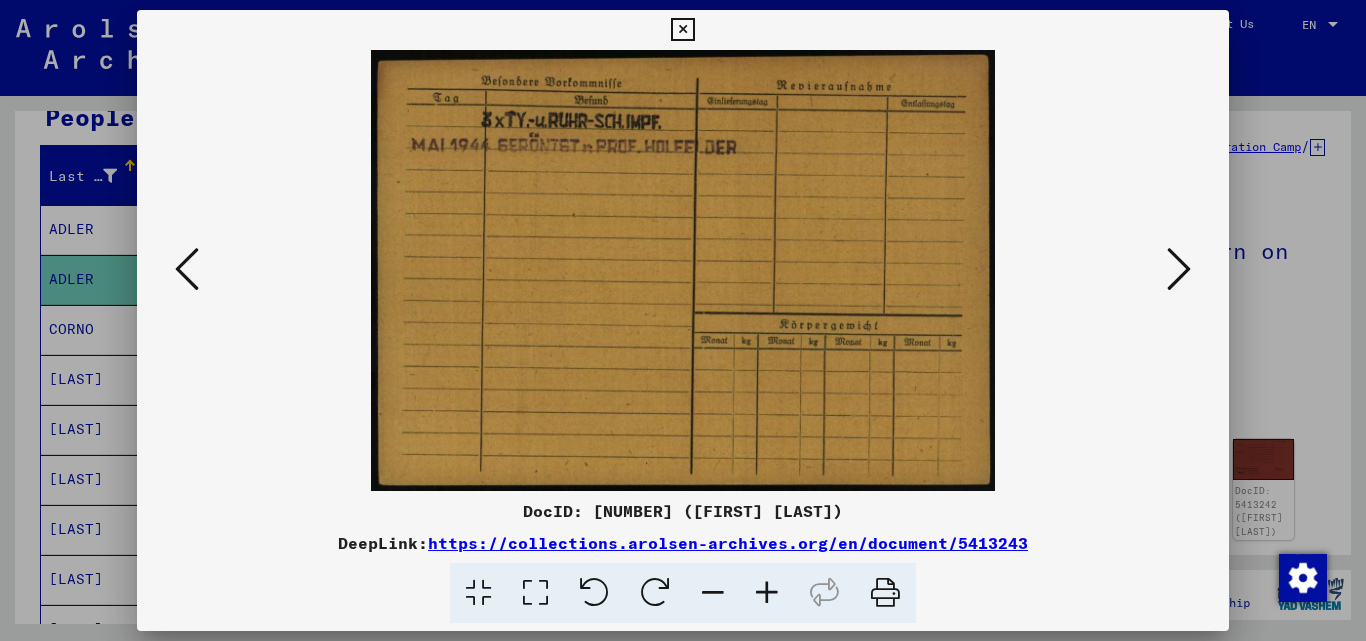 click at bounding box center [1179, 269] 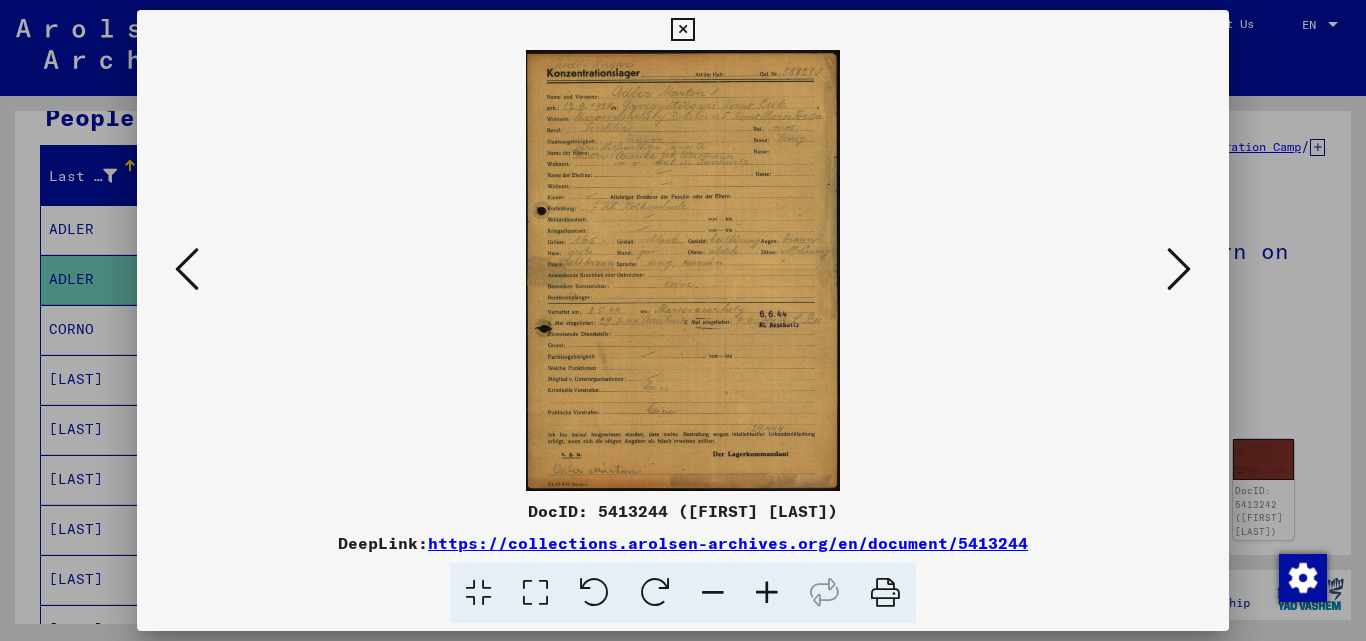 click at bounding box center [767, 593] 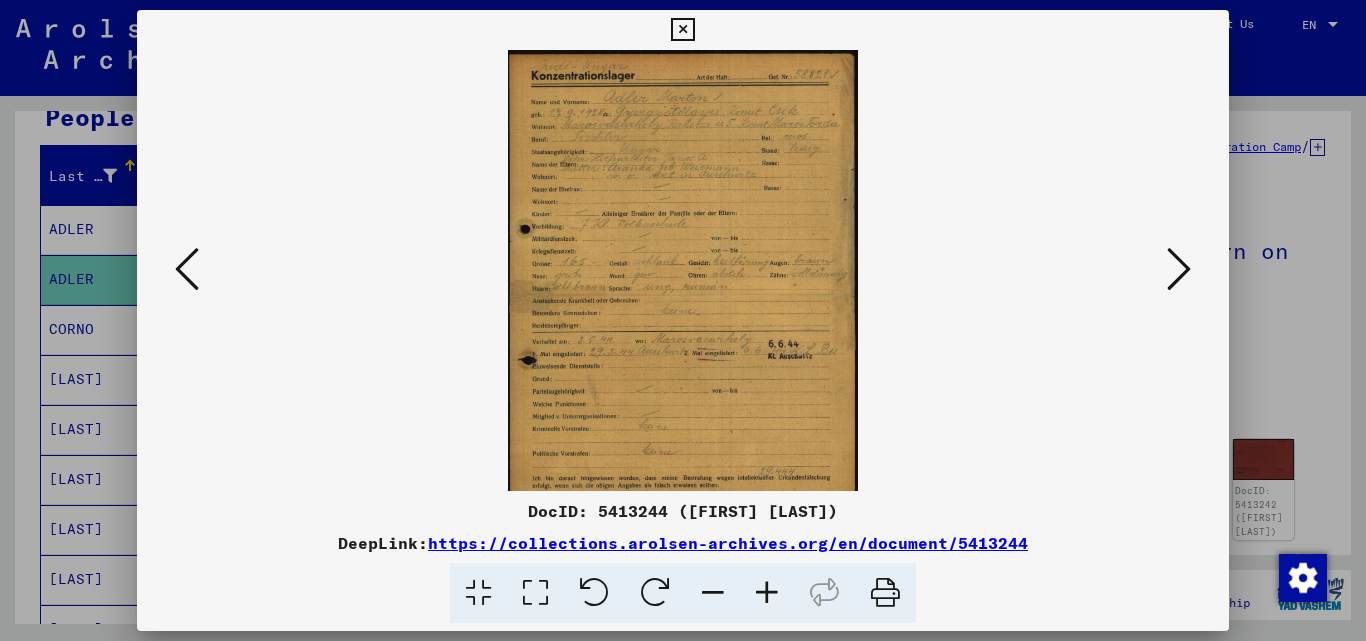 click at bounding box center [767, 593] 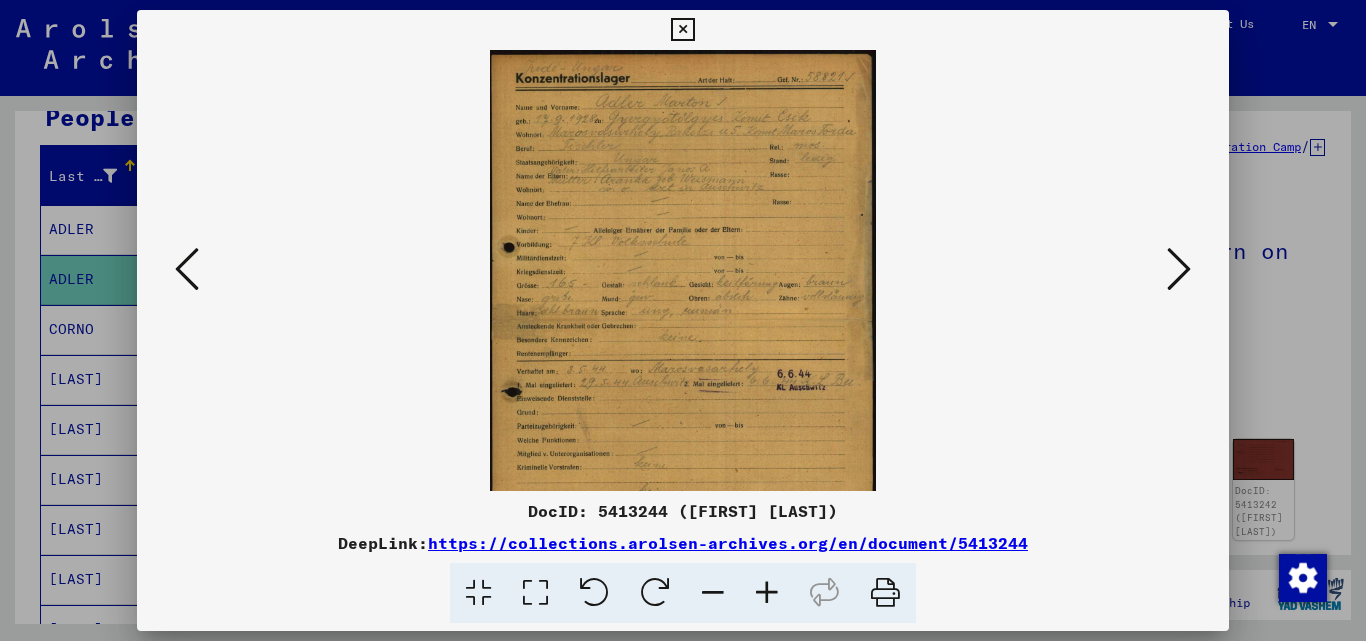 click at bounding box center (767, 593) 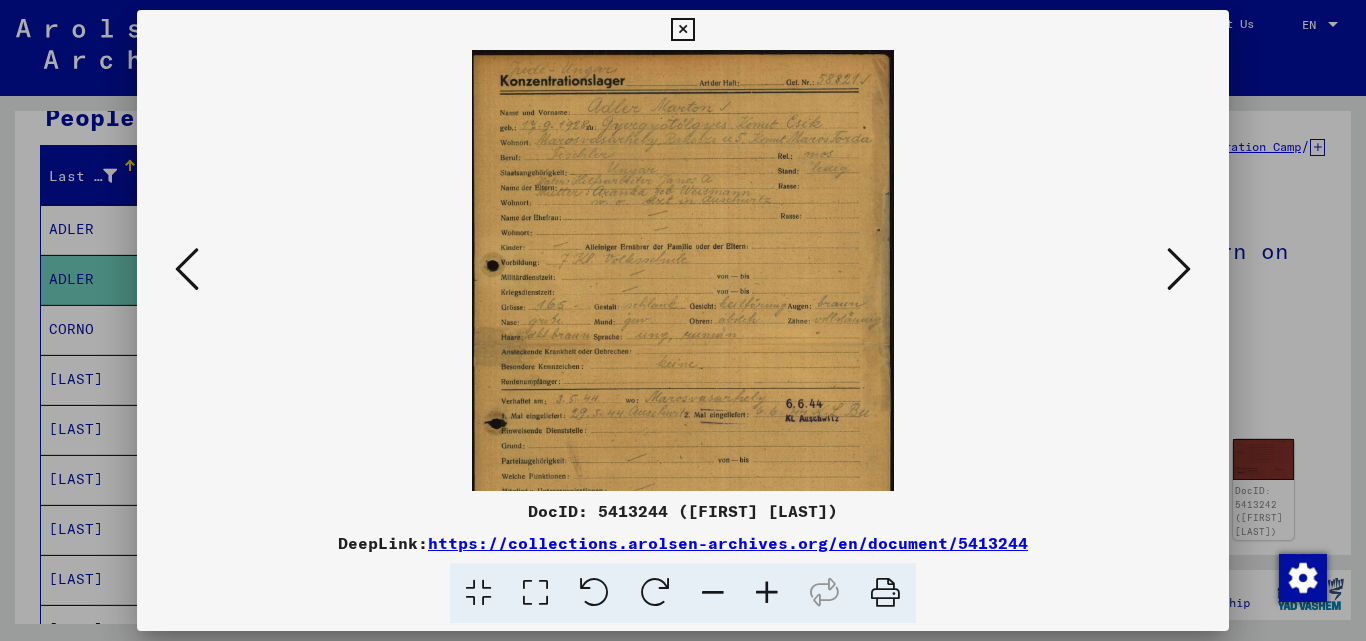 click at bounding box center (767, 593) 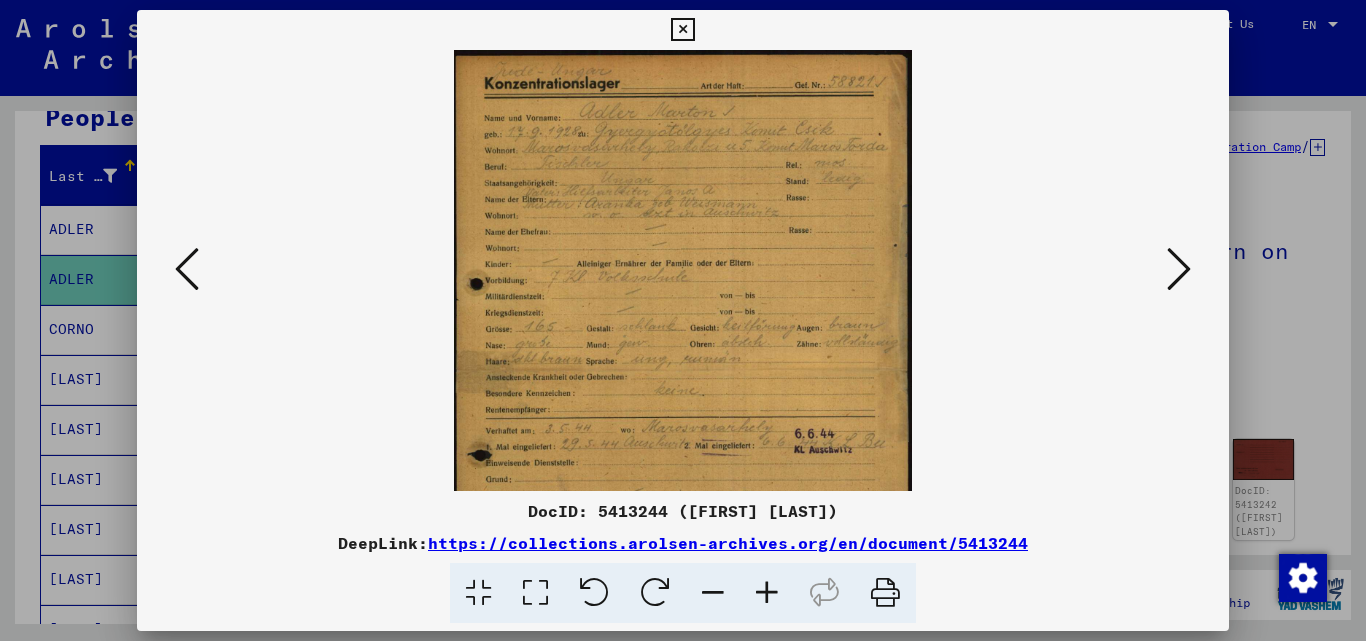 click at bounding box center (767, 593) 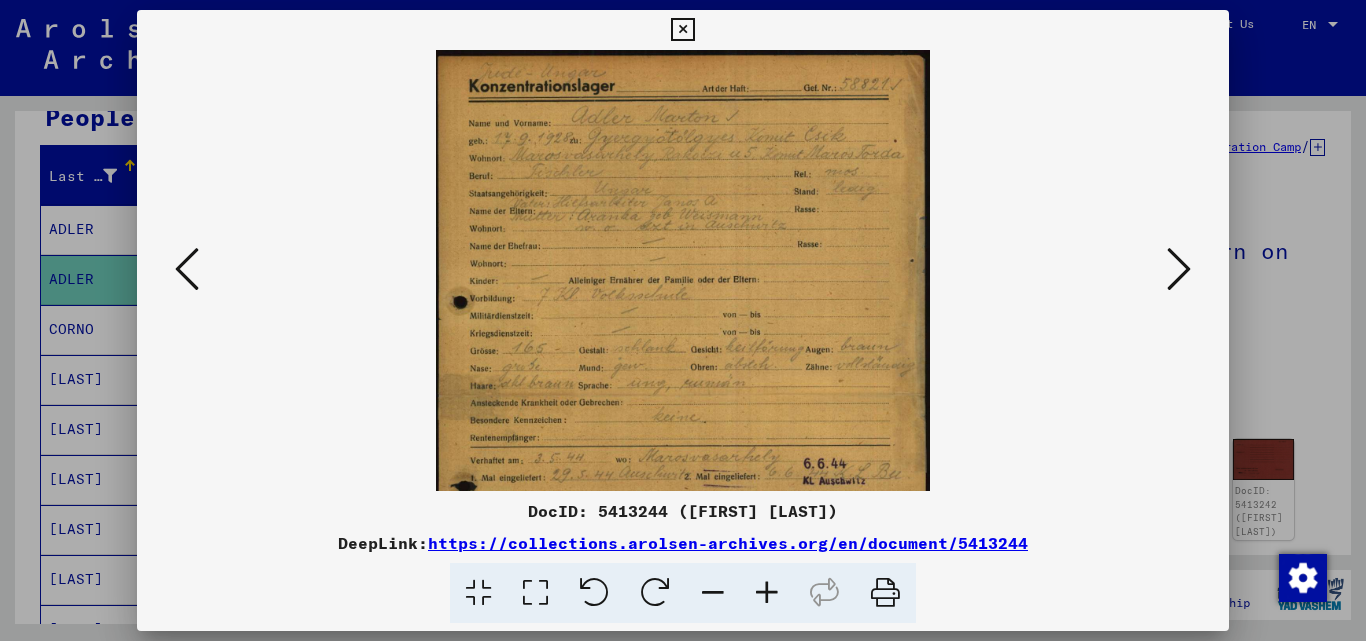 click at bounding box center [767, 593] 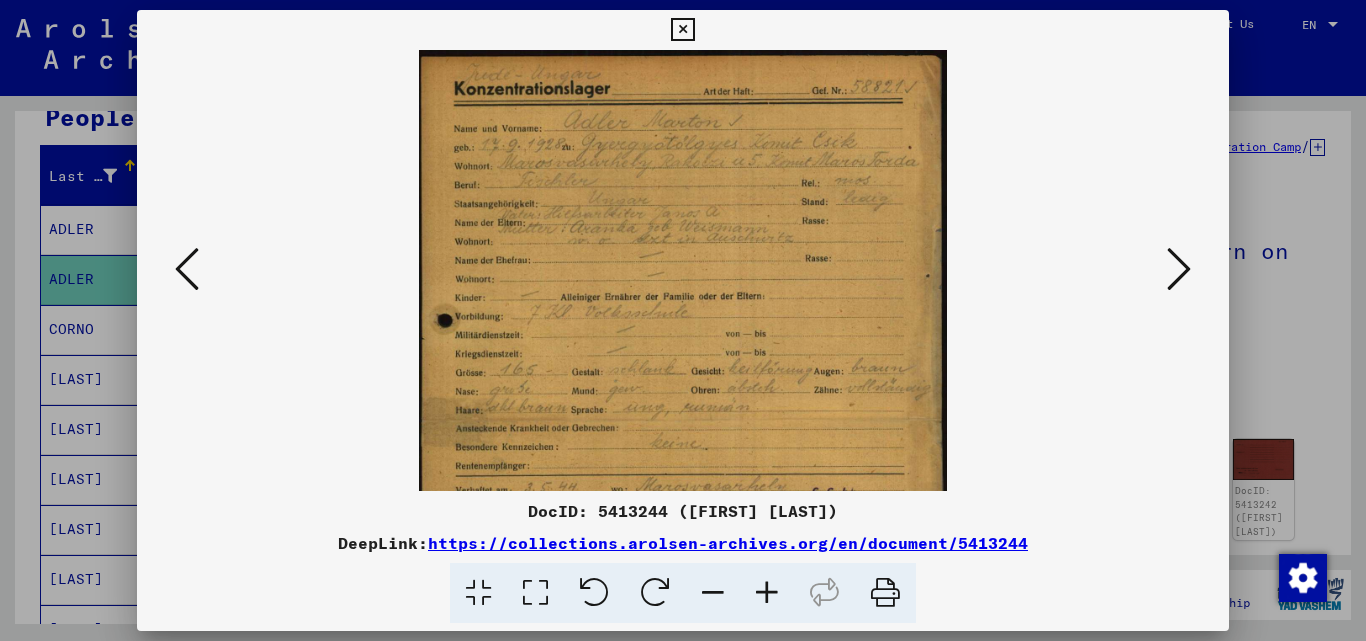 click at bounding box center [767, 593] 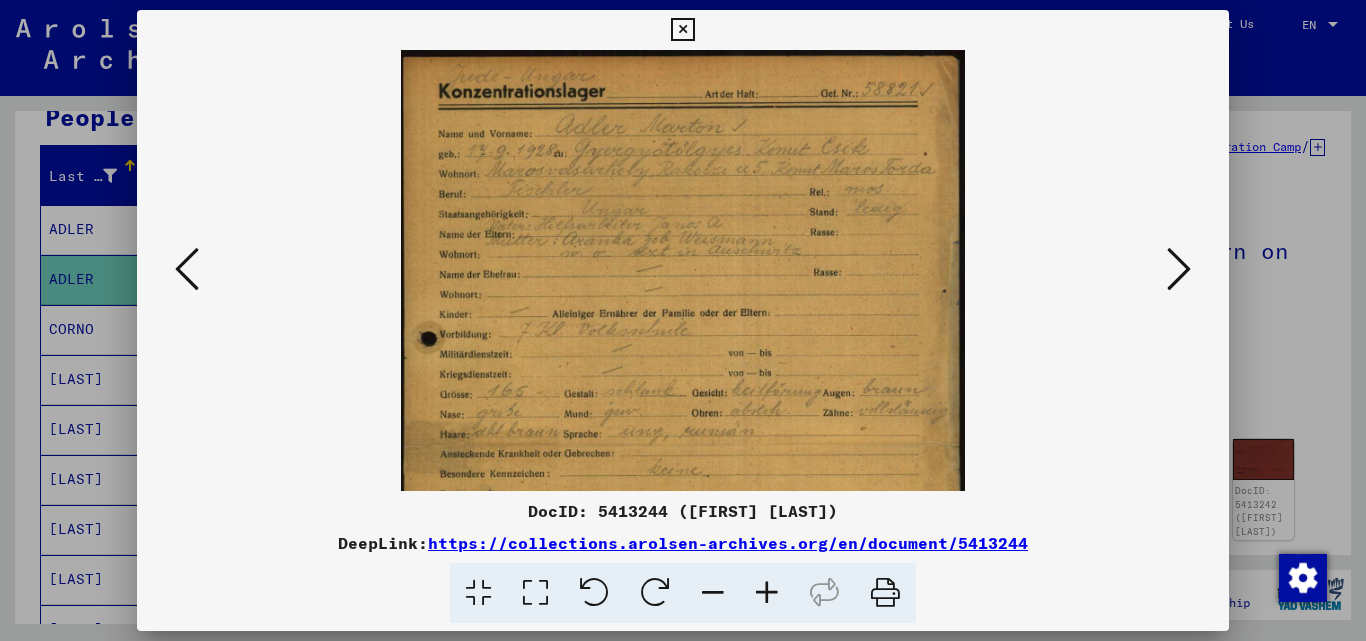 click at bounding box center [767, 593] 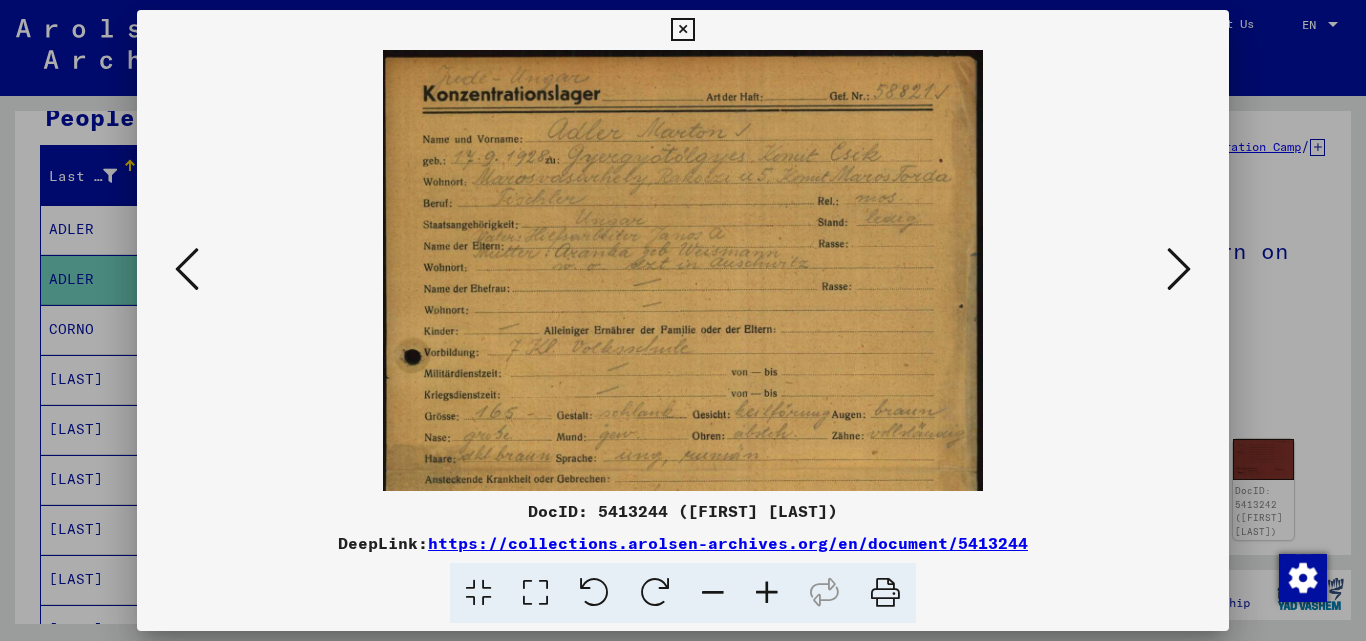 click at bounding box center (767, 593) 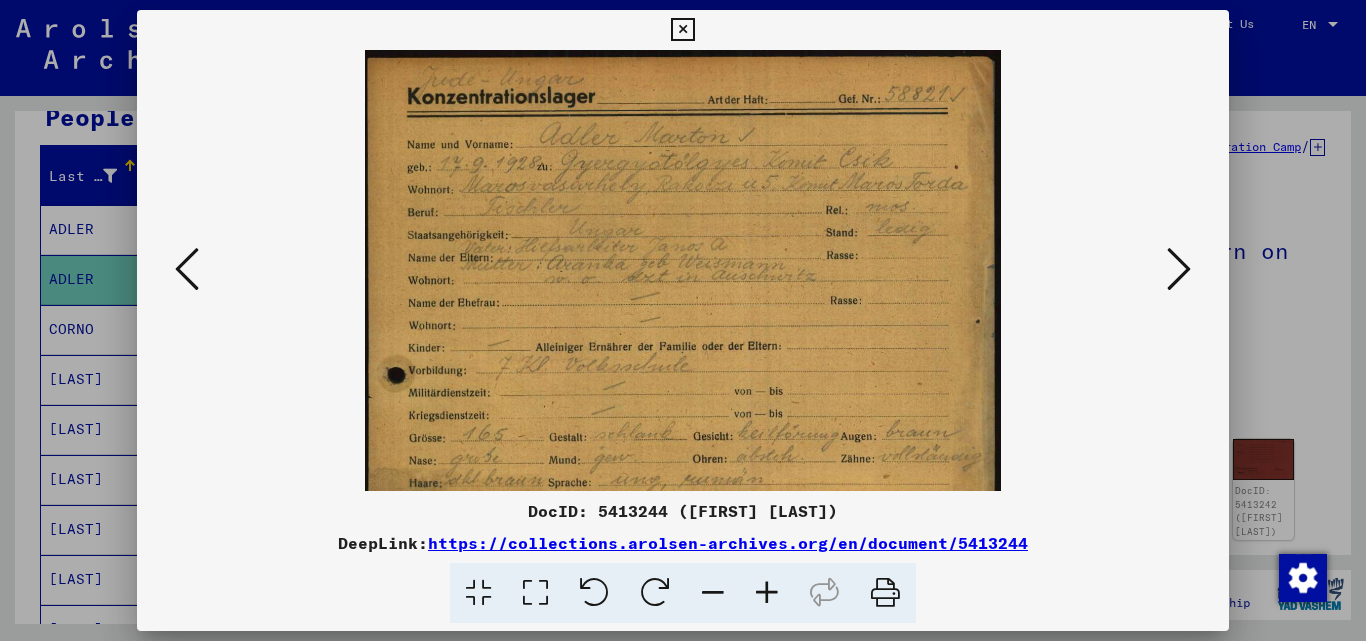 click at bounding box center (767, 593) 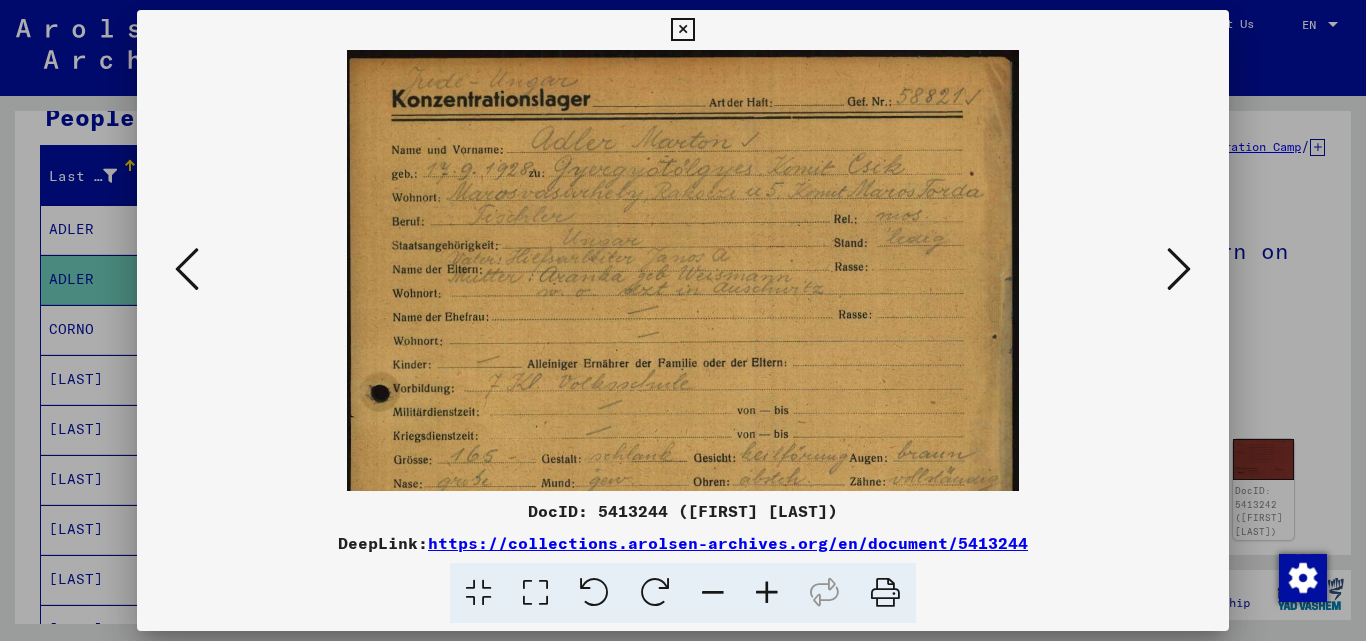 click at bounding box center [767, 593] 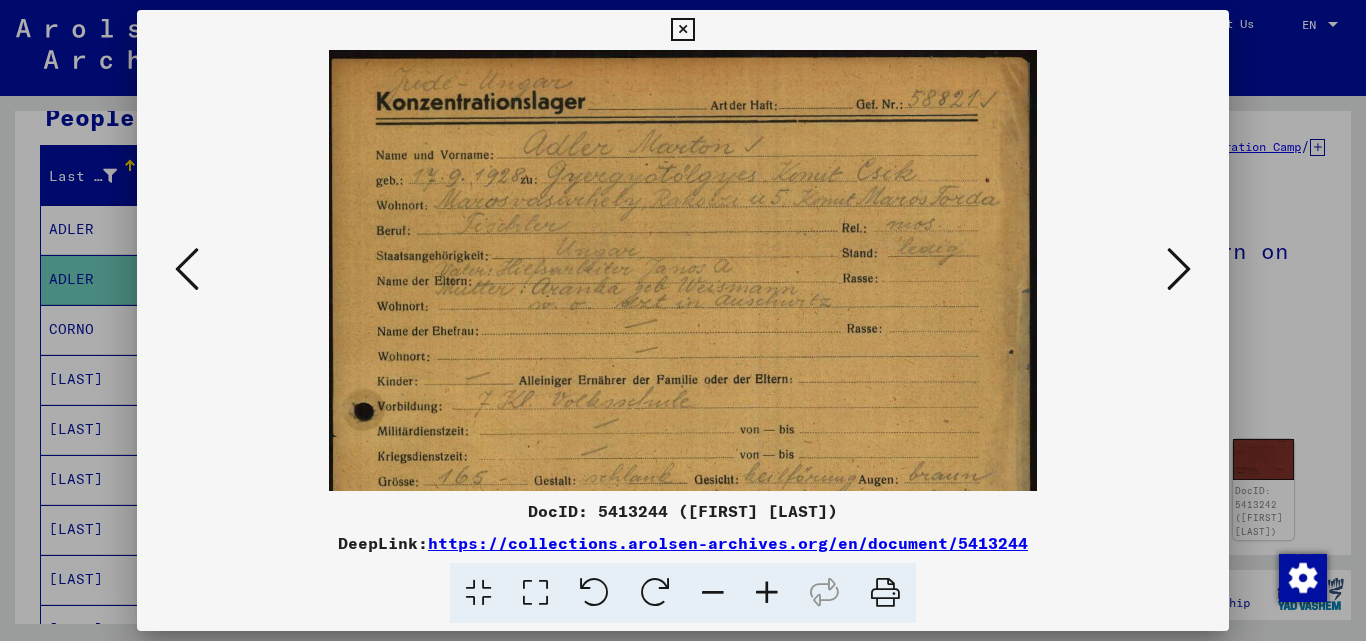 click at bounding box center (767, 593) 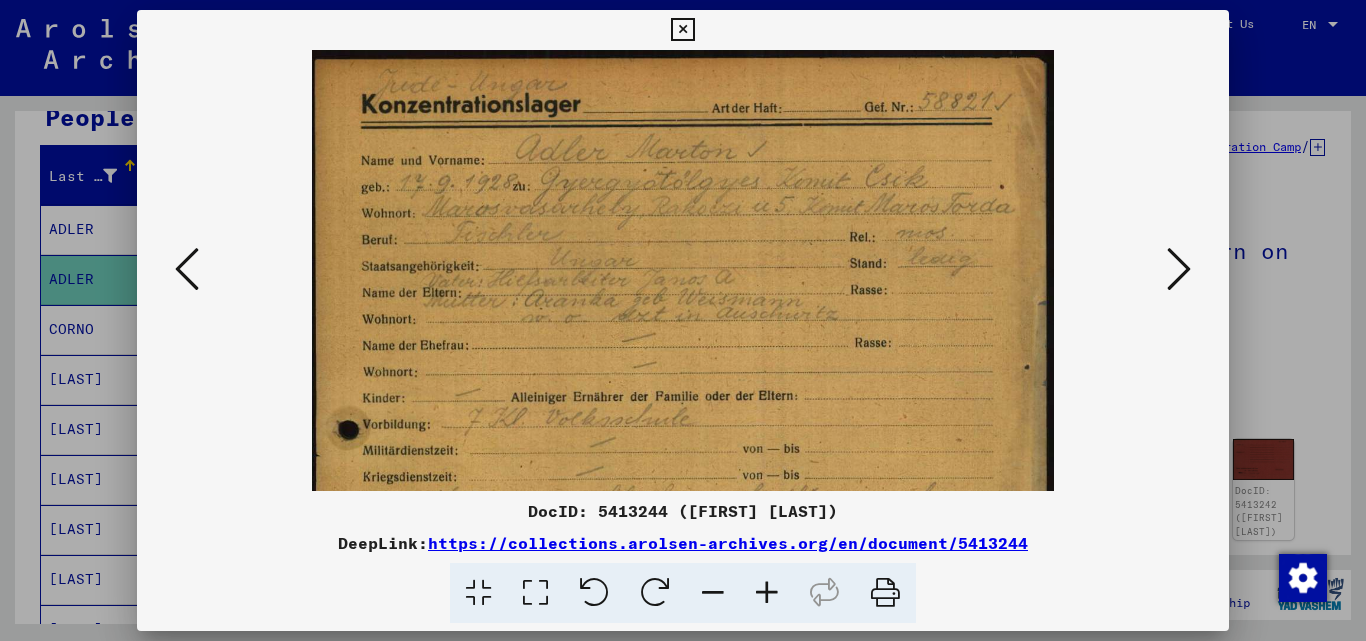 click at bounding box center [767, 593] 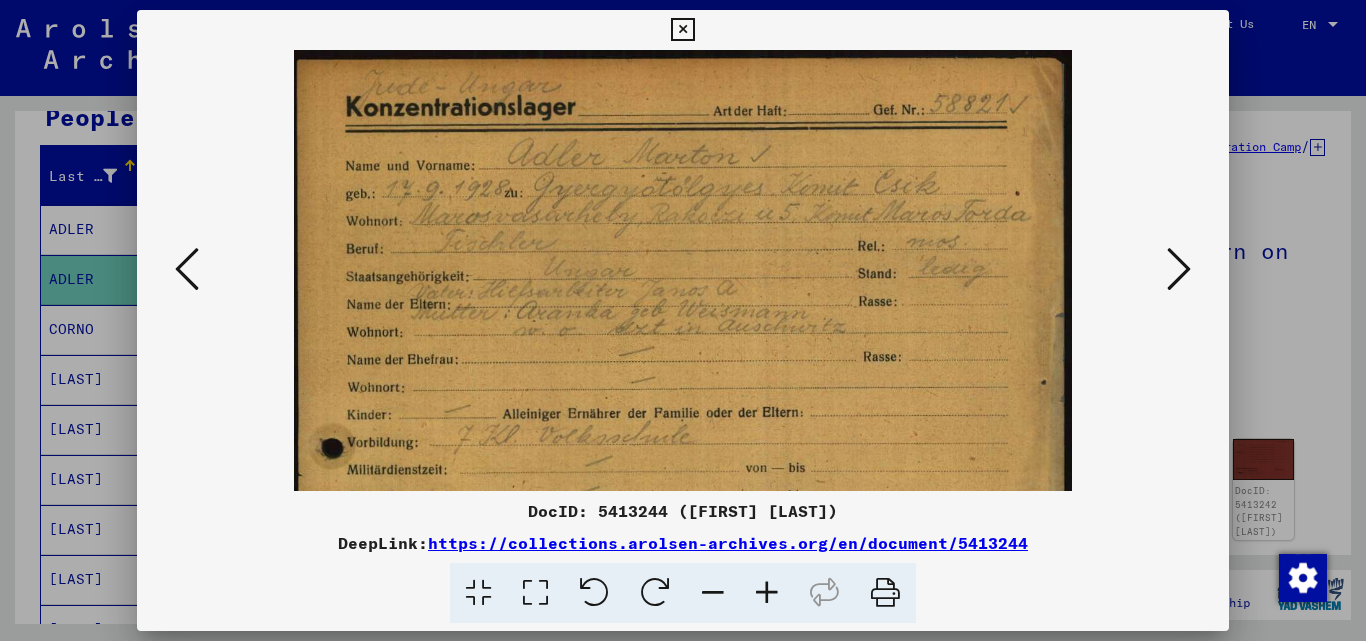 click at bounding box center (767, 593) 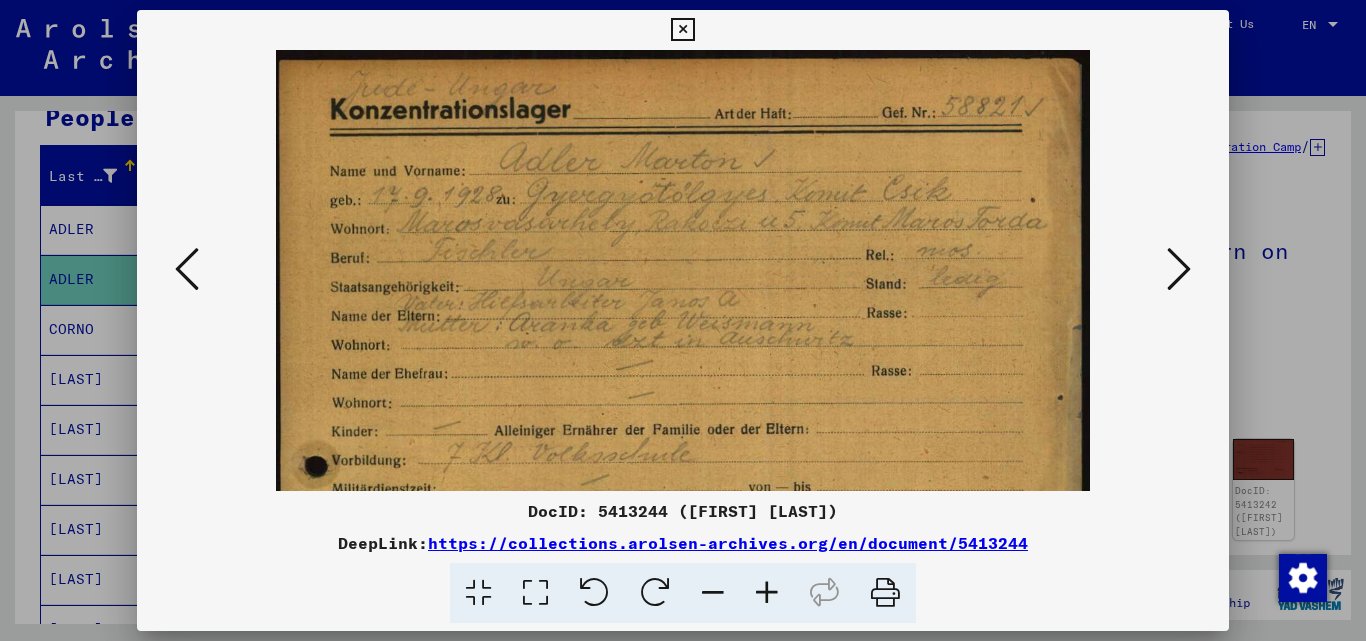 click at bounding box center (767, 593) 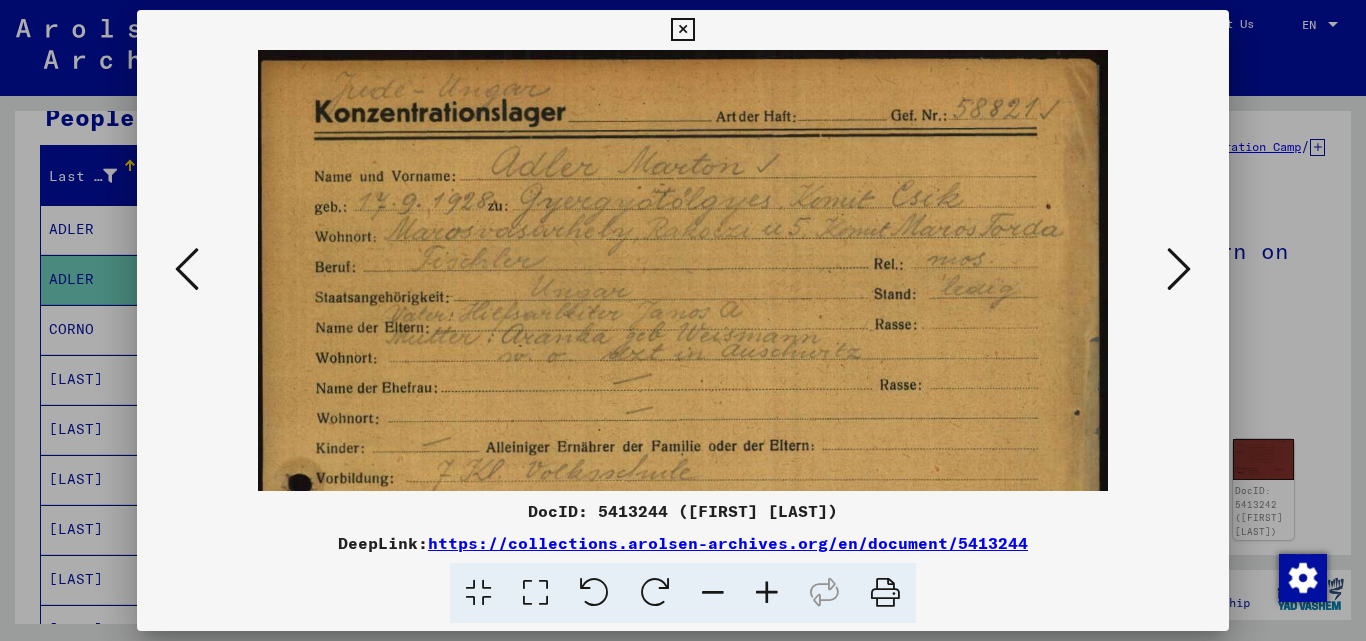 click at bounding box center (767, 593) 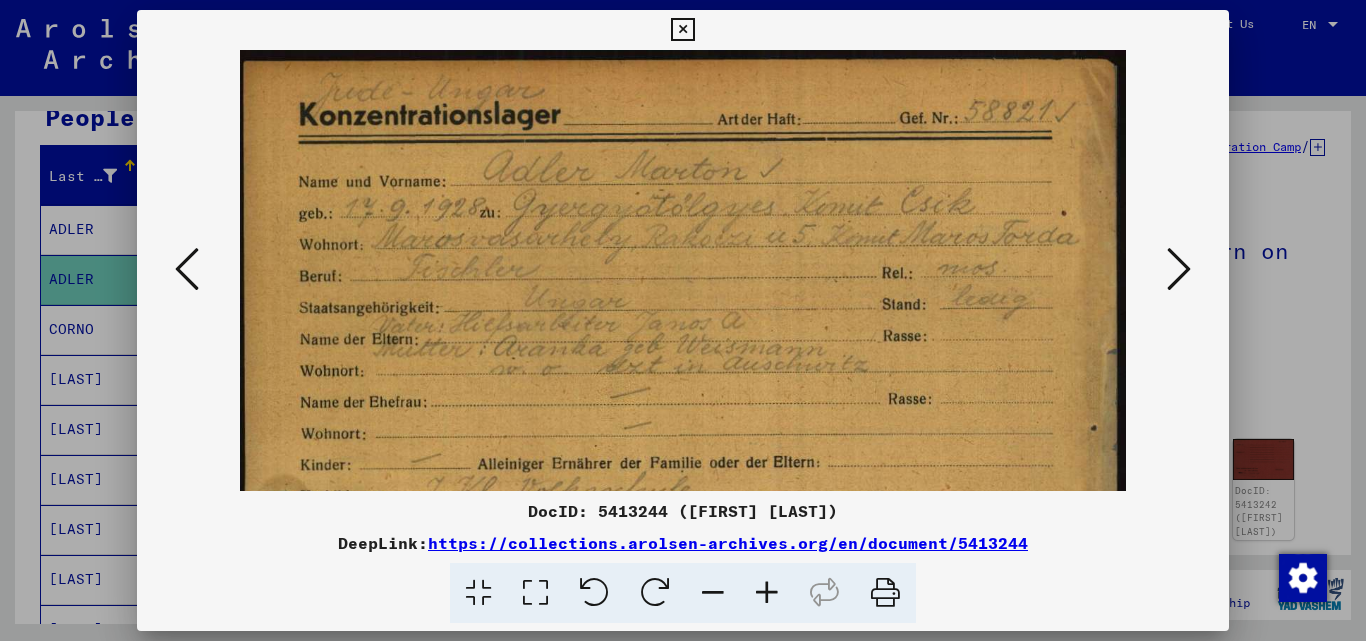 click at bounding box center (1179, 269) 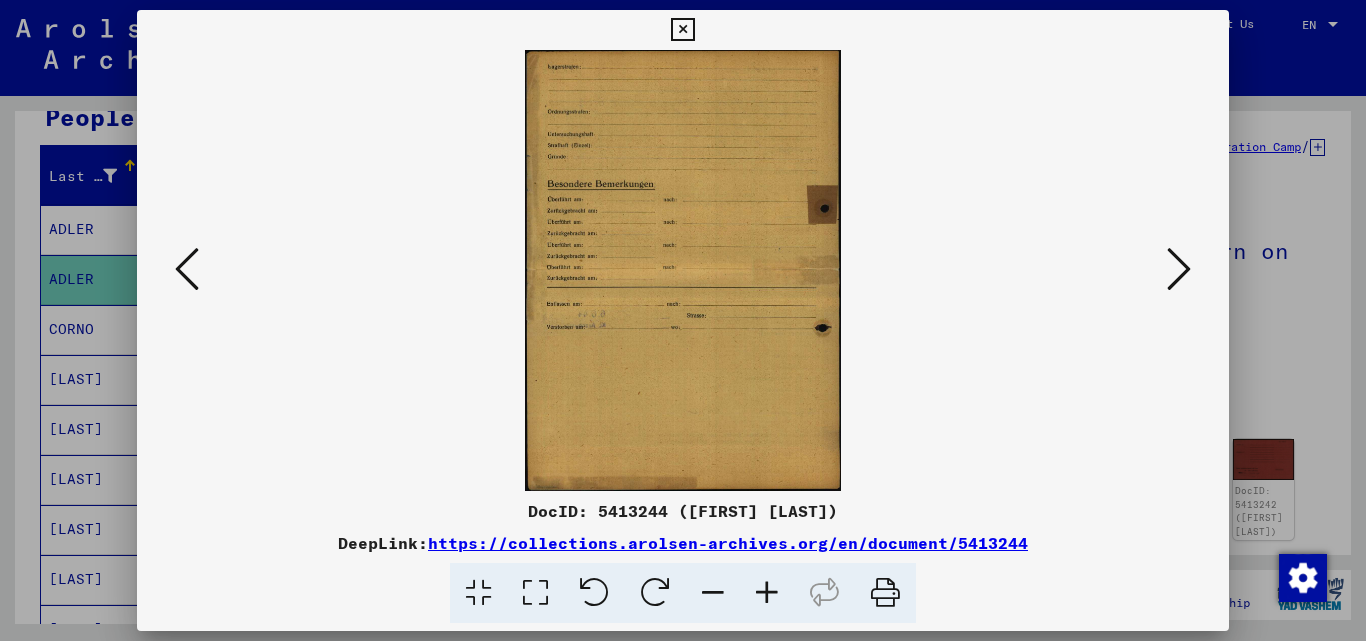 click at bounding box center [1179, 269] 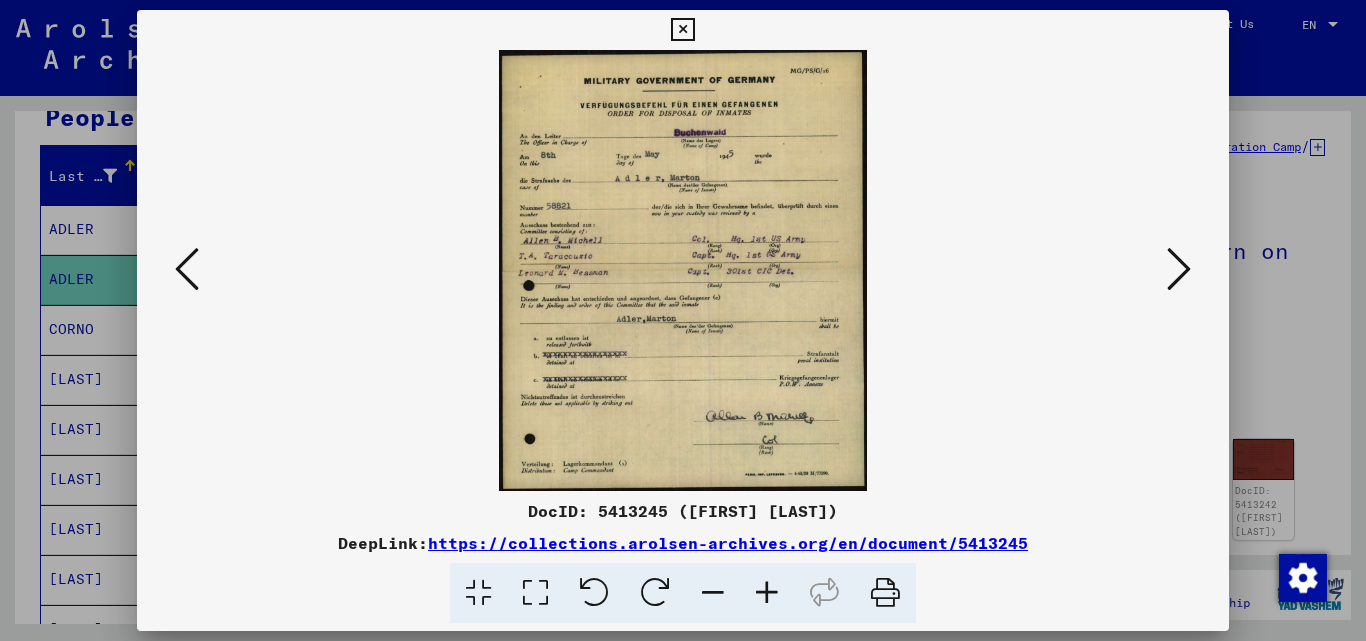 click at bounding box center (1179, 269) 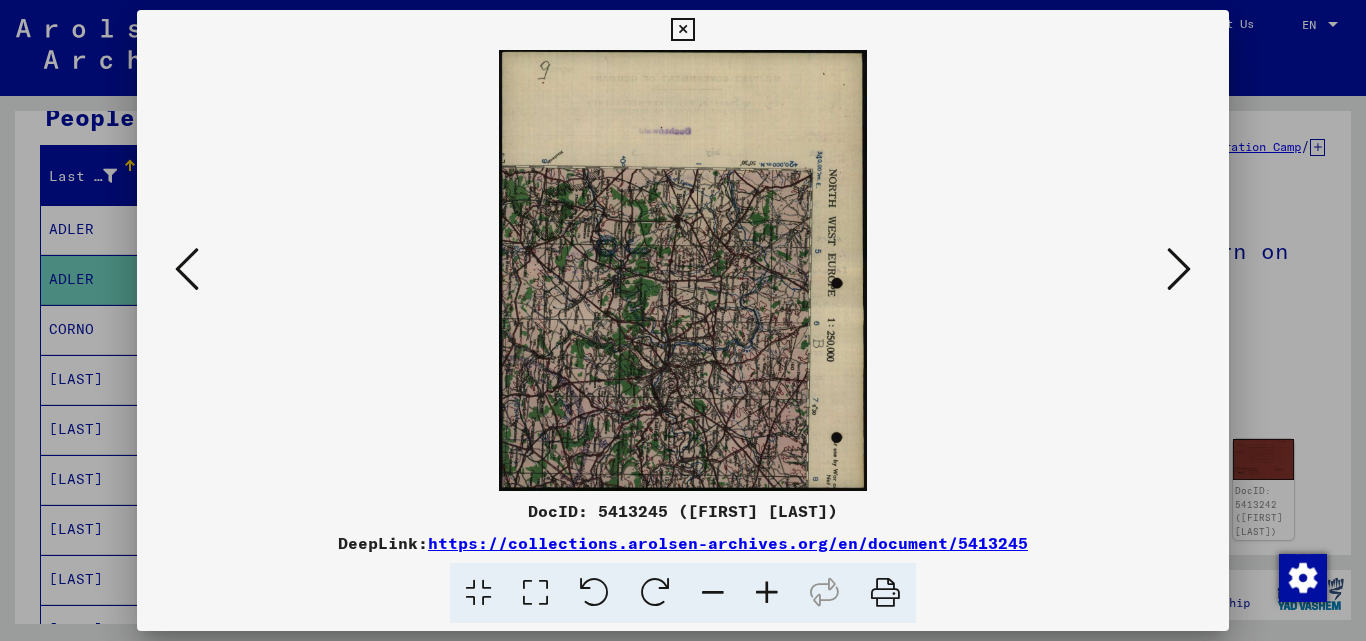 click at bounding box center (1179, 269) 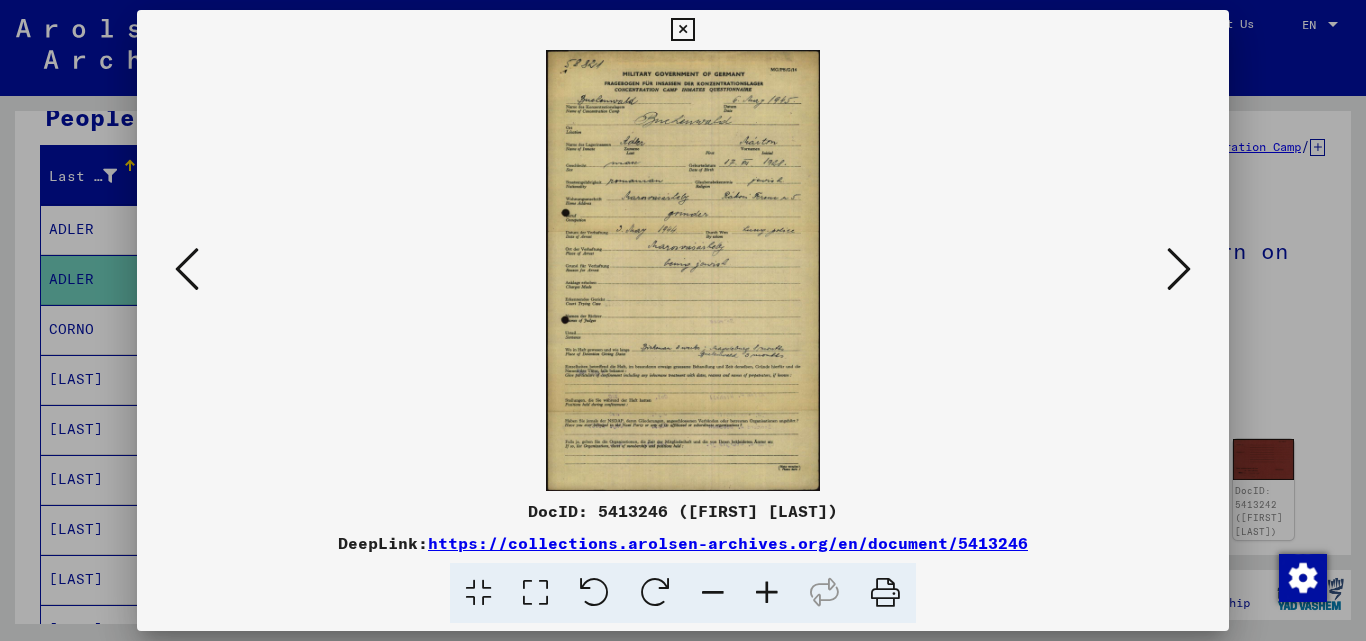 click at bounding box center [1179, 269] 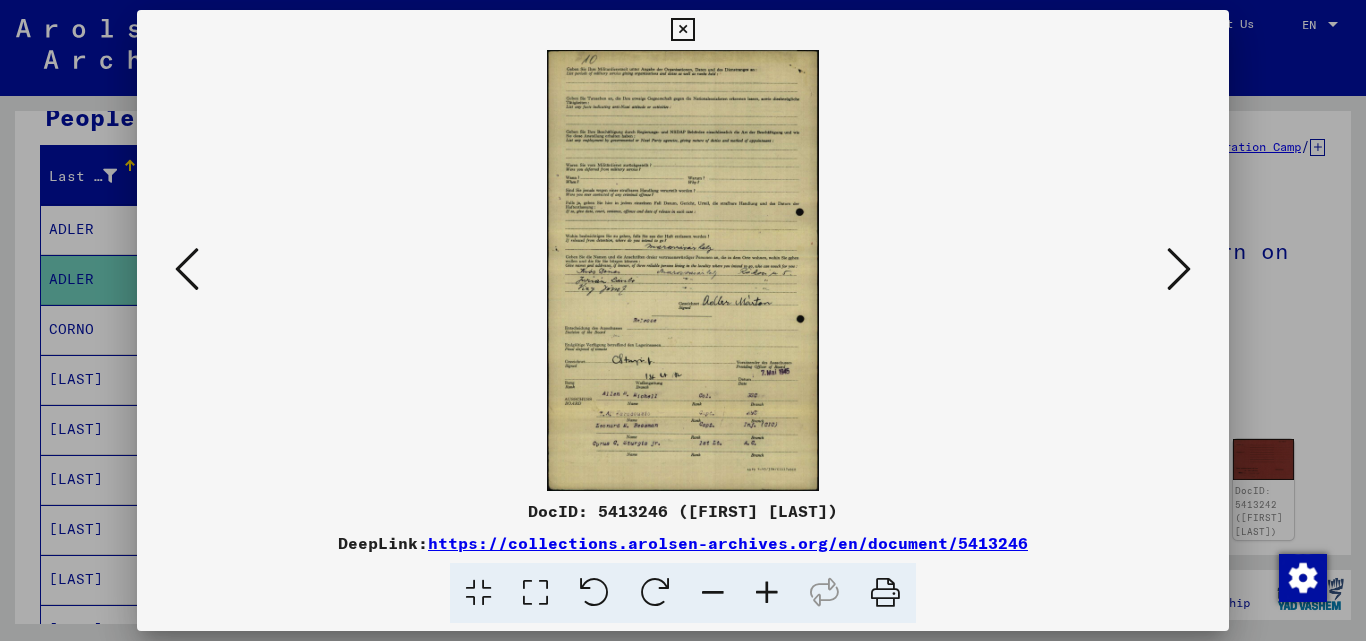 click at bounding box center [1179, 269] 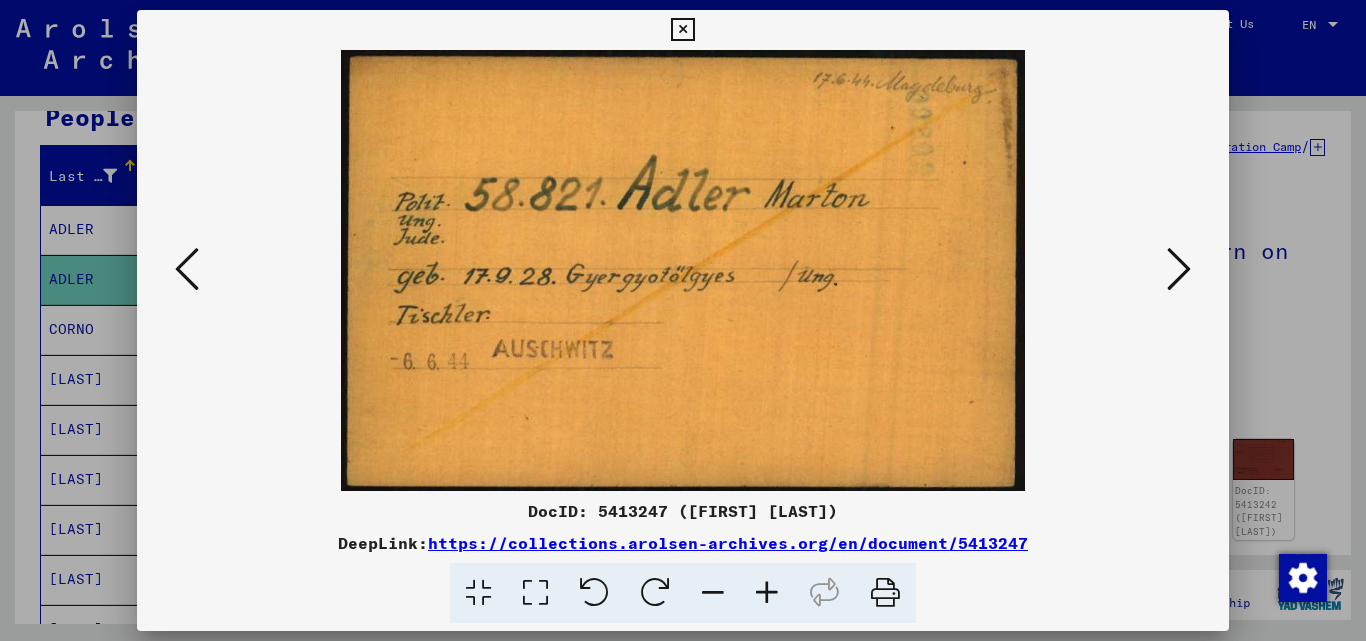 click at bounding box center [682, 30] 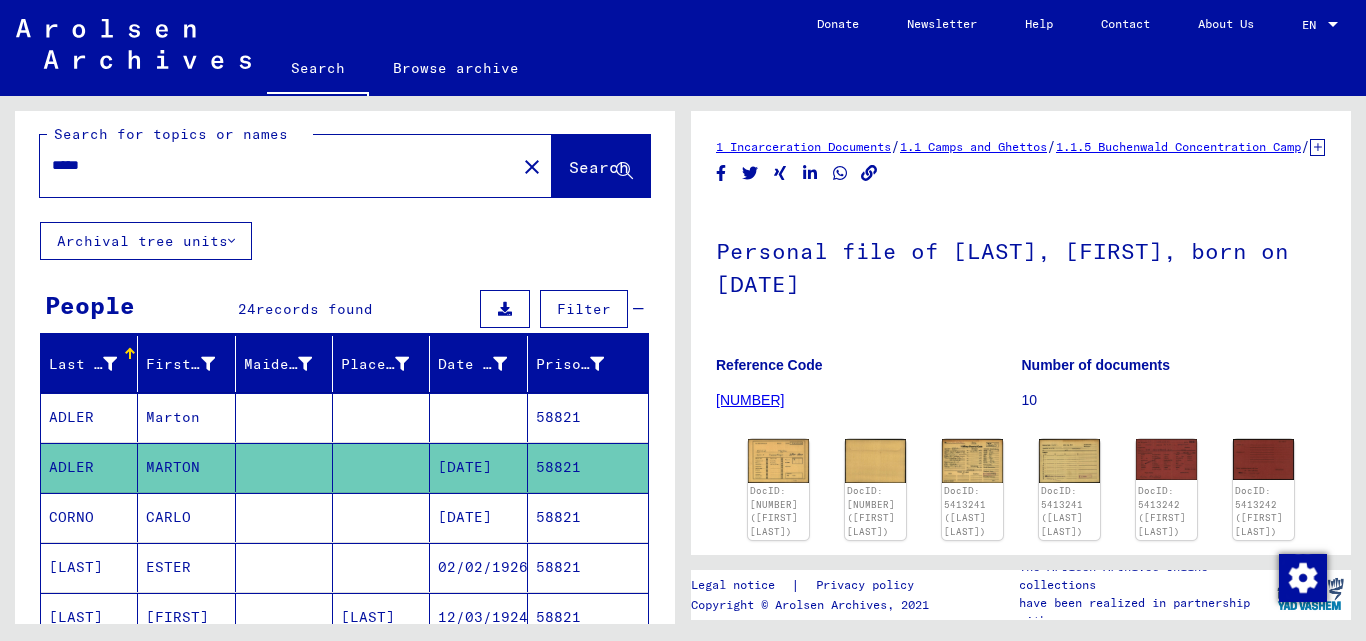 scroll, scrollTop: 0, scrollLeft: 0, axis: both 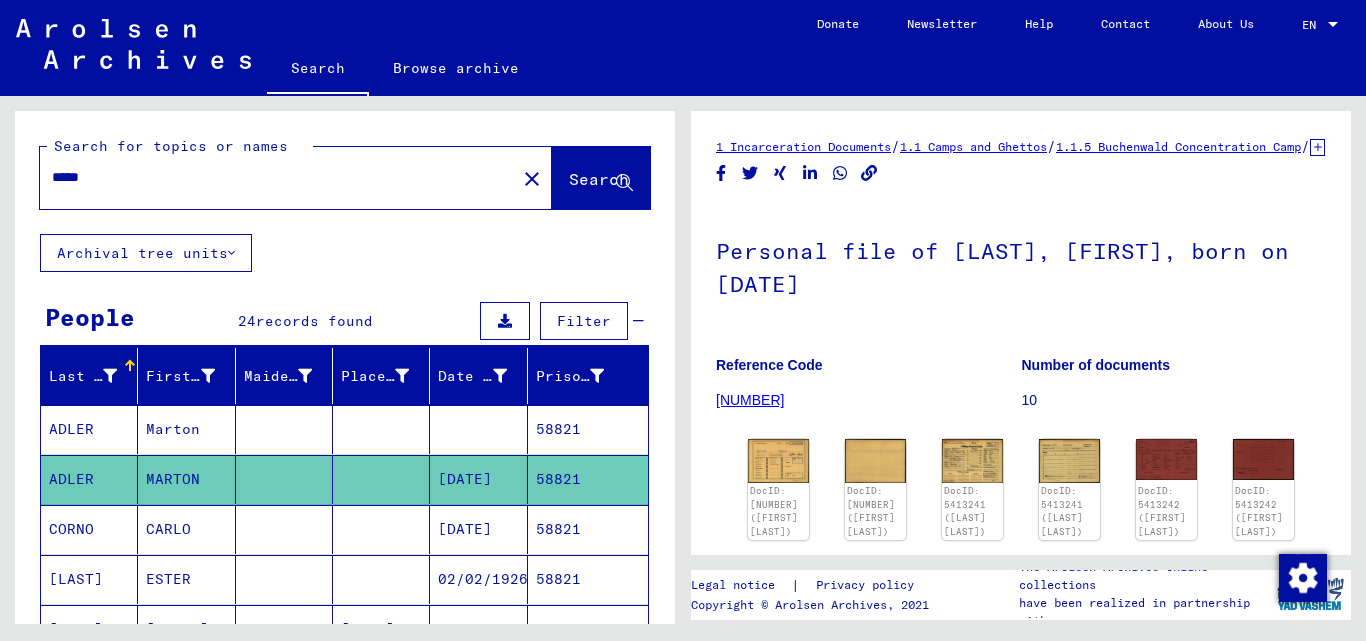 click on "*****" at bounding box center [278, 177] 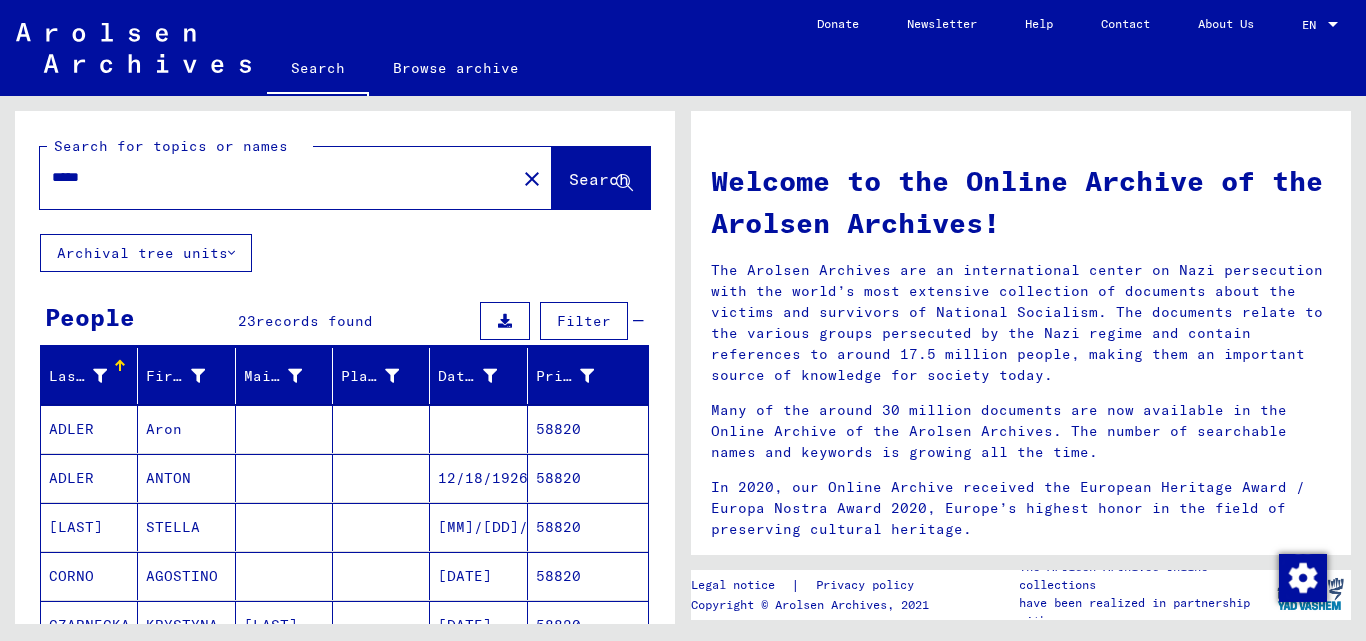 click on "58820" at bounding box center [588, 527] 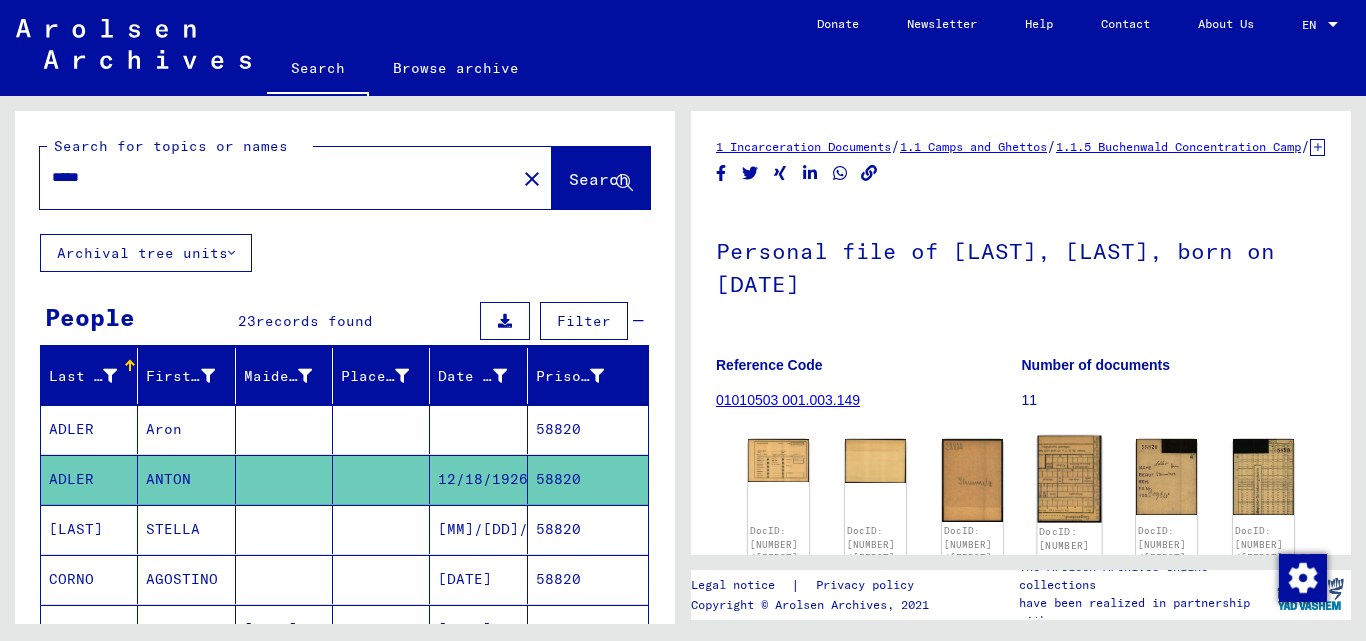 scroll, scrollTop: 0, scrollLeft: 0, axis: both 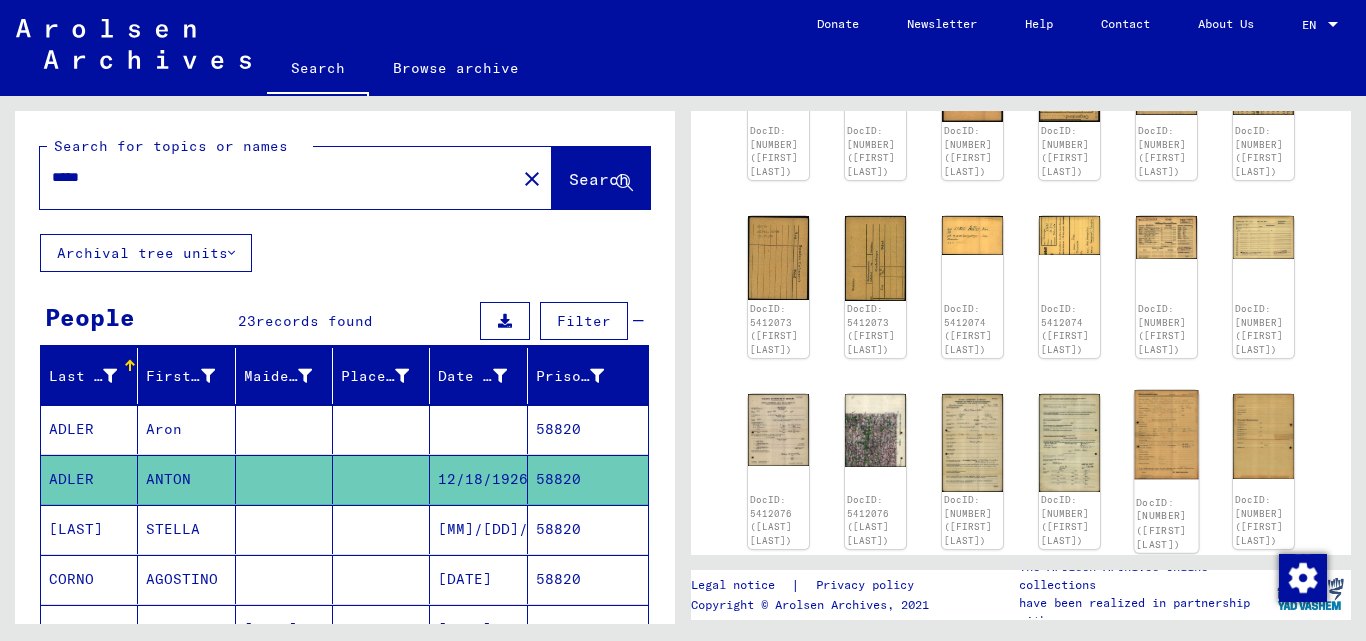 click 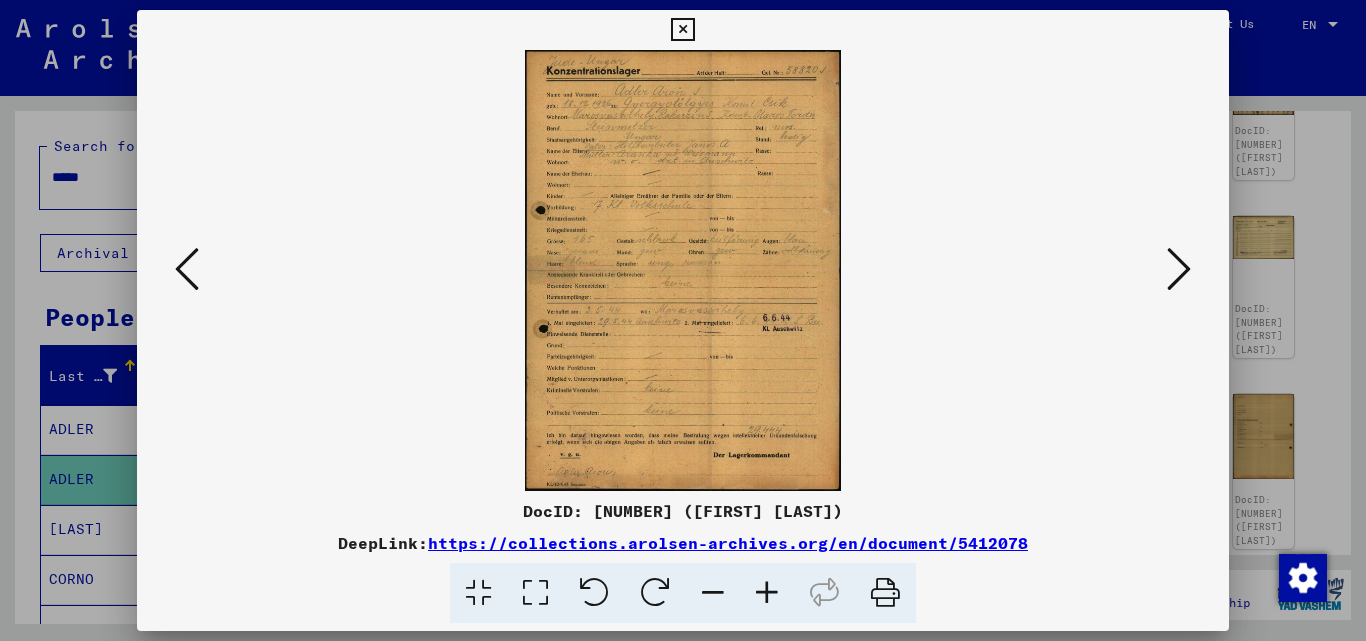 click at bounding box center [767, 593] 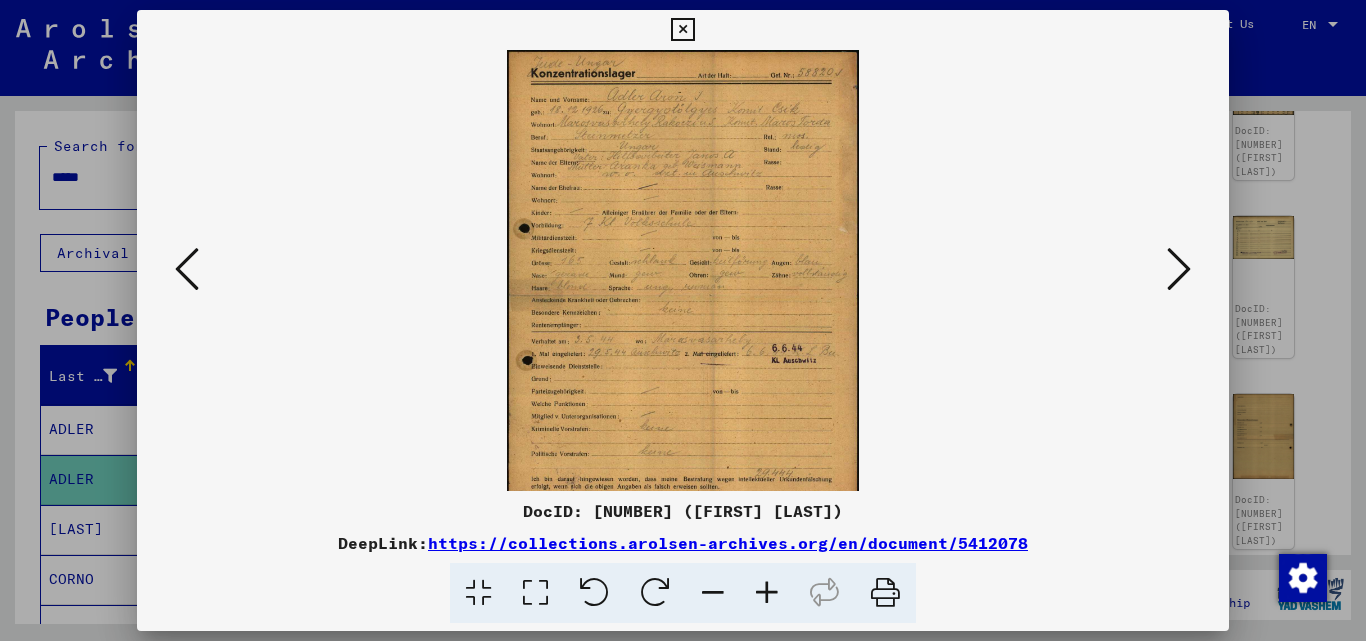 click at bounding box center (767, 593) 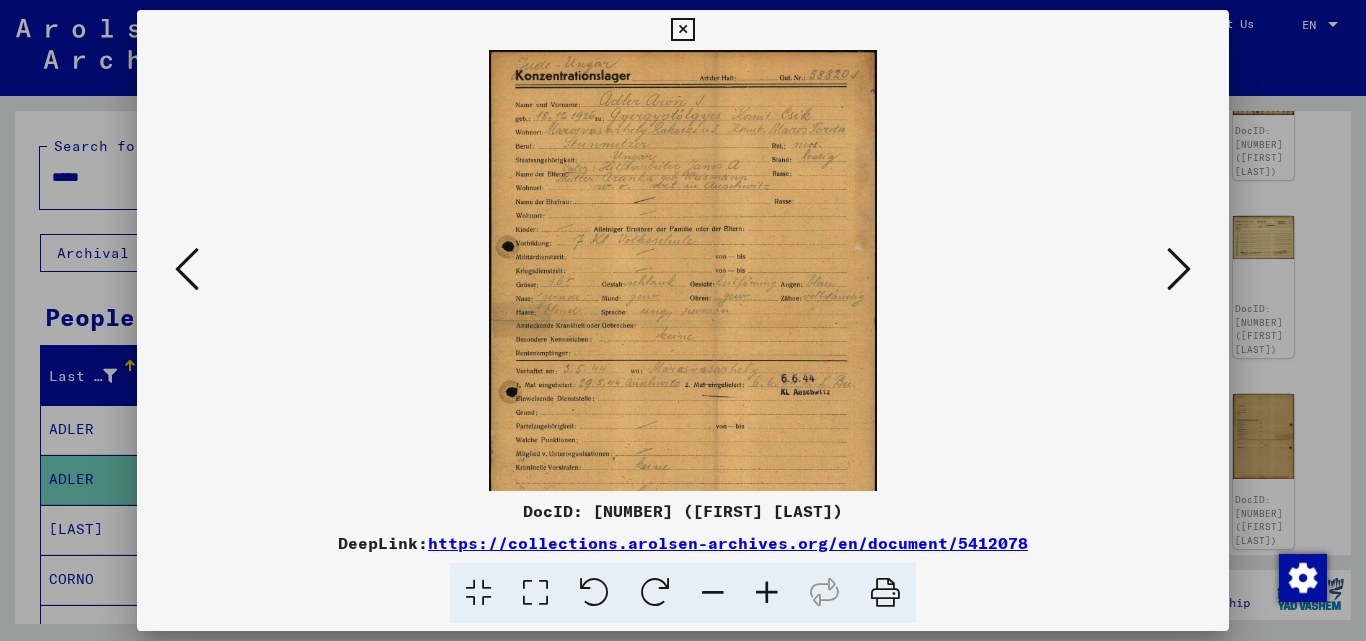 click at bounding box center (767, 593) 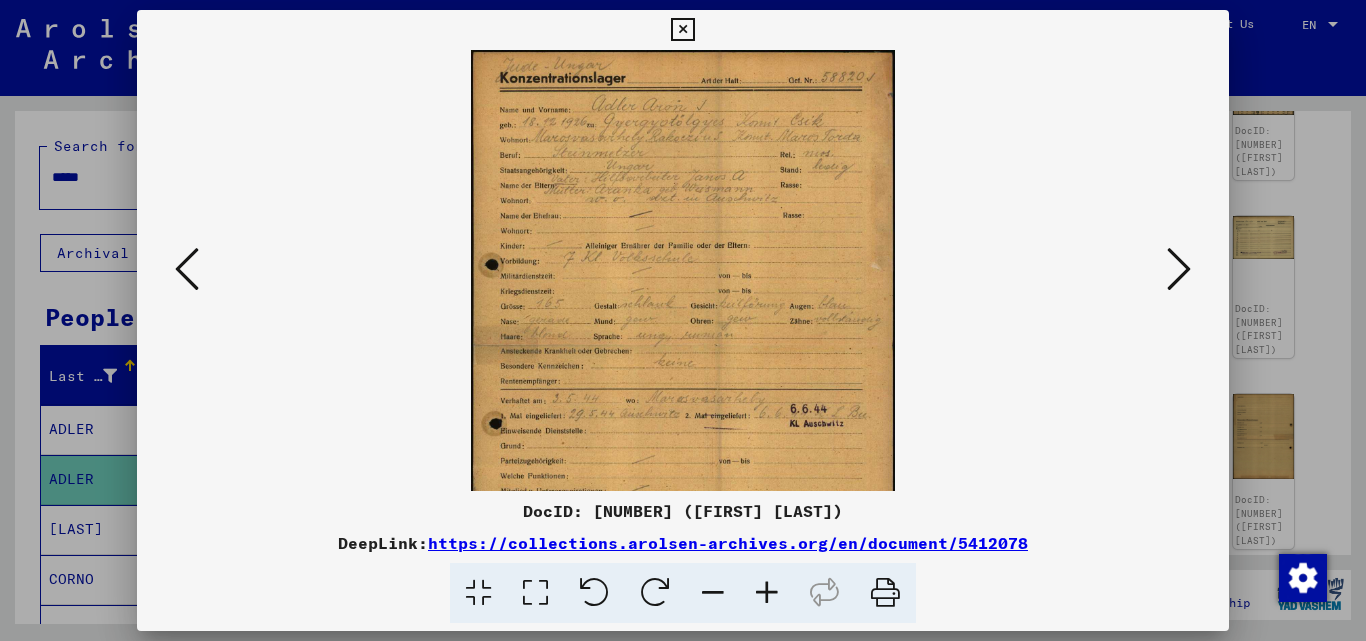 click at bounding box center (767, 593) 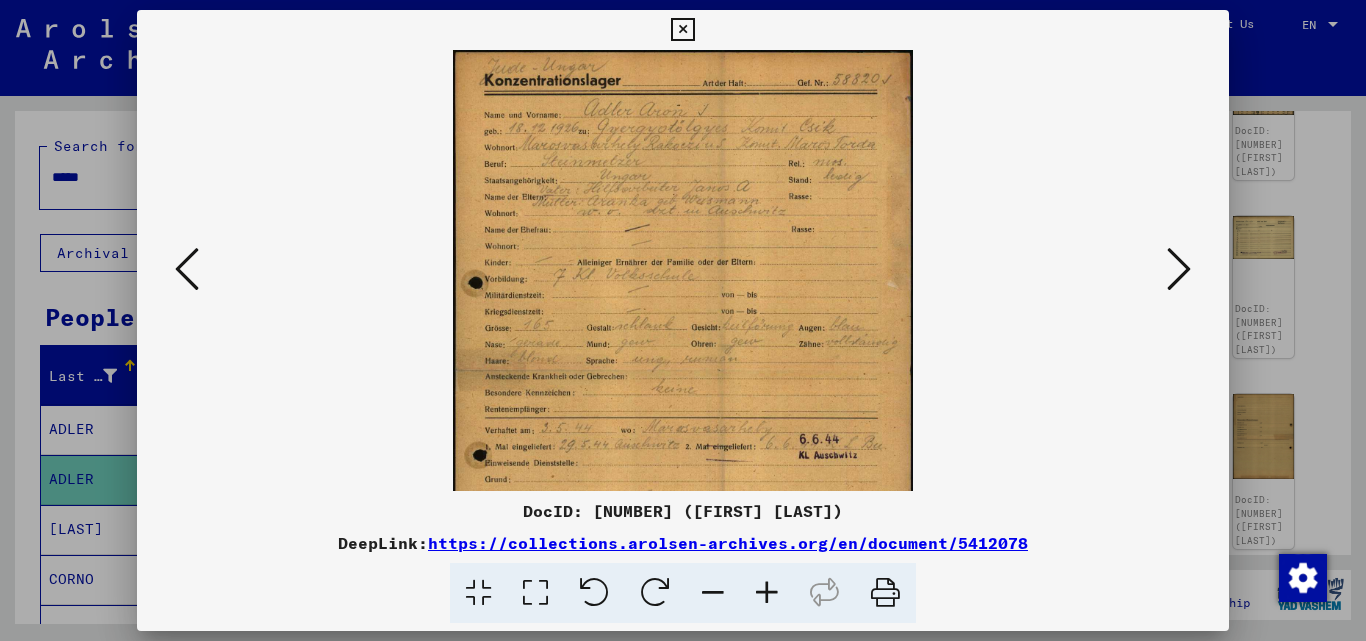 click at bounding box center [767, 593] 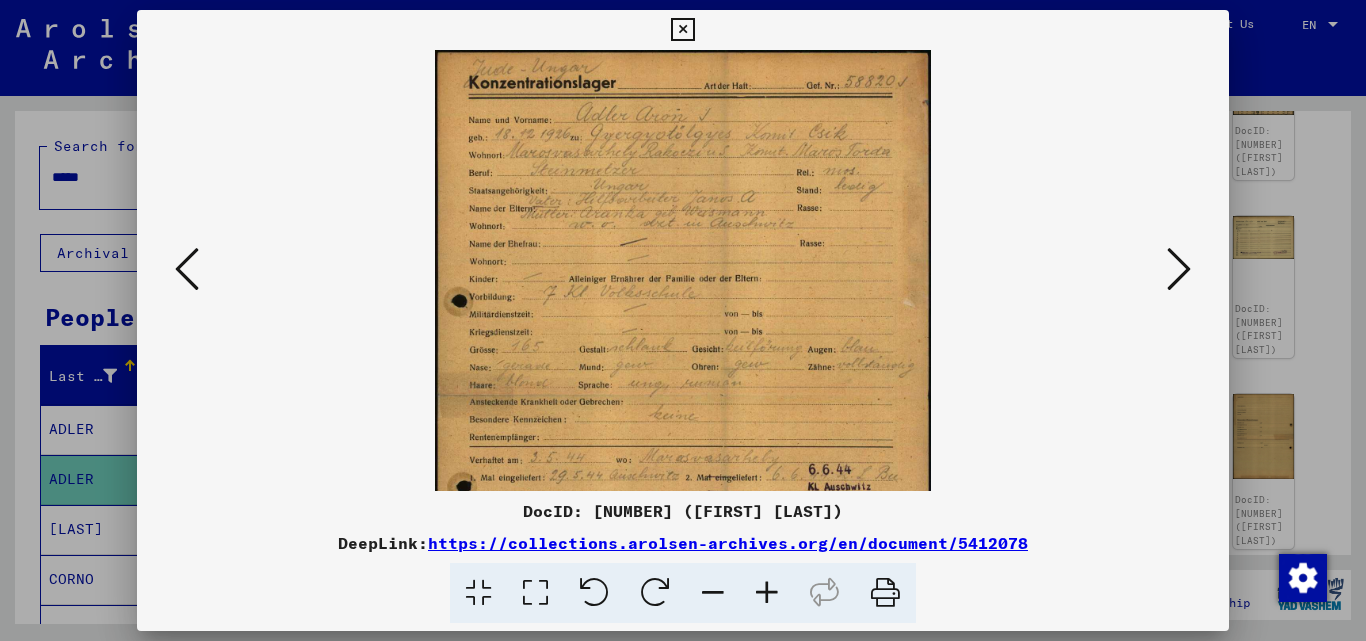 click at bounding box center [767, 593] 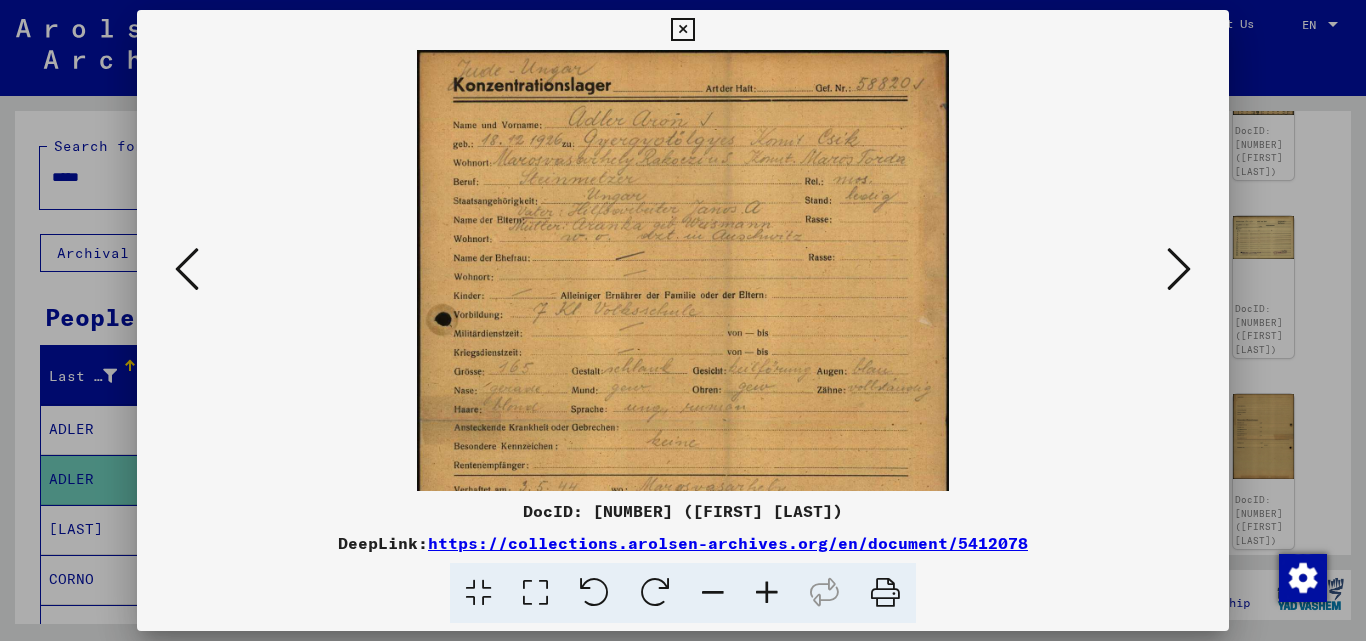 click at bounding box center [767, 593] 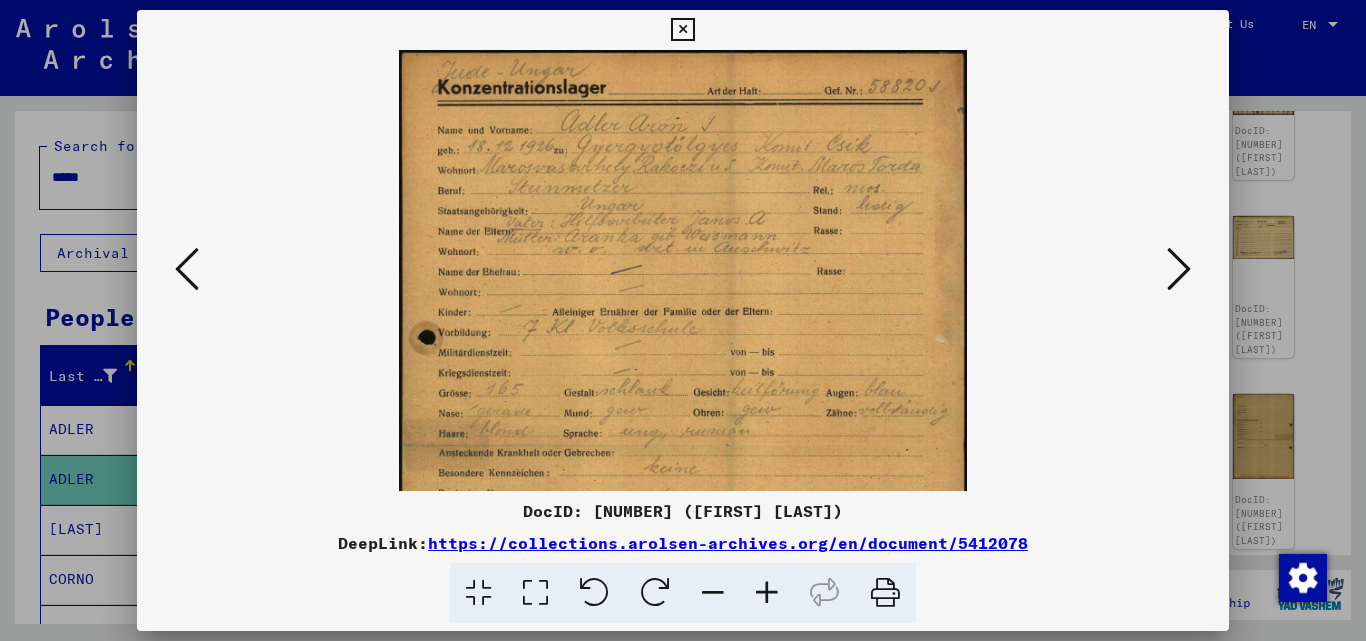 click at bounding box center [767, 593] 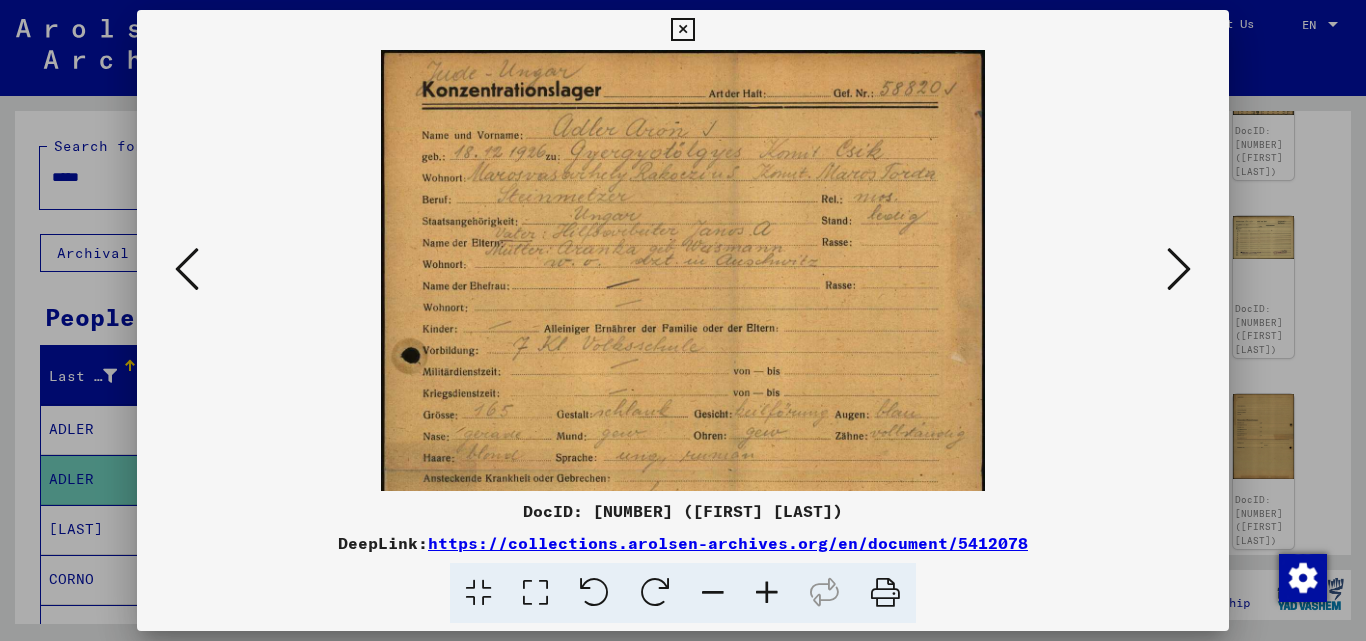 click at bounding box center [682, 30] 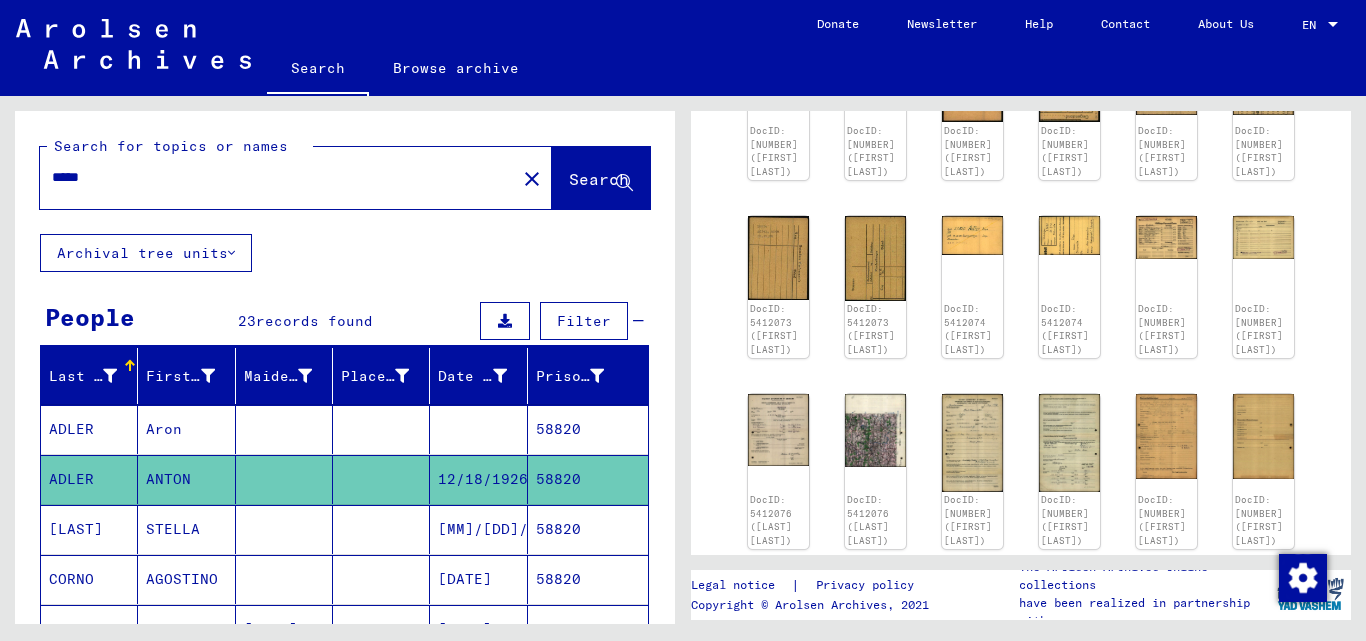 click on "*****" at bounding box center (278, 177) 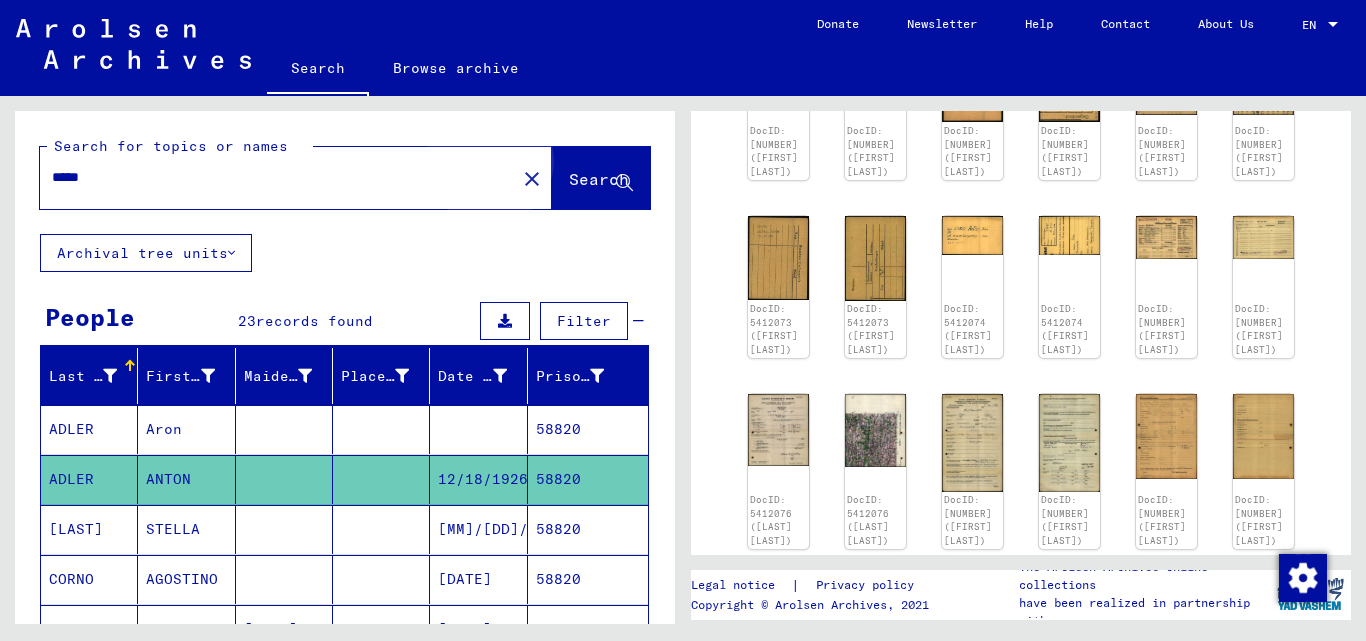 click on "Search" 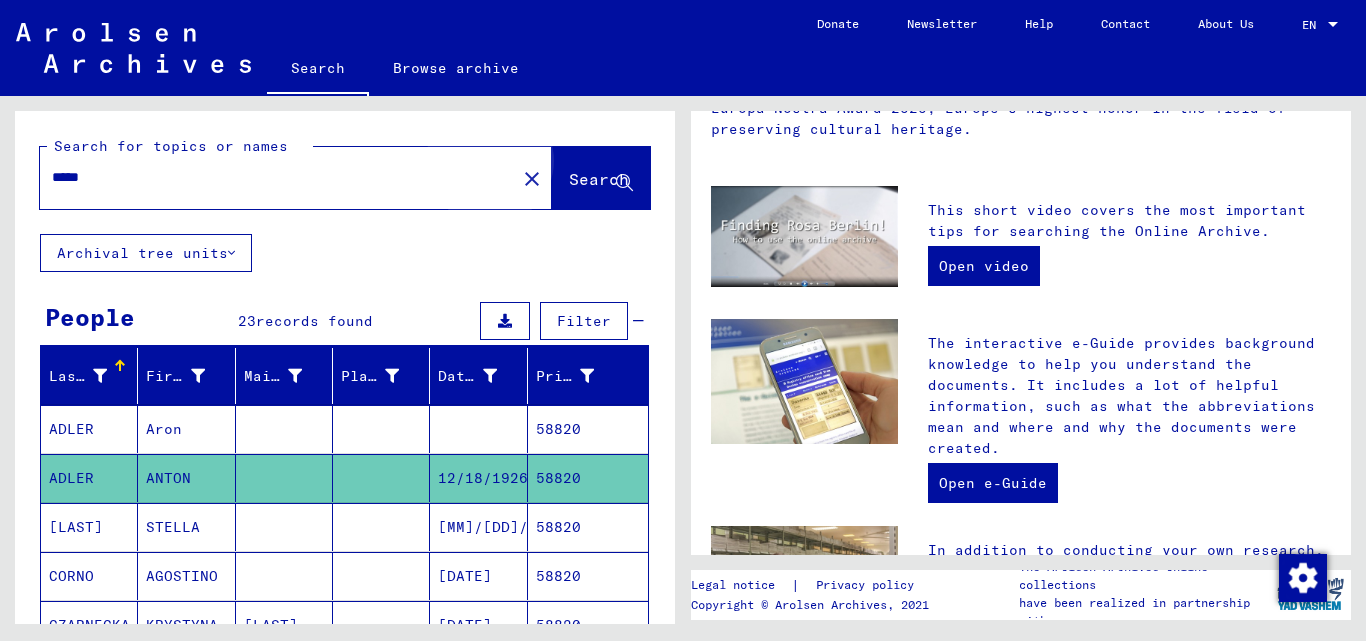 scroll, scrollTop: 0, scrollLeft: 0, axis: both 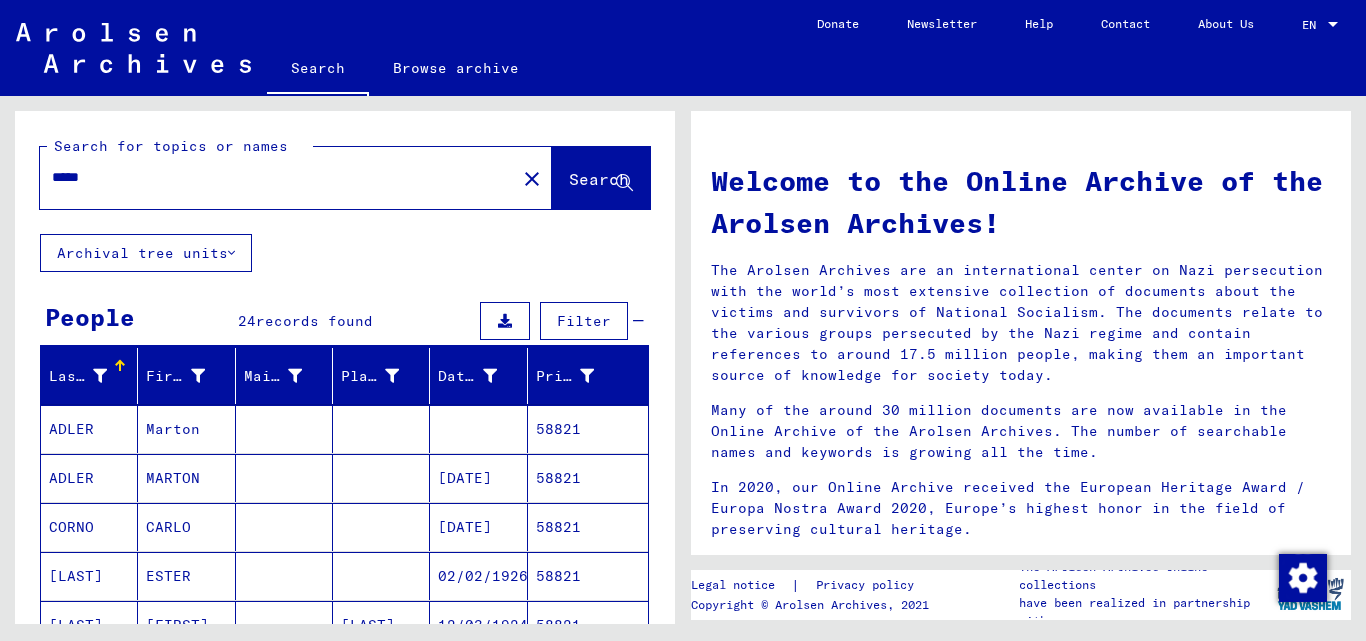 drag, startPoint x: 118, startPoint y: 158, endPoint x: 104, endPoint y: 190, distance: 34.928497 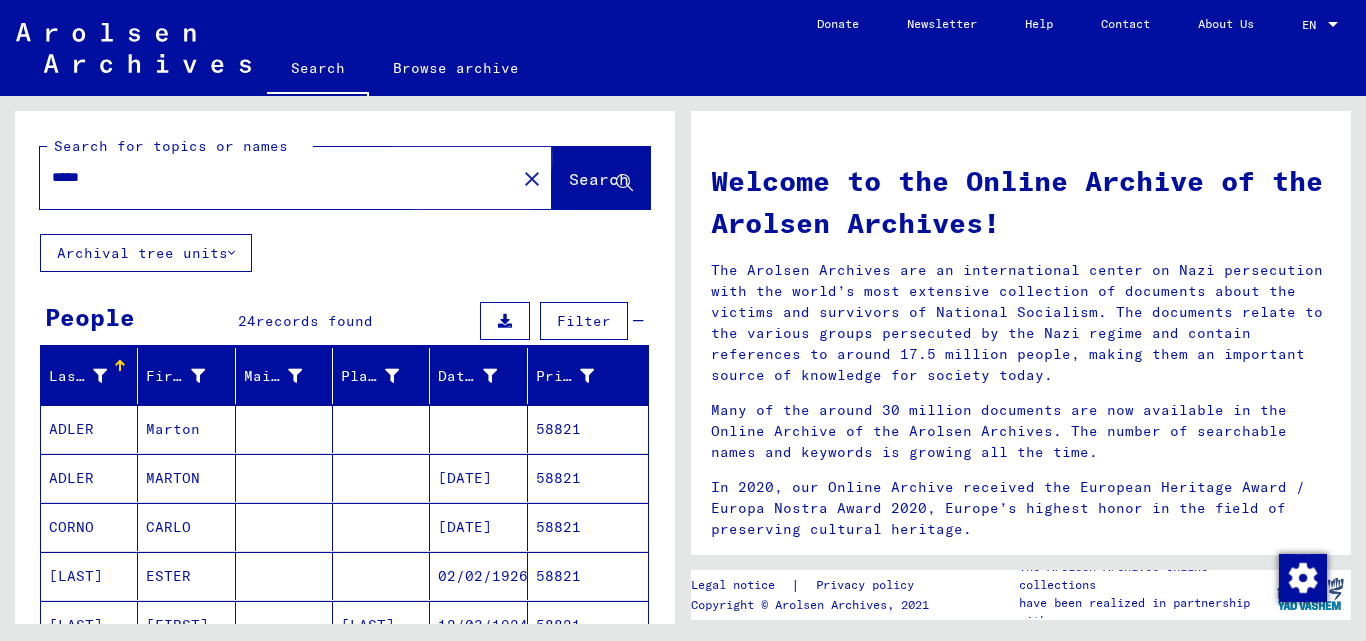 click on "Search" 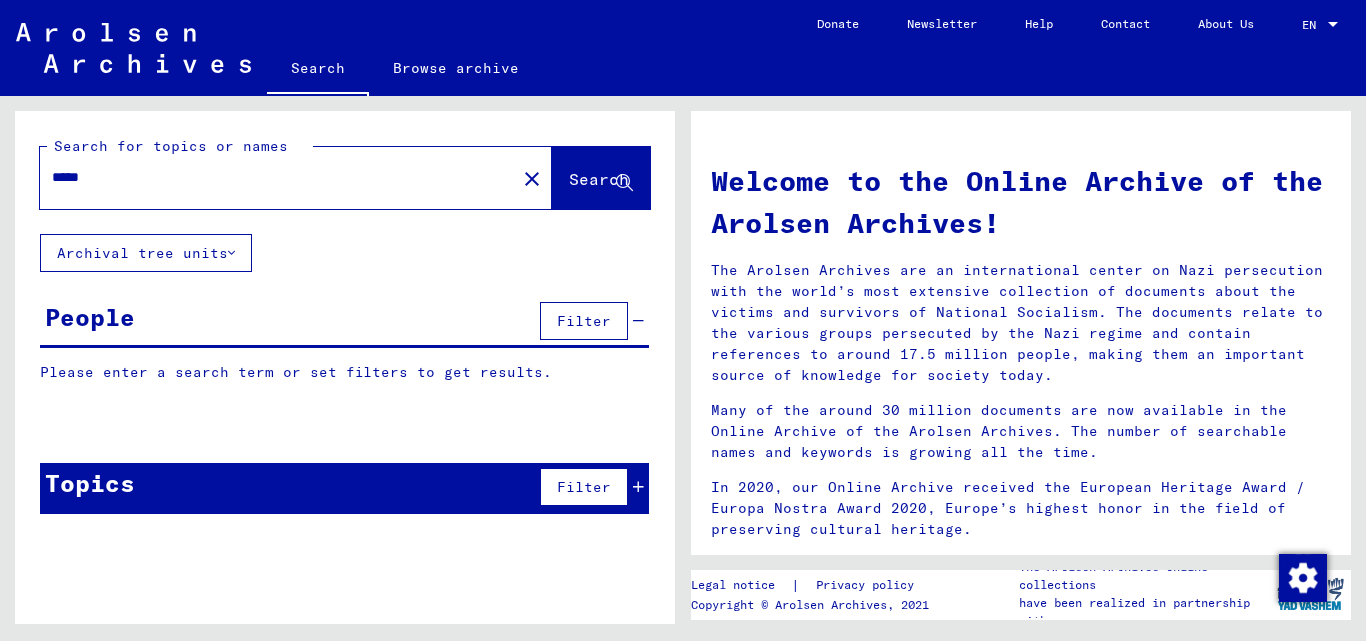 click on "Search" 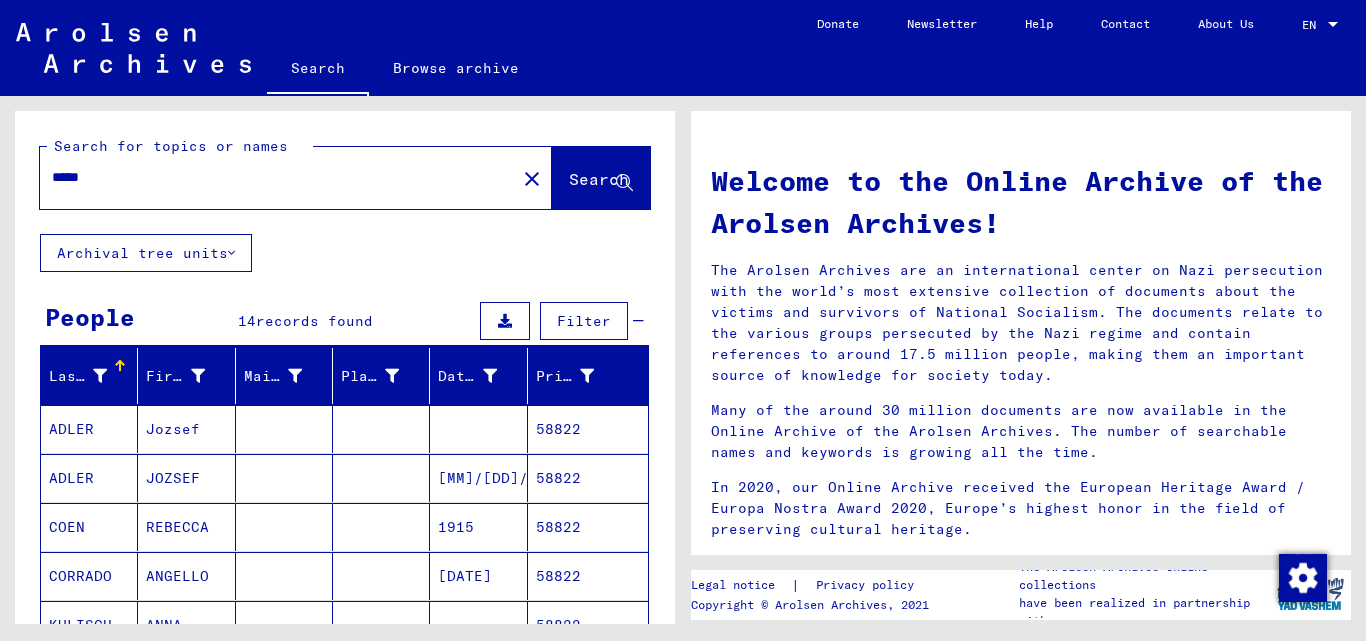 scroll, scrollTop: 100, scrollLeft: 0, axis: vertical 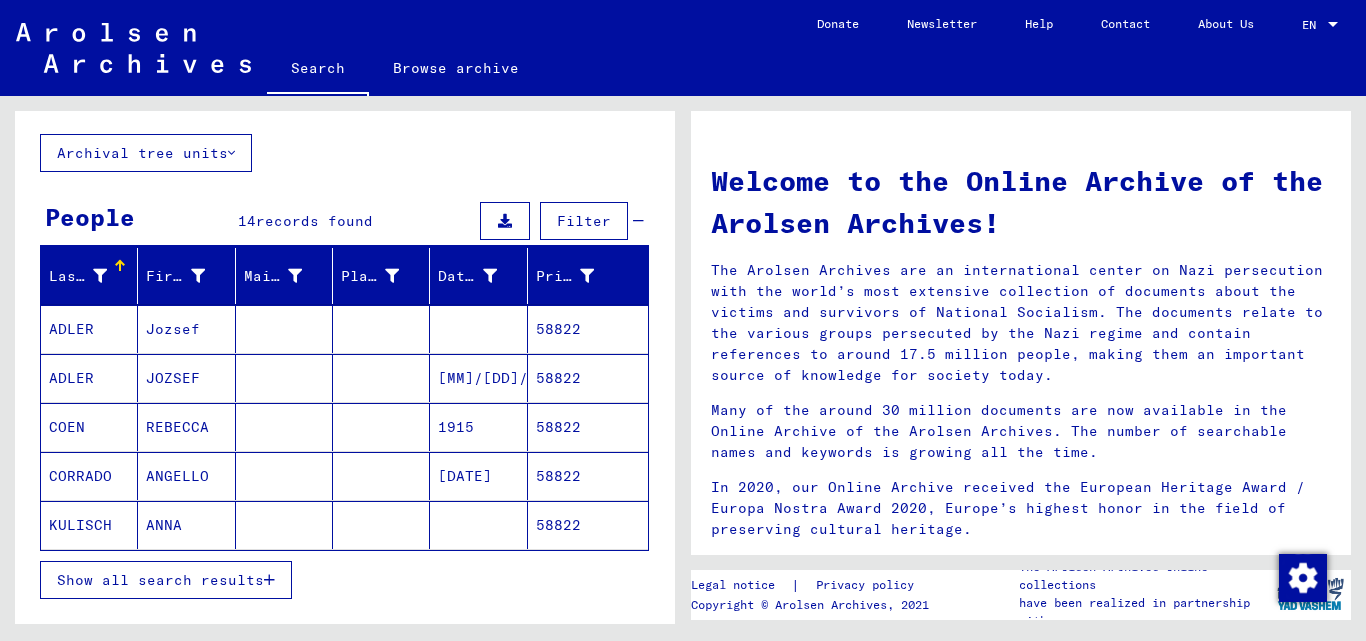 click on "58822" at bounding box center (588, 427) 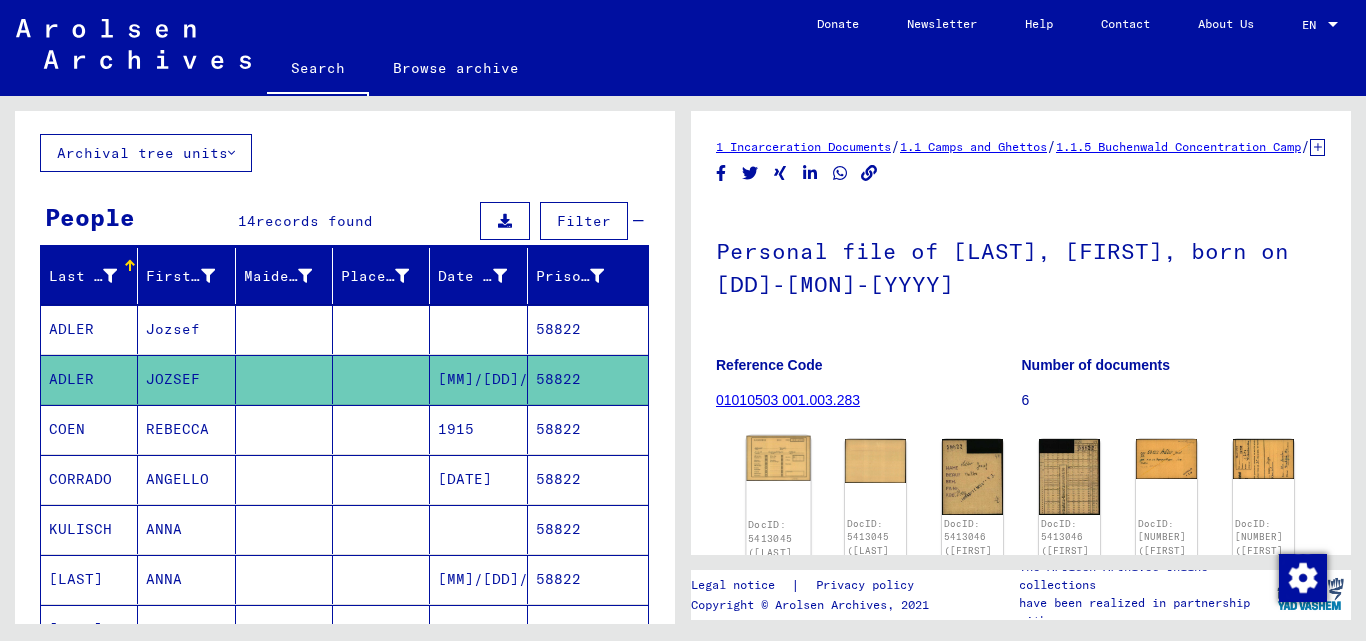 scroll, scrollTop: 0, scrollLeft: 0, axis: both 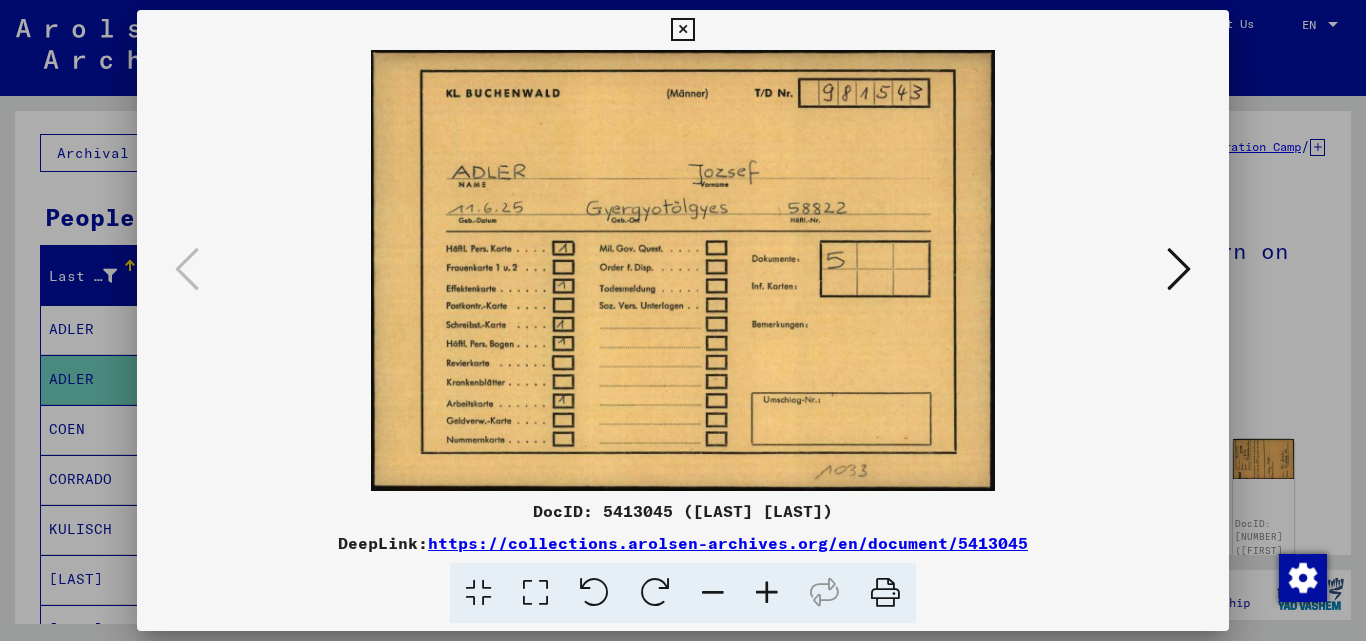 click at bounding box center [1179, 269] 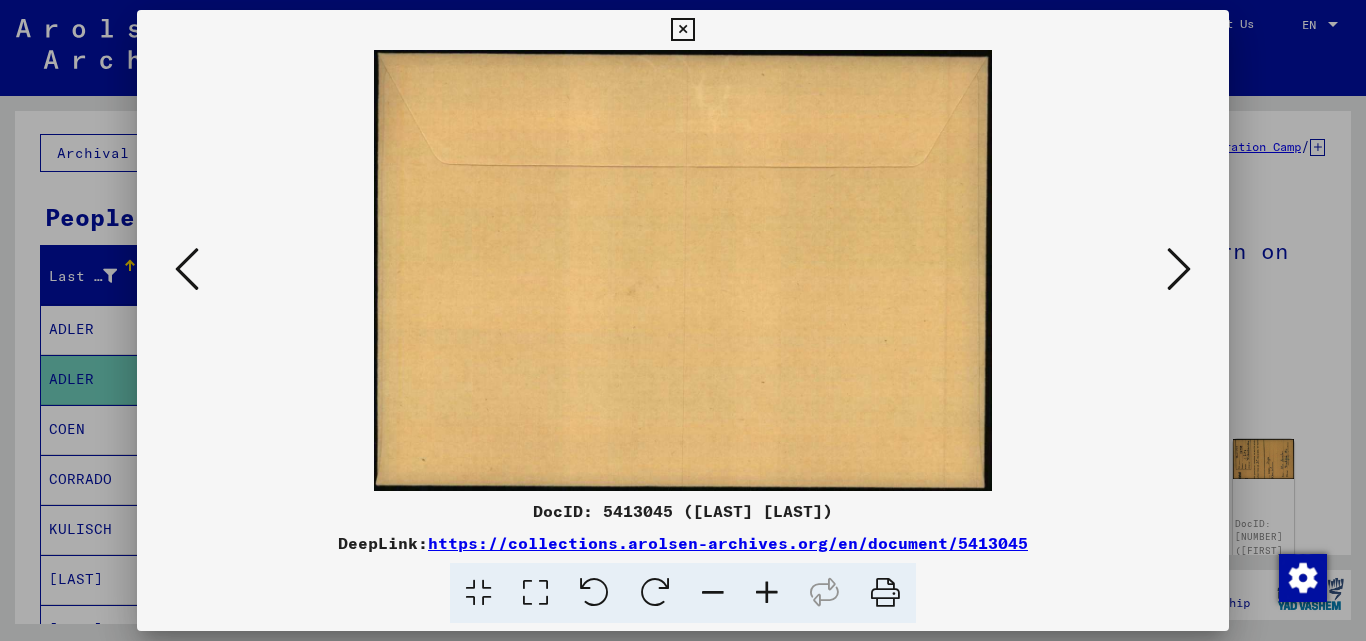 click at bounding box center [1179, 269] 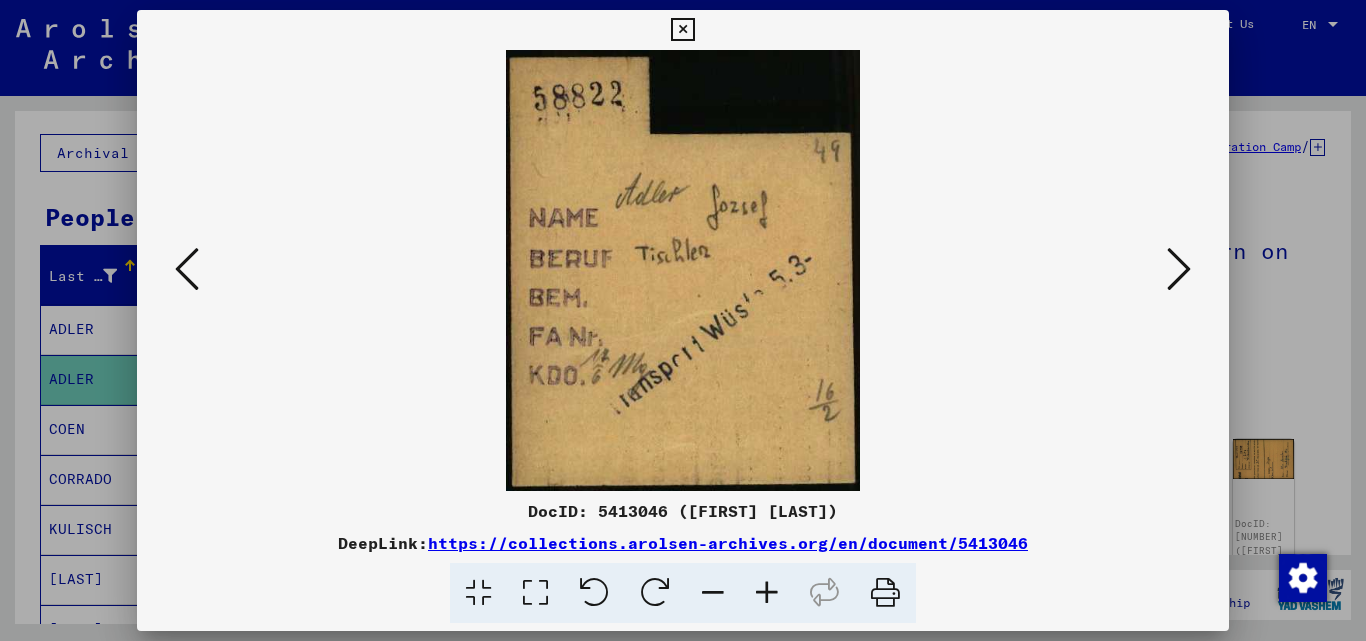 click at bounding box center [1179, 269] 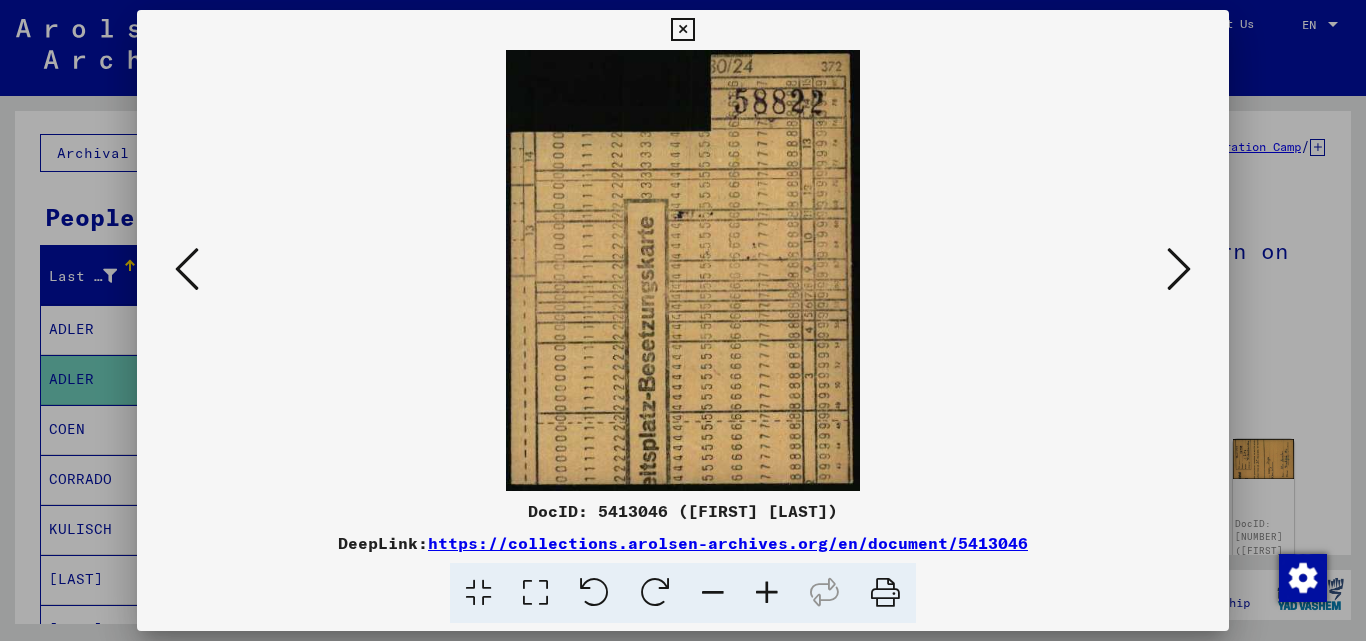 click at bounding box center [1179, 269] 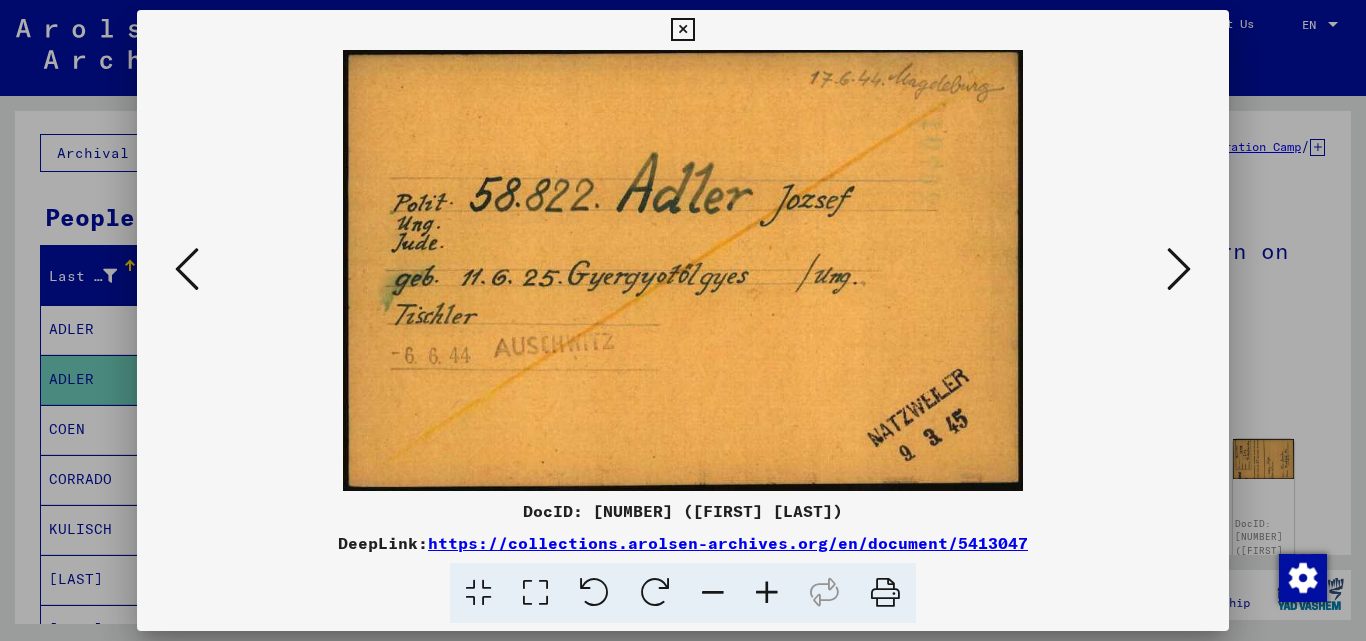 click at bounding box center (1179, 269) 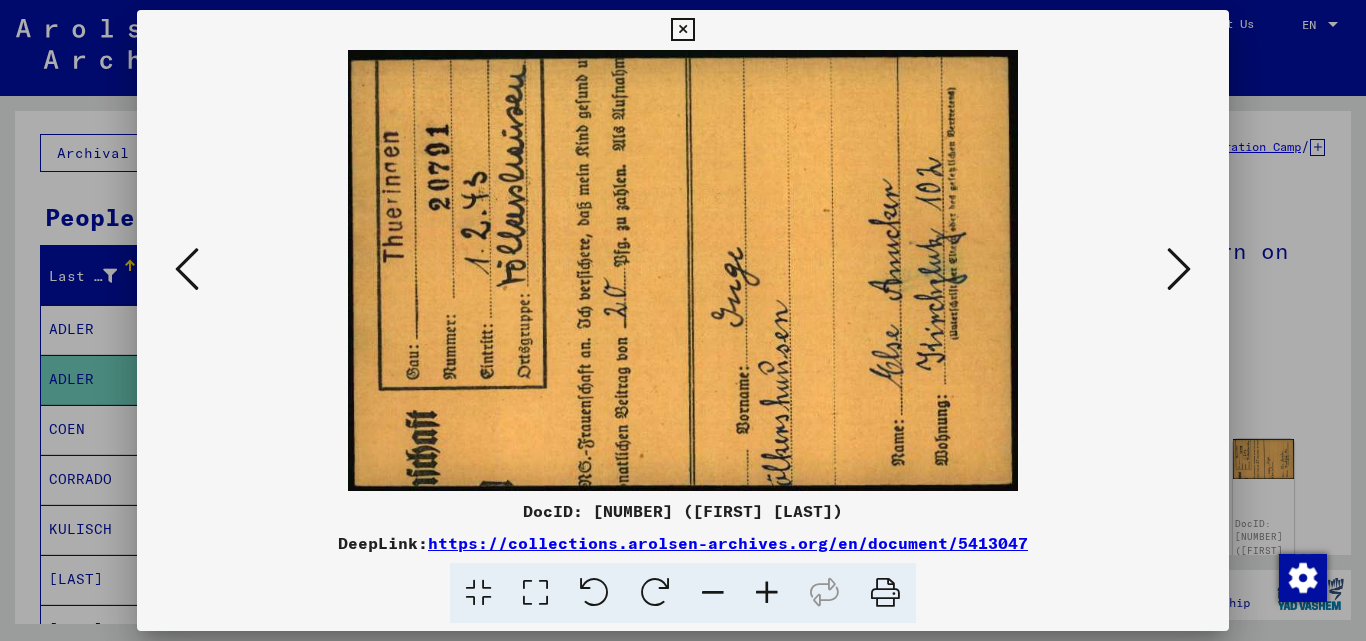 click at bounding box center [1179, 269] 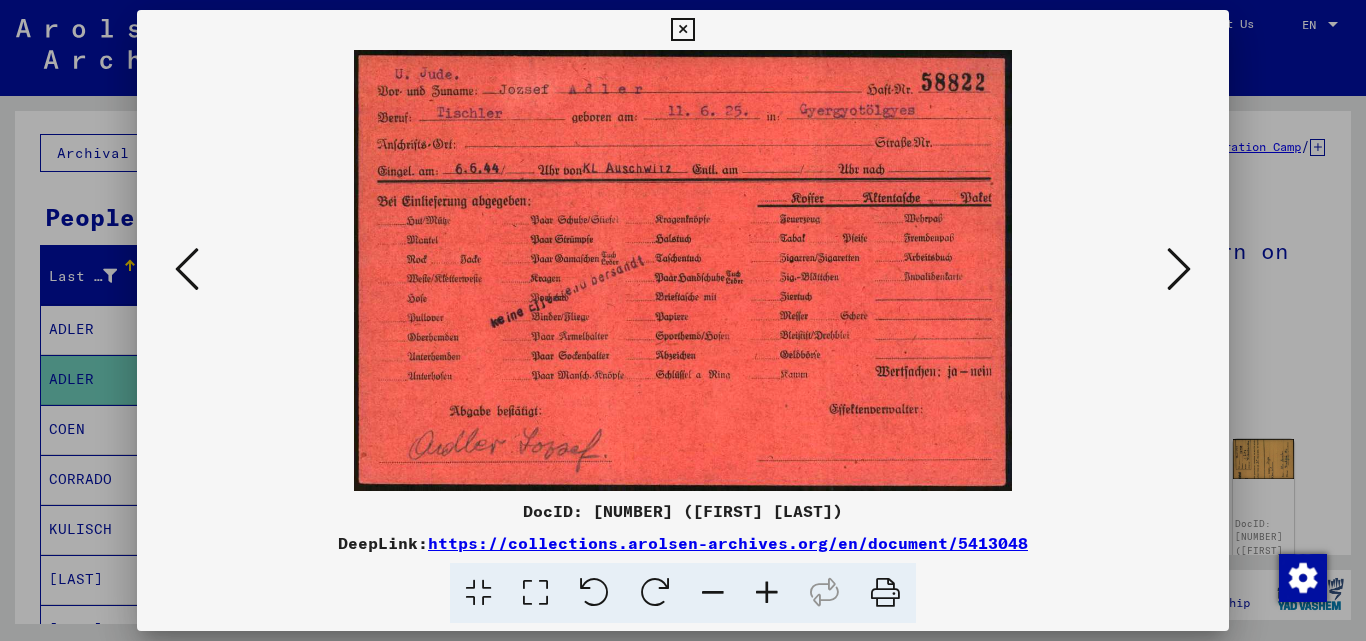 click at bounding box center [1179, 269] 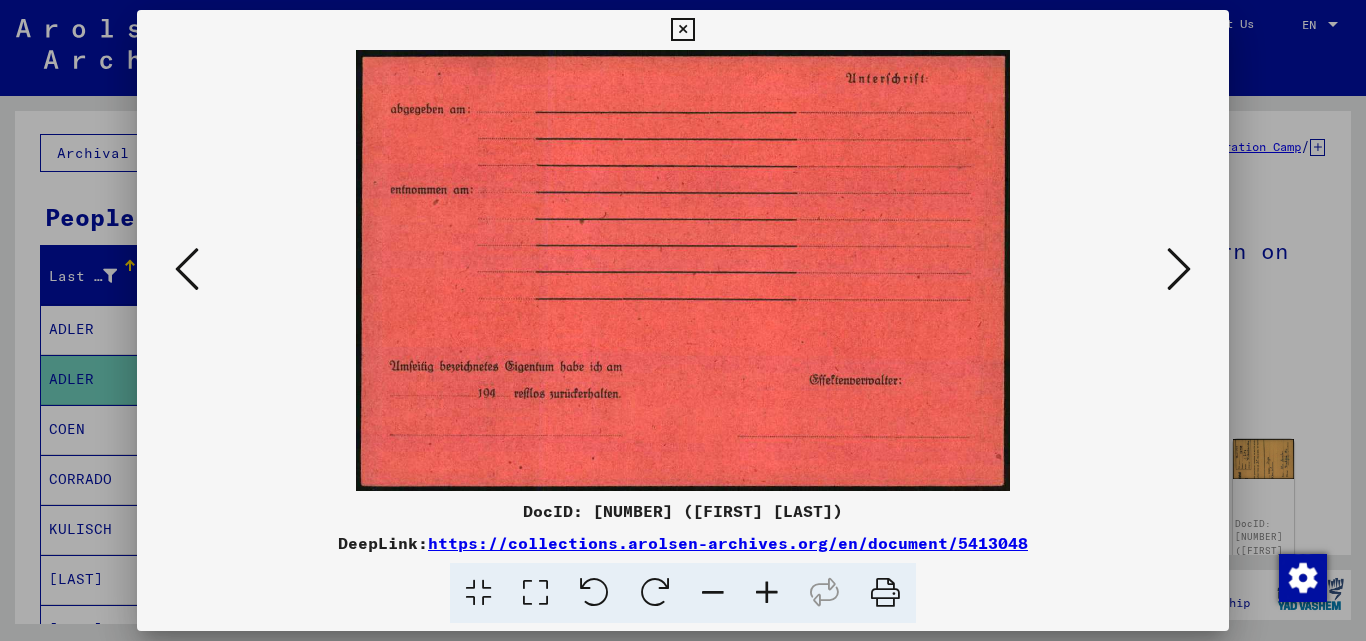 click at bounding box center (1179, 269) 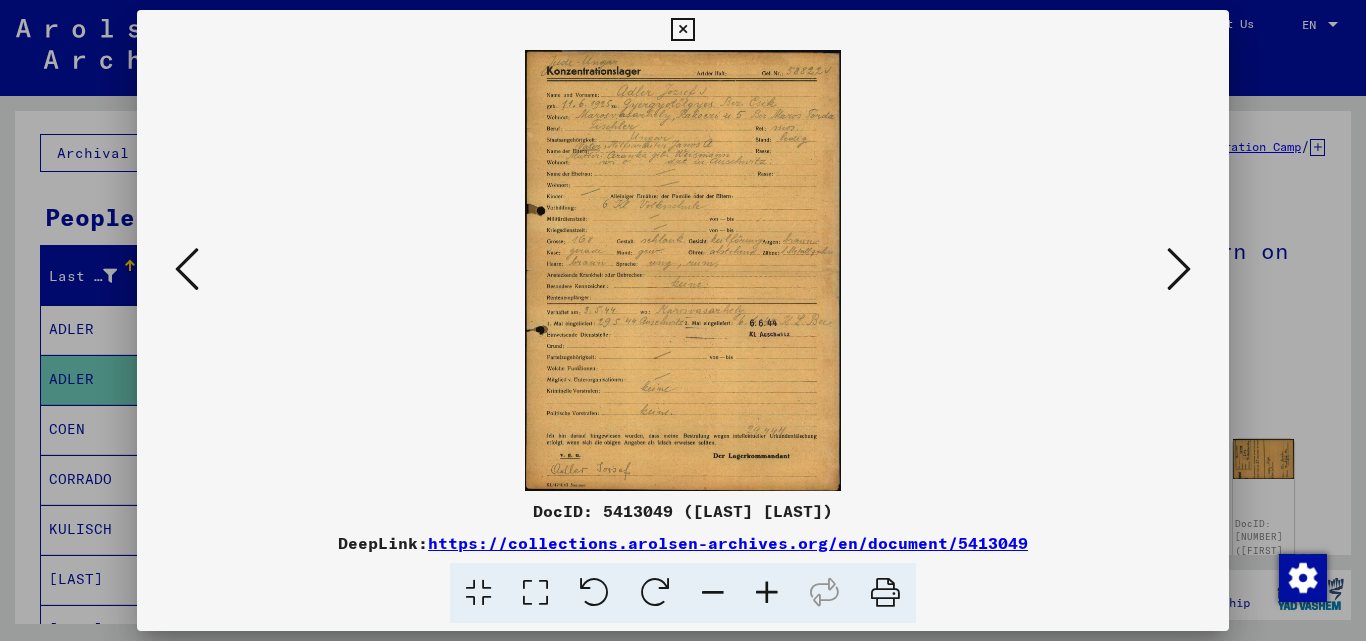 click at bounding box center (767, 593) 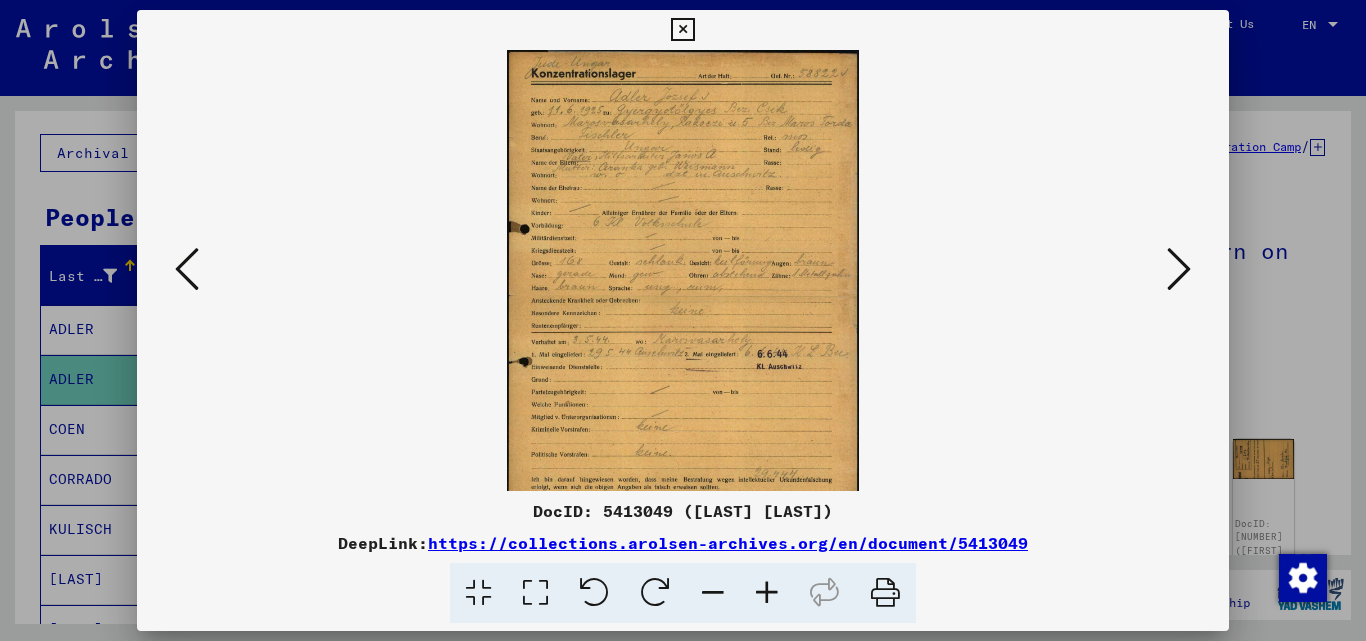click at bounding box center [767, 593] 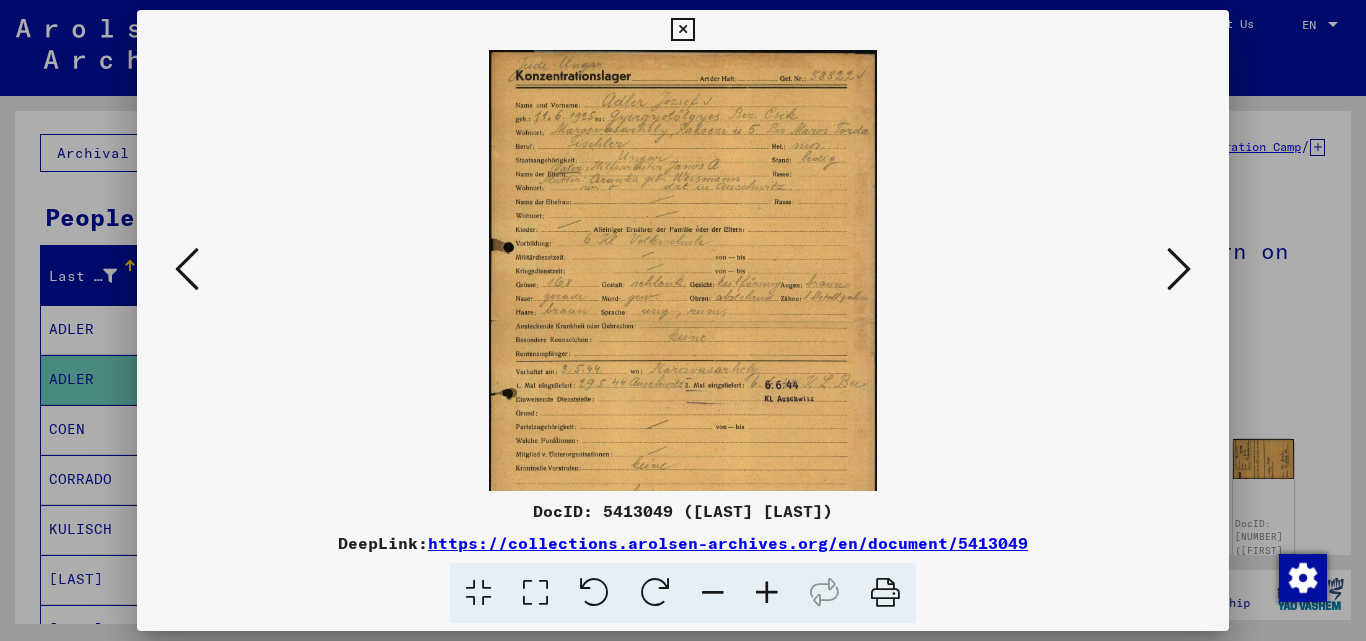 click at bounding box center (767, 593) 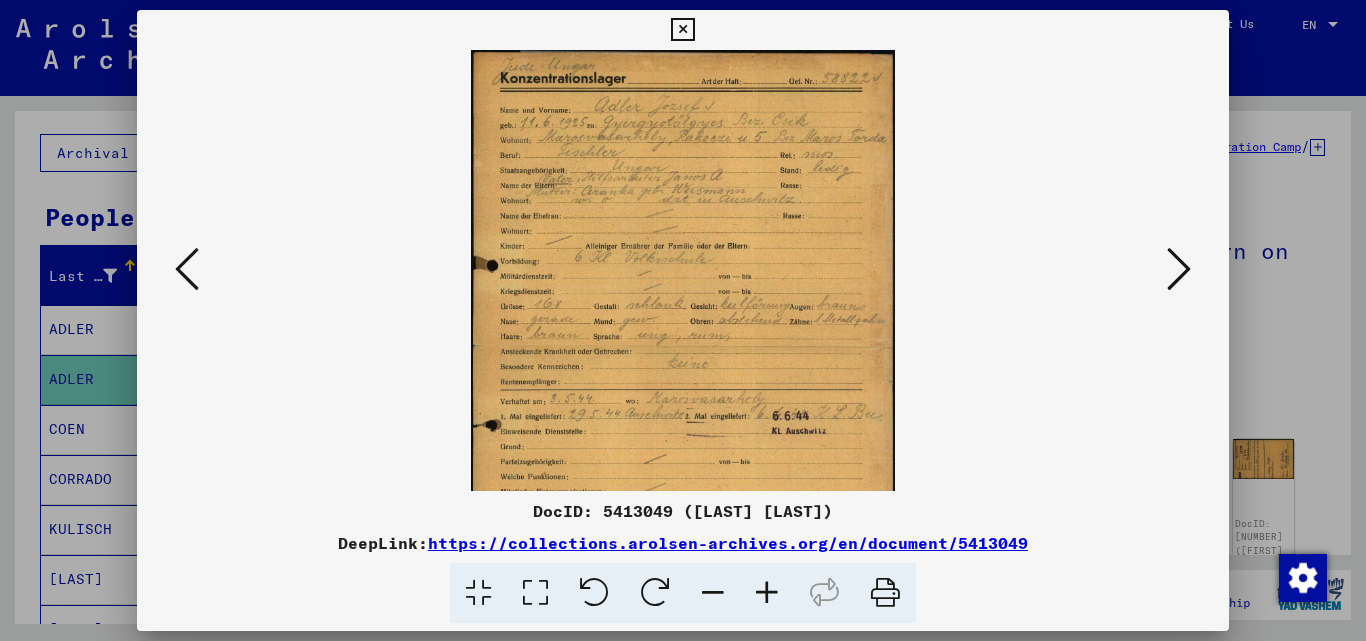 click at bounding box center (767, 593) 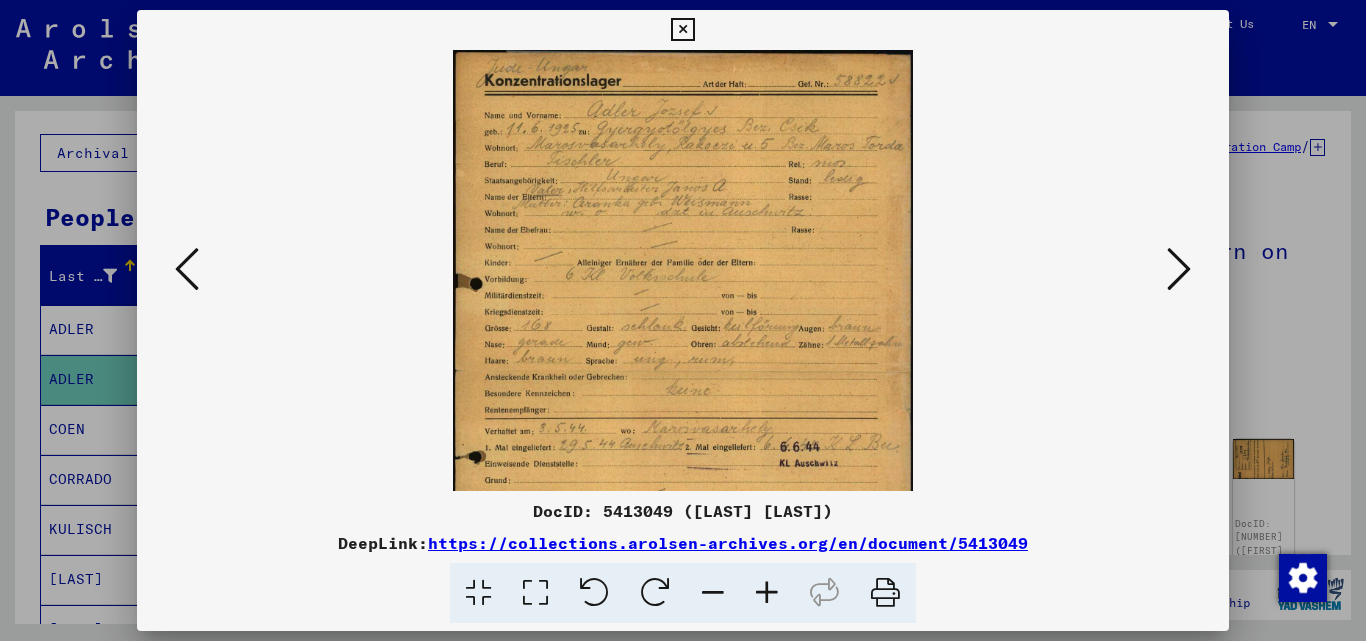click at bounding box center (767, 593) 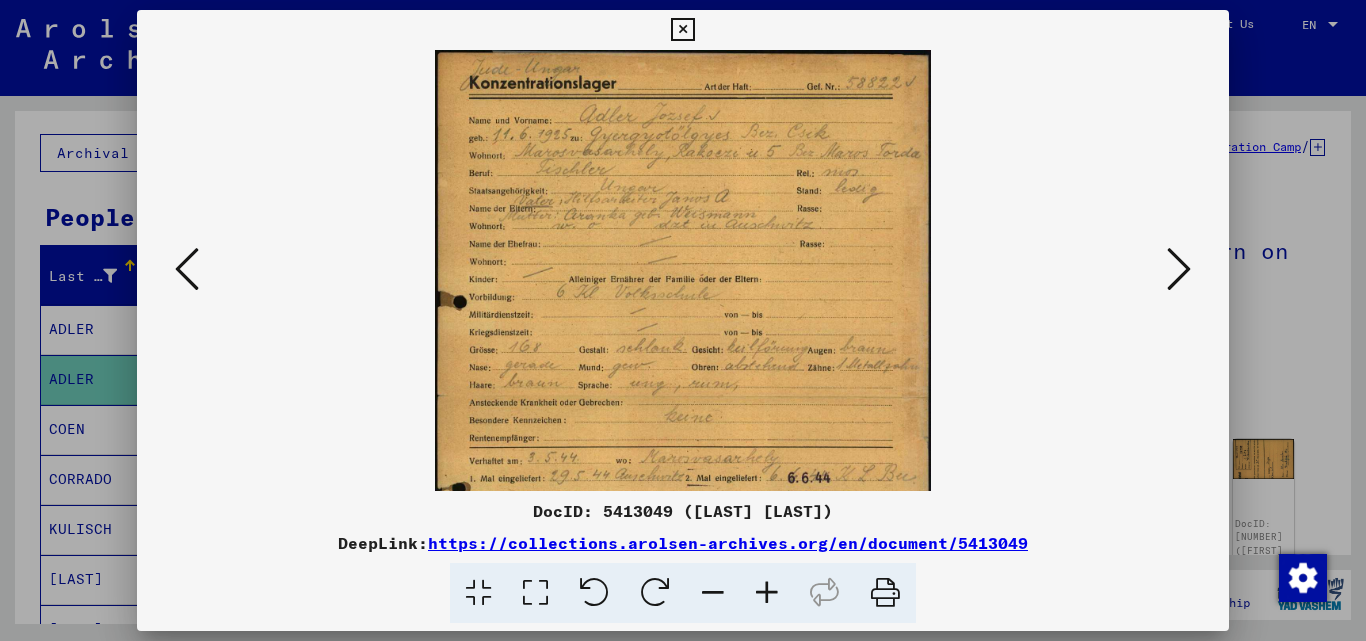 click at bounding box center (767, 593) 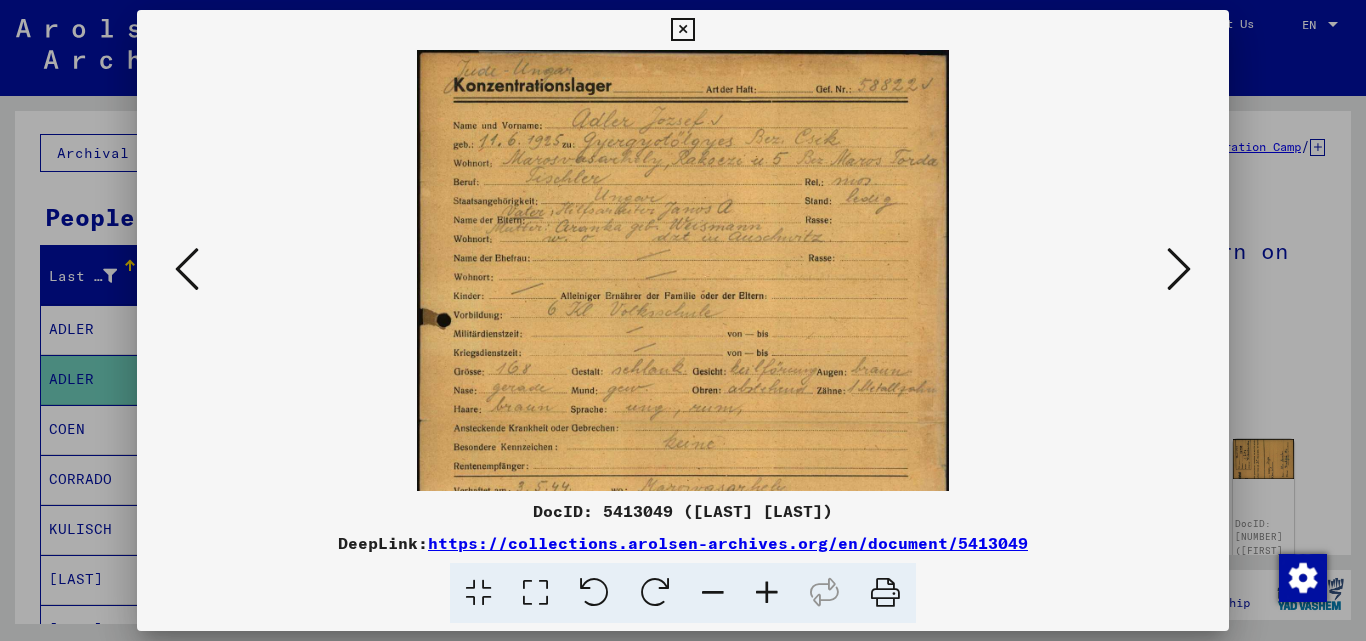 click at bounding box center [767, 593] 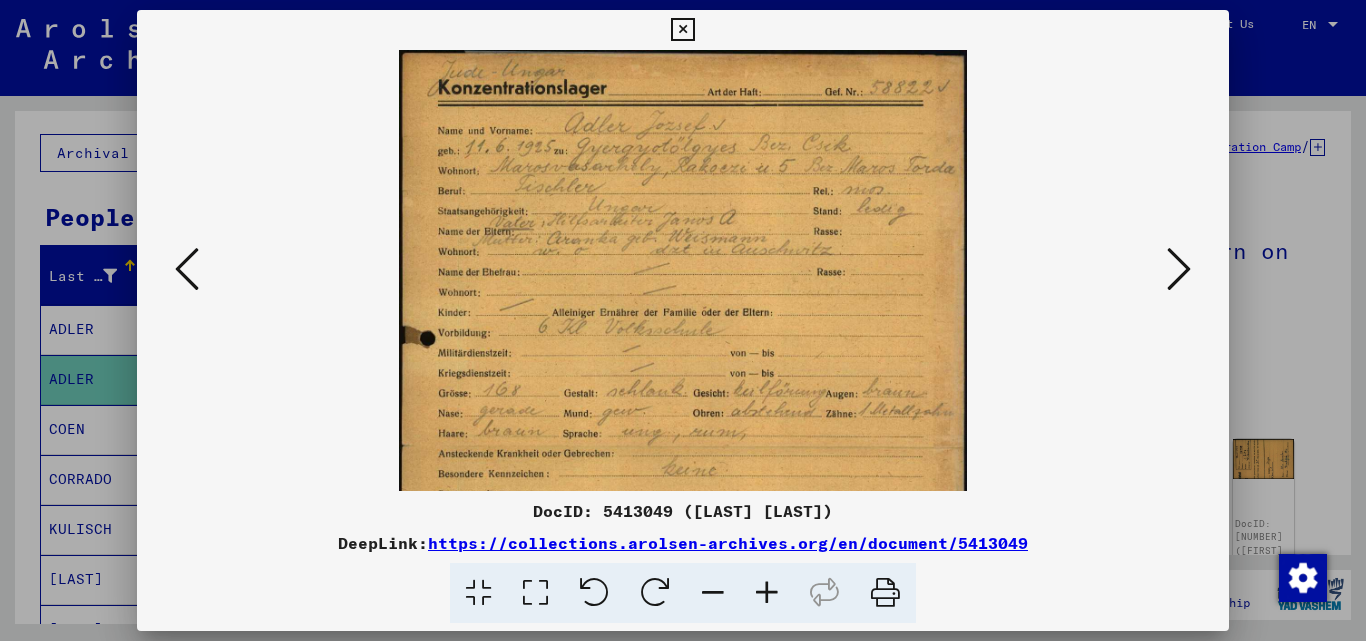 click at bounding box center (767, 593) 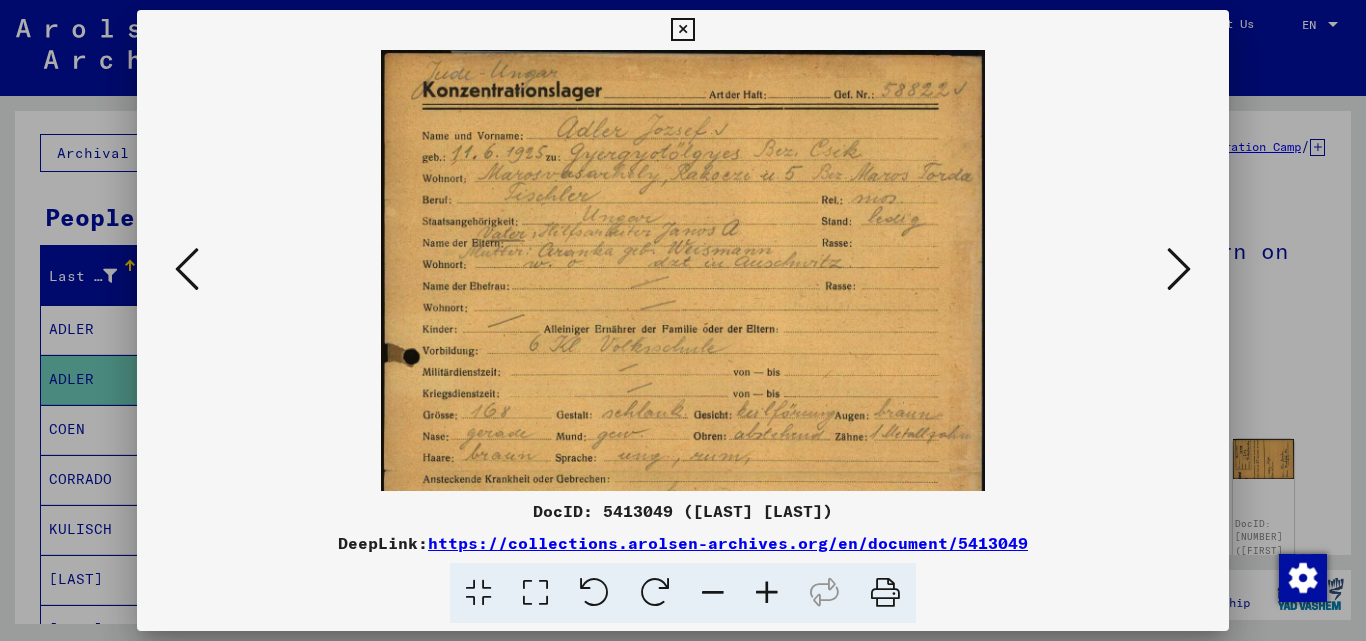 click at bounding box center [767, 593] 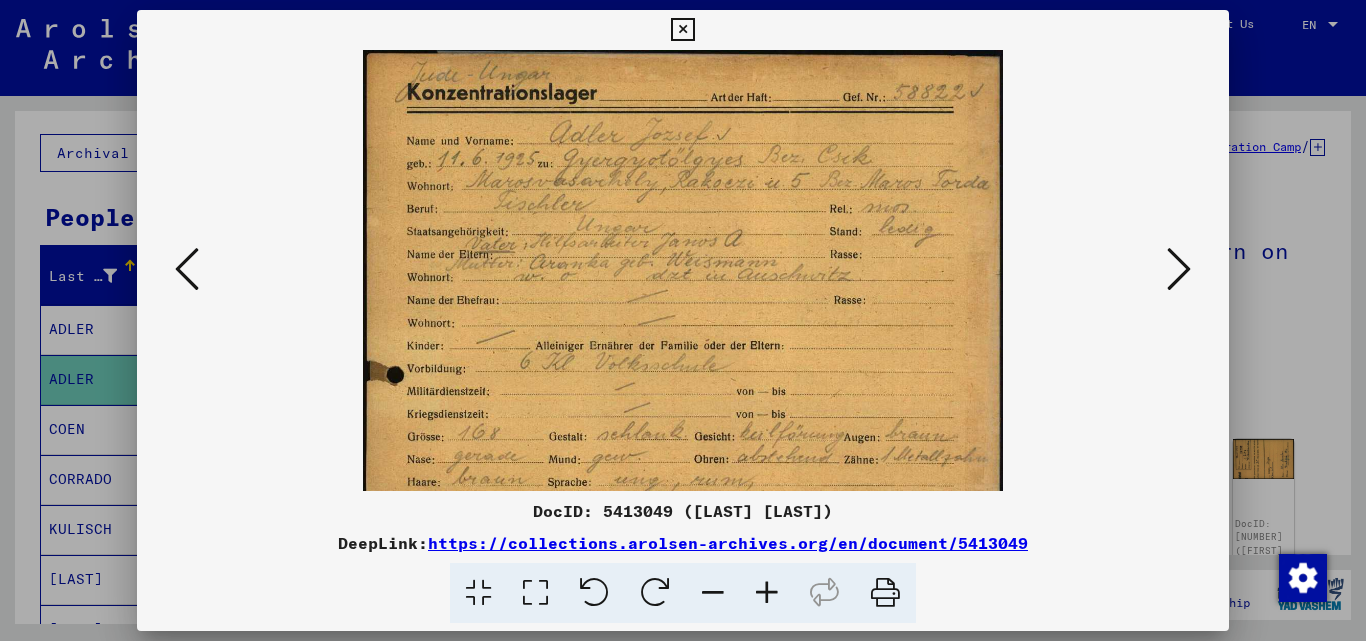 click at bounding box center (767, 593) 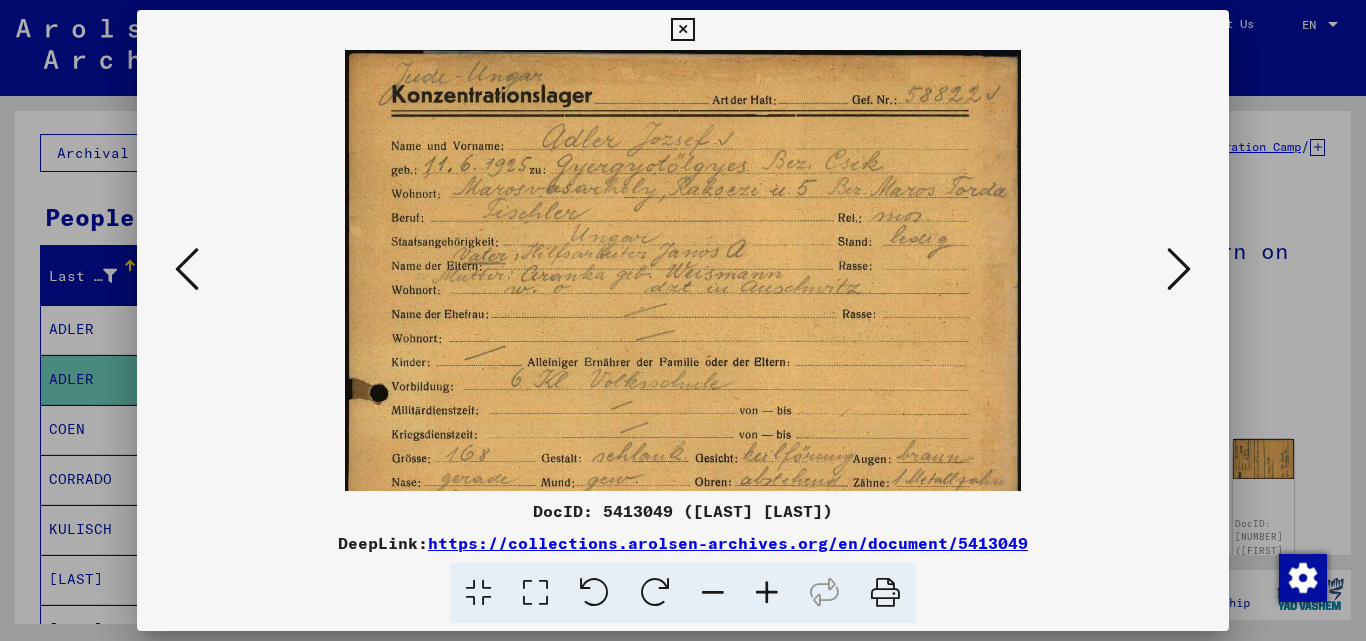 click at bounding box center [767, 593] 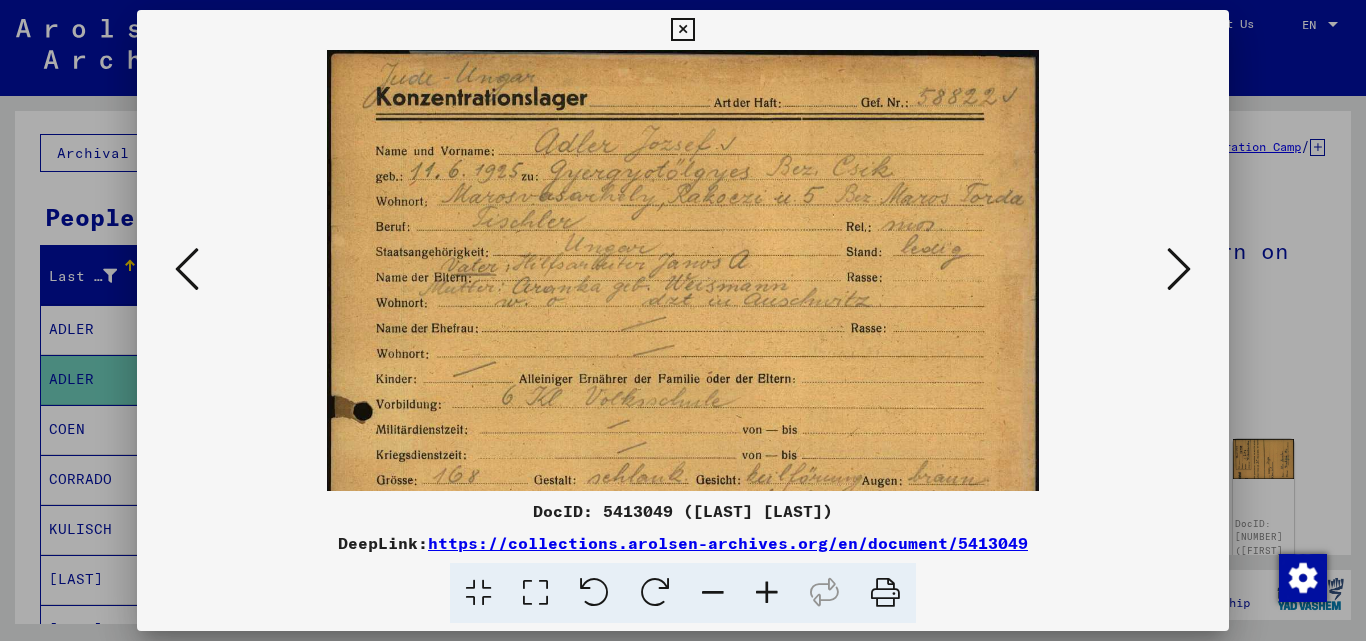 click at bounding box center [767, 593] 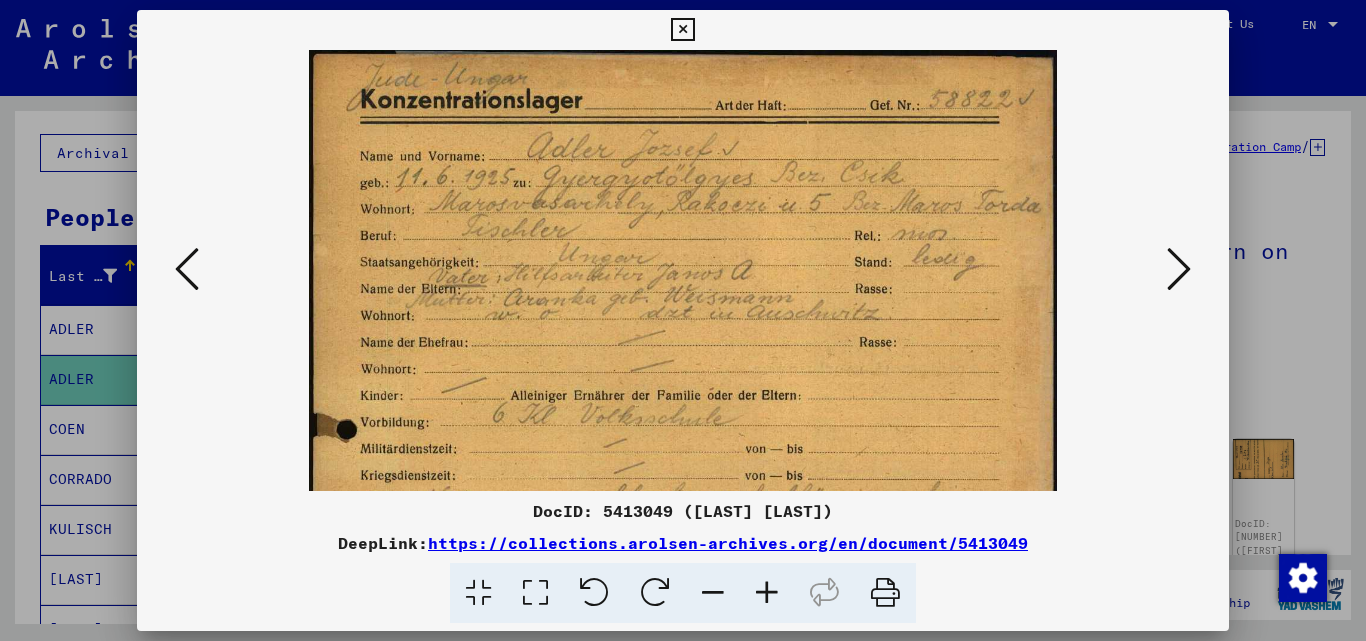 click at bounding box center (767, 593) 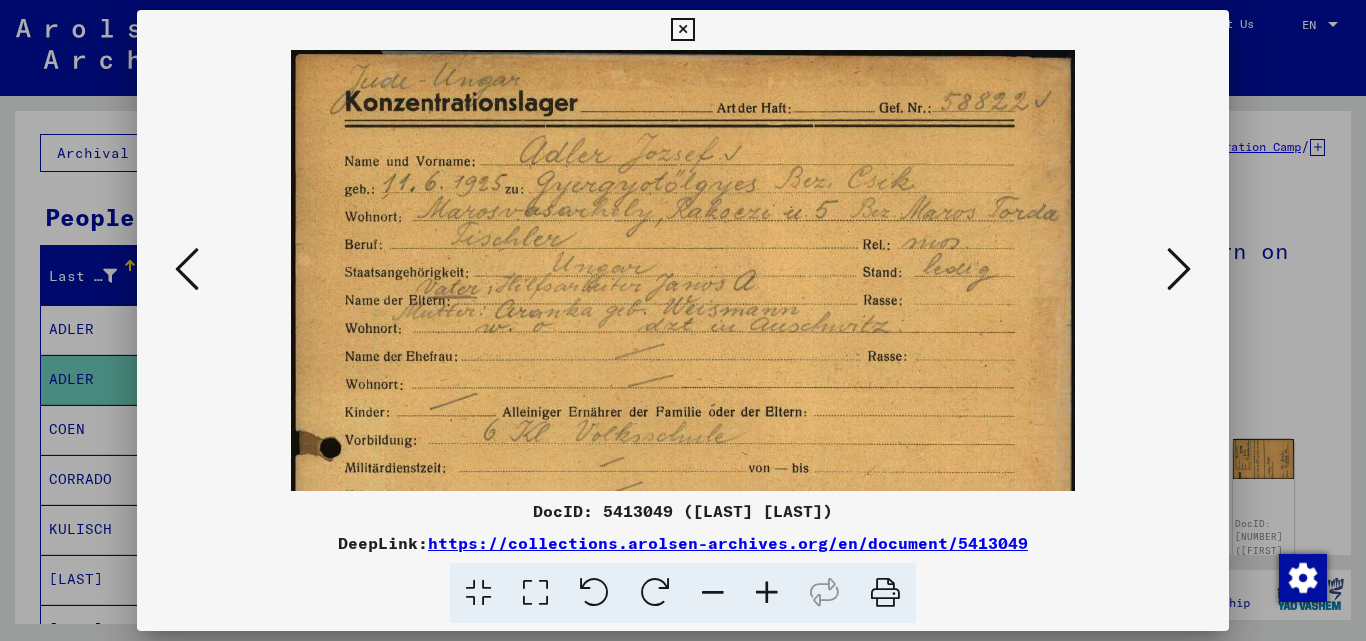 click at bounding box center (767, 593) 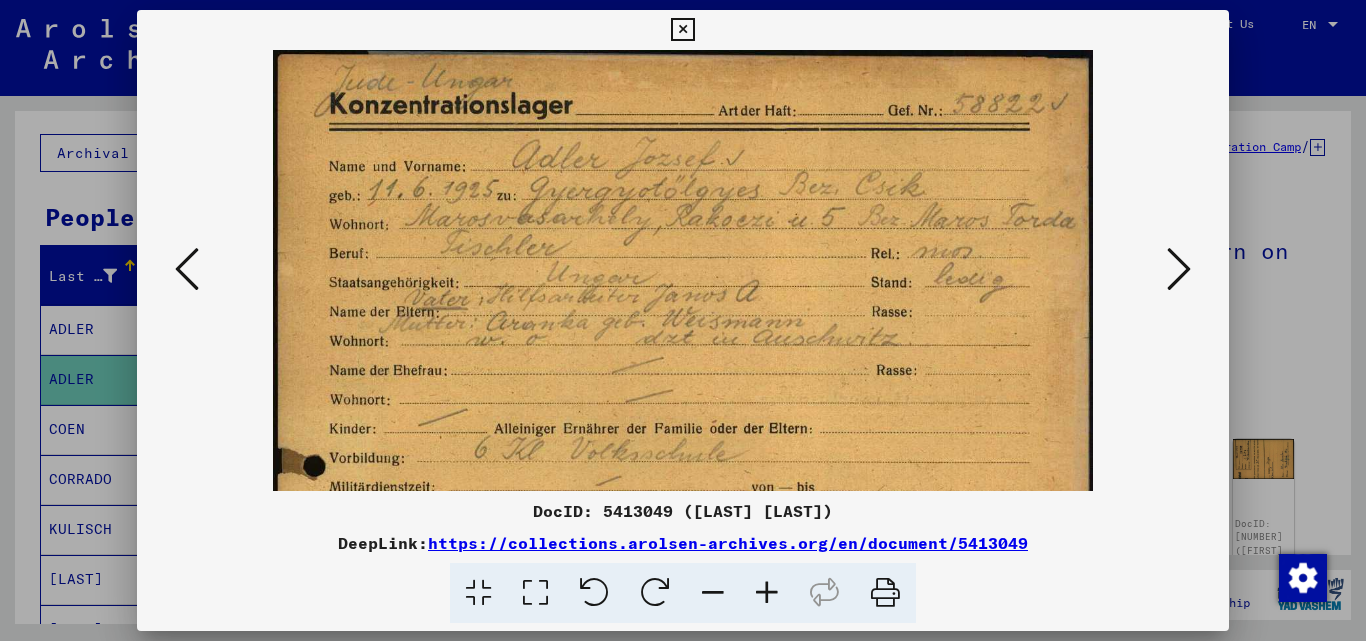 click on "DocID: 5413049 ([LAST] [LAST])  DeepLink:  https://collections.arolsen-archives.org/en/document/5413049" at bounding box center (683, 317) 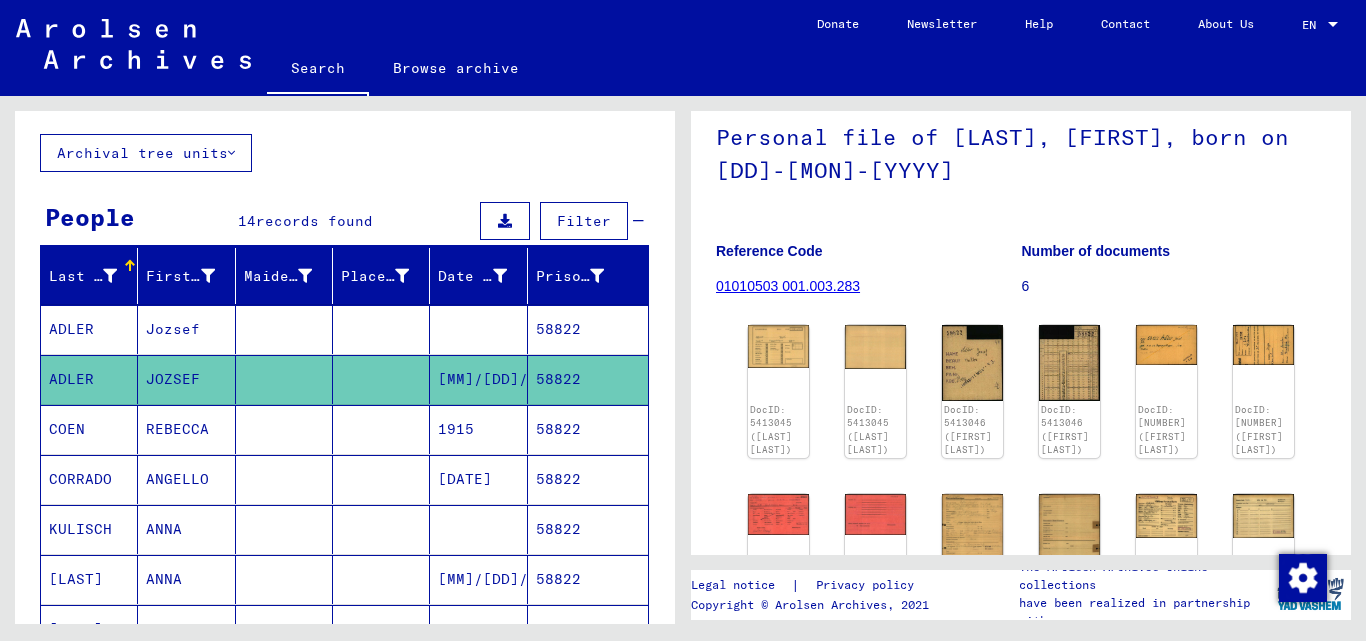 scroll, scrollTop: 300, scrollLeft: 0, axis: vertical 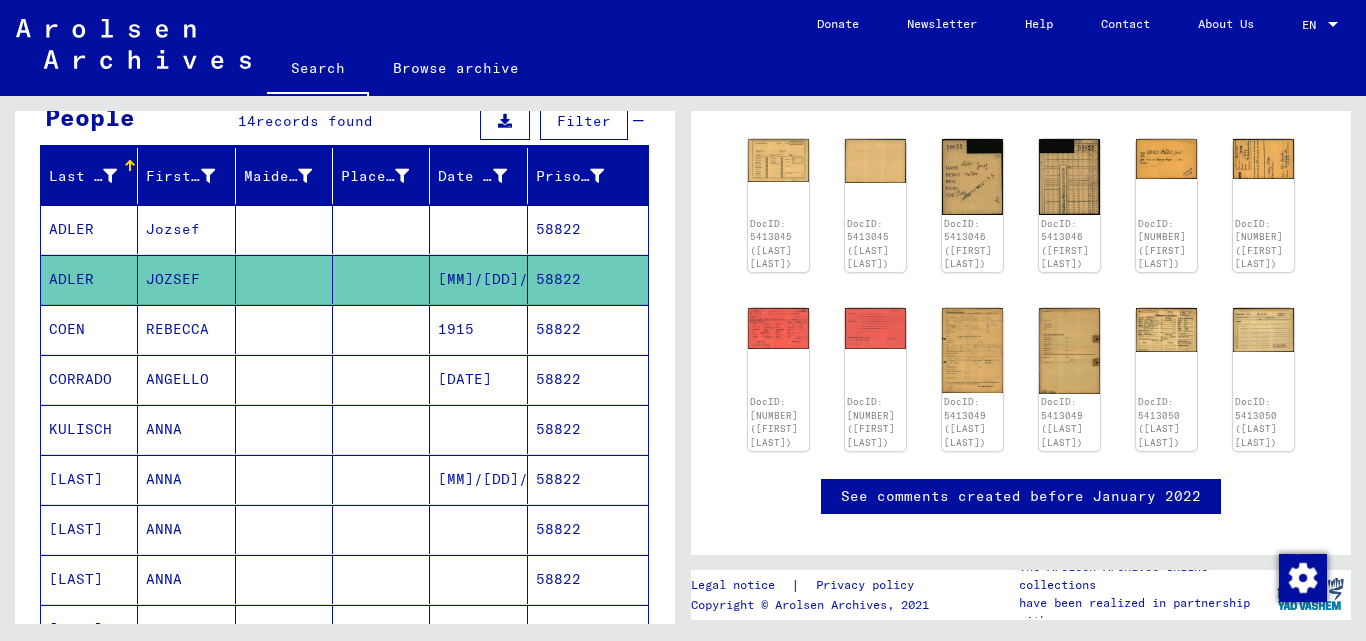 click on "58822" at bounding box center (588, 429) 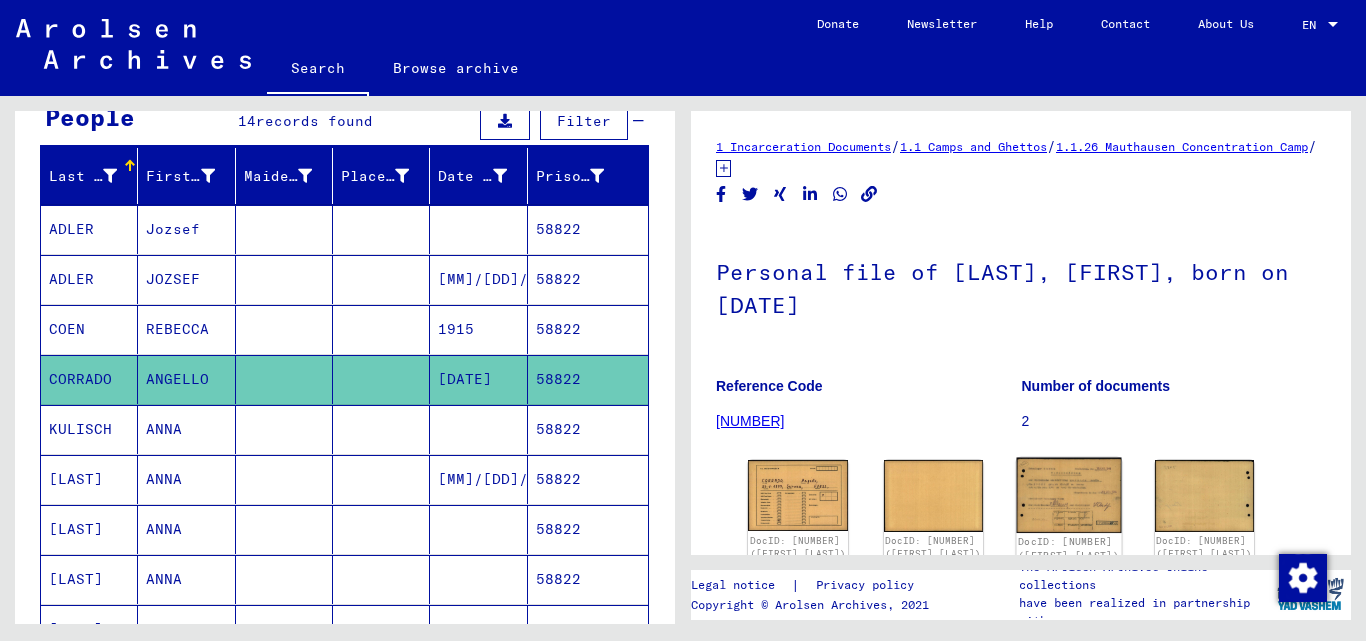 click 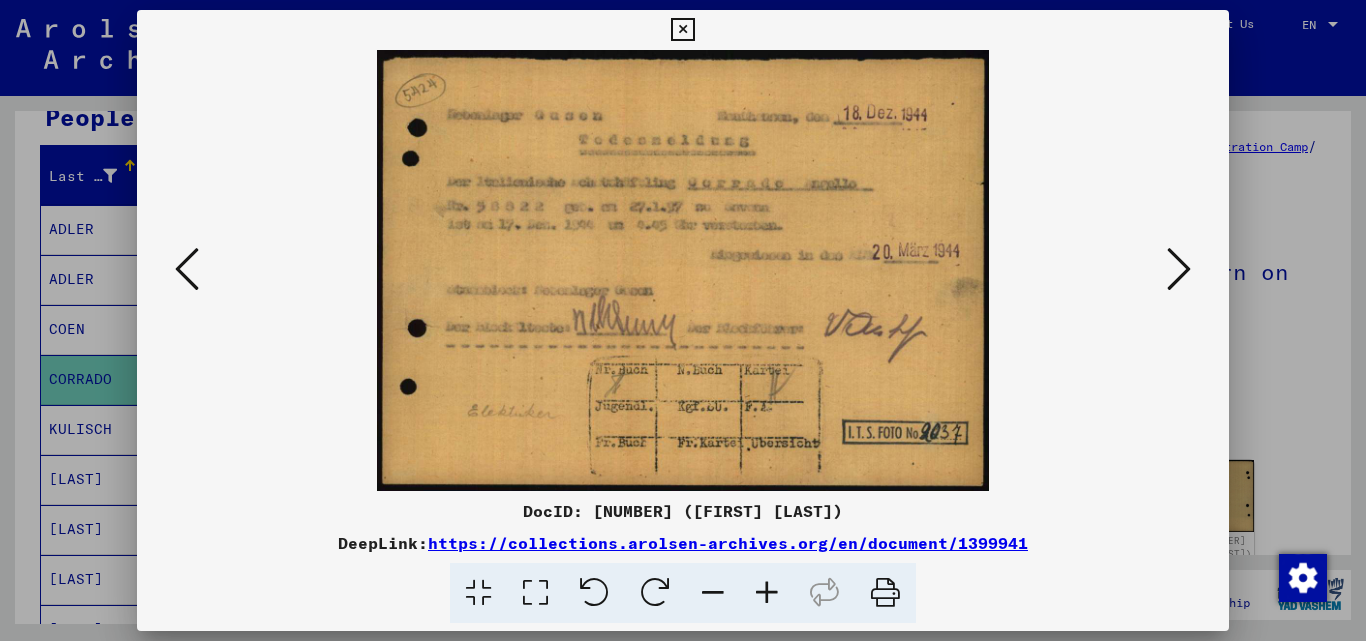 drag, startPoint x: 693, startPoint y: 18, endPoint x: 683, endPoint y: 58, distance: 41.231056 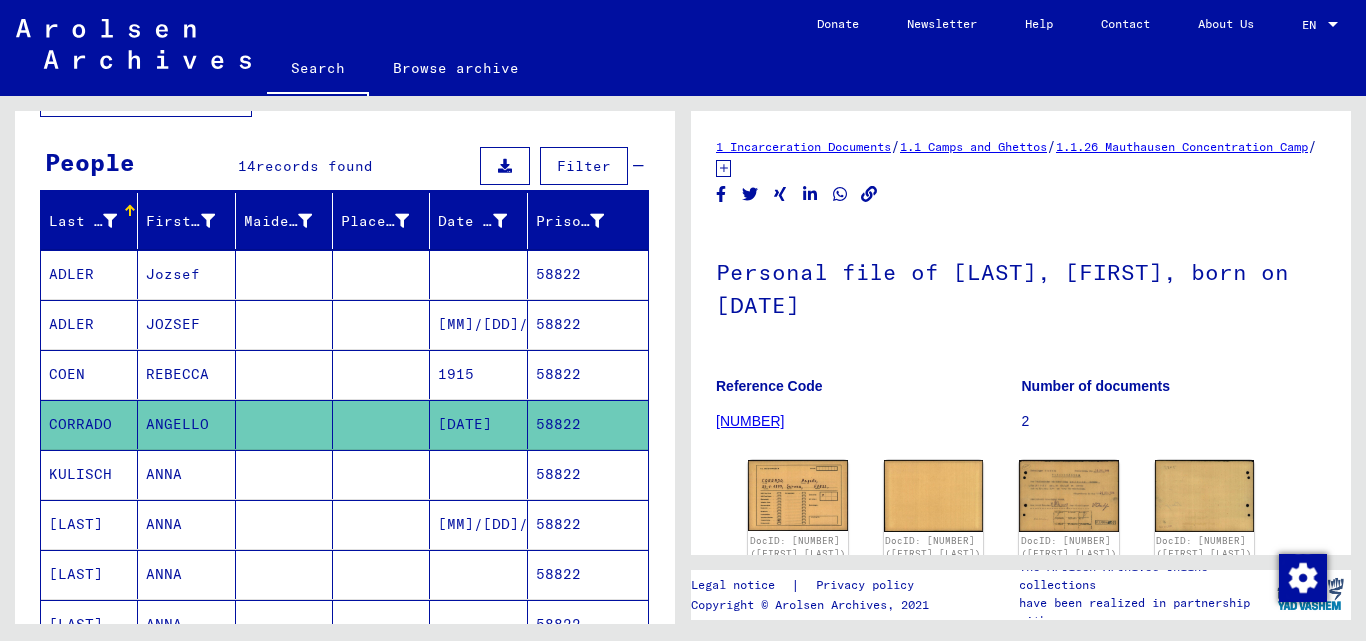 scroll, scrollTop: 0, scrollLeft: 0, axis: both 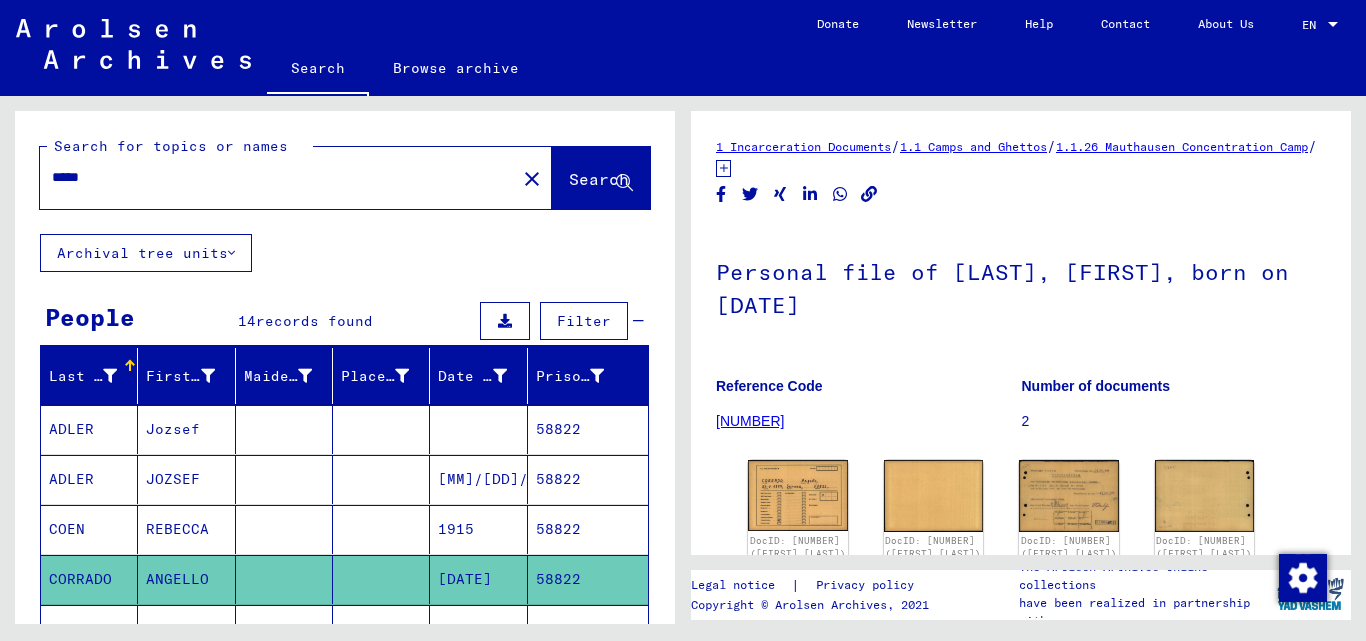 click on "*****" 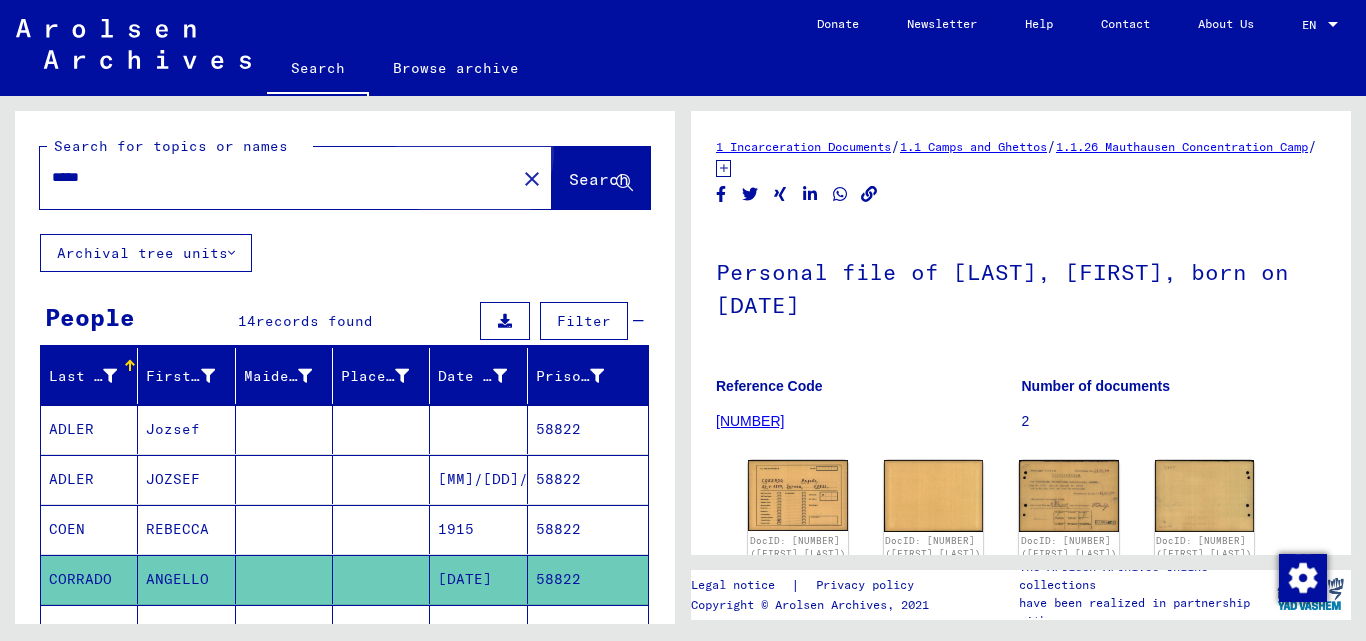 click on "Search" 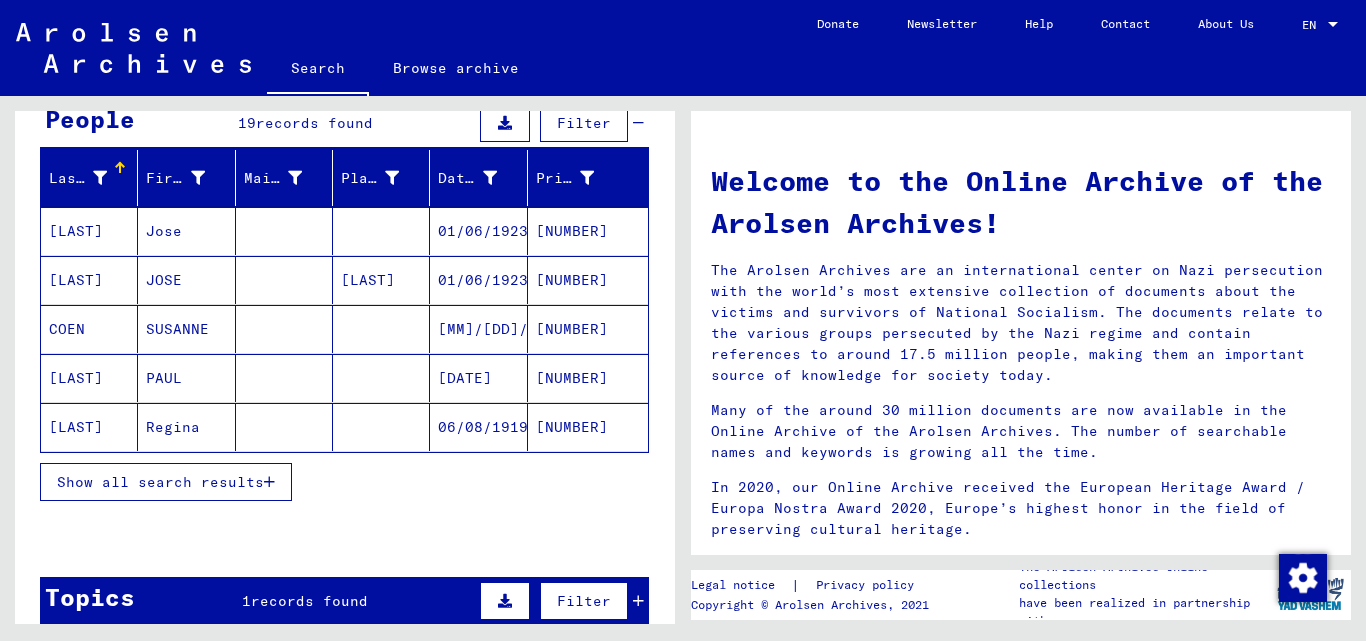 scroll, scrollTop: 200, scrollLeft: 0, axis: vertical 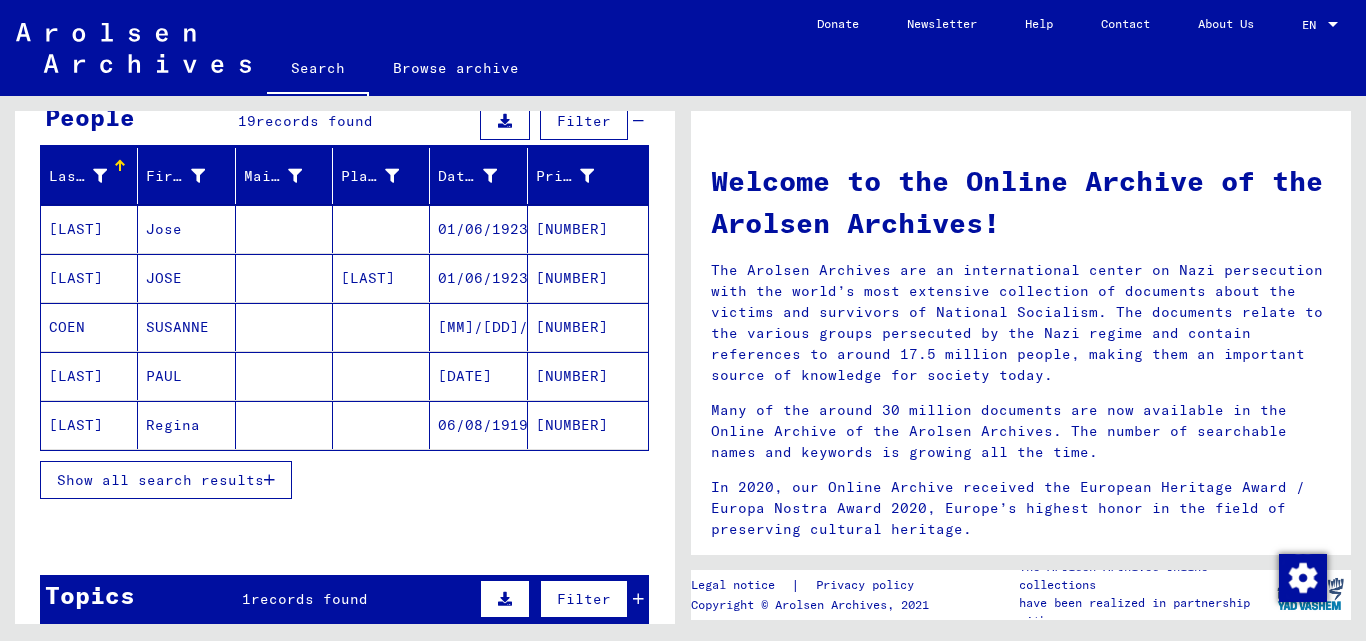 click on "Show all search results" at bounding box center (166, 480) 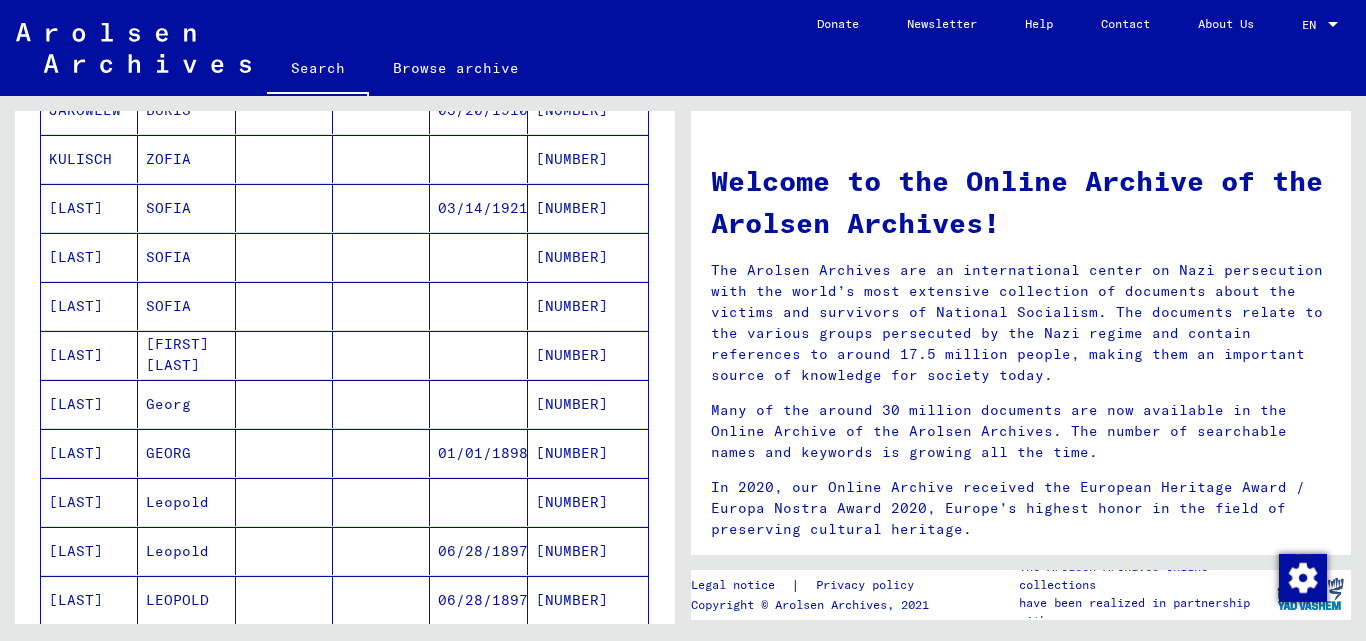 scroll, scrollTop: 700, scrollLeft: 0, axis: vertical 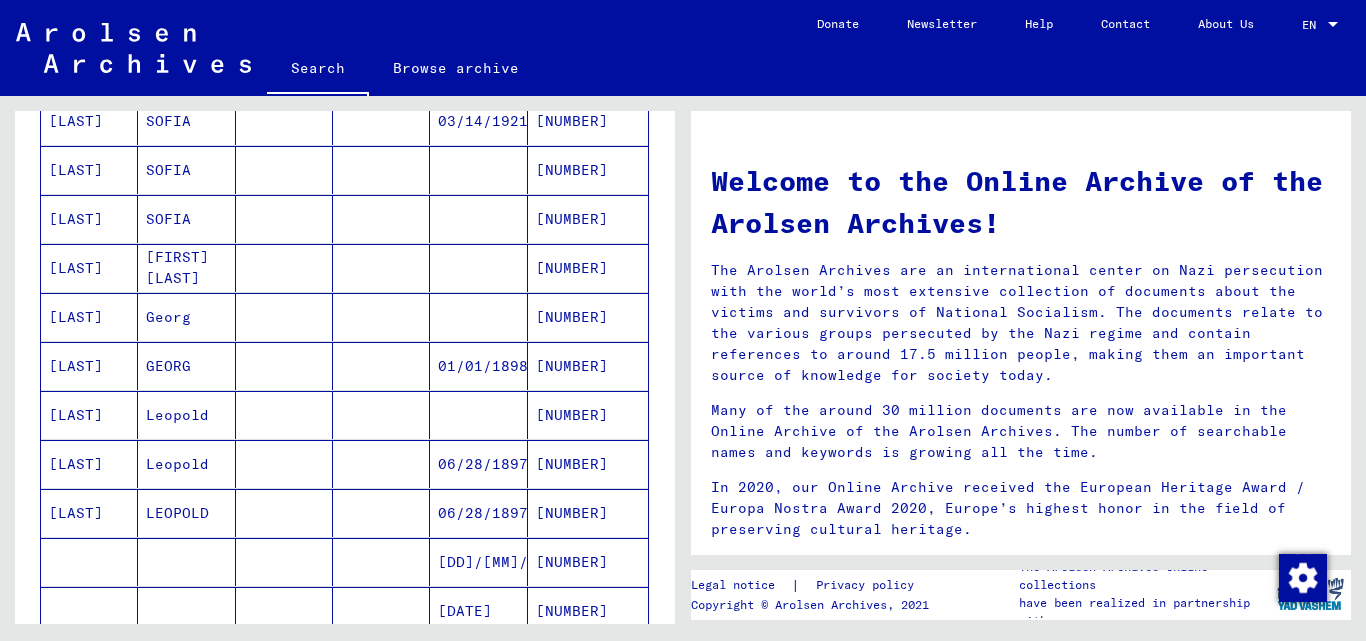 click on "[NUMBER]" at bounding box center (588, 562) 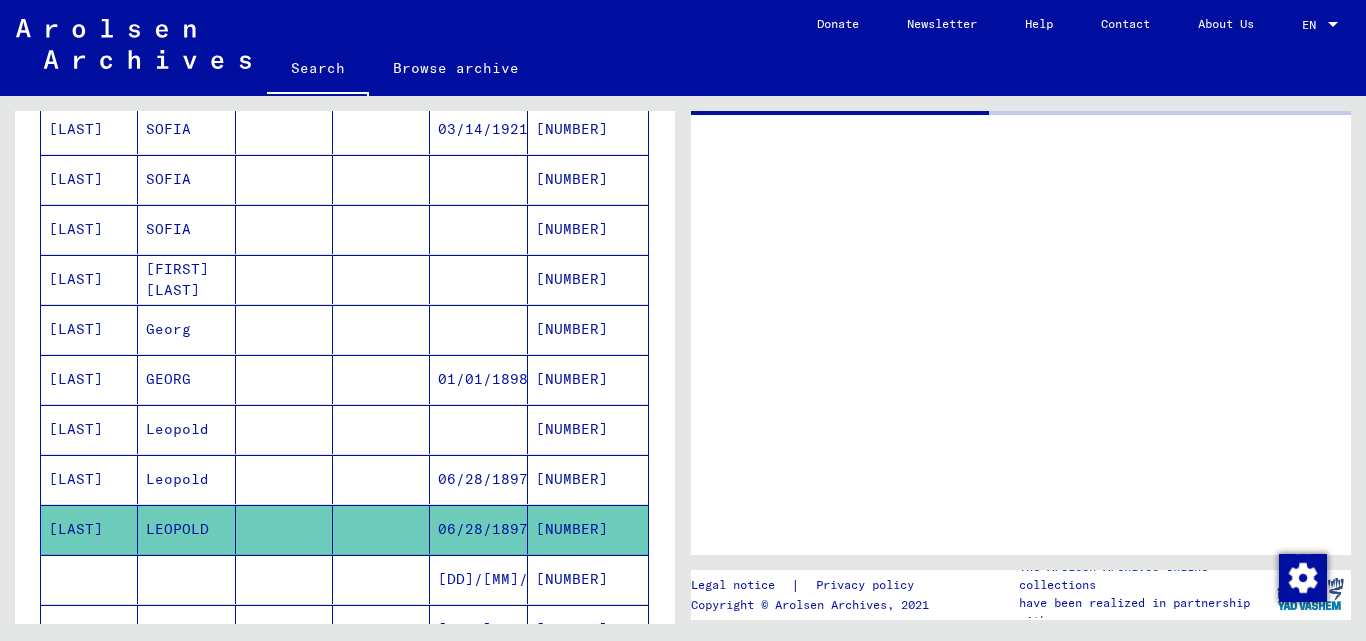 scroll, scrollTop: 708, scrollLeft: 0, axis: vertical 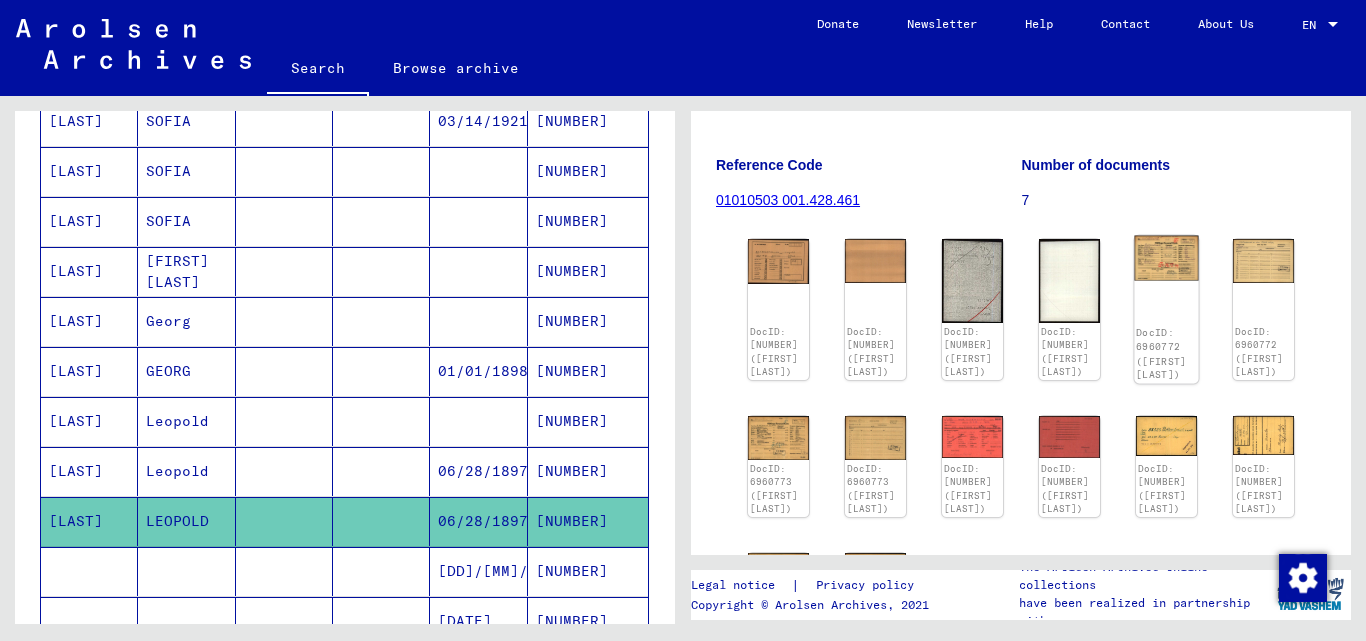 click 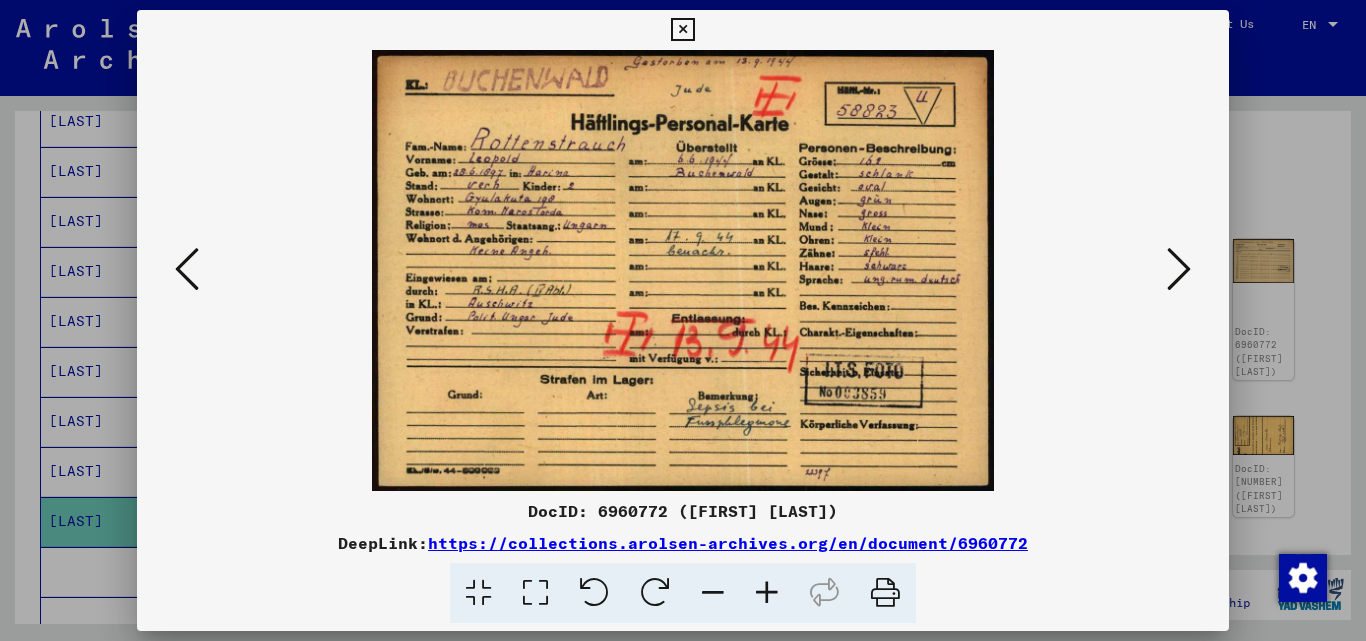 click at bounding box center (682, 30) 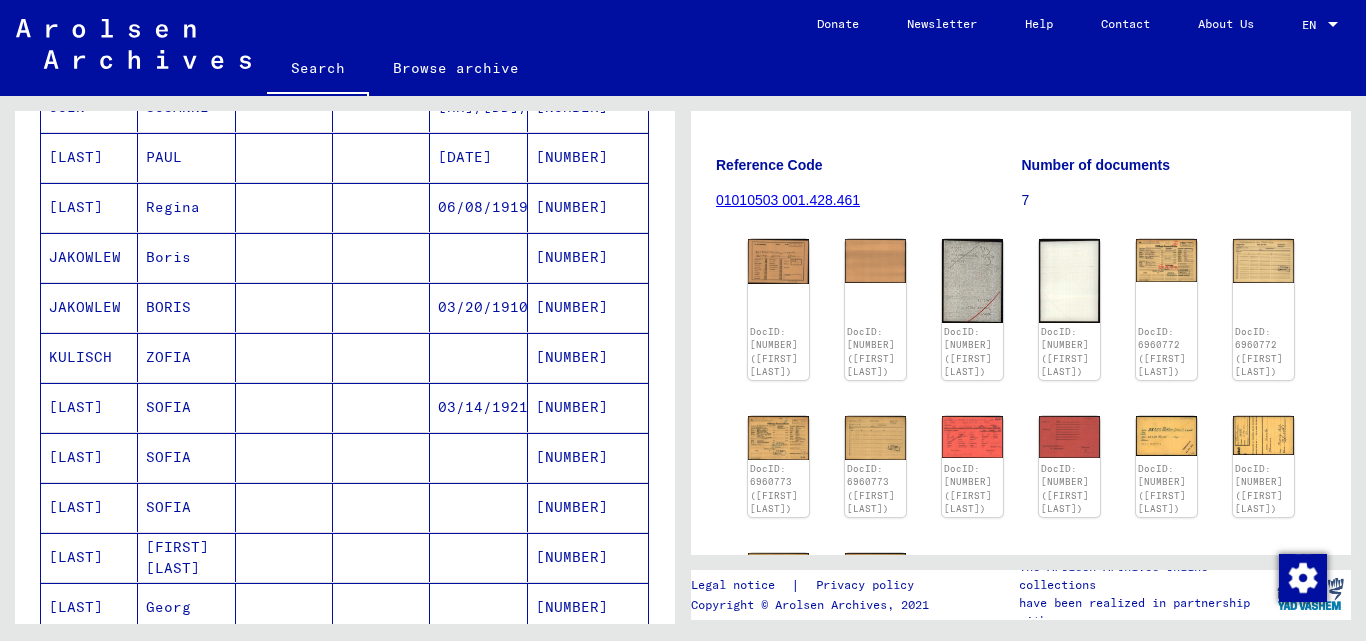scroll, scrollTop: 408, scrollLeft: 0, axis: vertical 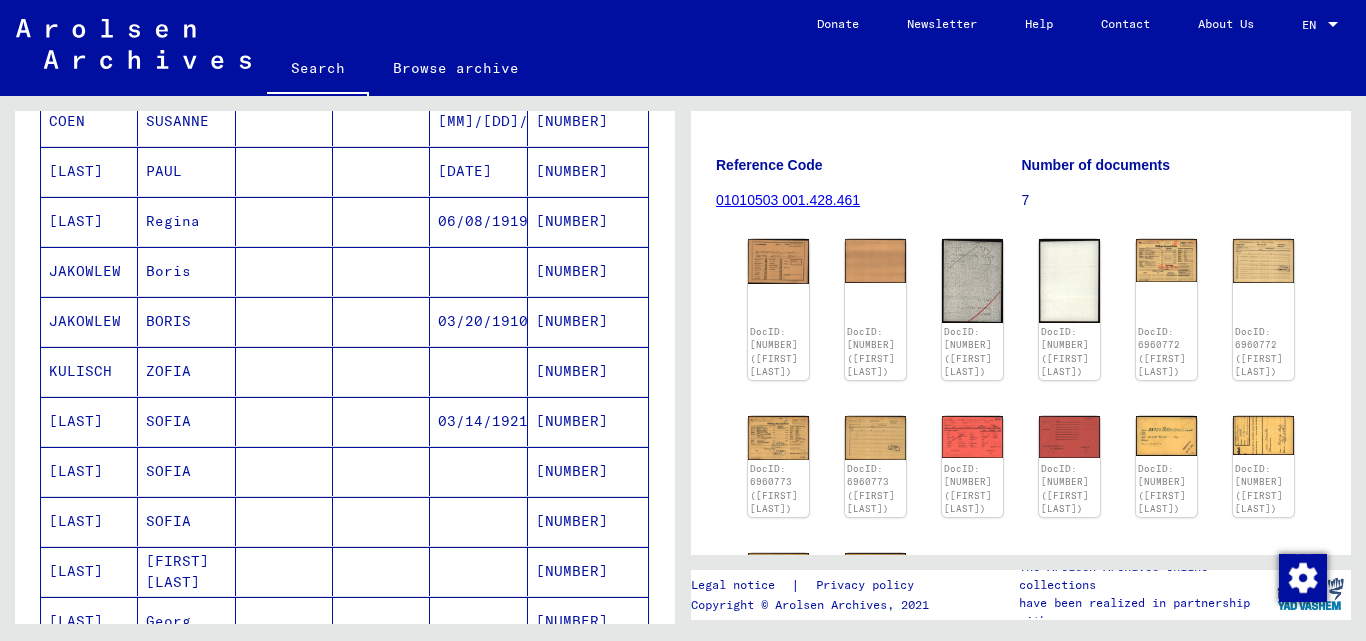 click on "[NUMBER]" at bounding box center (588, 371) 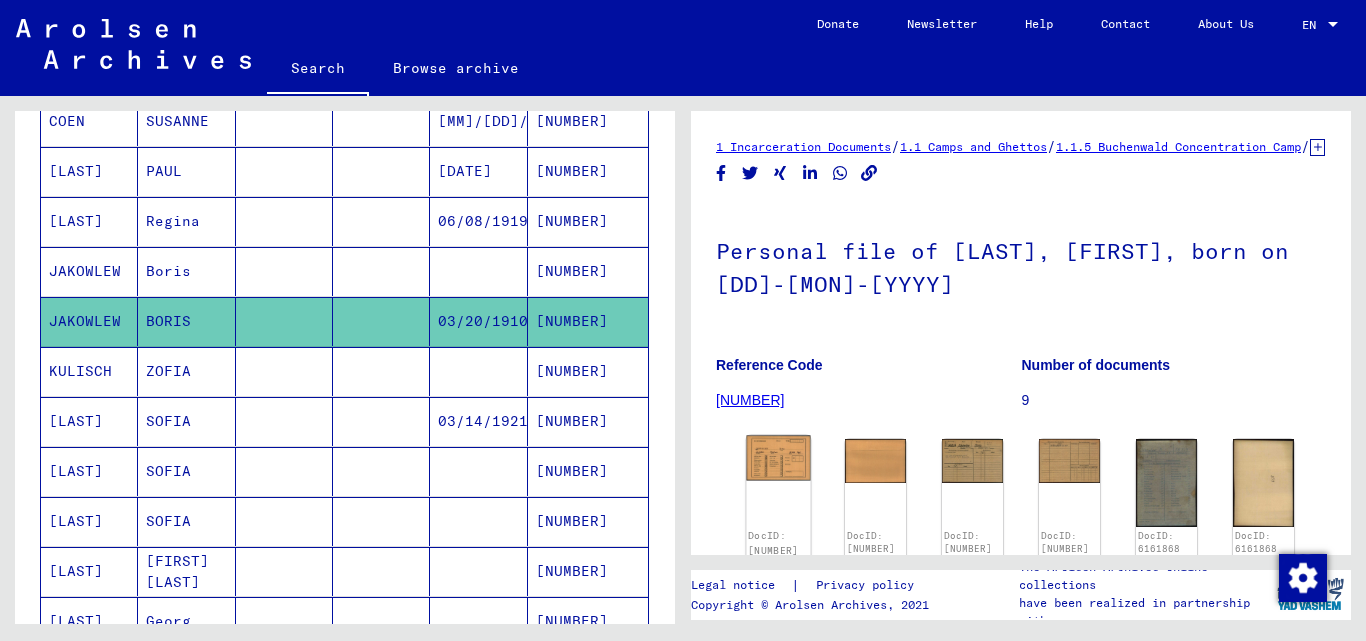 click 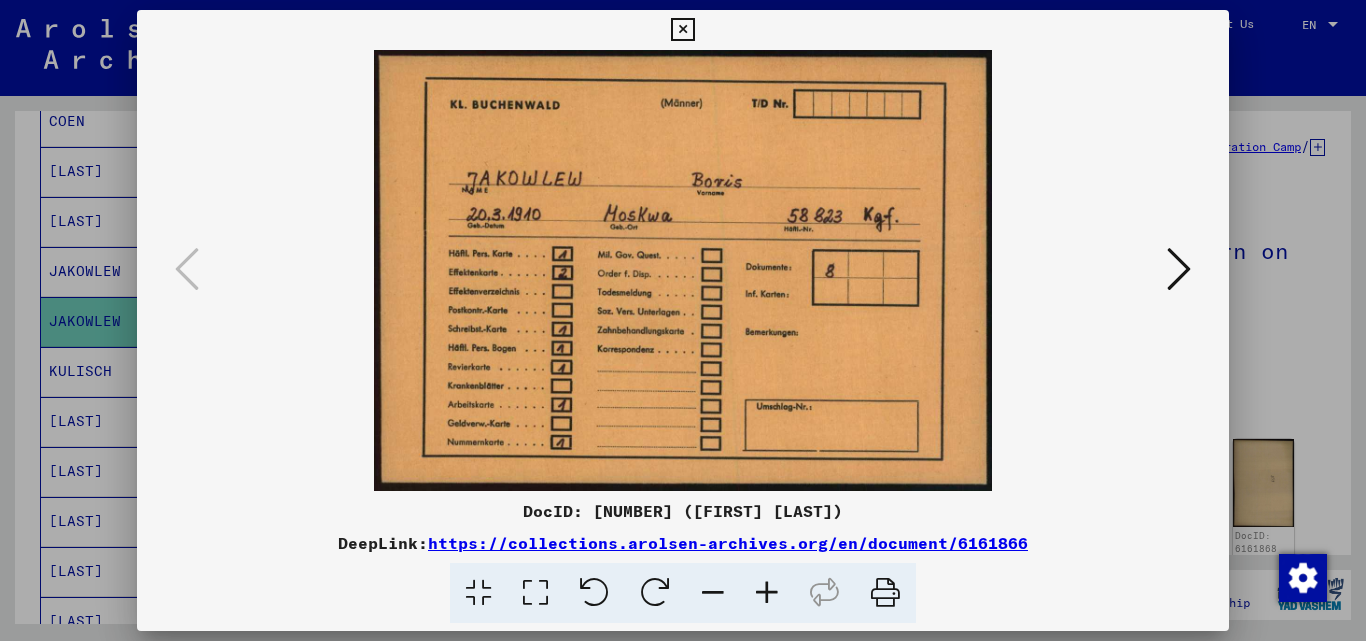 click at bounding box center [1179, 270] 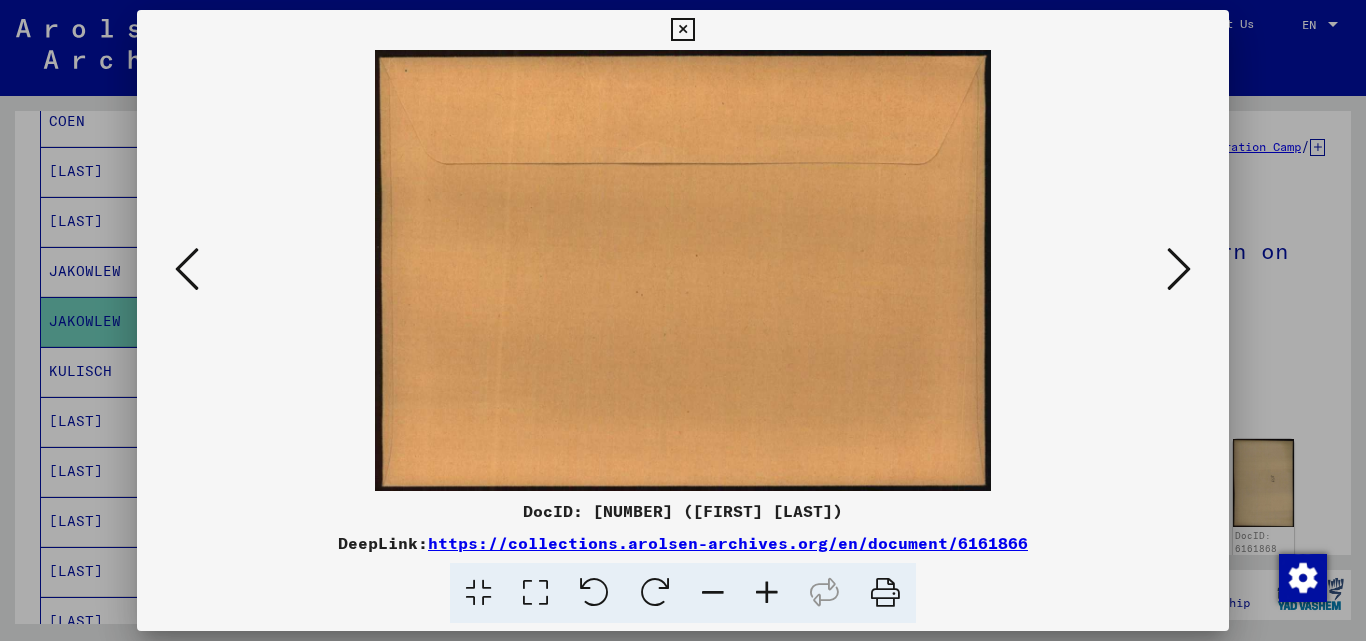 click at bounding box center [1179, 269] 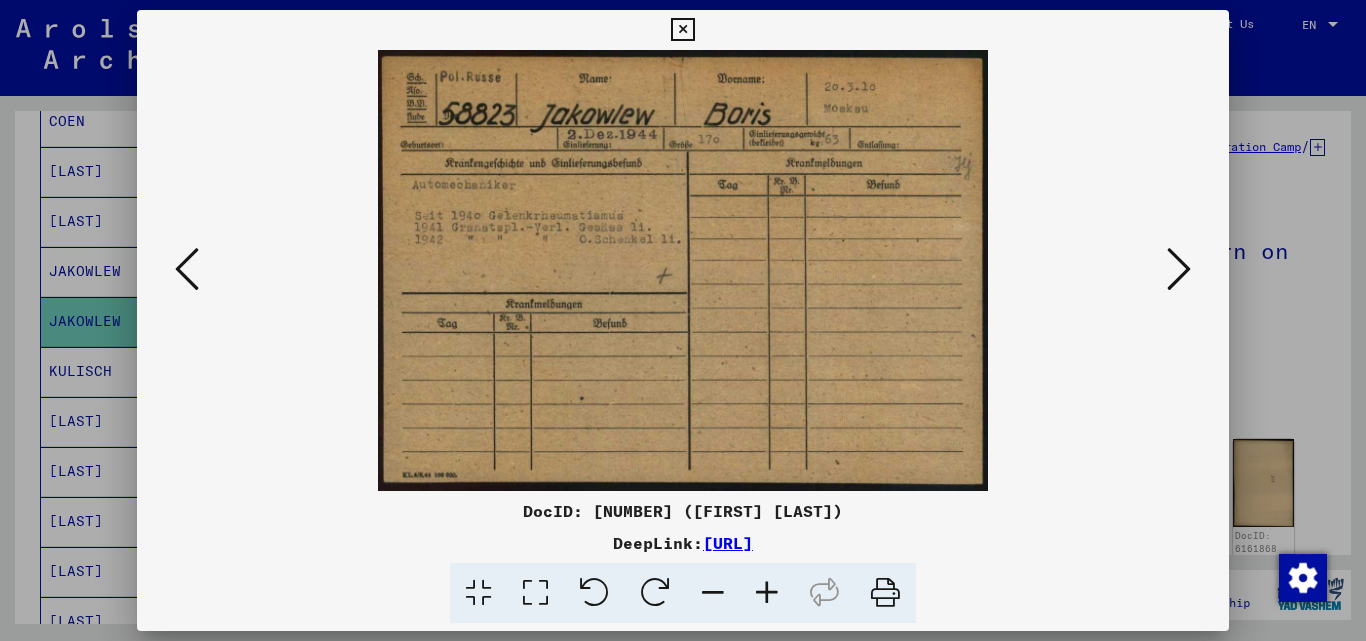click at bounding box center [1179, 270] 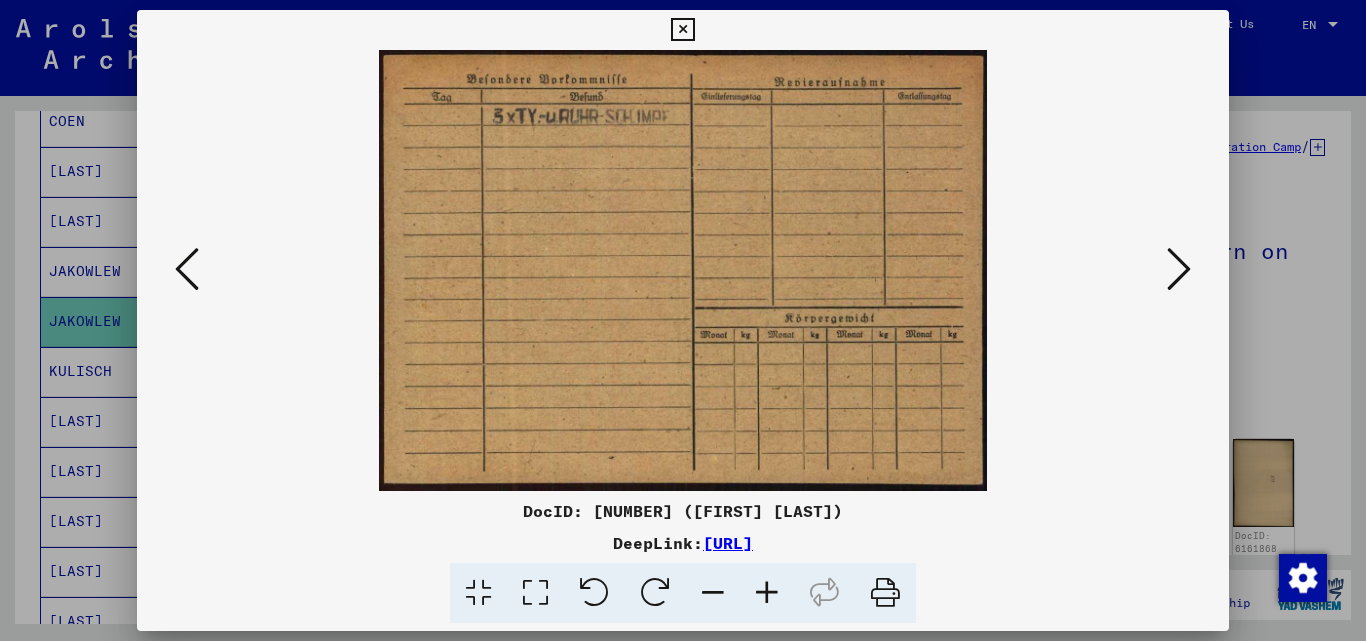 click at bounding box center [1179, 270] 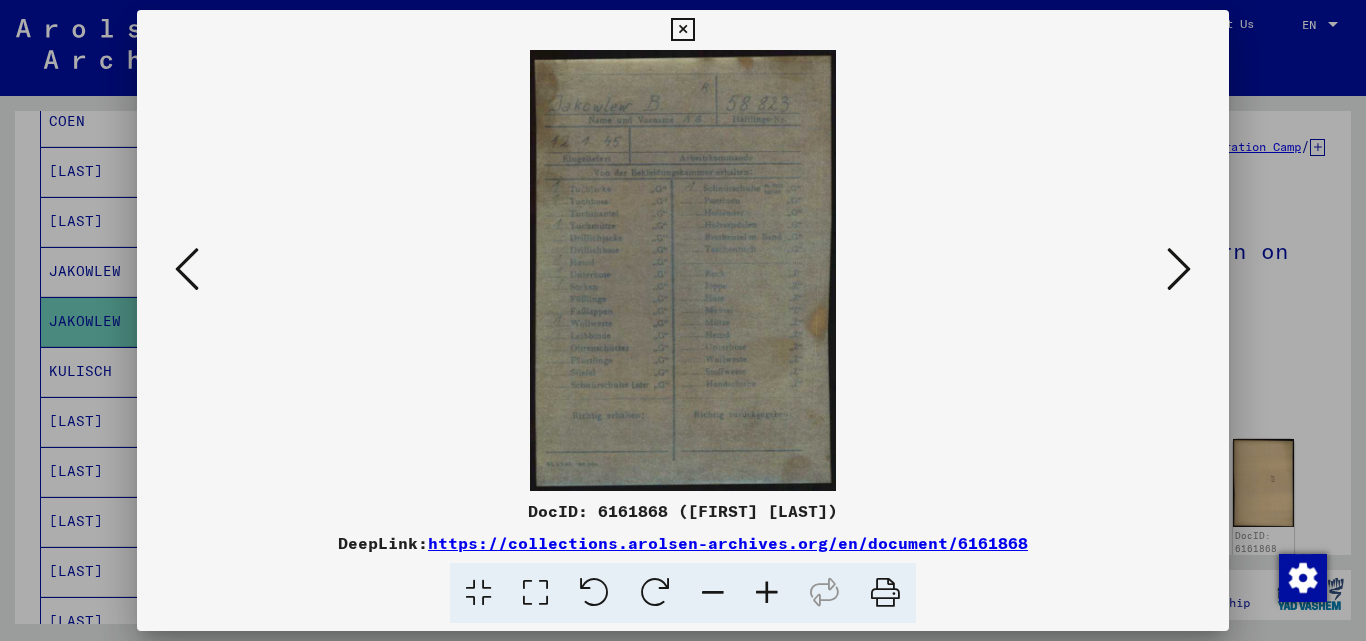 click at bounding box center [1179, 270] 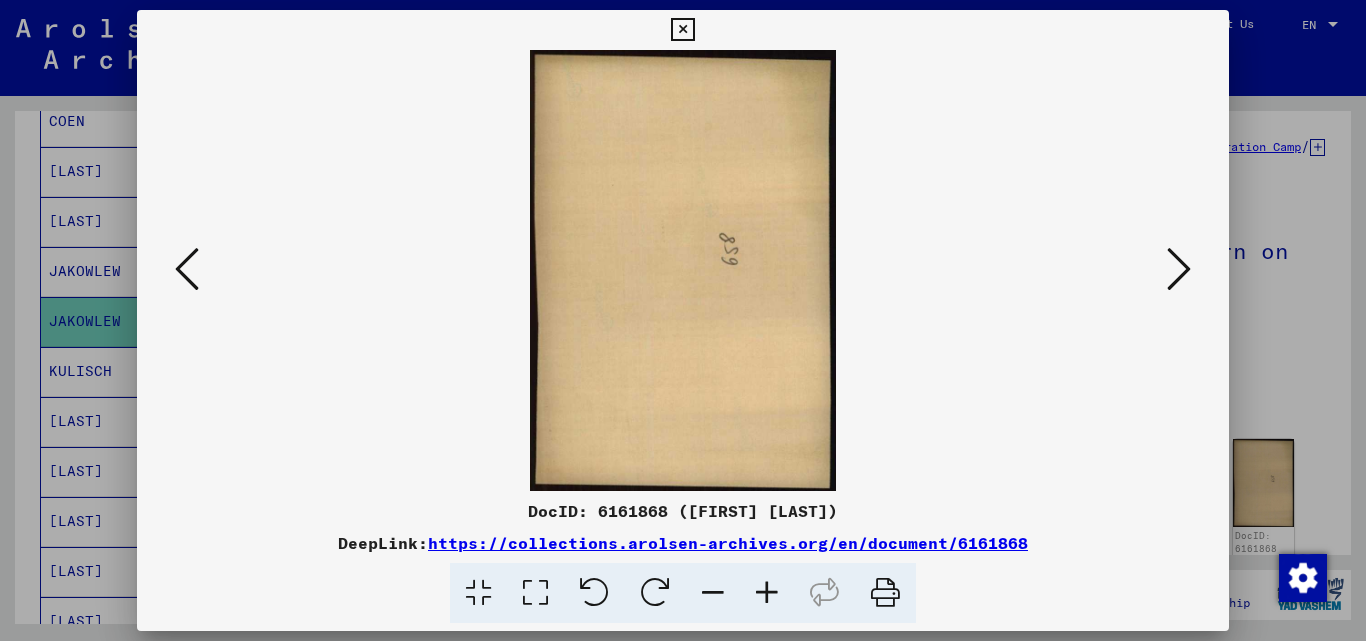 click at bounding box center (1179, 270) 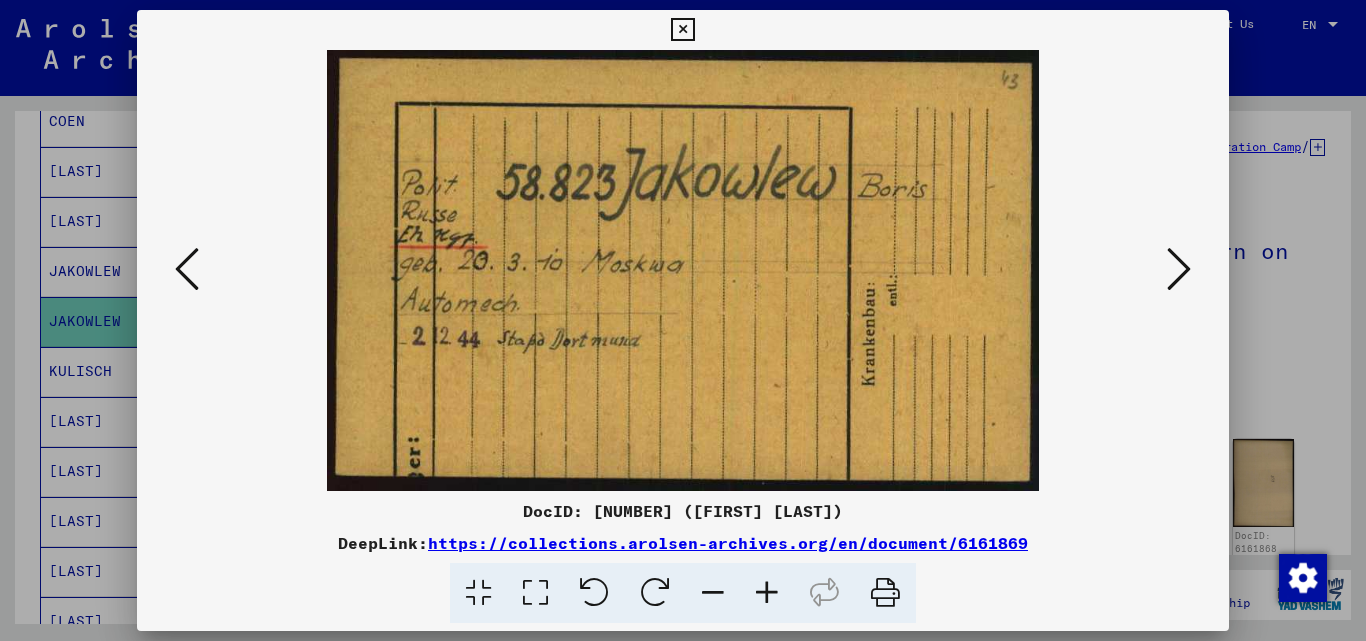 click at bounding box center [1179, 270] 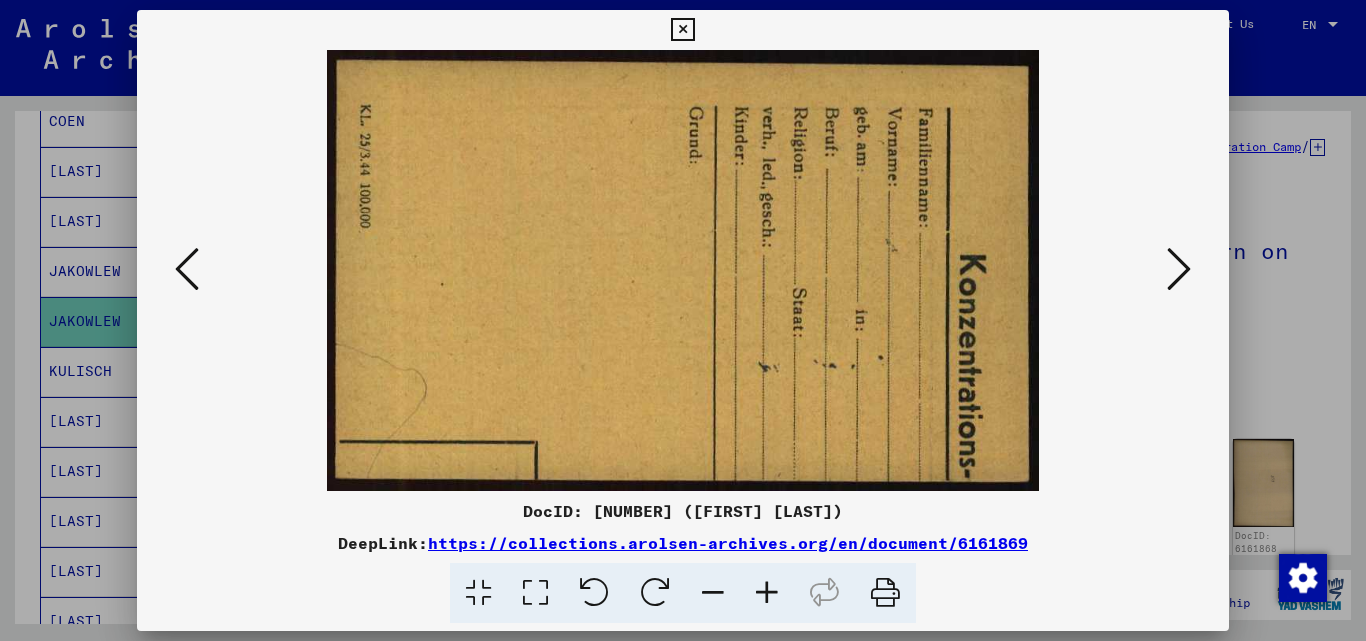 click at bounding box center [1179, 270] 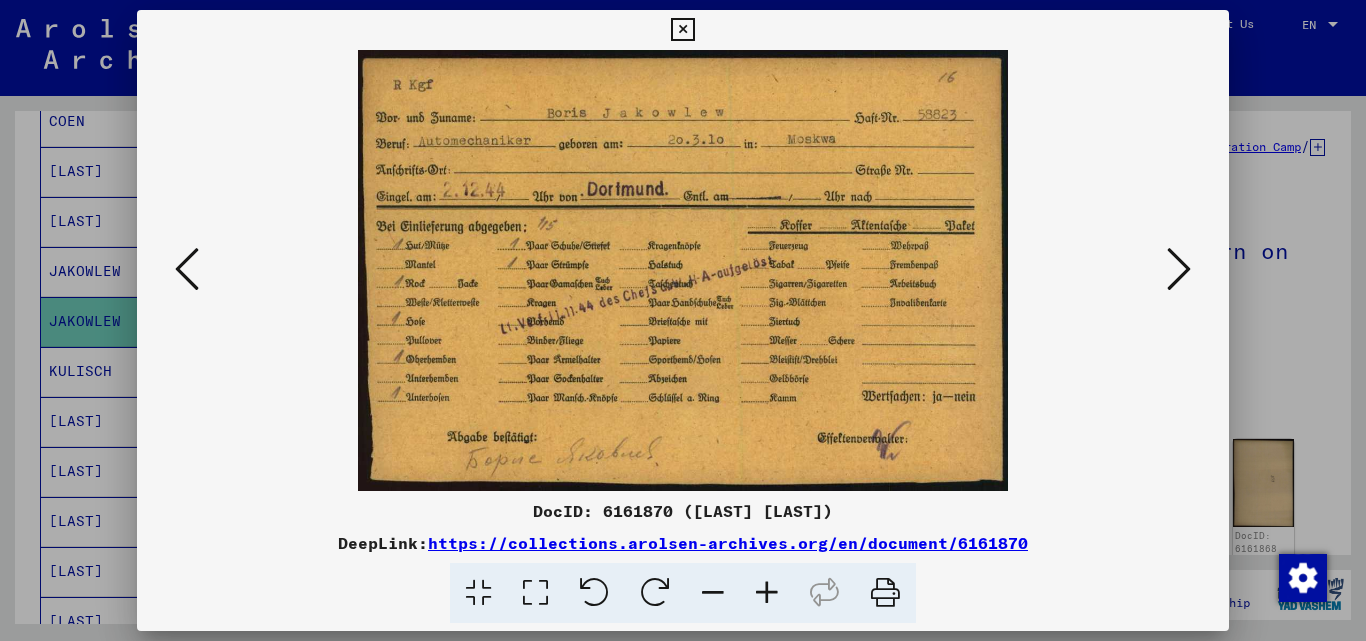 click at bounding box center (1179, 270) 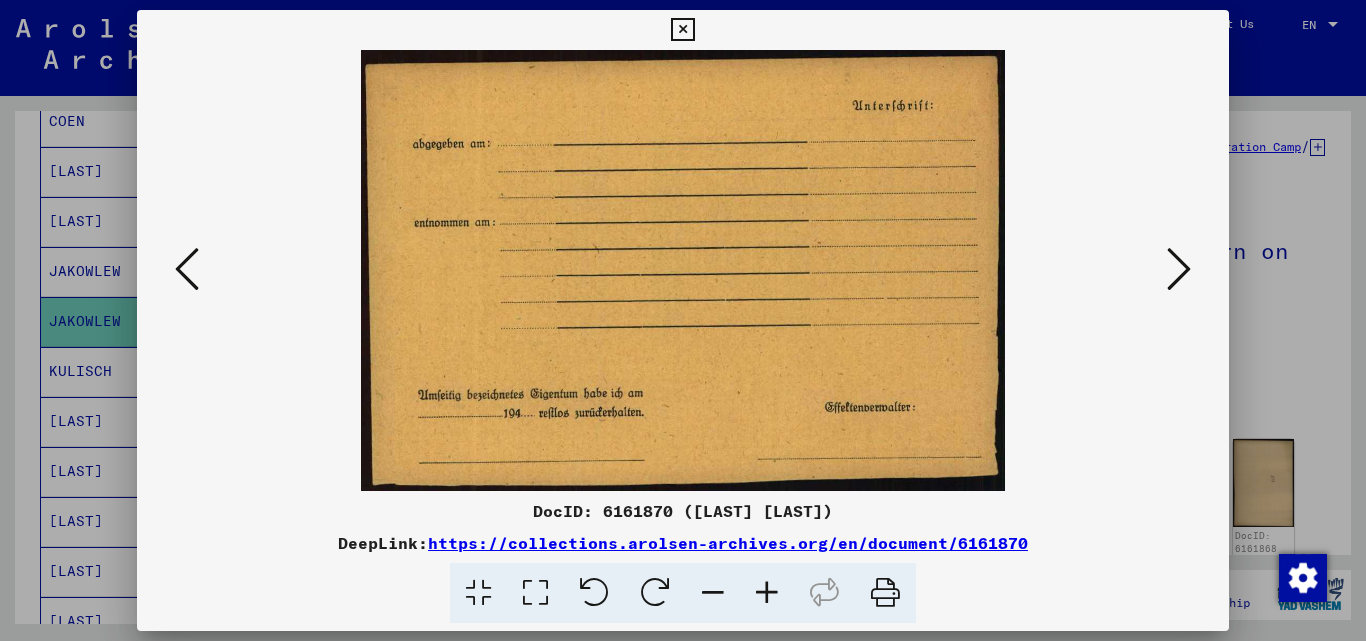 click at bounding box center (1179, 270) 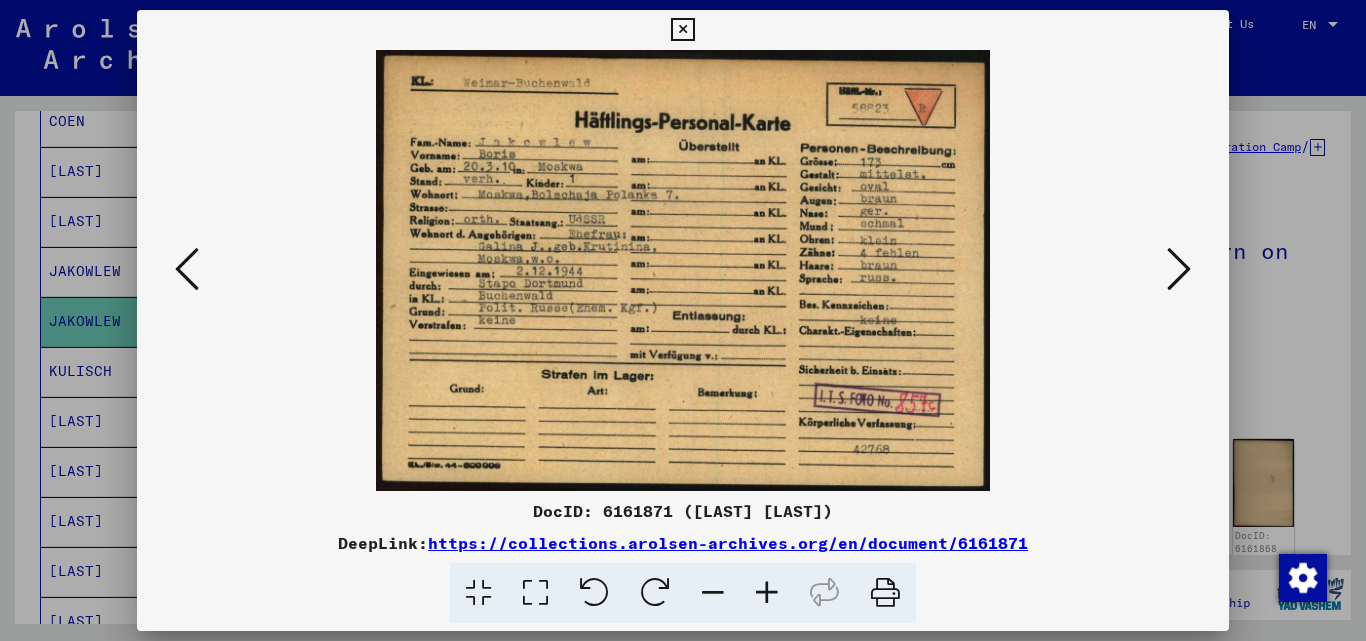 click at bounding box center [1179, 270] 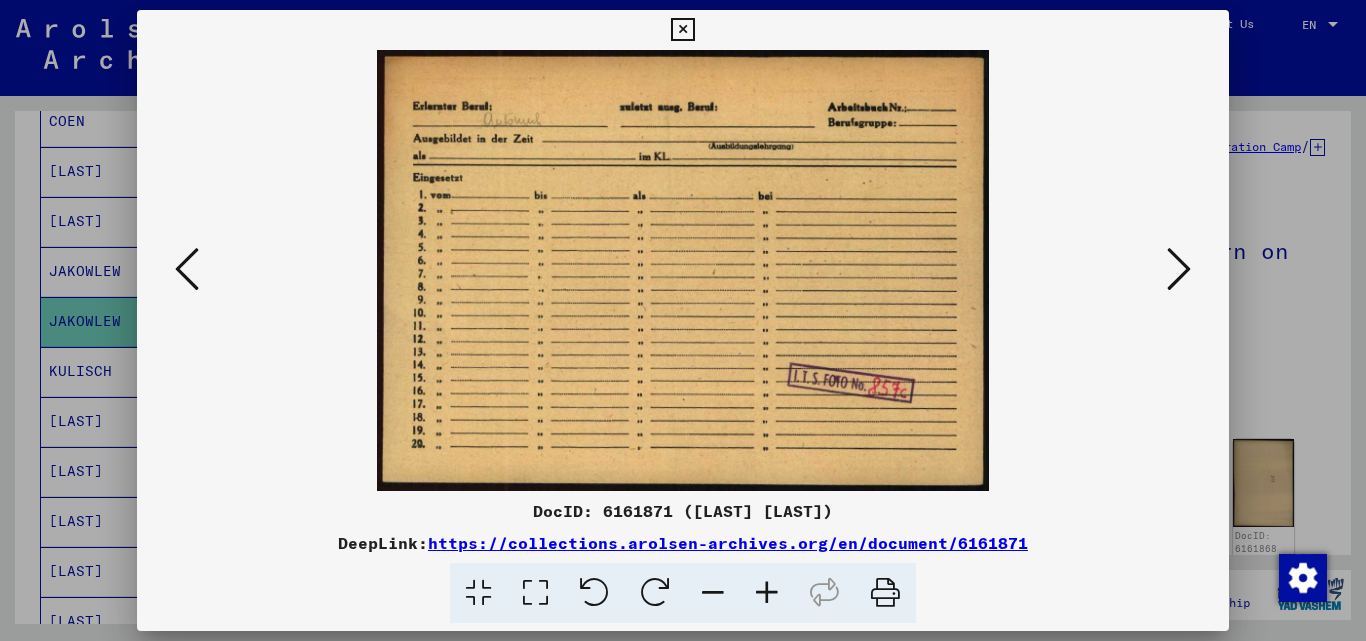 click at bounding box center (1179, 270) 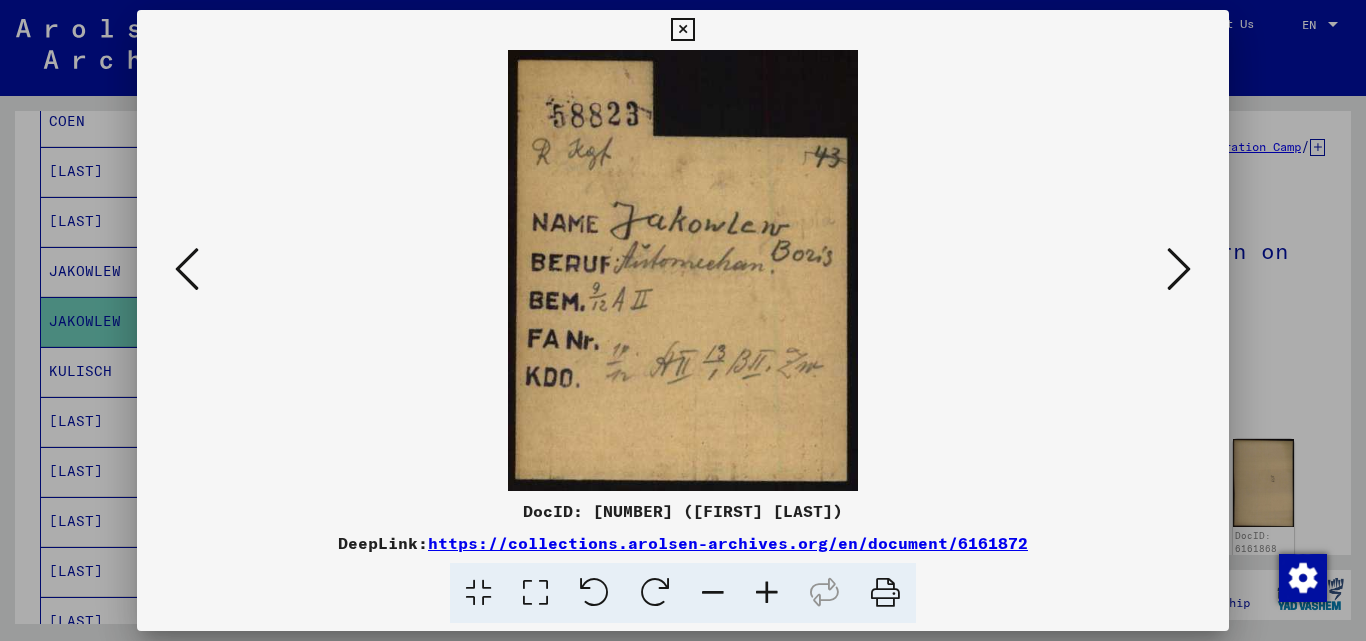 click at bounding box center (1179, 270) 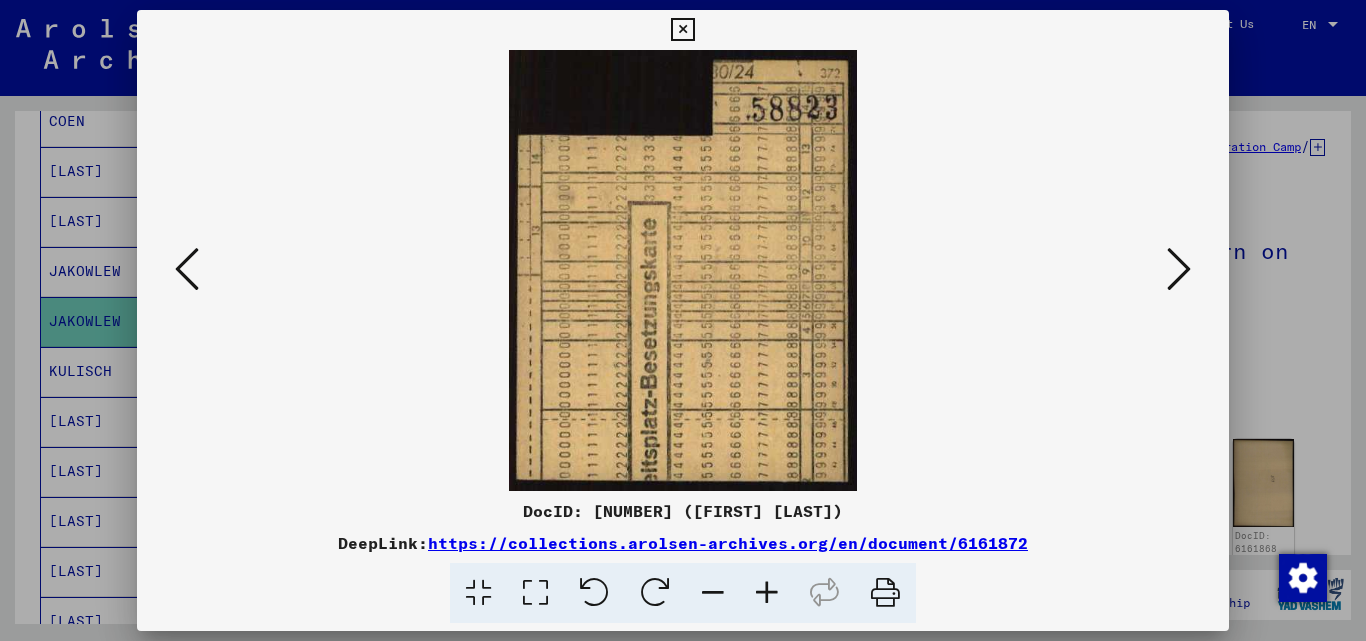 click at bounding box center [1179, 270] 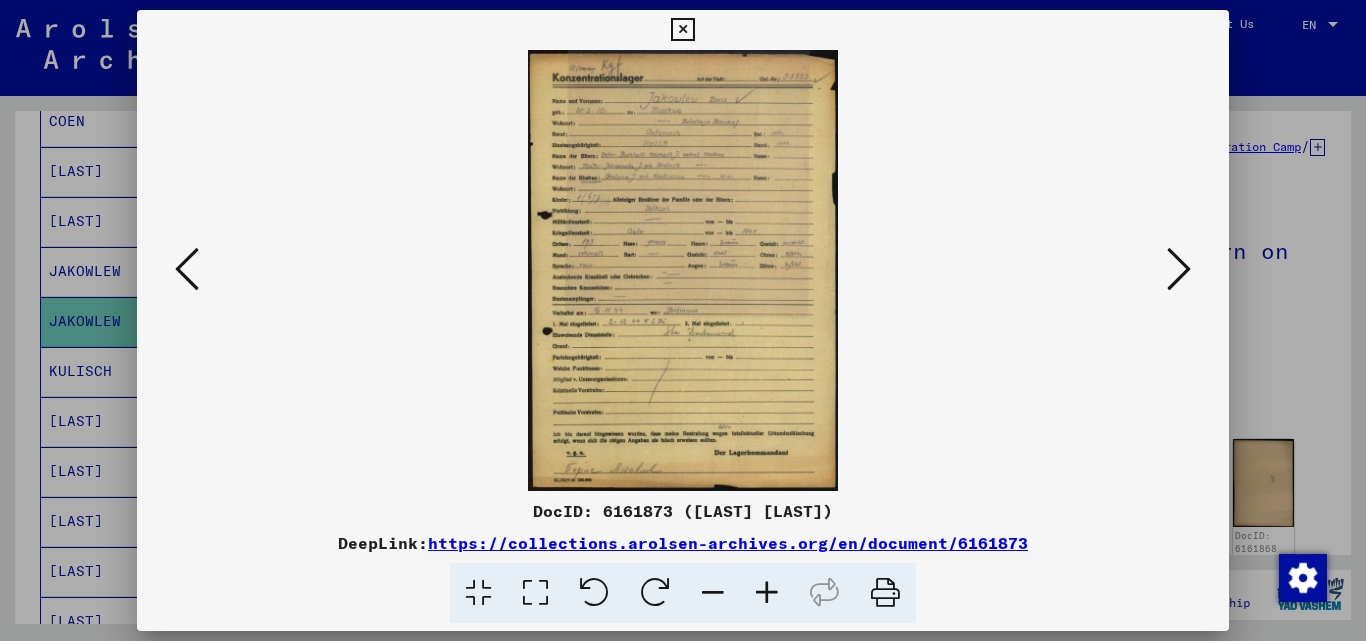 click at bounding box center [1179, 270] 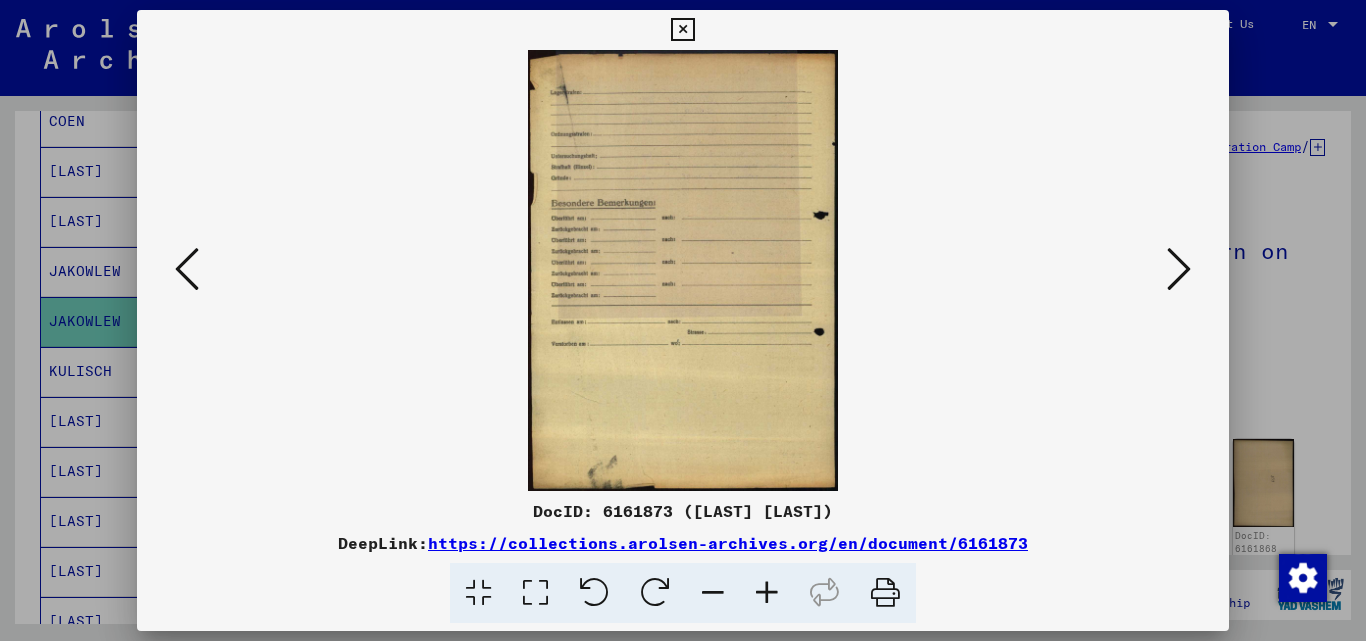 click at bounding box center [1179, 270] 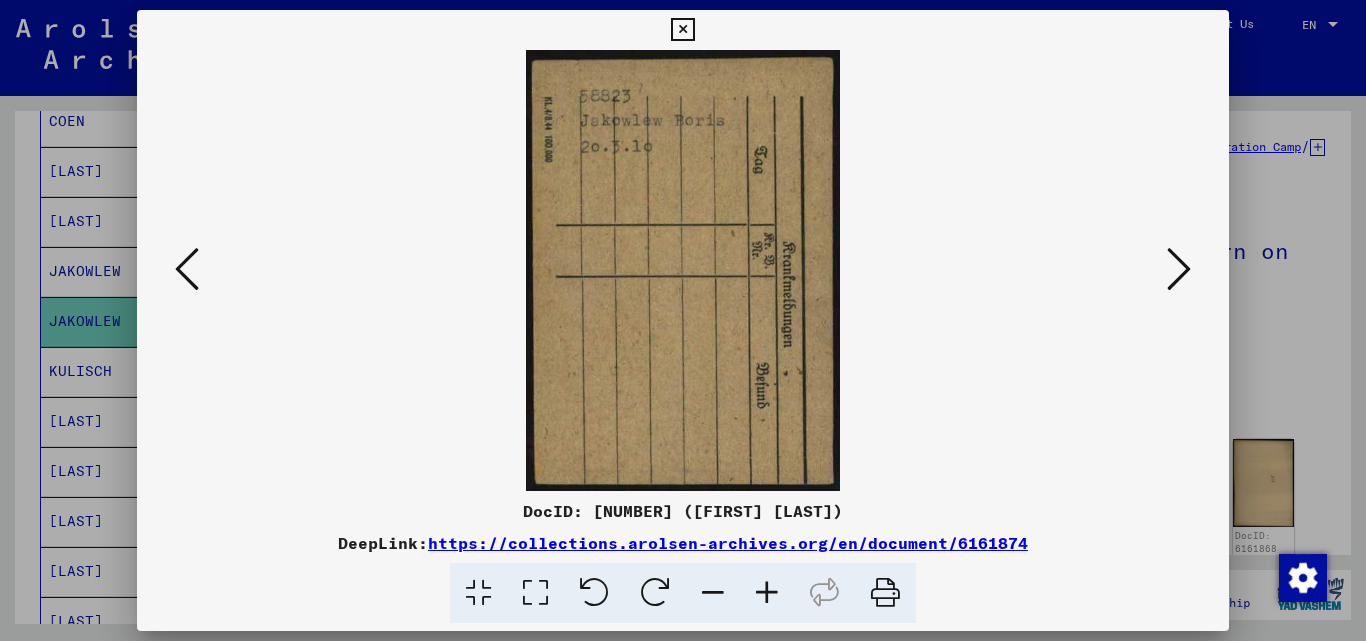 click at bounding box center [1179, 270] 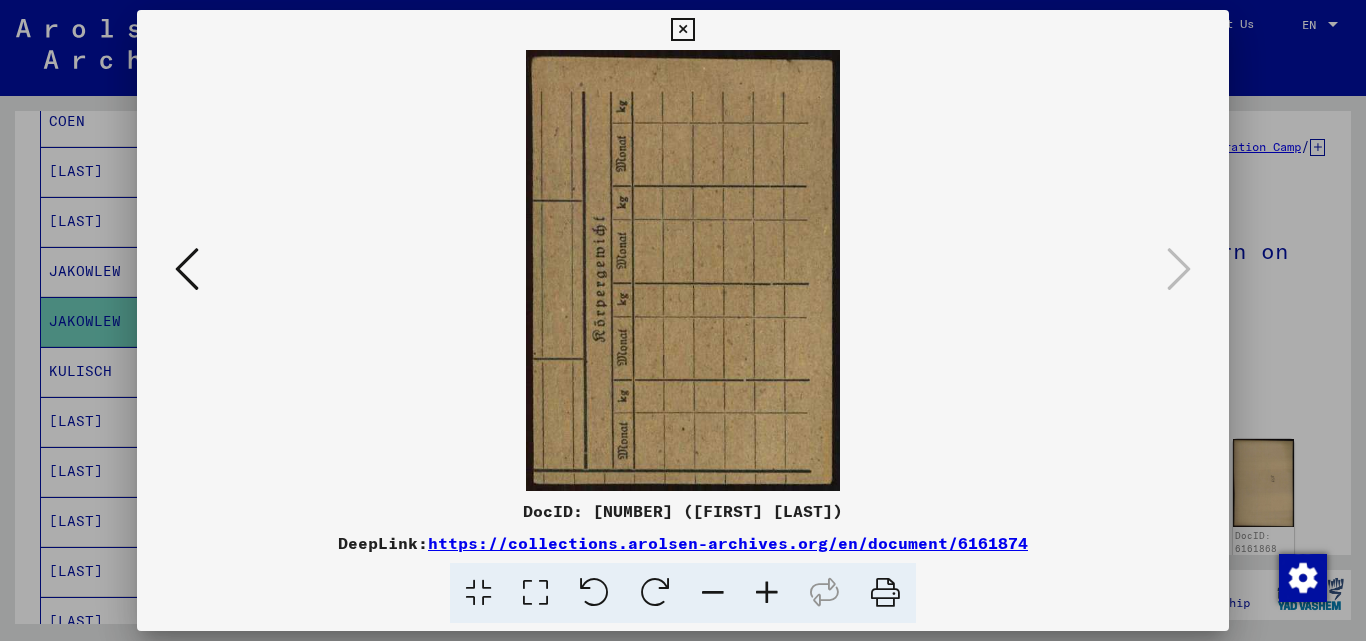 click at bounding box center (682, 30) 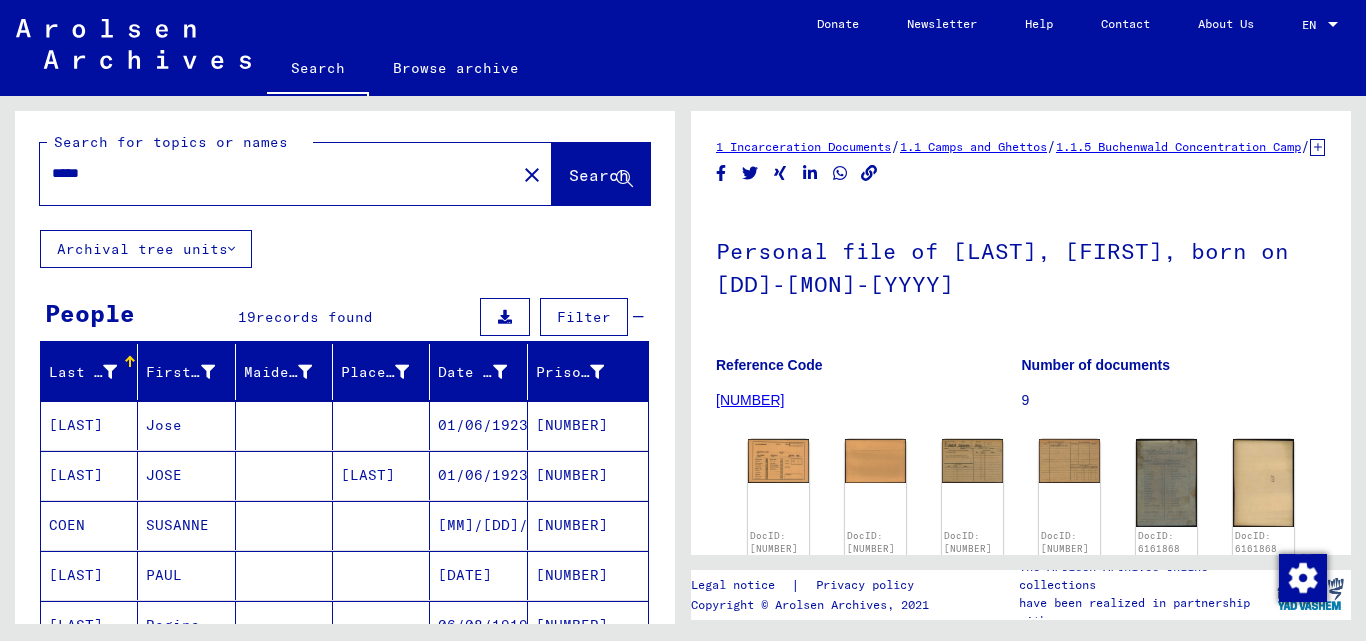 scroll, scrollTop: 0, scrollLeft: 0, axis: both 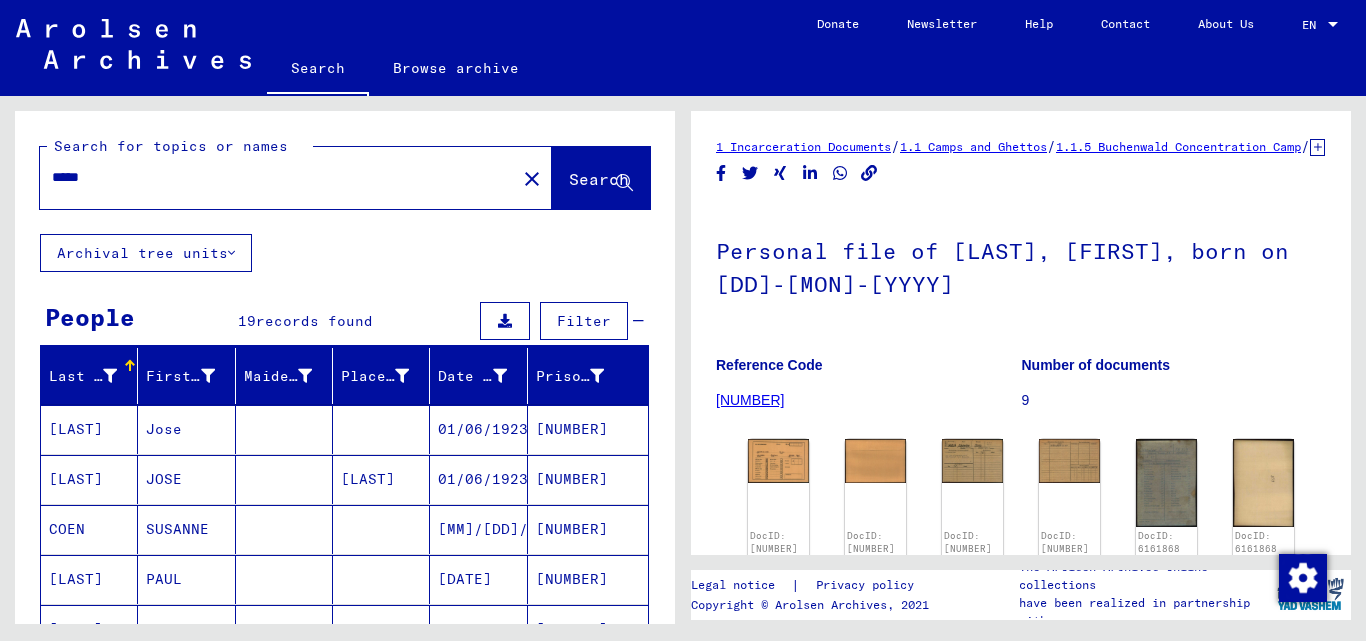 click on "*****" at bounding box center [278, 177] 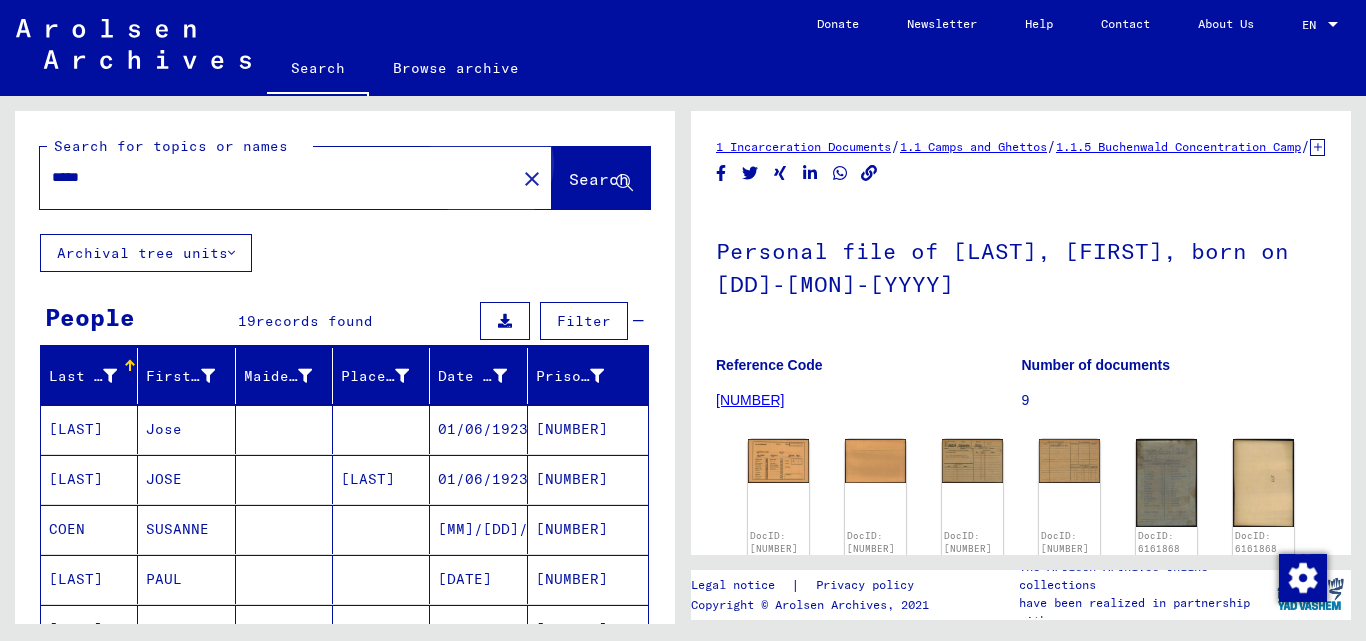click on "Search" 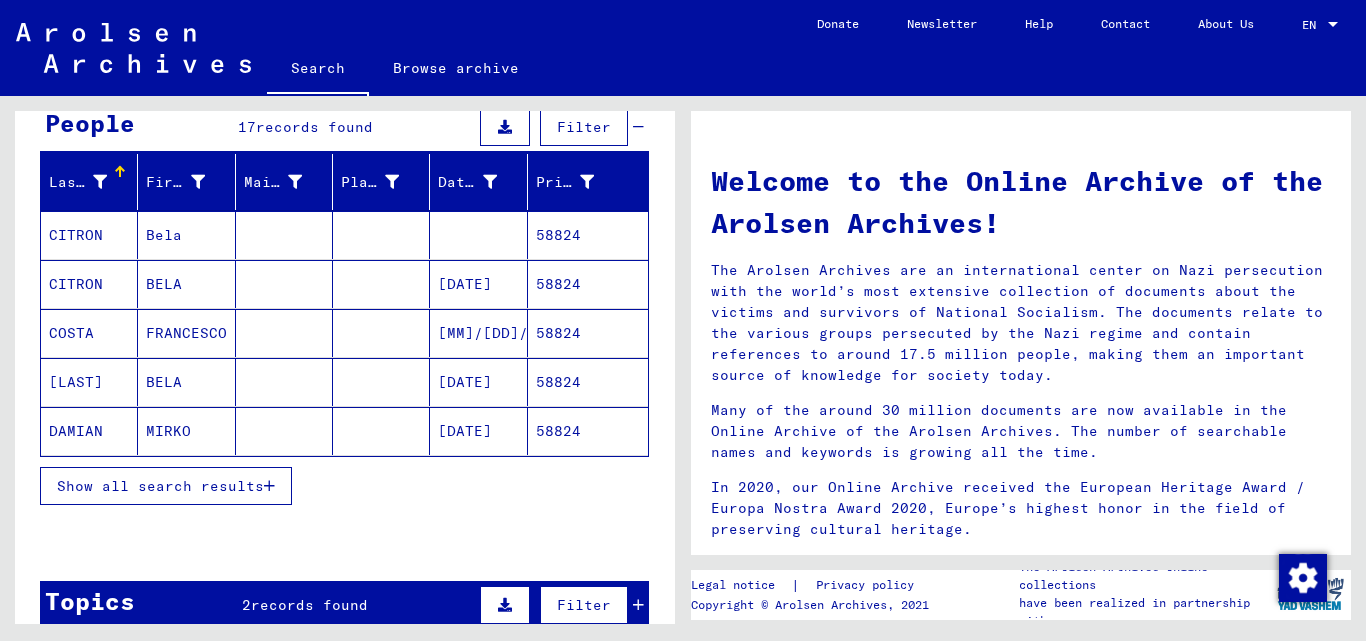 scroll, scrollTop: 200, scrollLeft: 0, axis: vertical 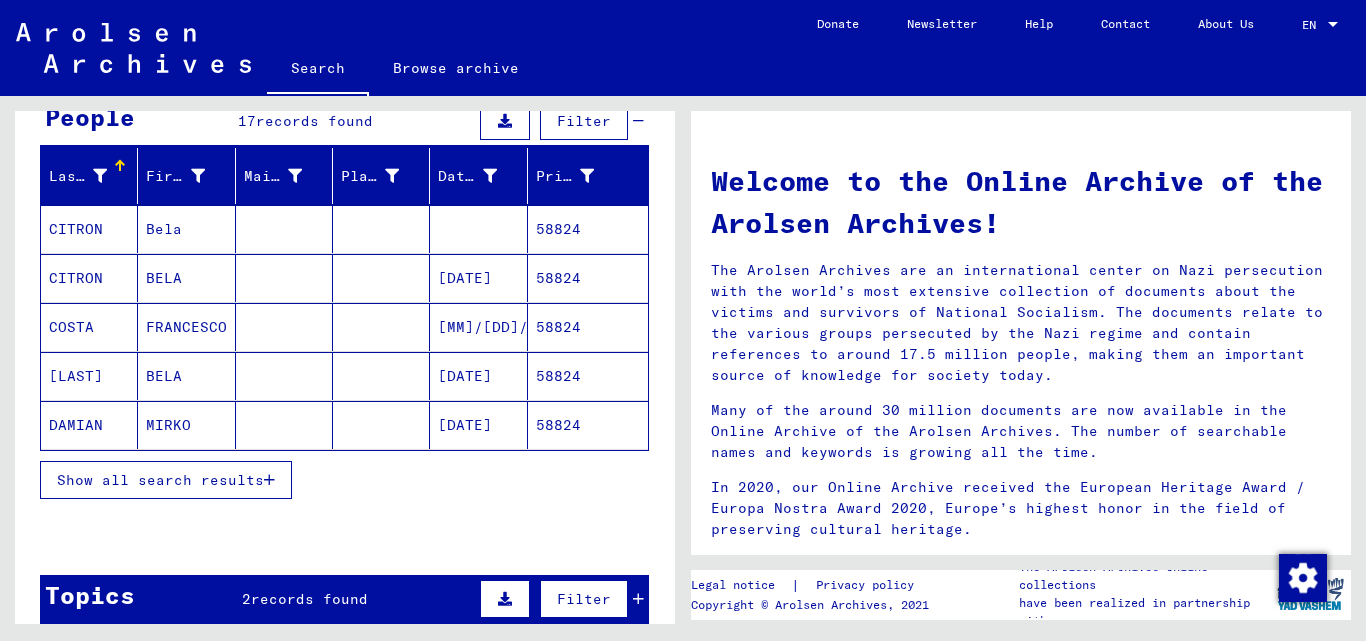 click at bounding box center [269, 480] 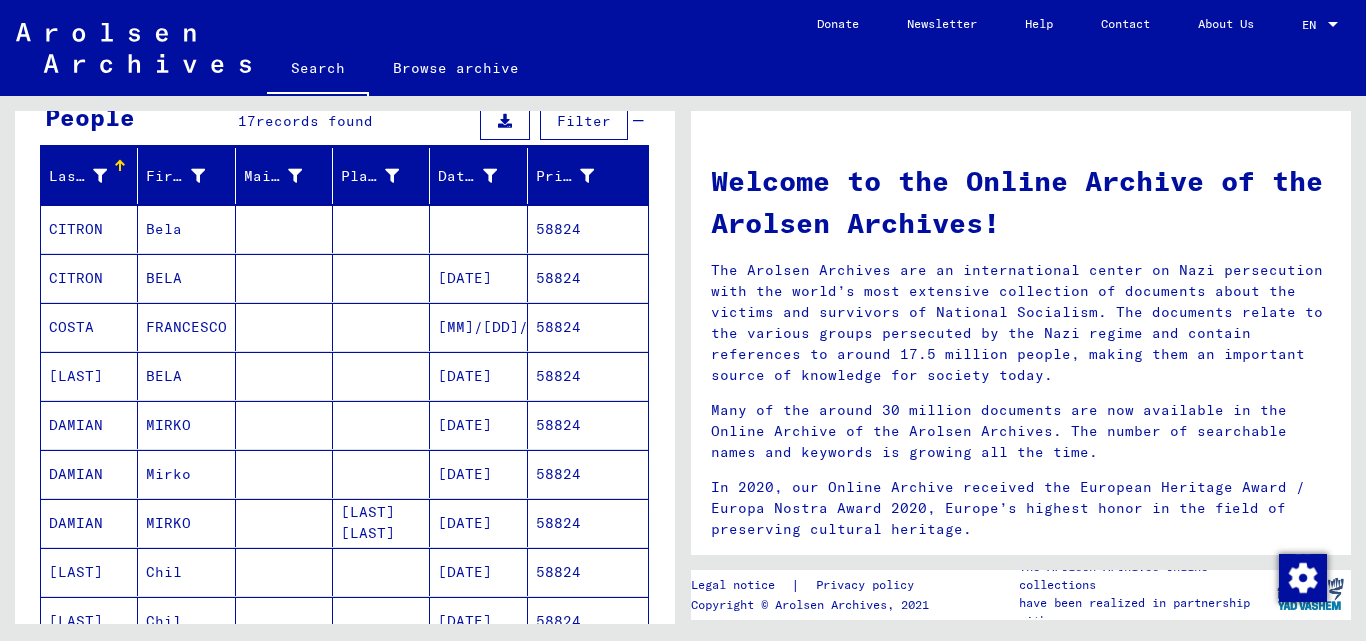 click on "58824" at bounding box center [588, 327] 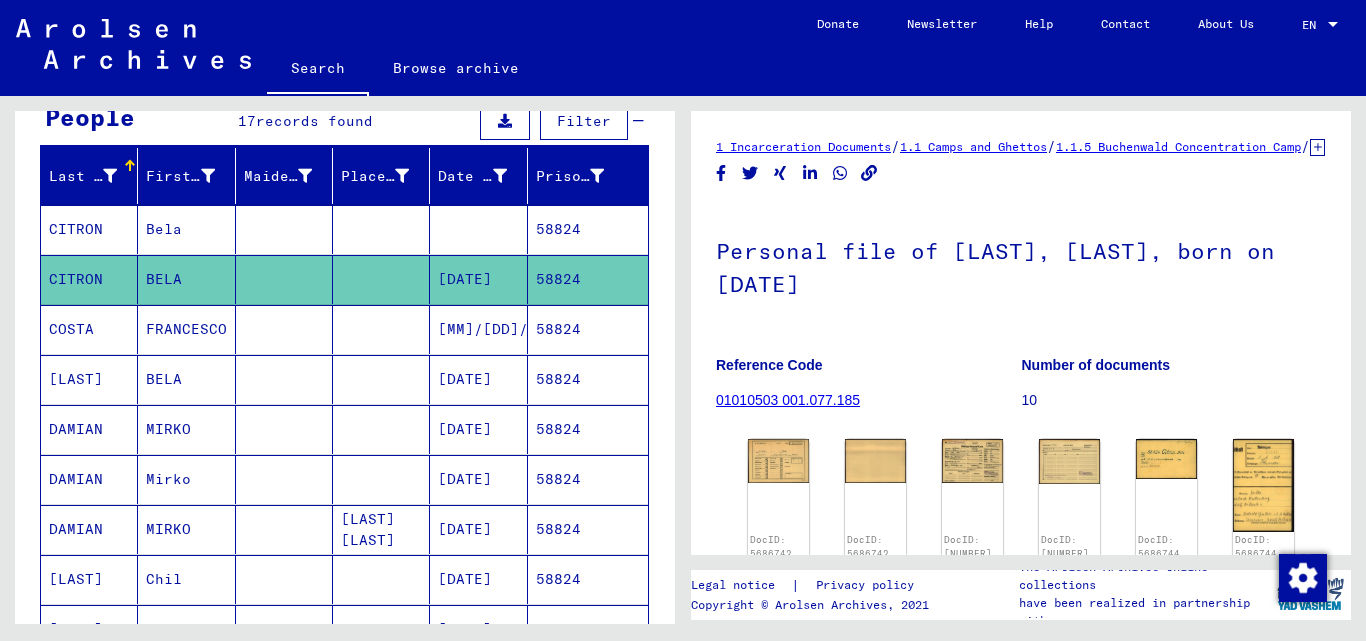 scroll, scrollTop: 0, scrollLeft: 0, axis: both 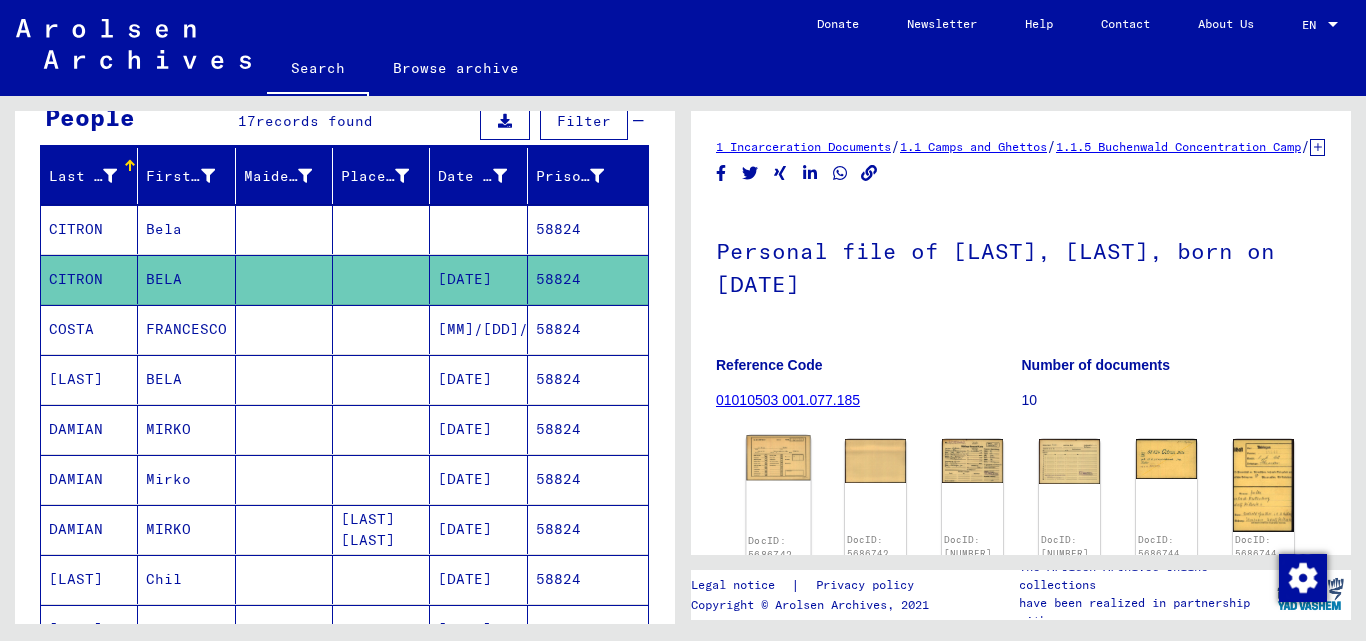click 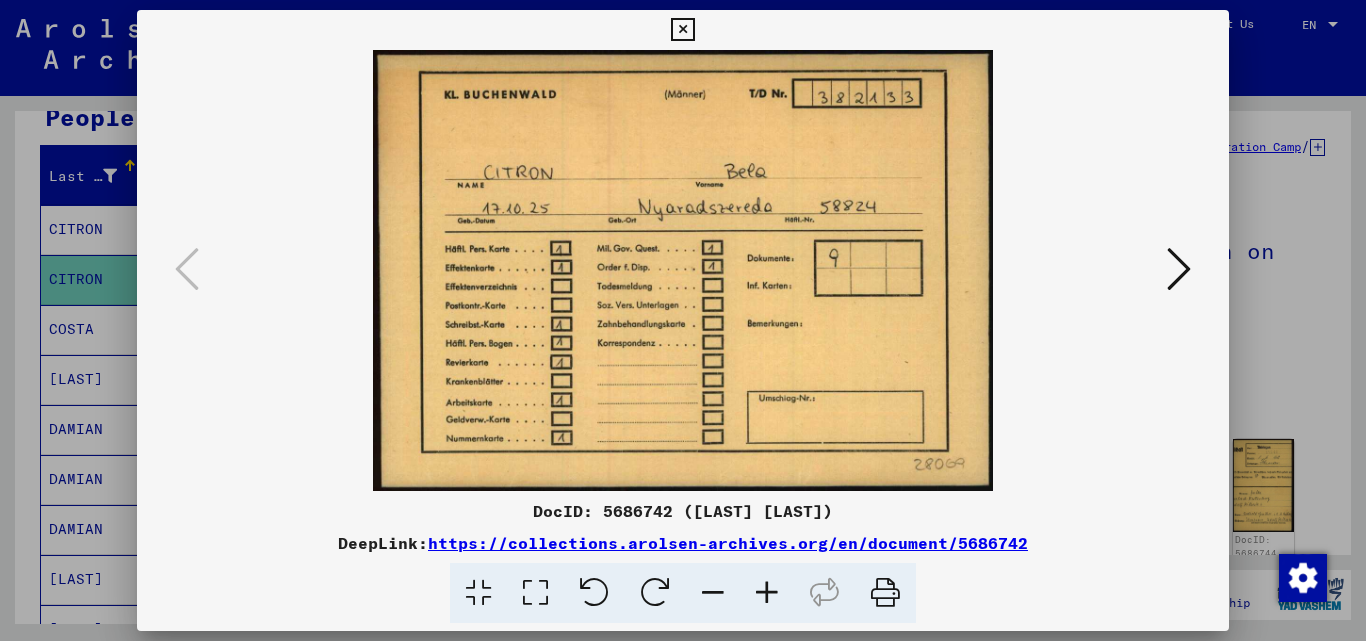 click at bounding box center [1179, 270] 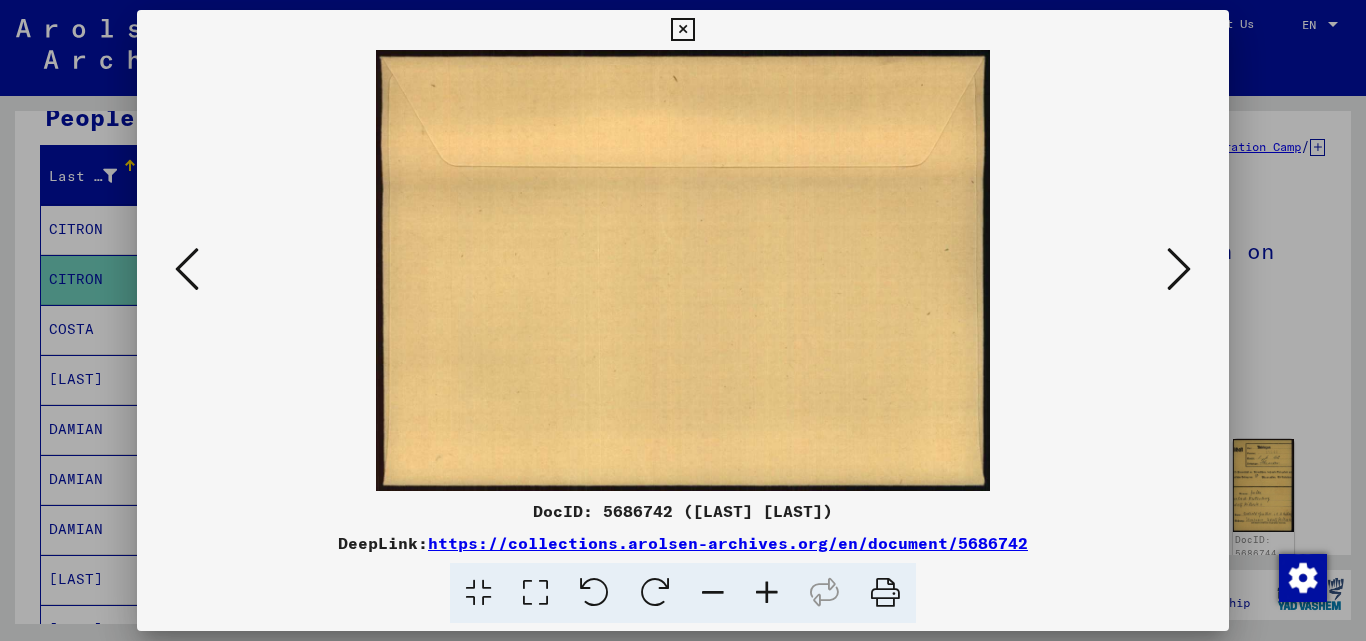 click at bounding box center [1179, 269] 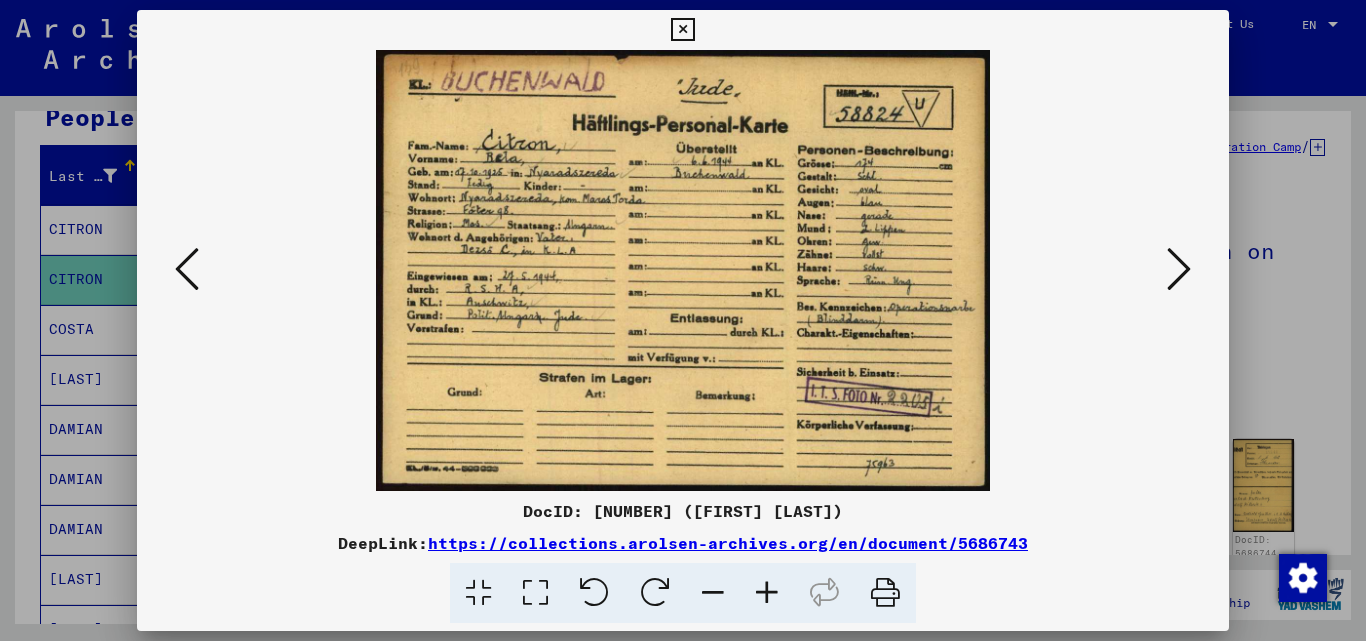 click at bounding box center (1179, 269) 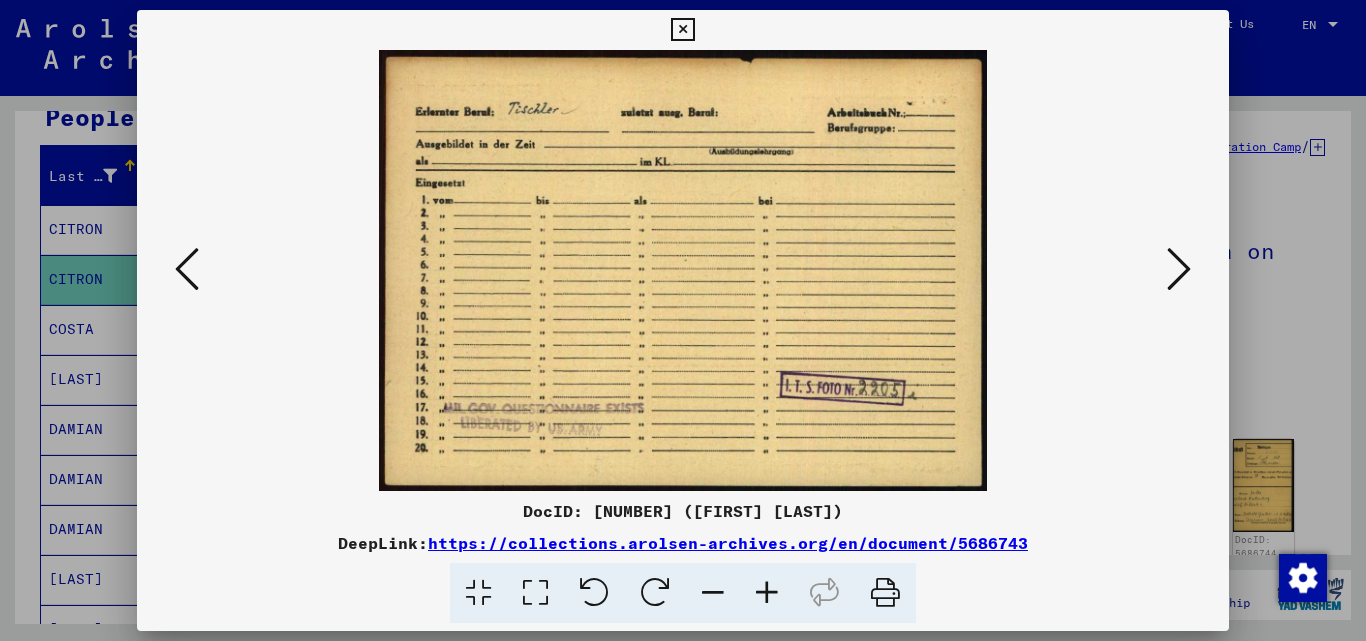 click at bounding box center (1179, 269) 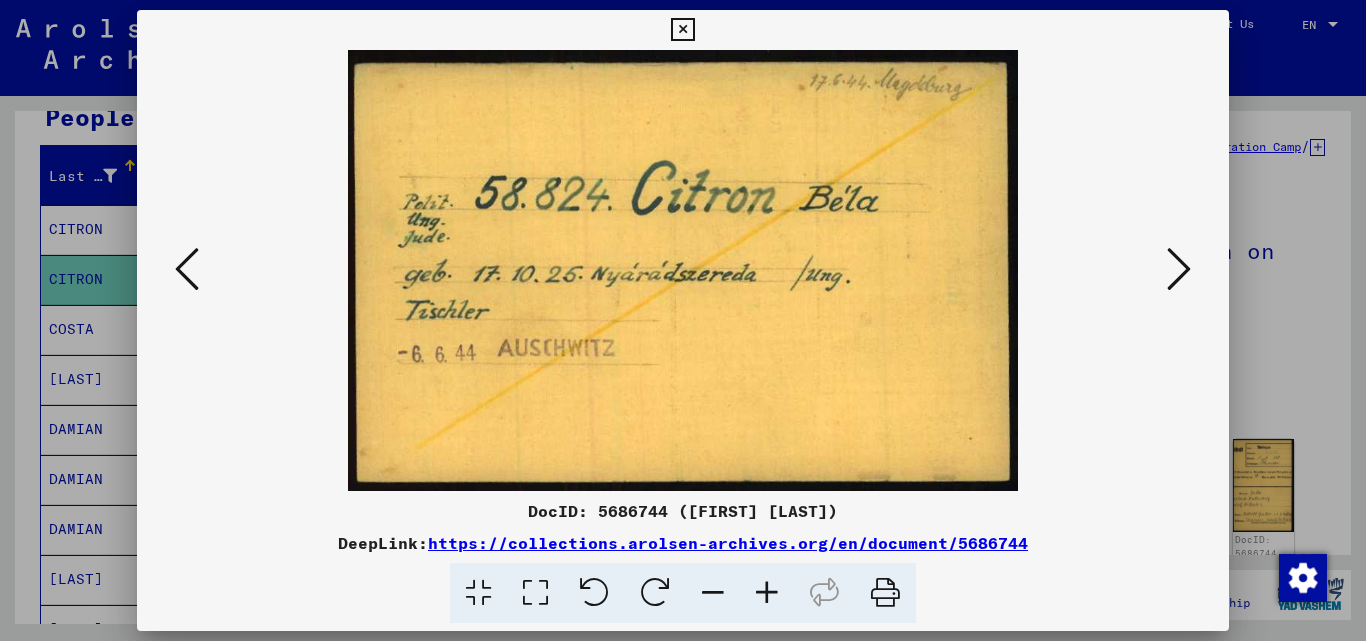 click at bounding box center [1179, 269] 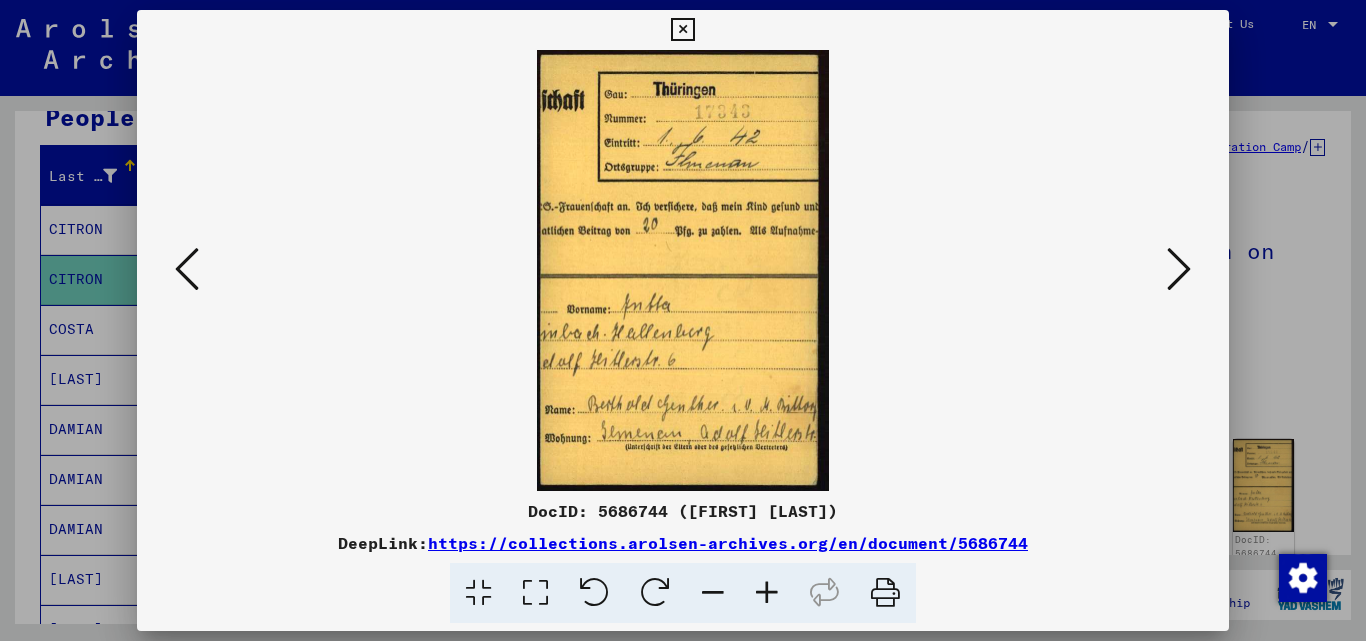 click at bounding box center (1179, 269) 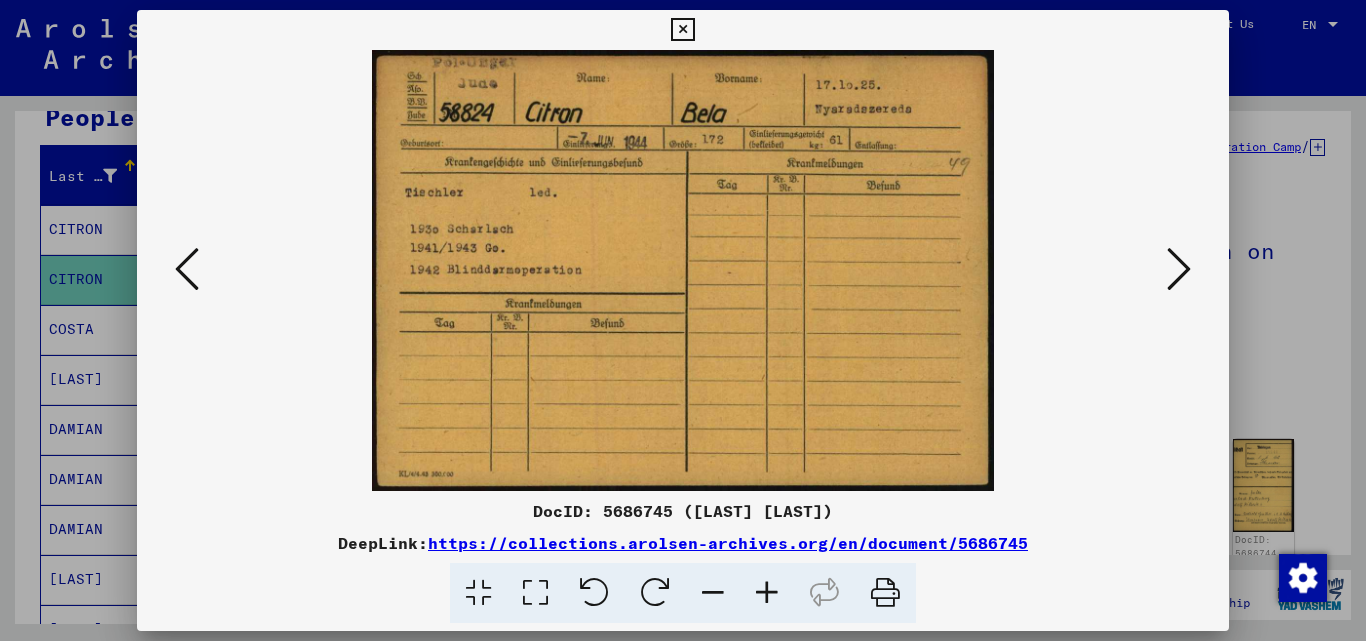 click at bounding box center (1179, 269) 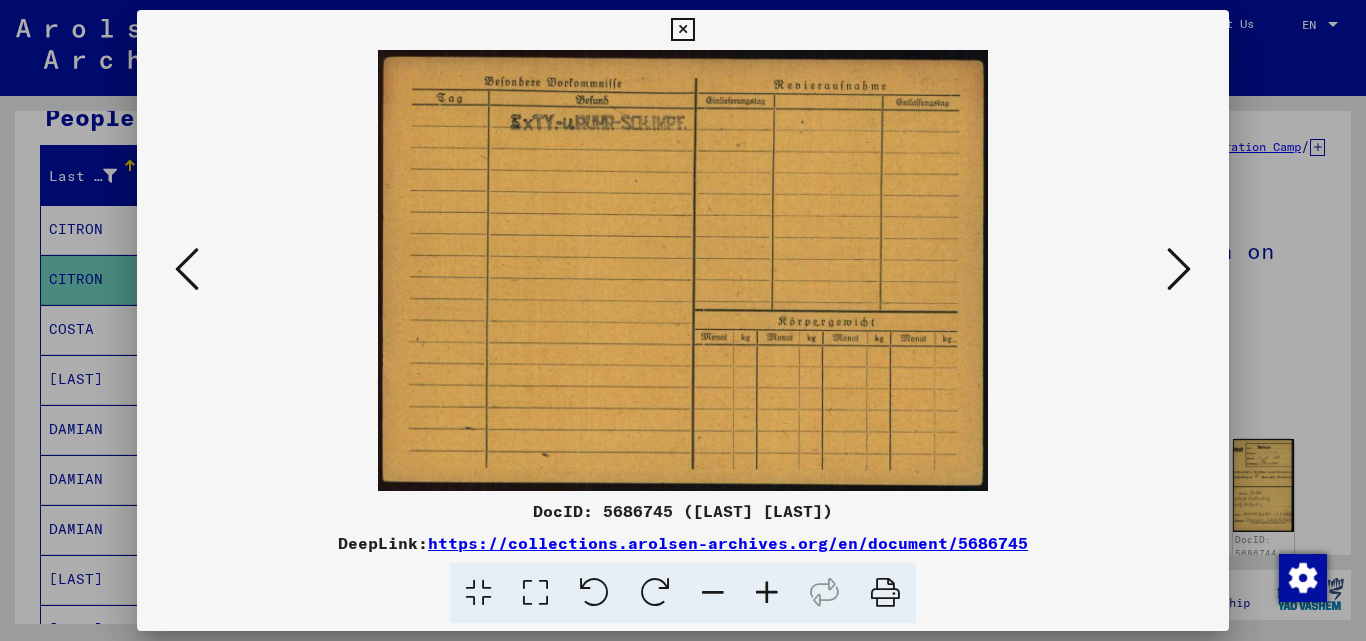 click at bounding box center [1179, 269] 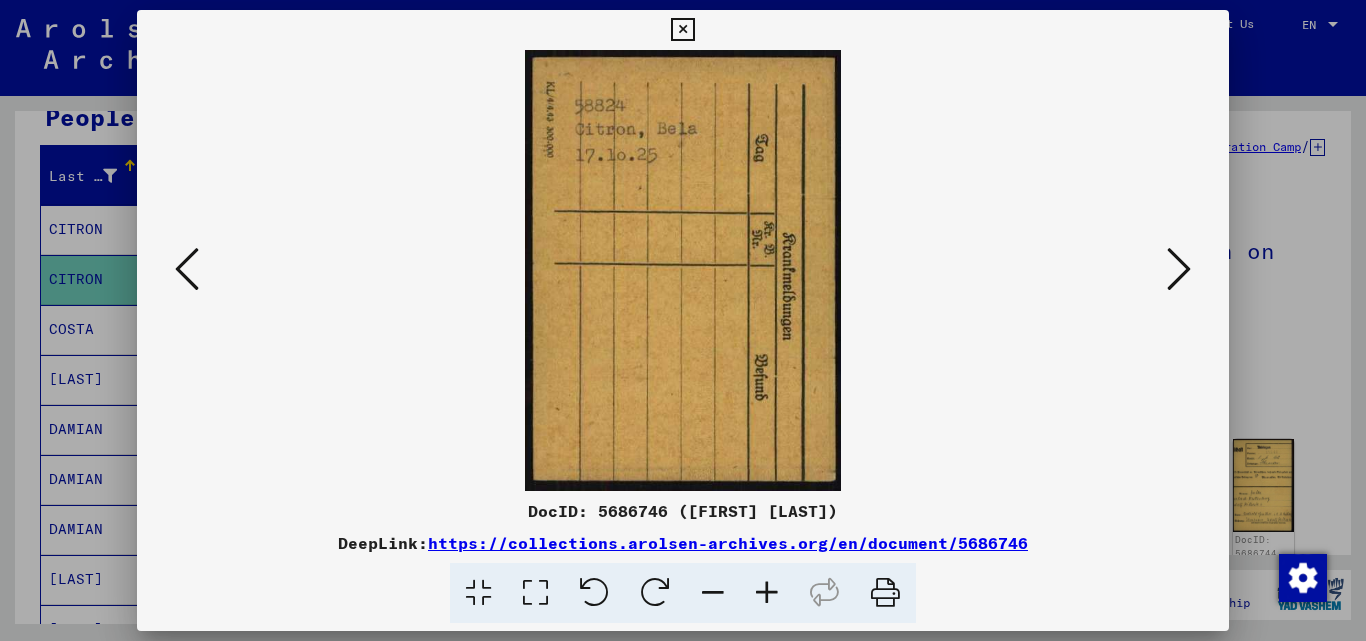 click at bounding box center (1179, 269) 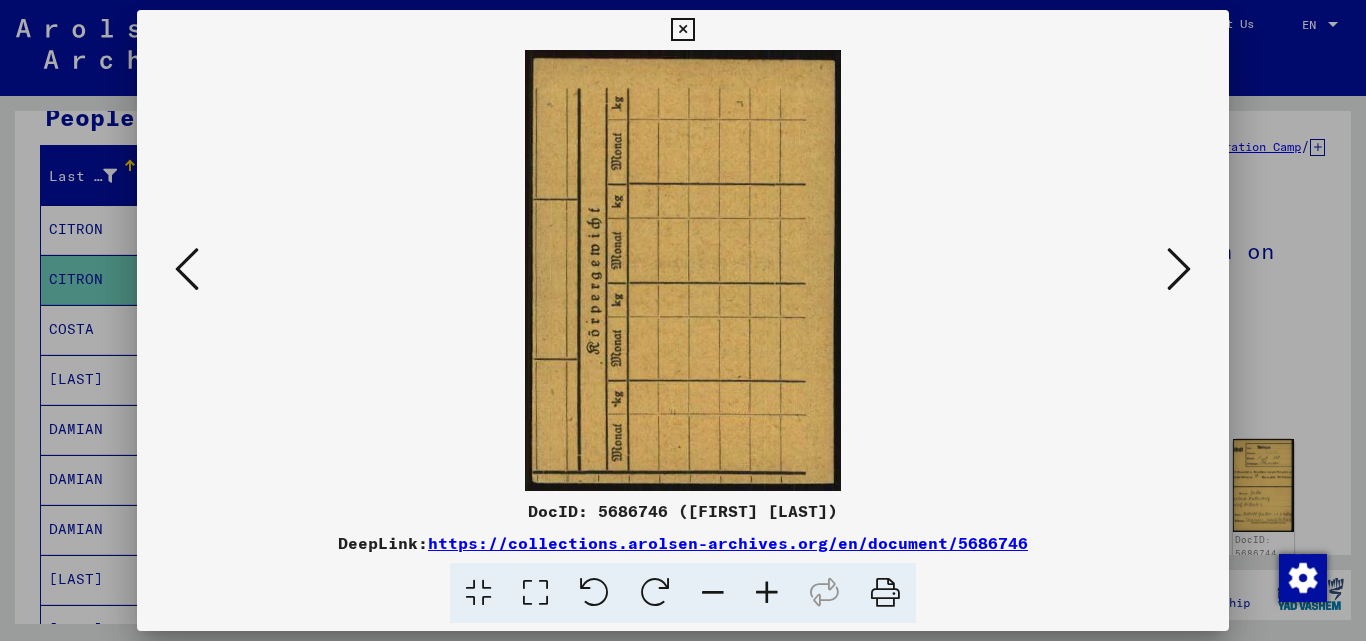 click at bounding box center (1179, 269) 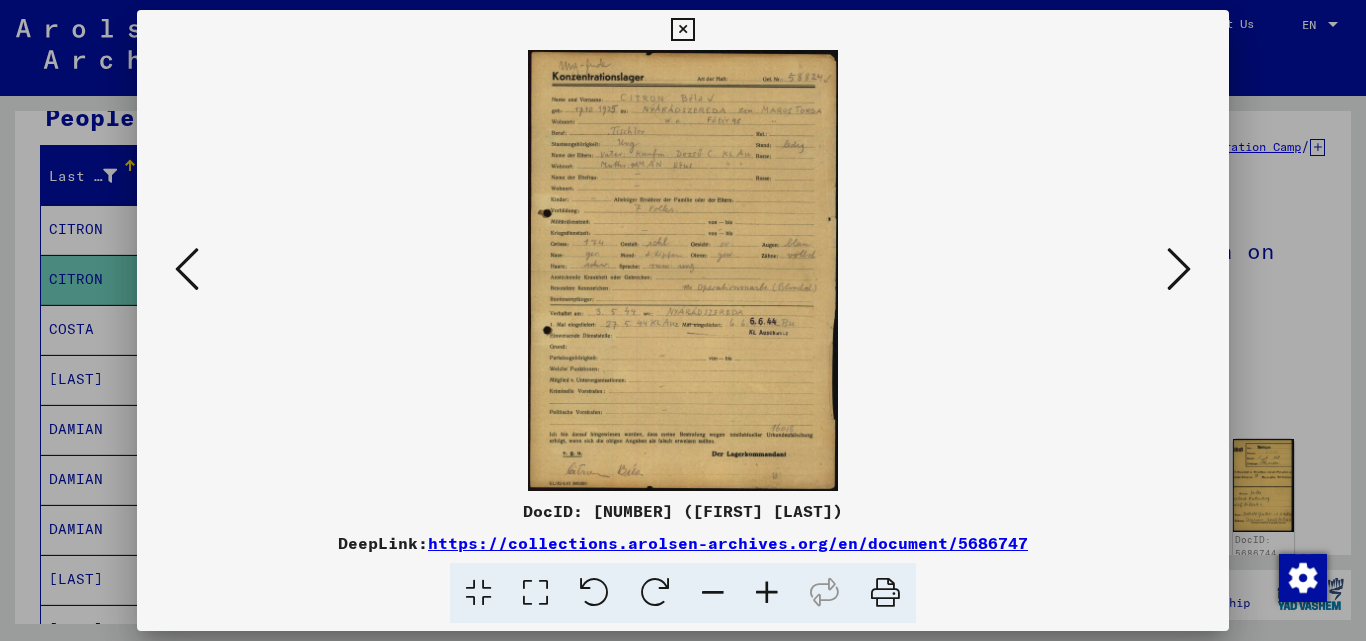 click at bounding box center [1179, 269] 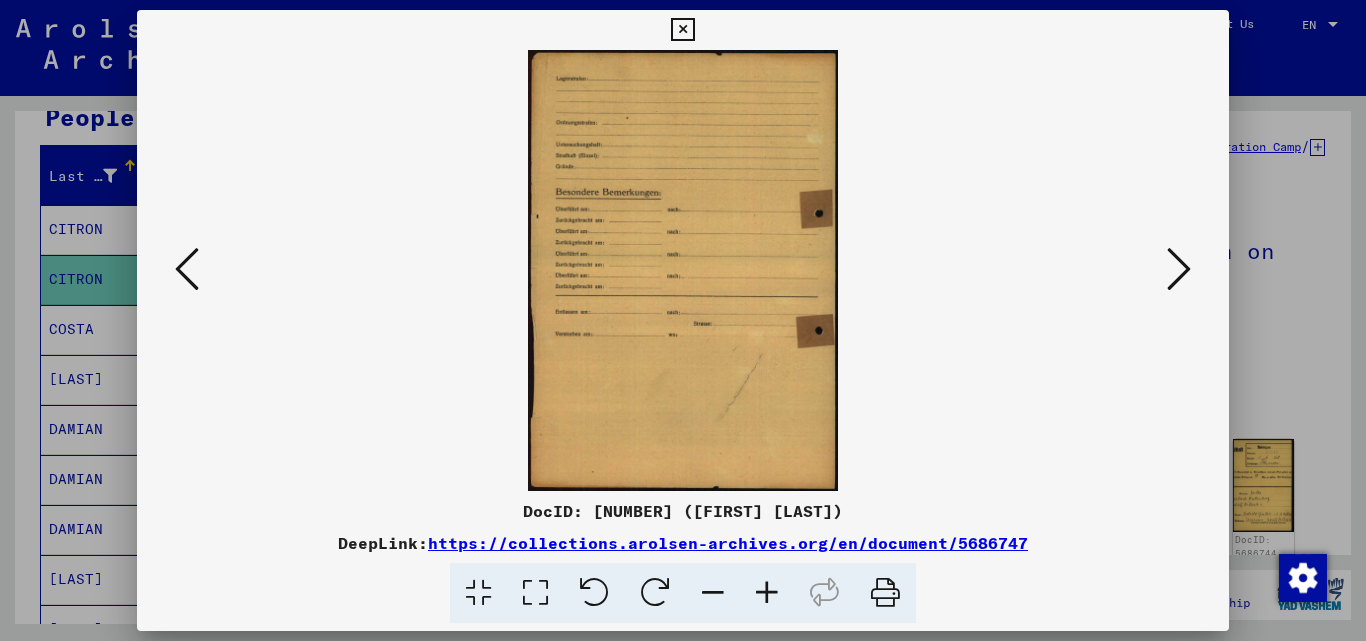 click at bounding box center [1179, 269] 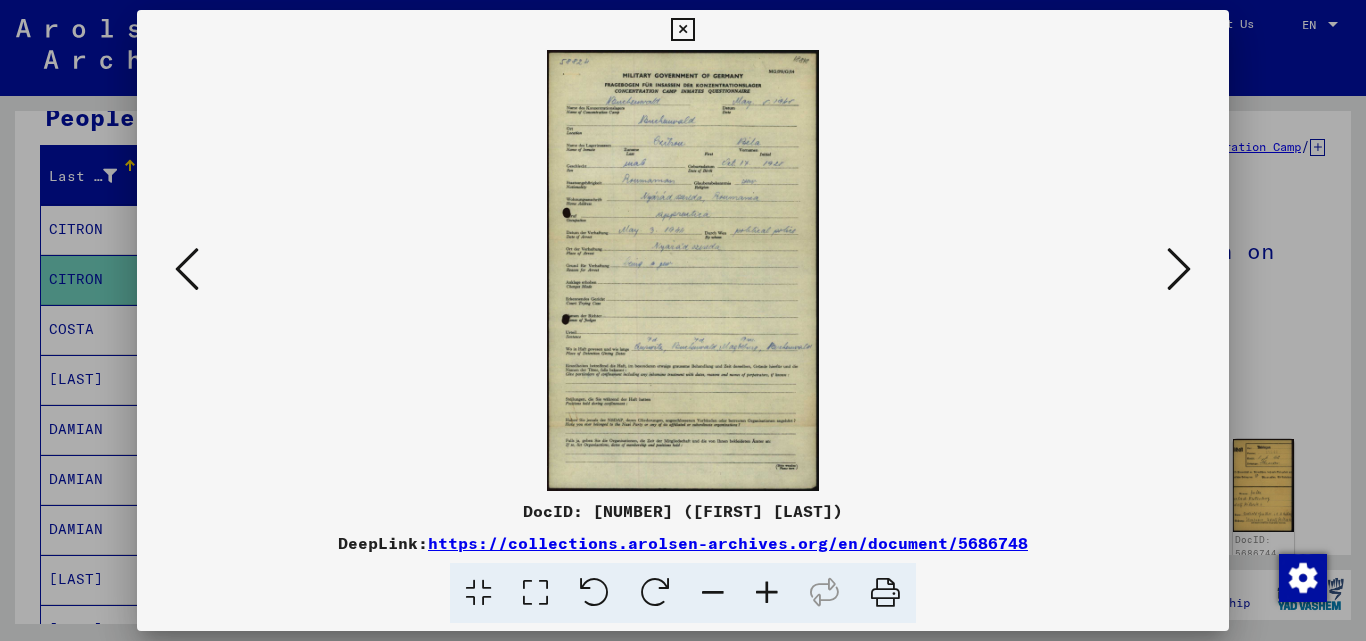 click at bounding box center (1179, 269) 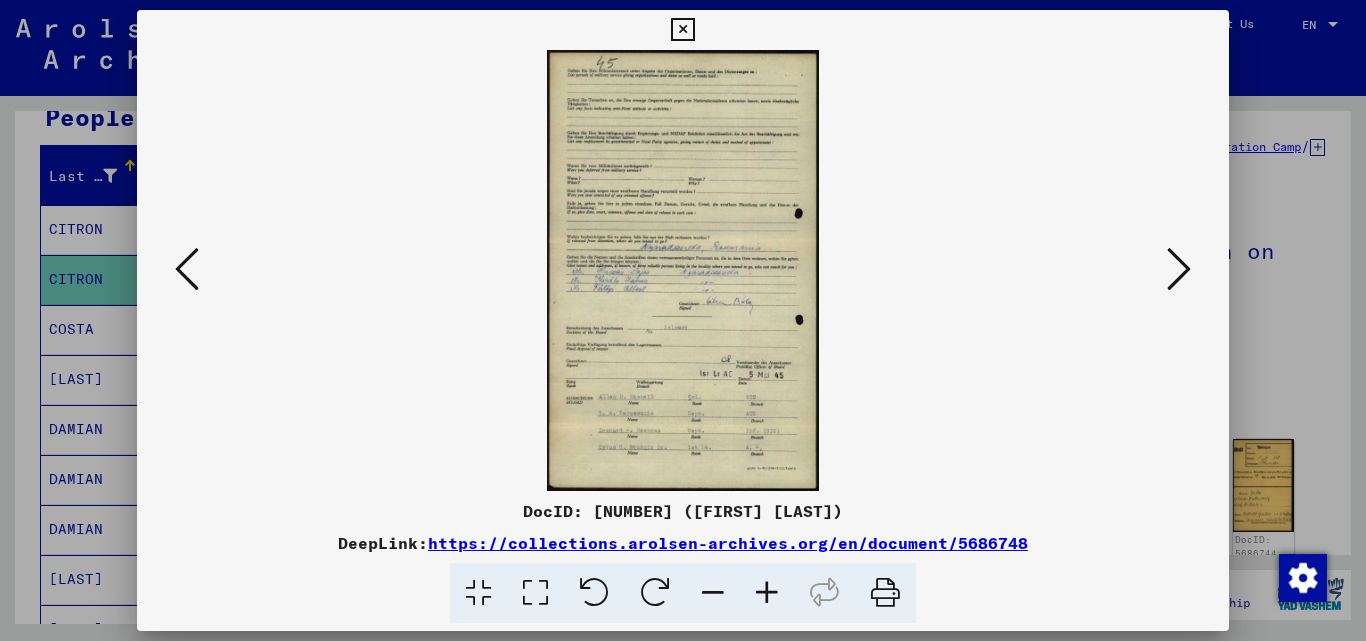 click at bounding box center (1179, 269) 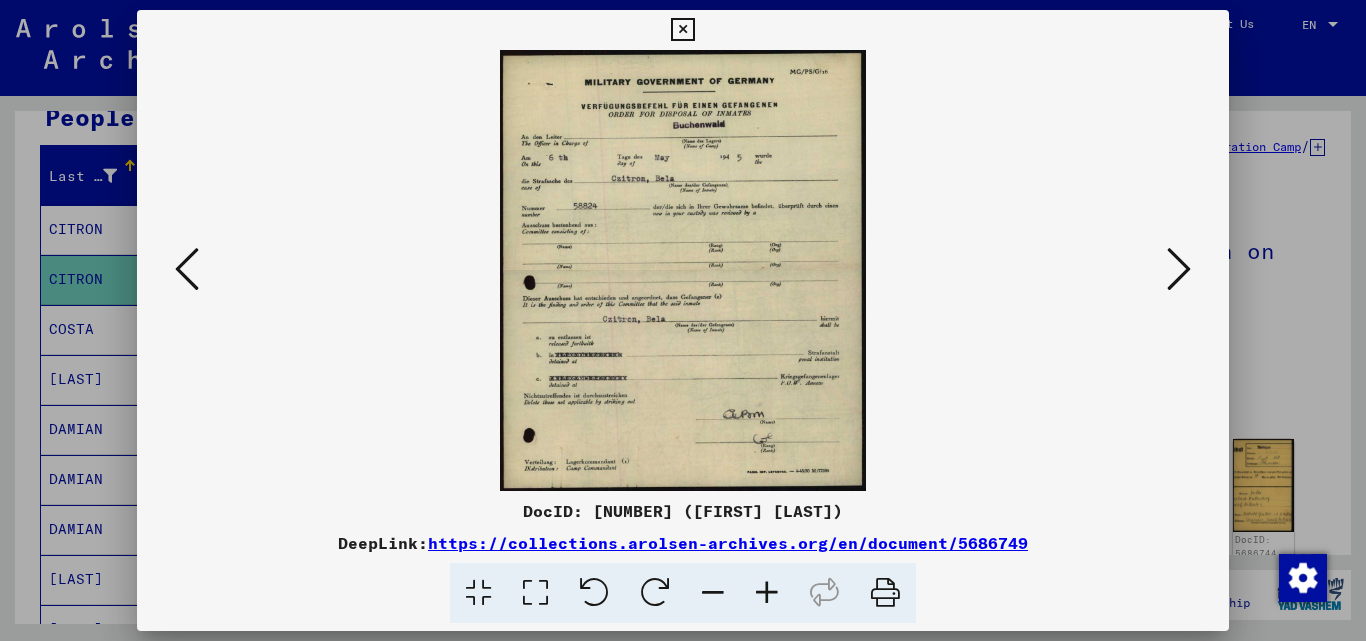 click at bounding box center (682, 30) 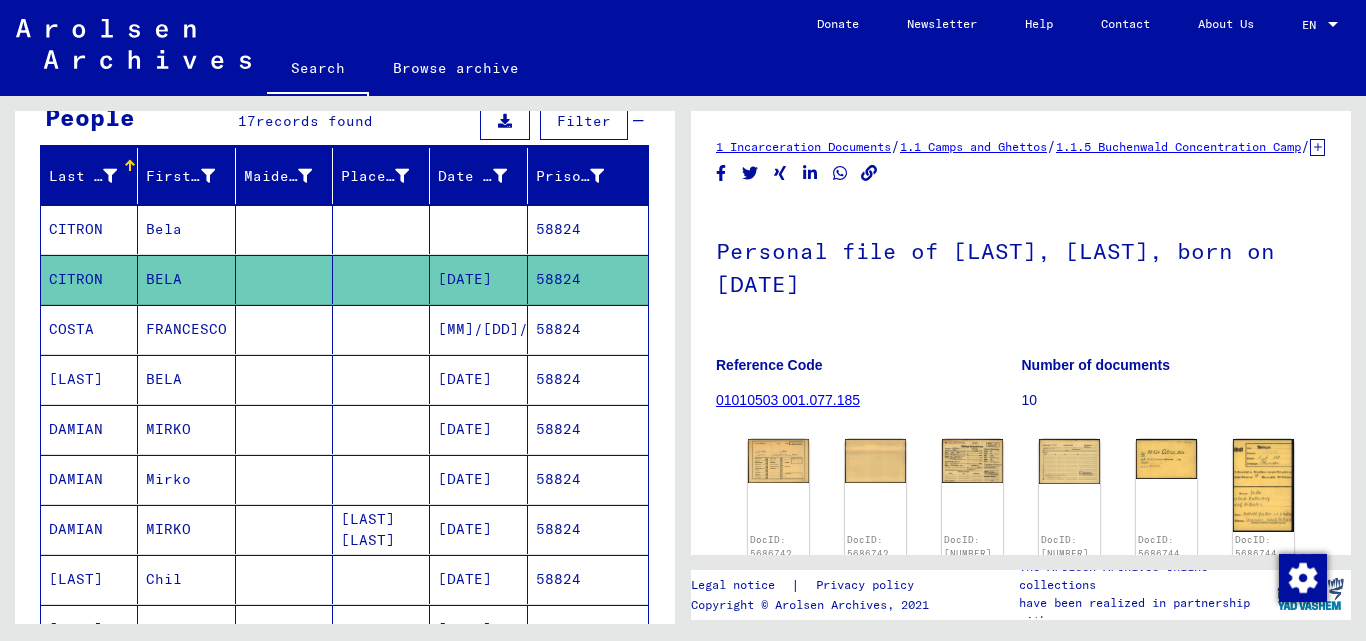 scroll, scrollTop: 0, scrollLeft: 0, axis: both 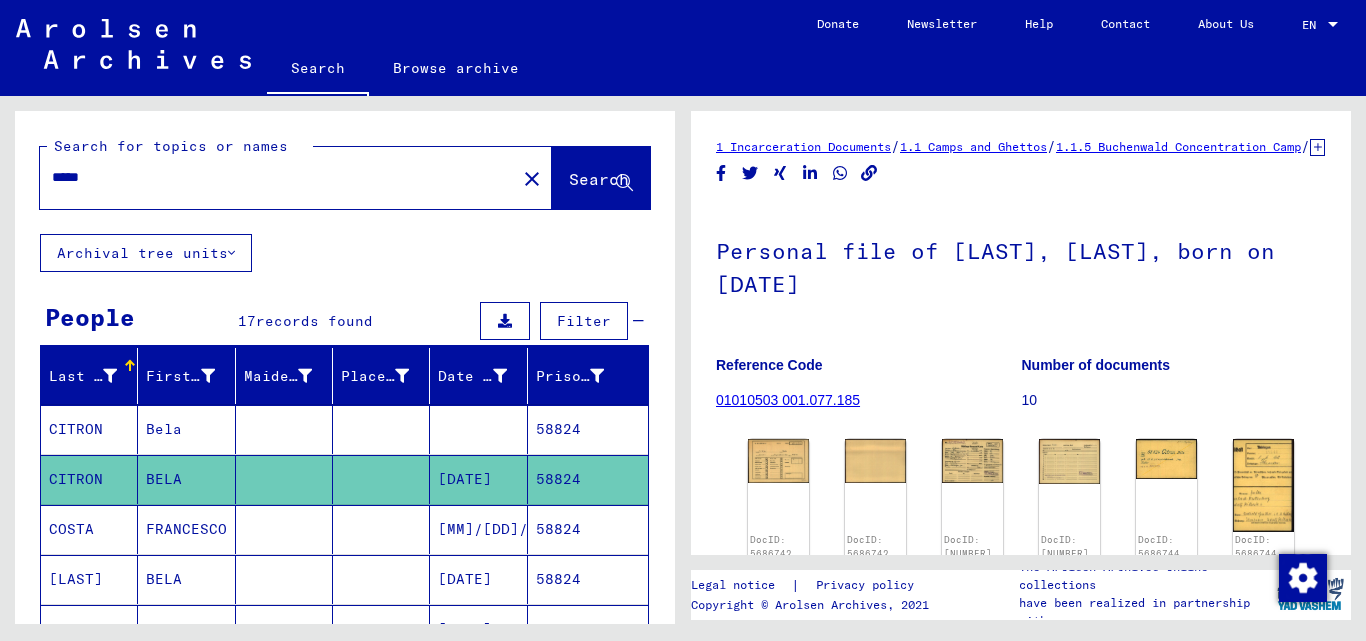 click on "*****" at bounding box center [278, 177] 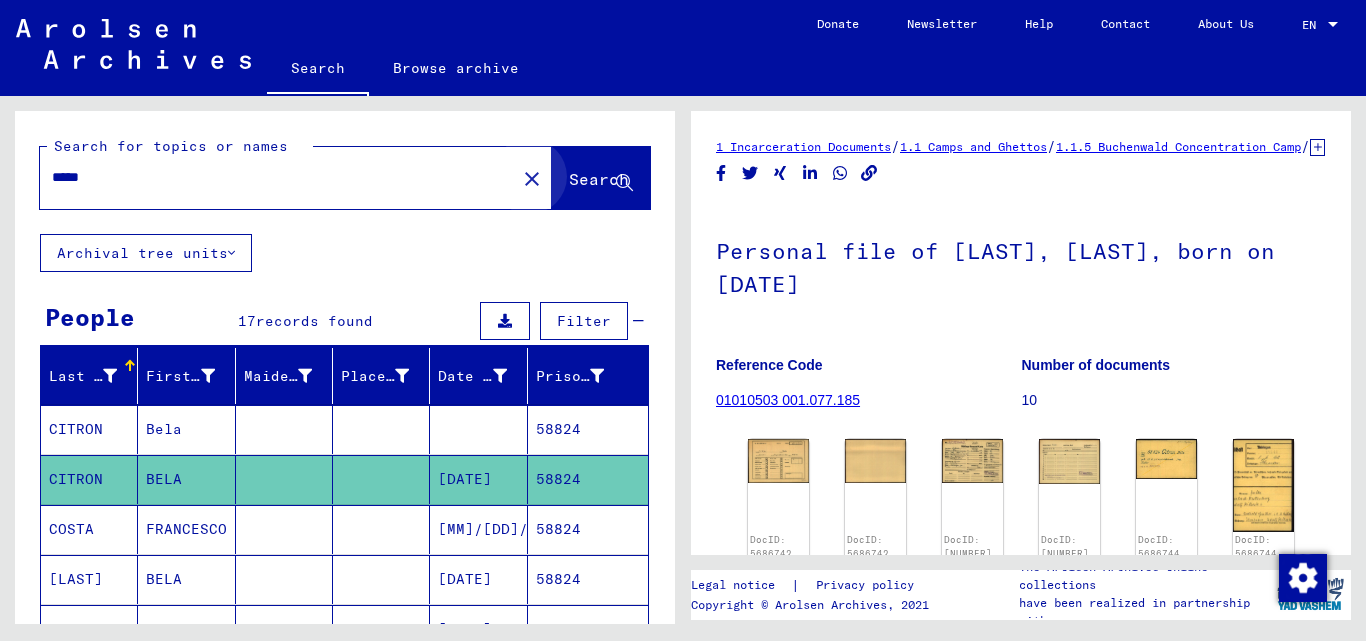 click on "Search" 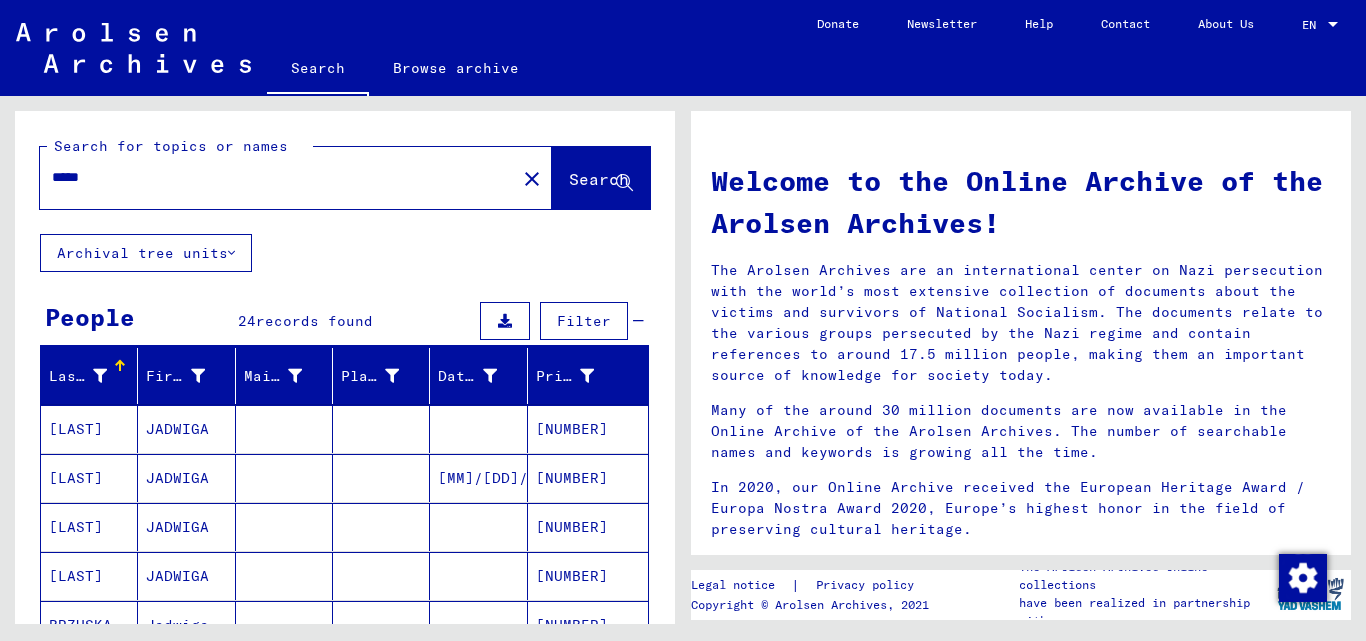 scroll, scrollTop: 100, scrollLeft: 0, axis: vertical 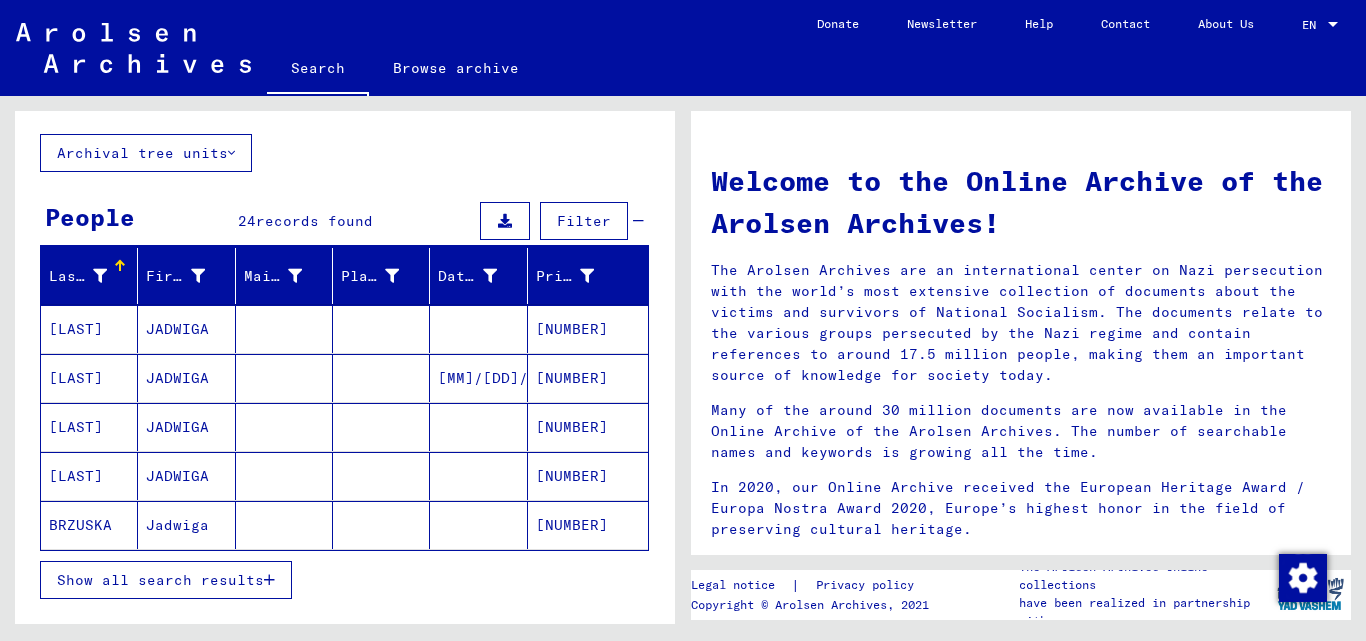 click on "Show all search results" at bounding box center [166, 580] 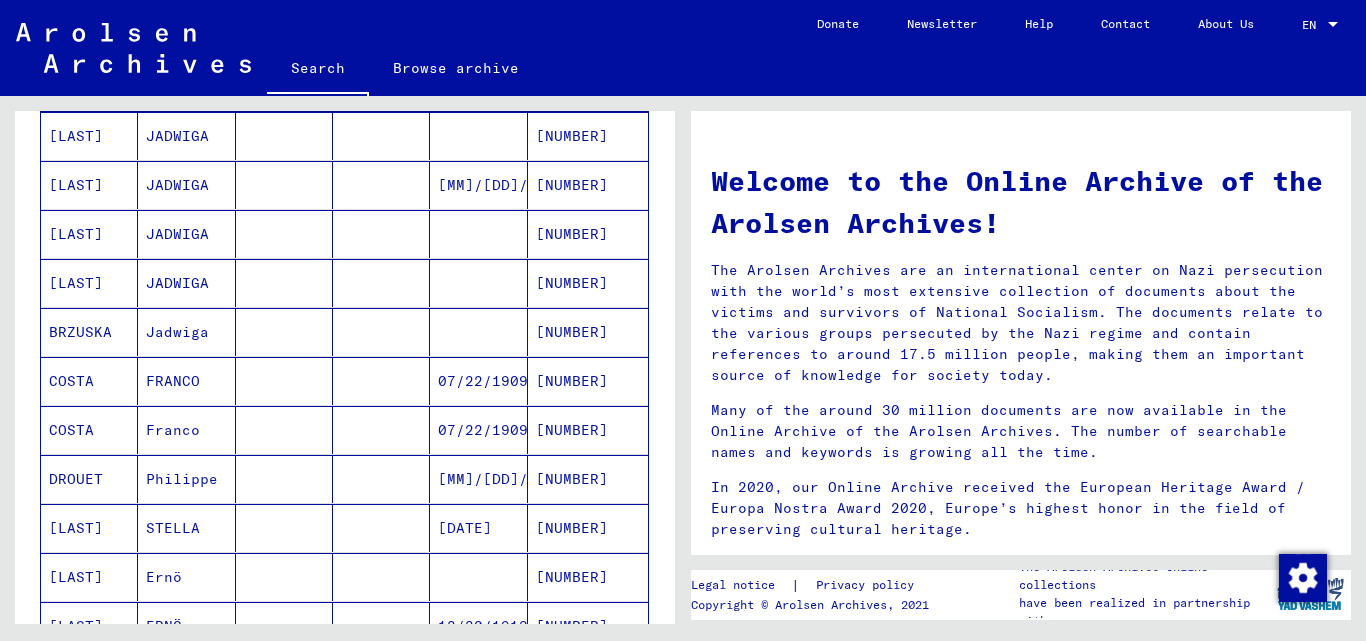 scroll, scrollTop: 300, scrollLeft: 0, axis: vertical 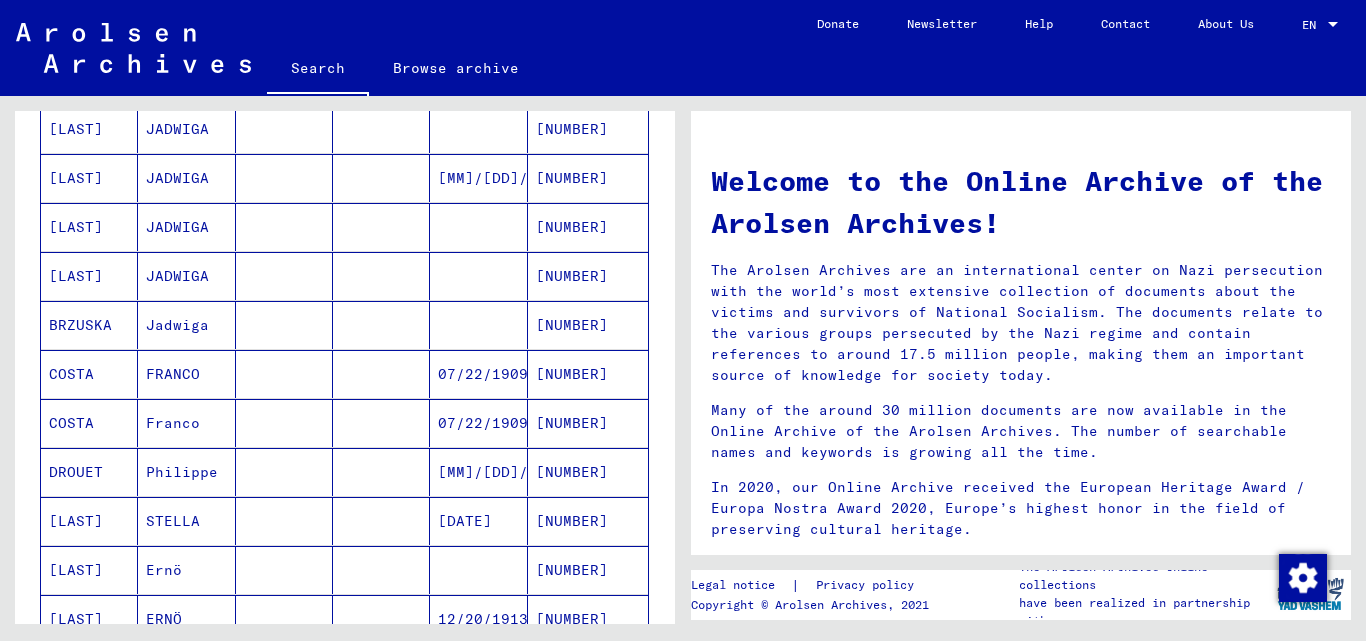 click on "[NUMBER]" at bounding box center [588, 423] 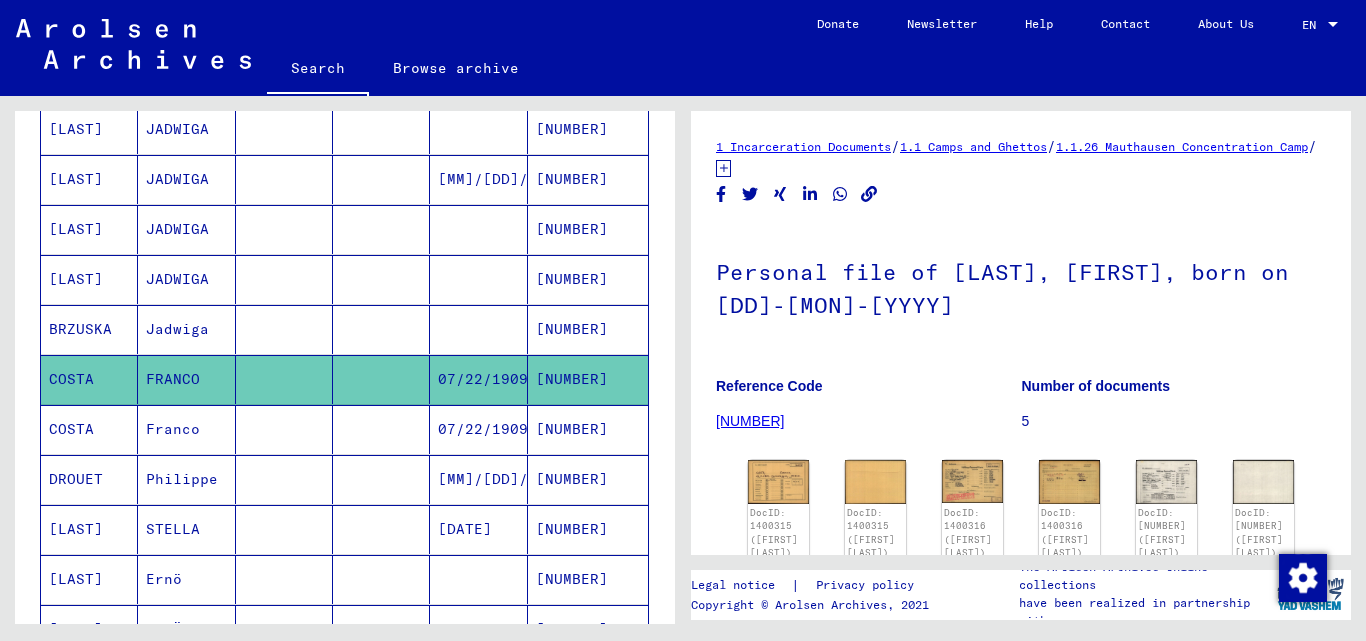 scroll, scrollTop: 0, scrollLeft: 0, axis: both 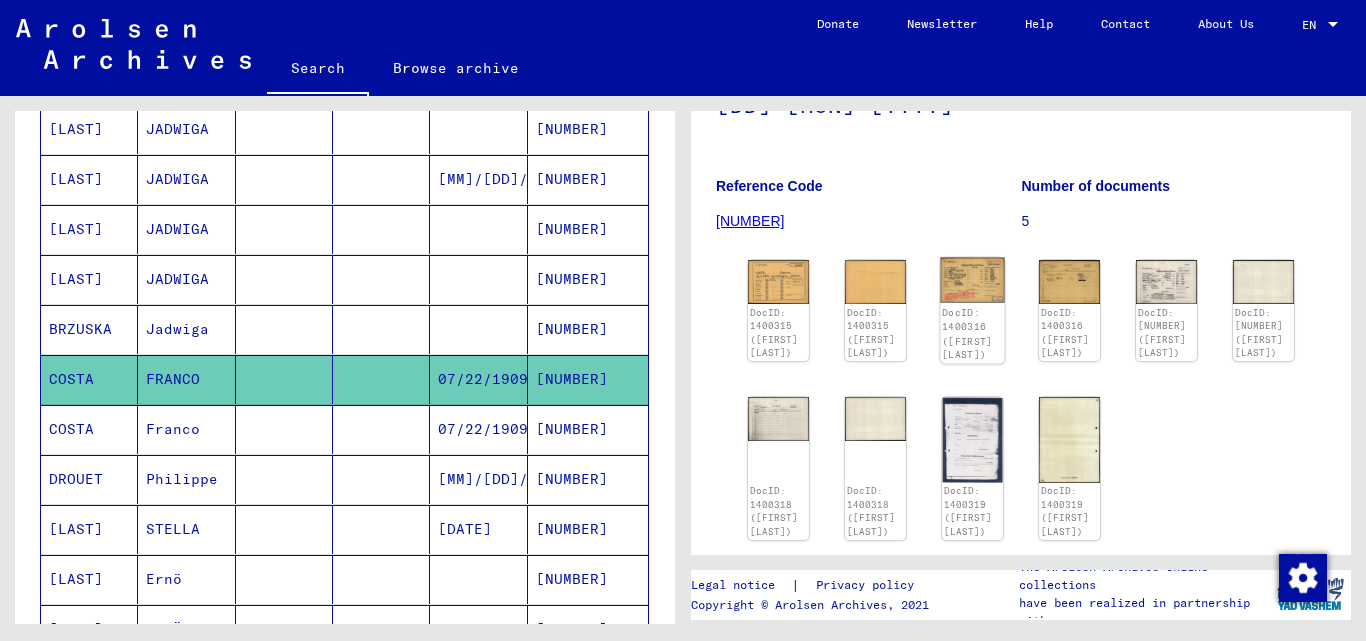 click 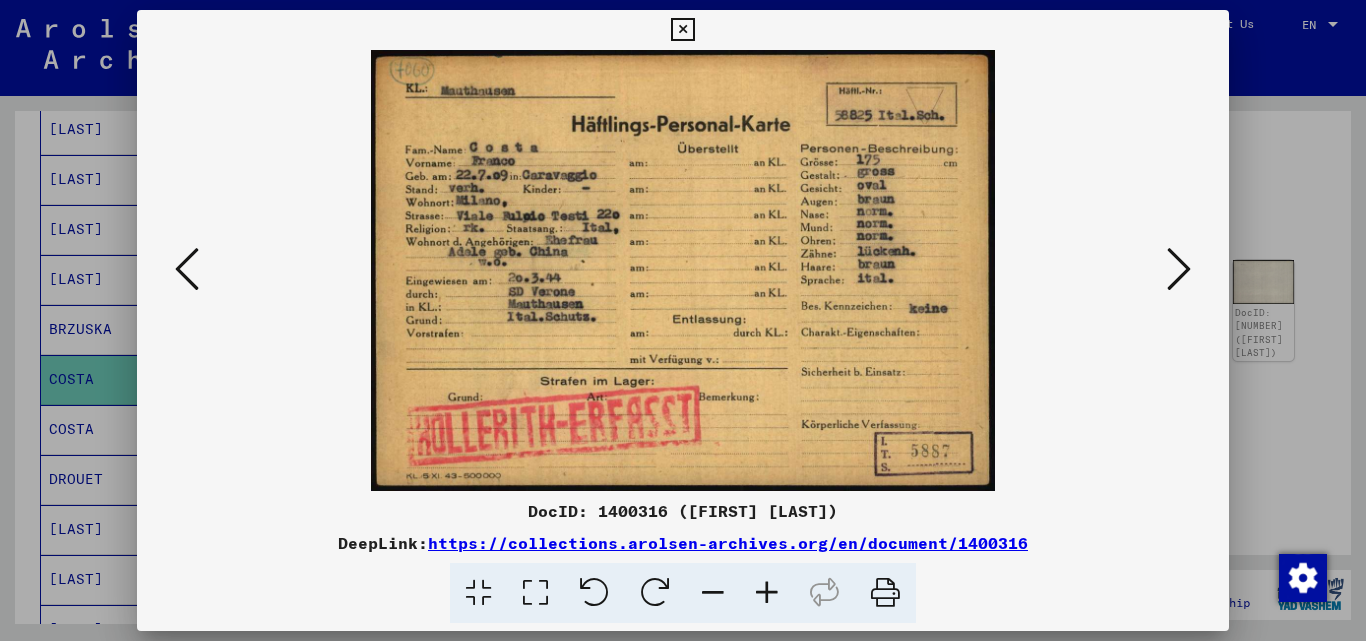 click at bounding box center [682, 30] 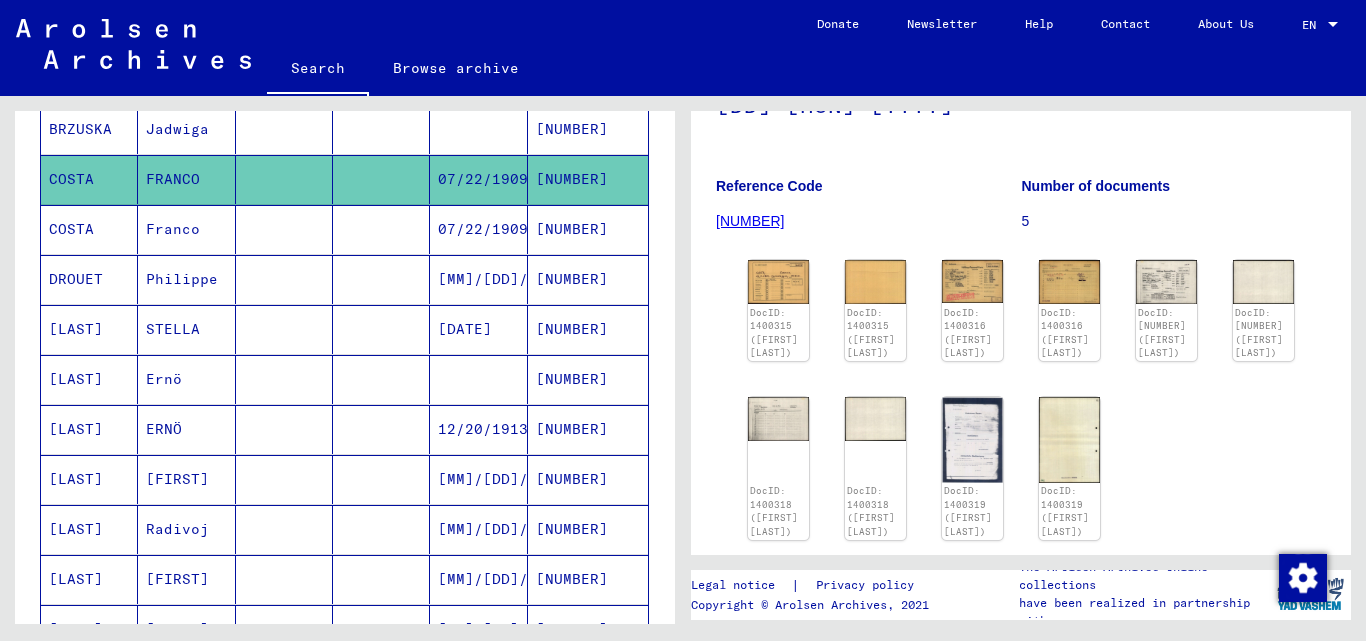 scroll, scrollTop: 600, scrollLeft: 0, axis: vertical 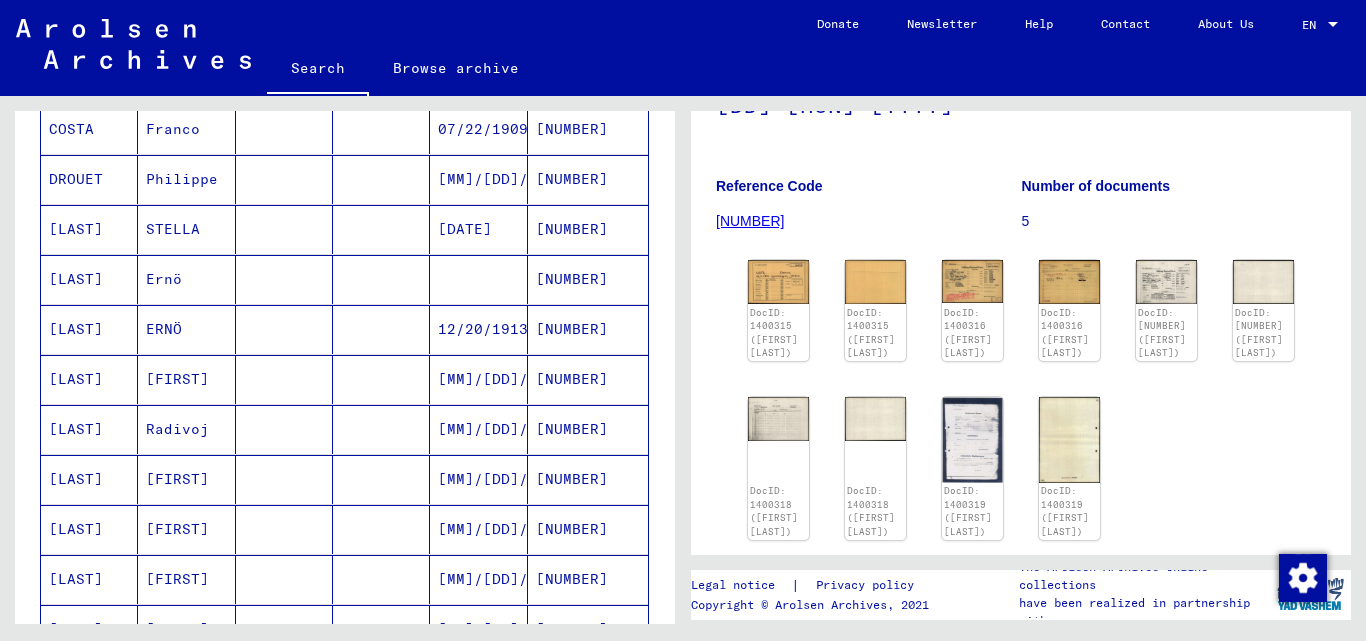click on "[NUMBER]" at bounding box center (588, 379) 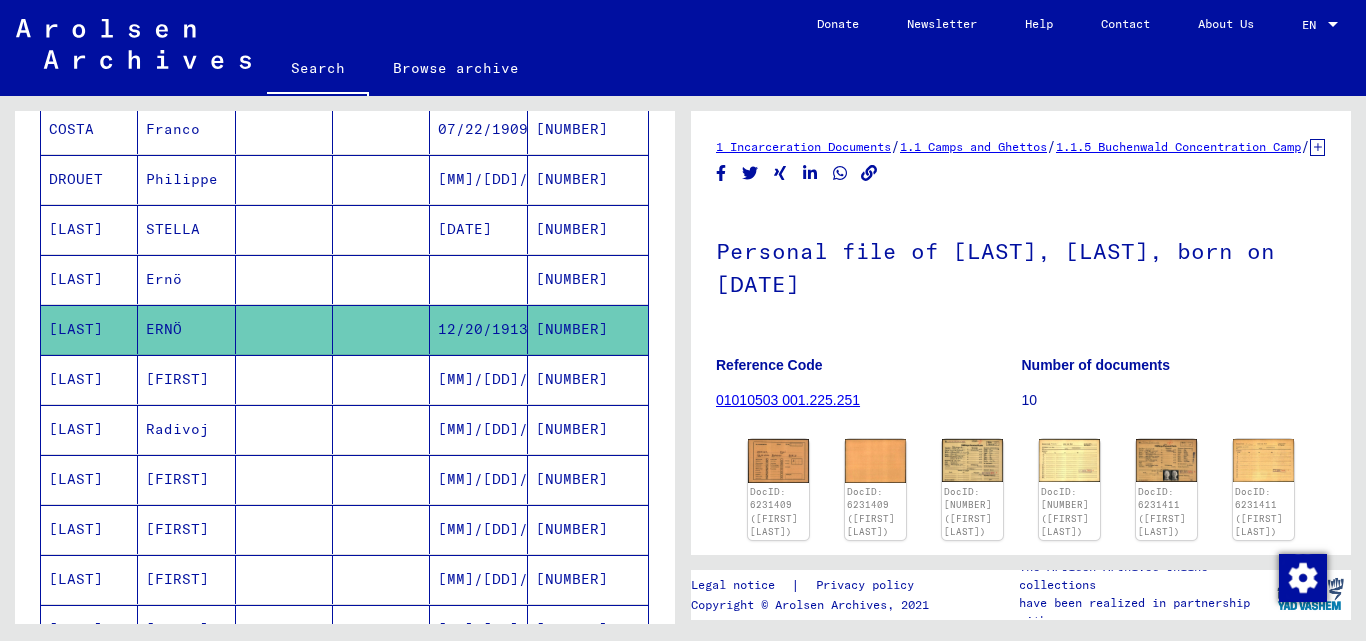 scroll, scrollTop: 0, scrollLeft: 0, axis: both 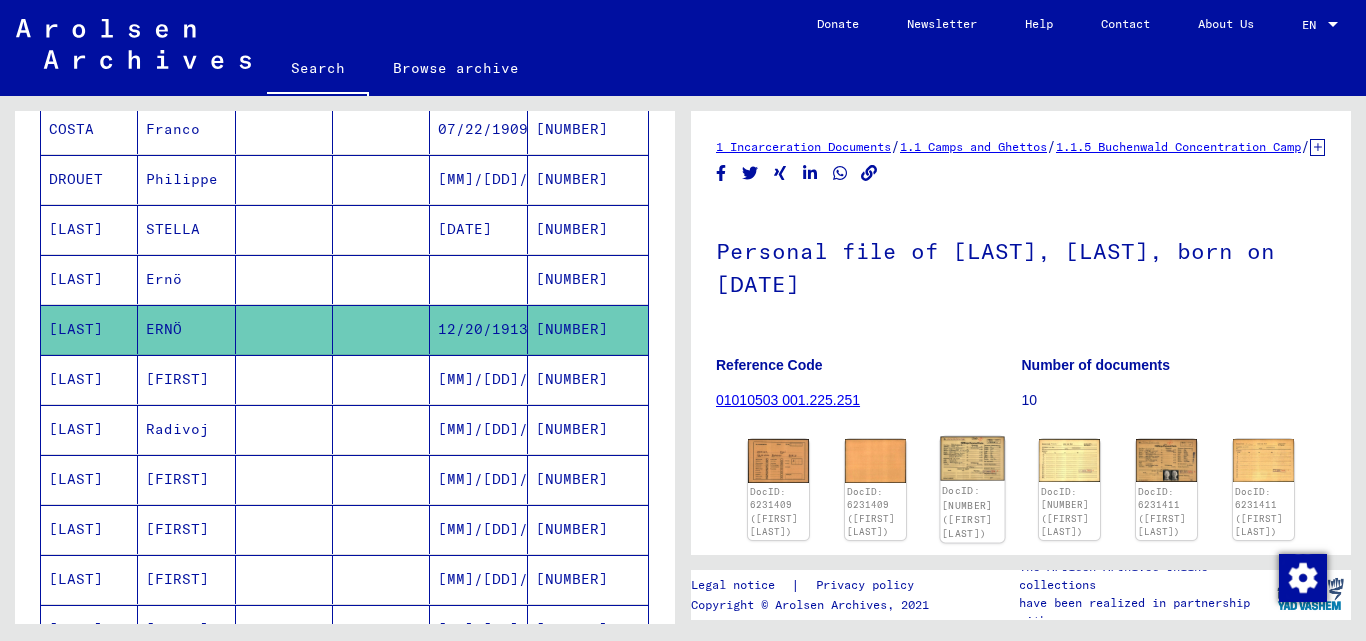 click 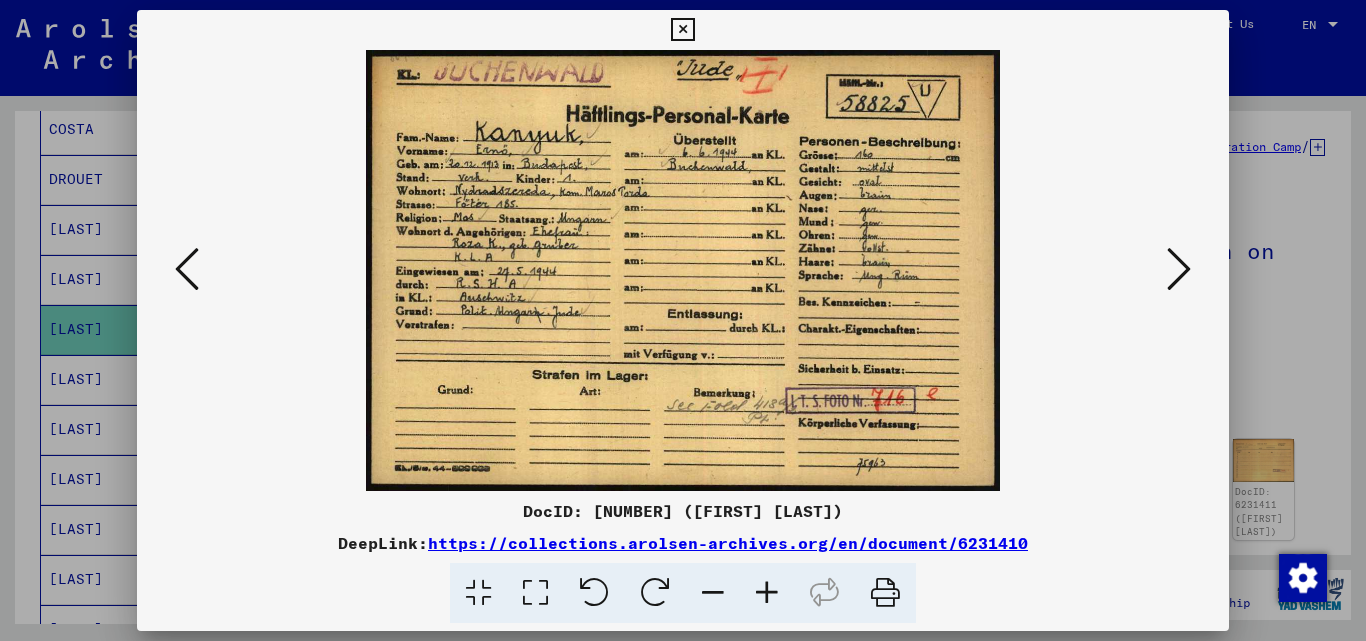 click at bounding box center (1179, 269) 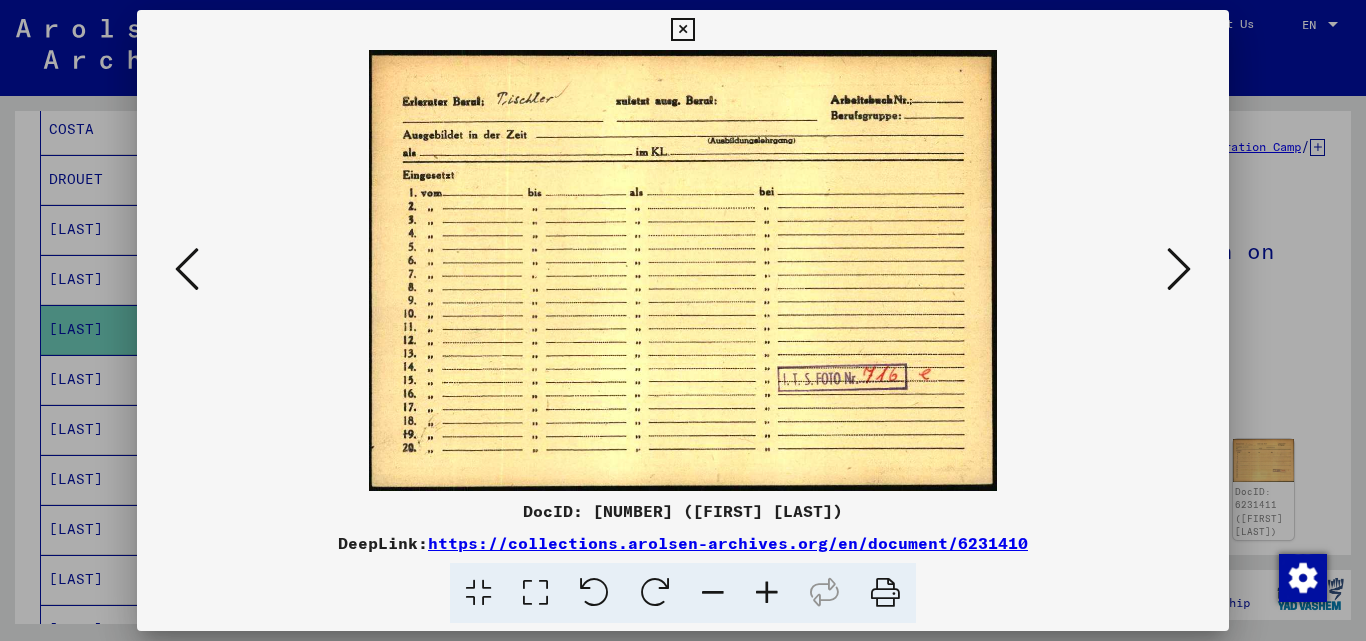 click at bounding box center (1179, 269) 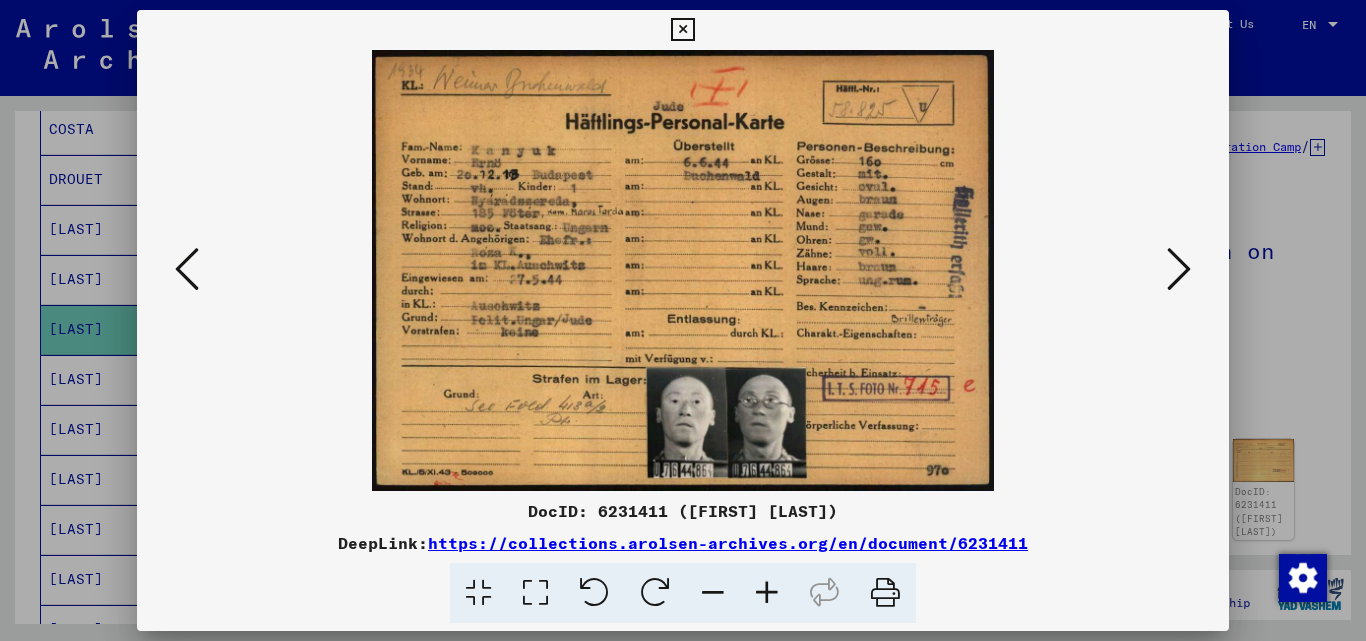 click at bounding box center (1179, 269) 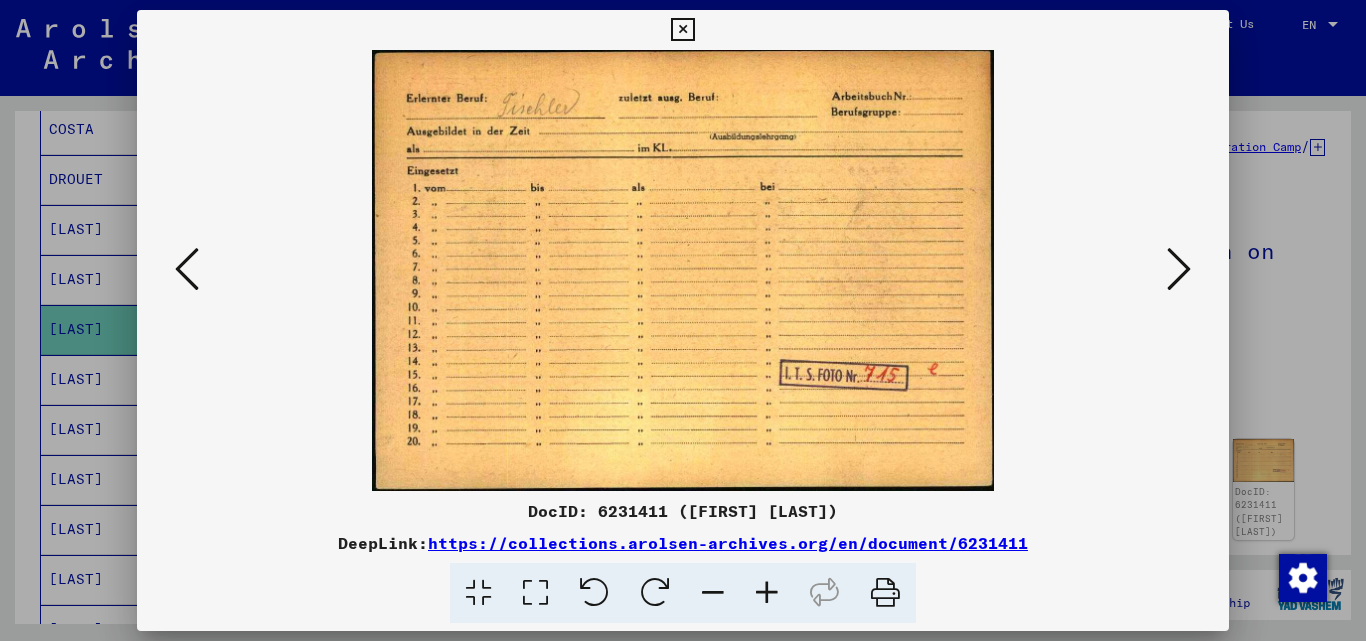 click at bounding box center (1179, 269) 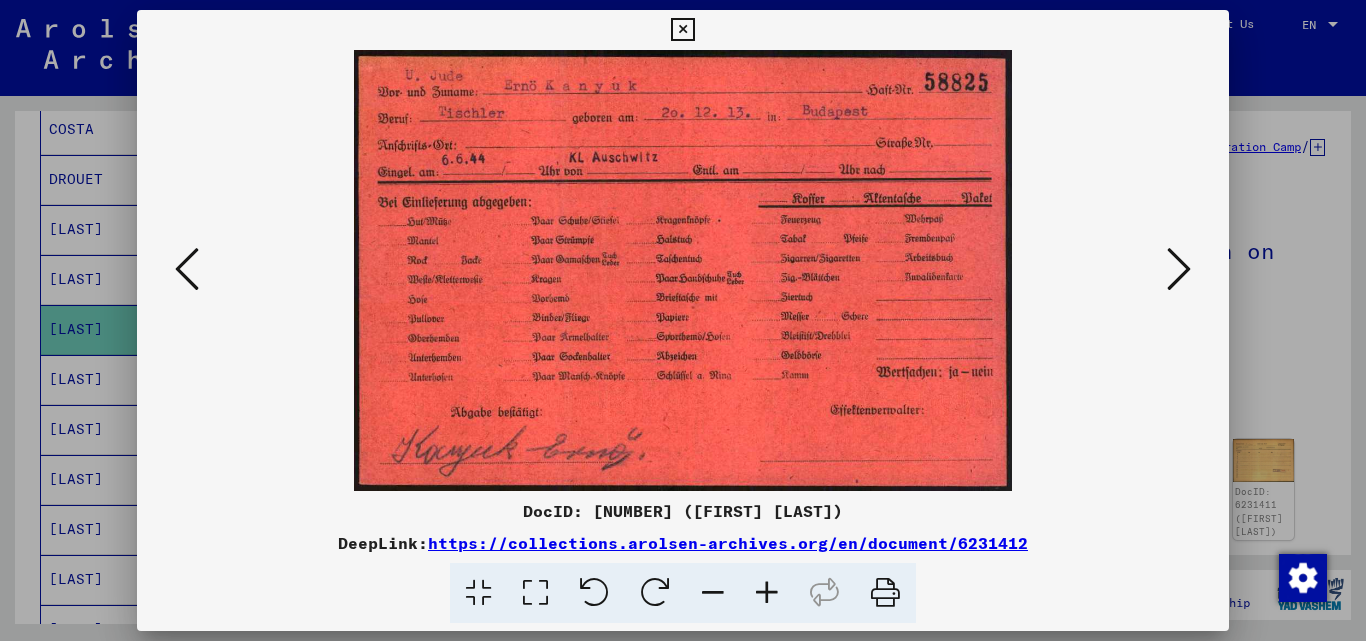 click at bounding box center (1179, 269) 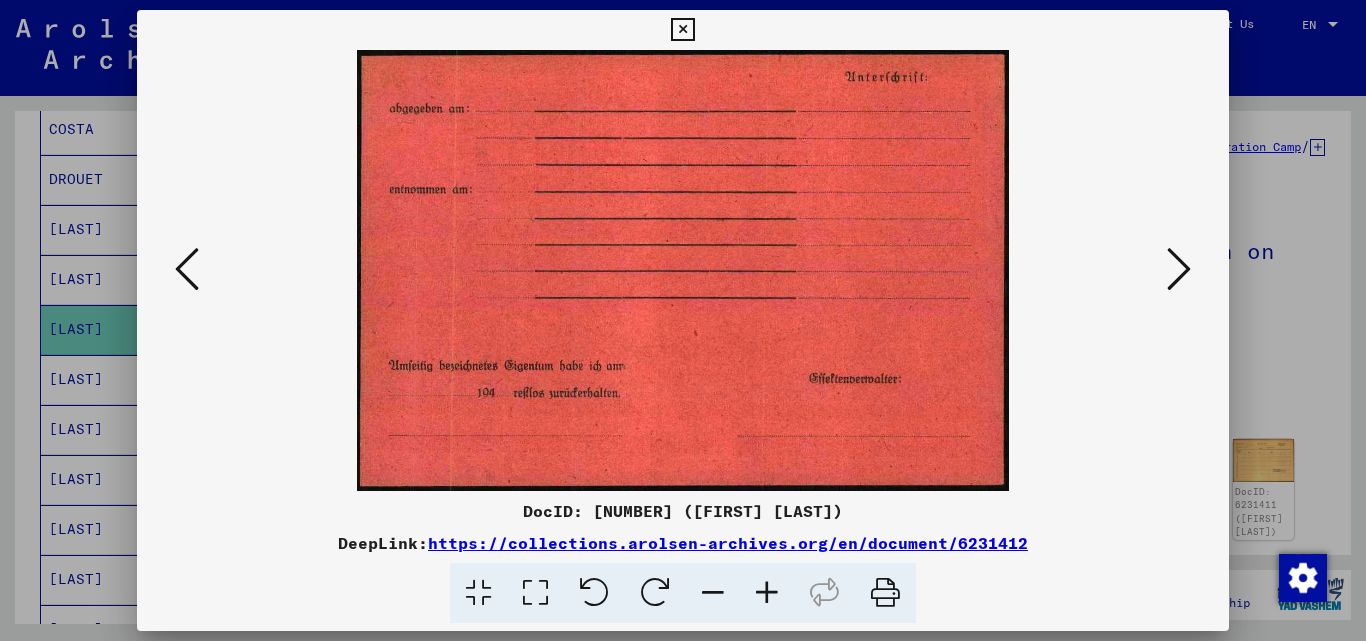 click at bounding box center (1179, 269) 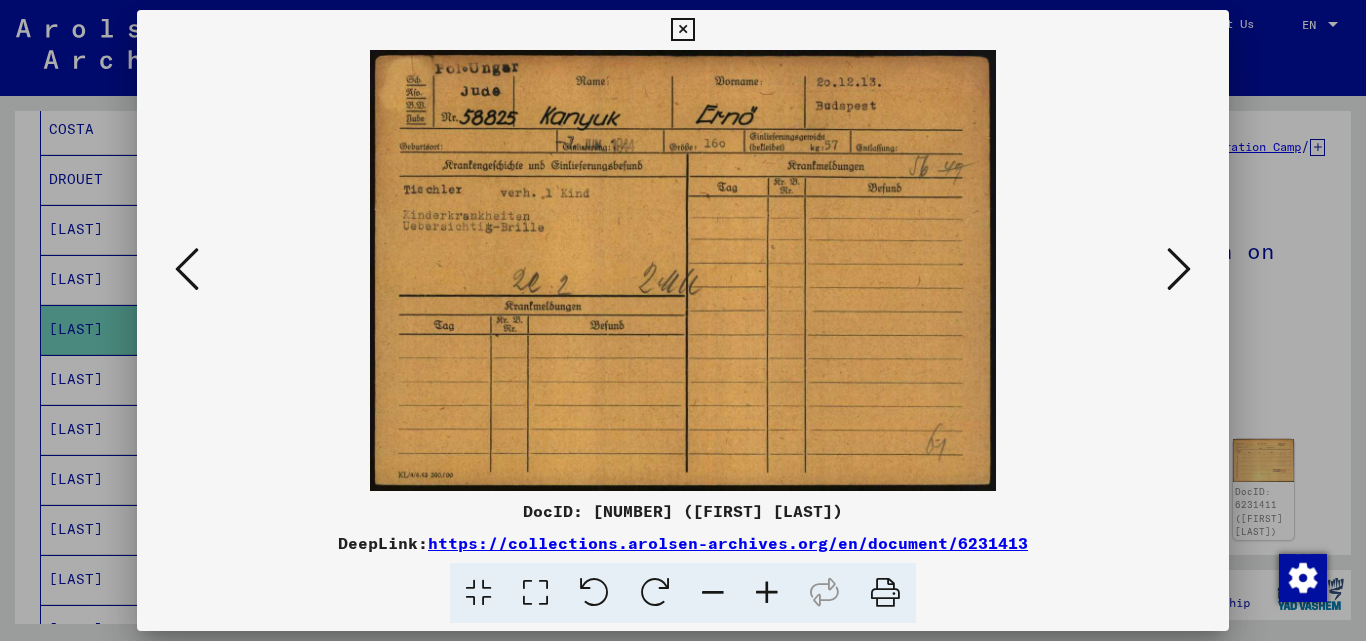 click at bounding box center [1179, 269] 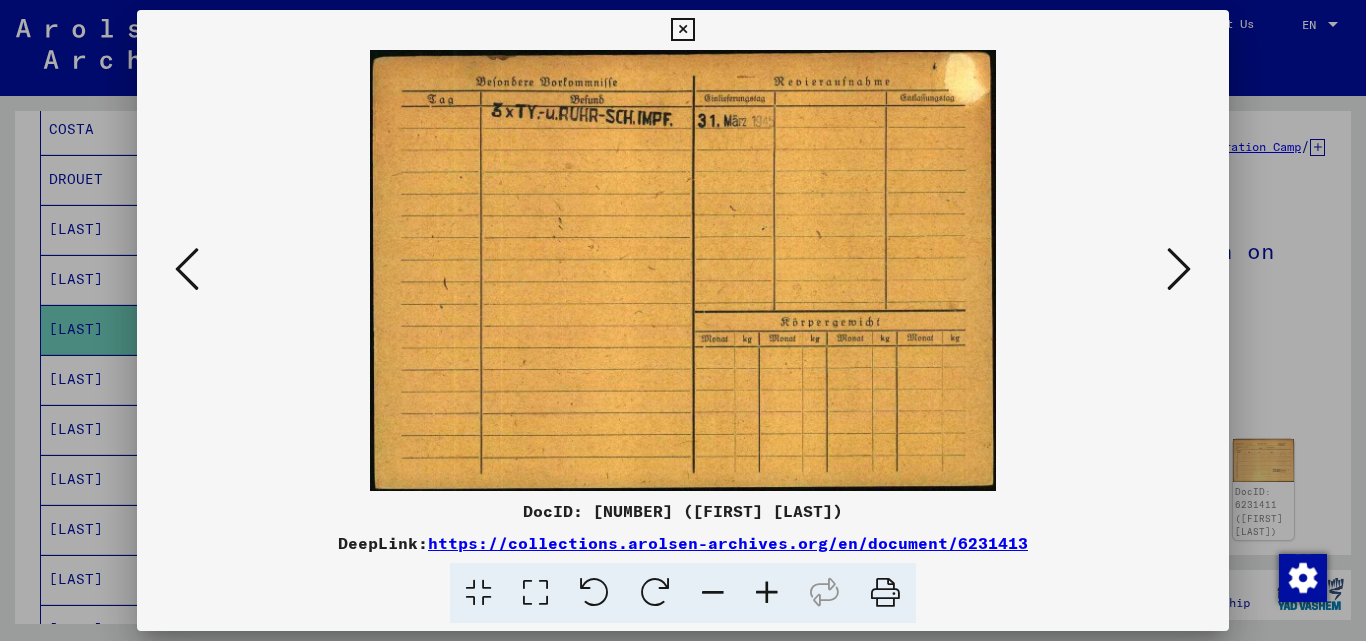 click at bounding box center (1179, 269) 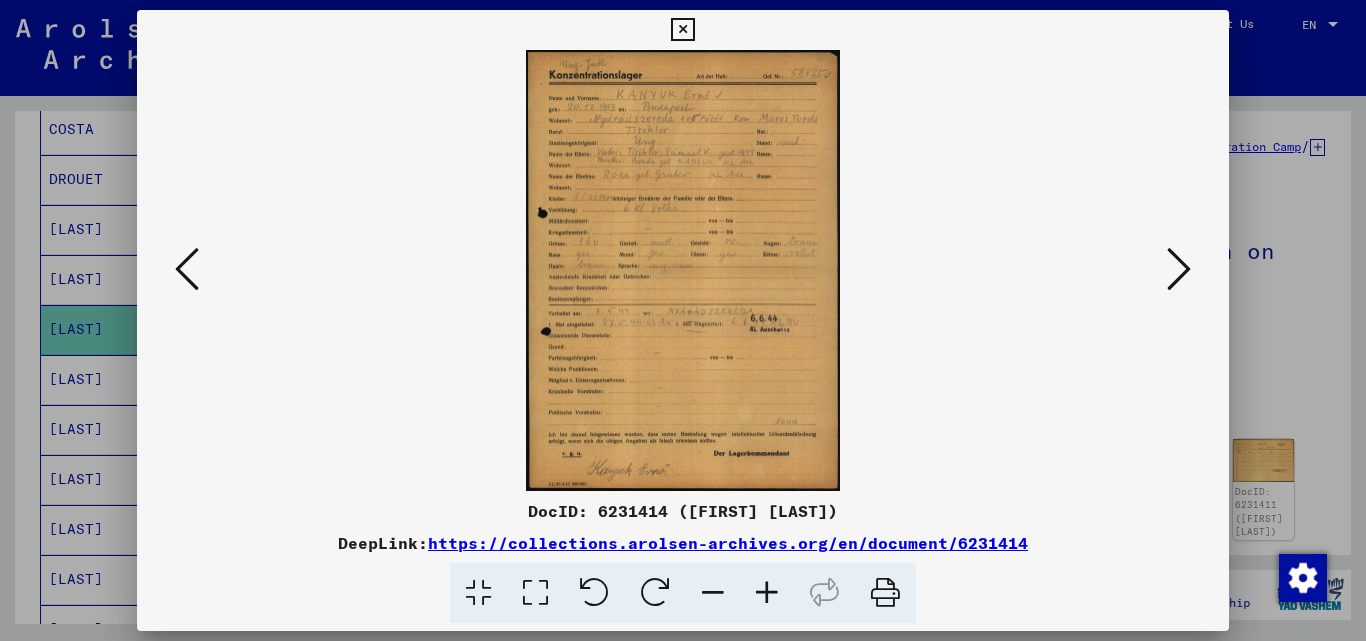 click at bounding box center [1179, 269] 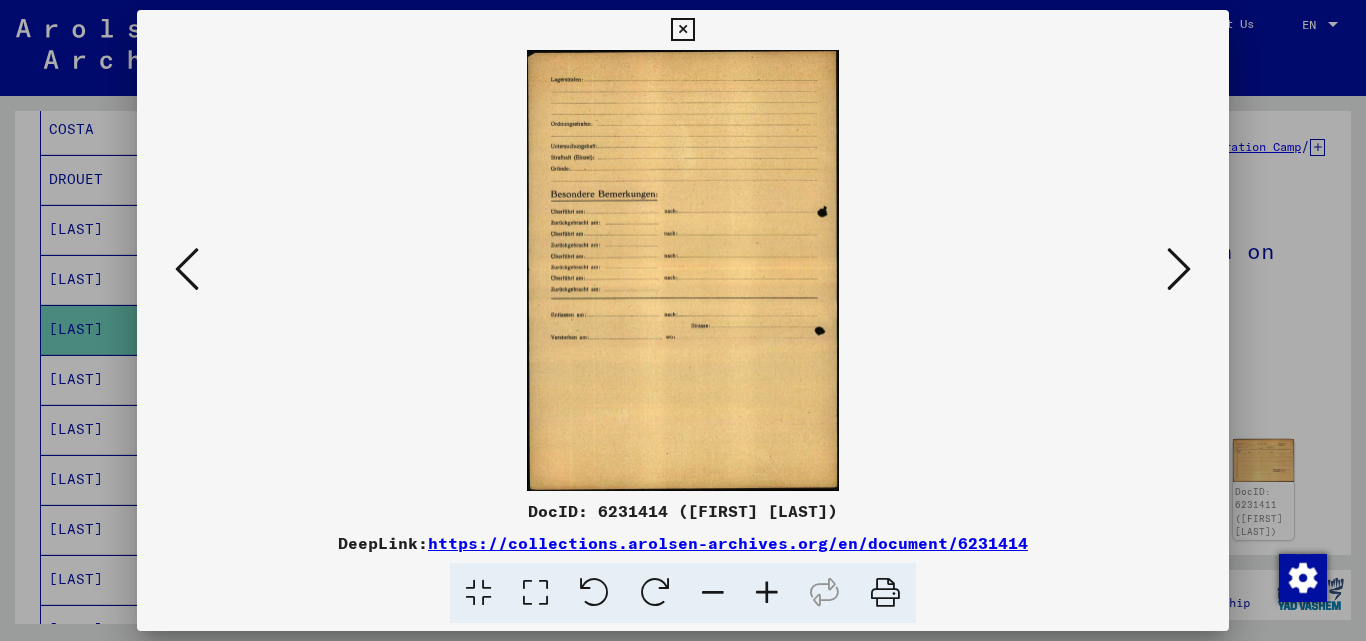 click at bounding box center [1179, 269] 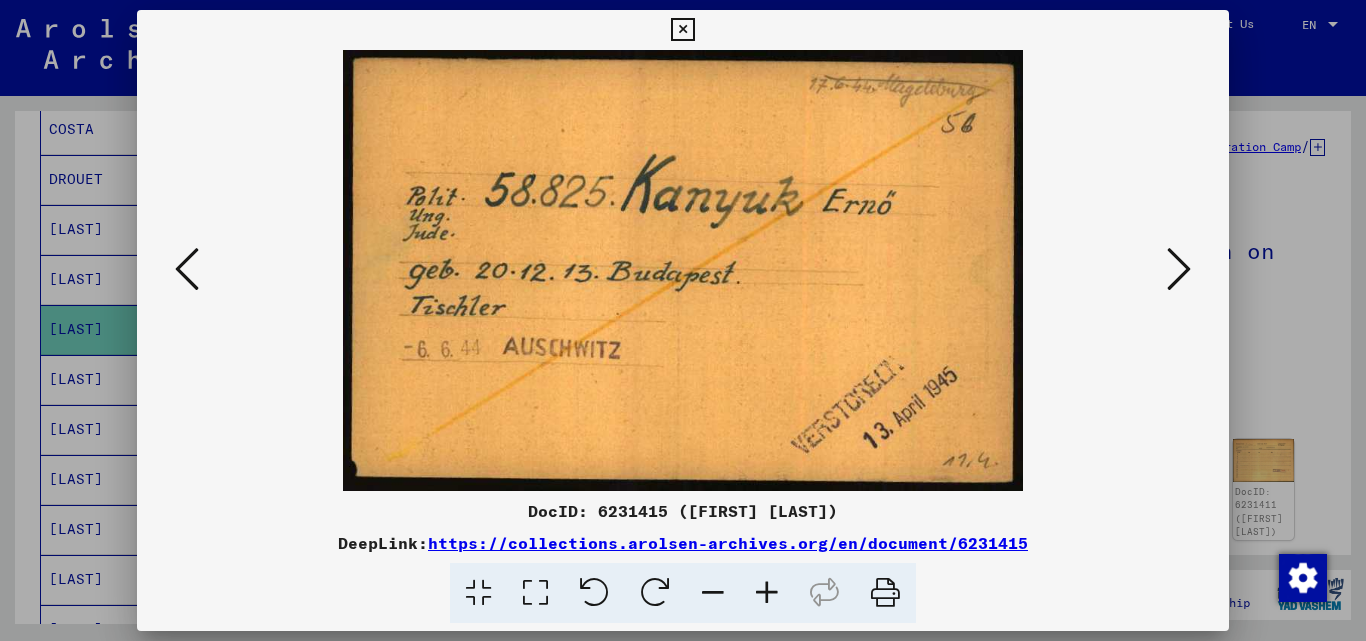 click at bounding box center (1179, 269) 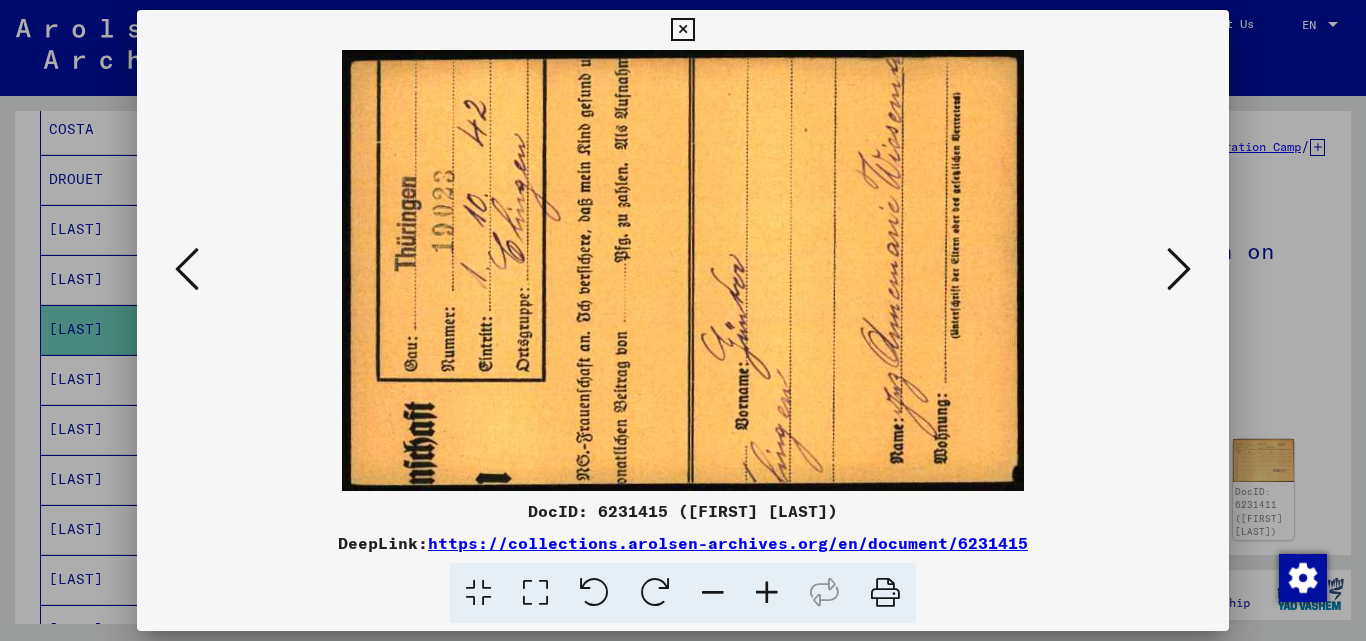 click at bounding box center (1179, 269) 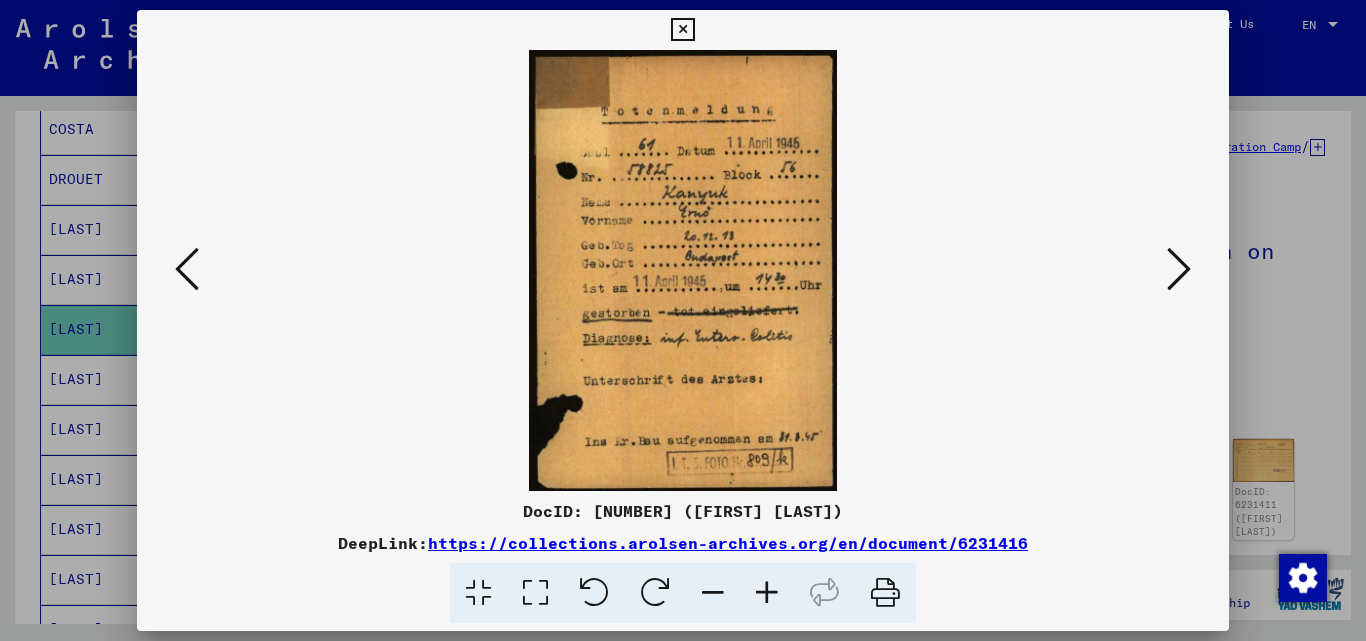 click at bounding box center [1179, 269] 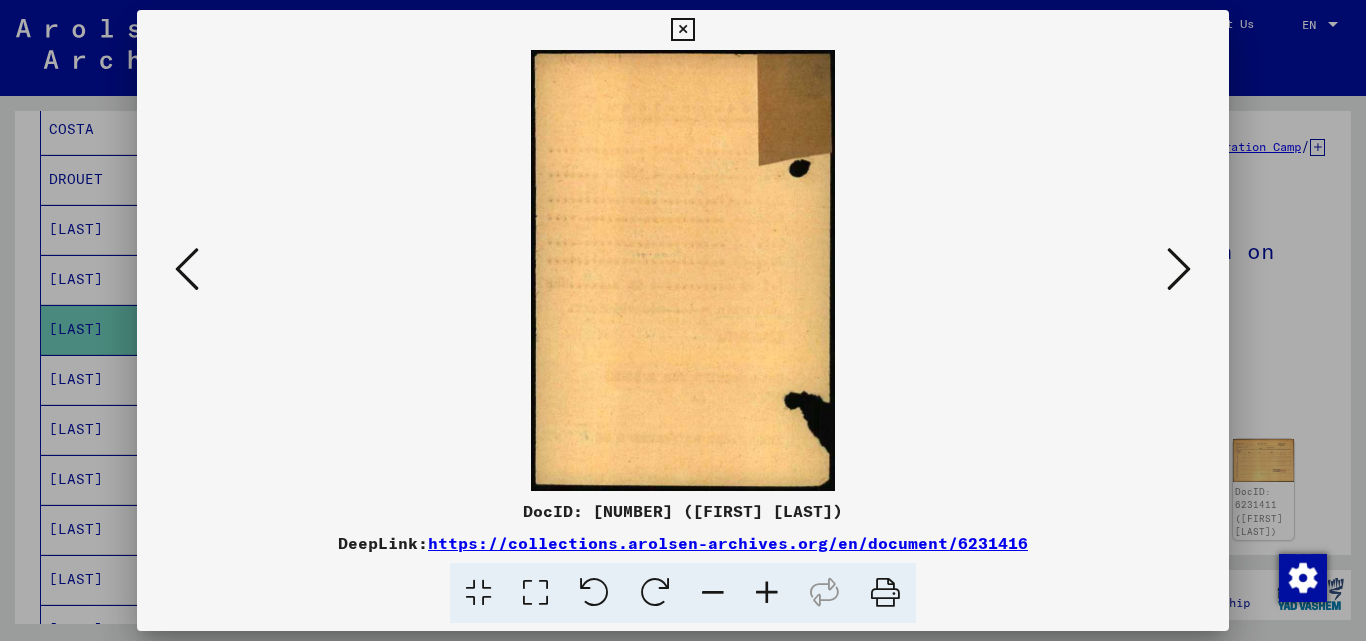 click at bounding box center (1179, 269) 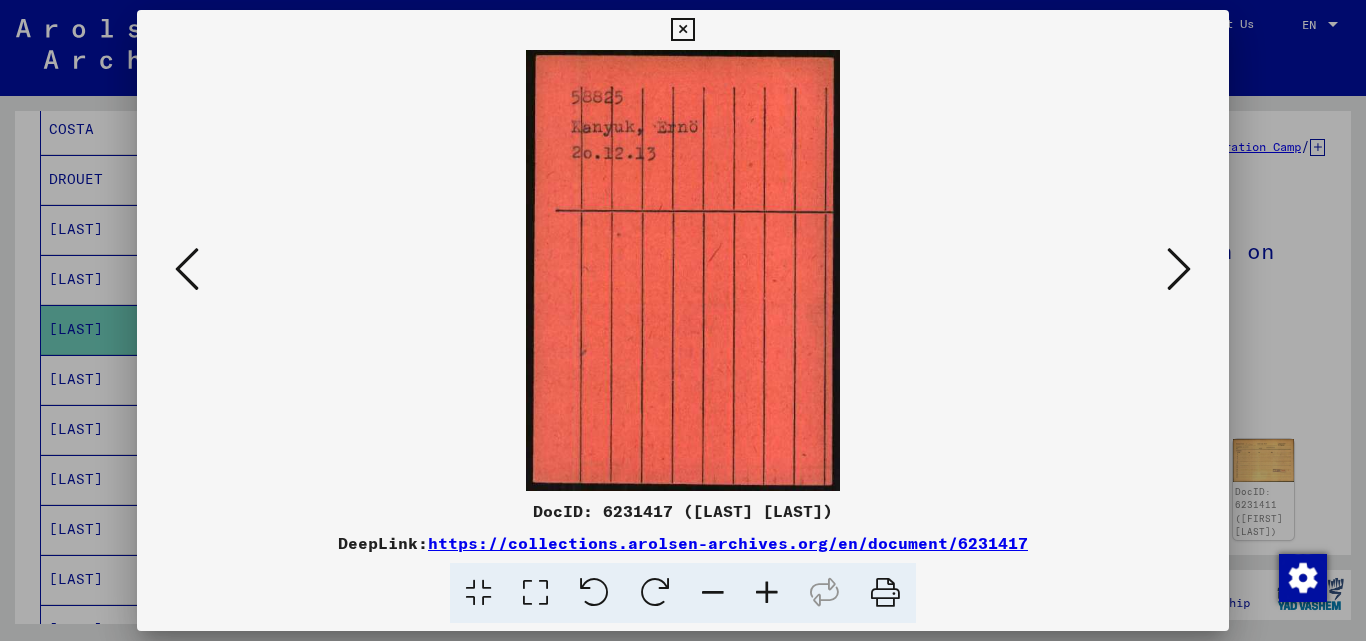 click at bounding box center [1179, 269] 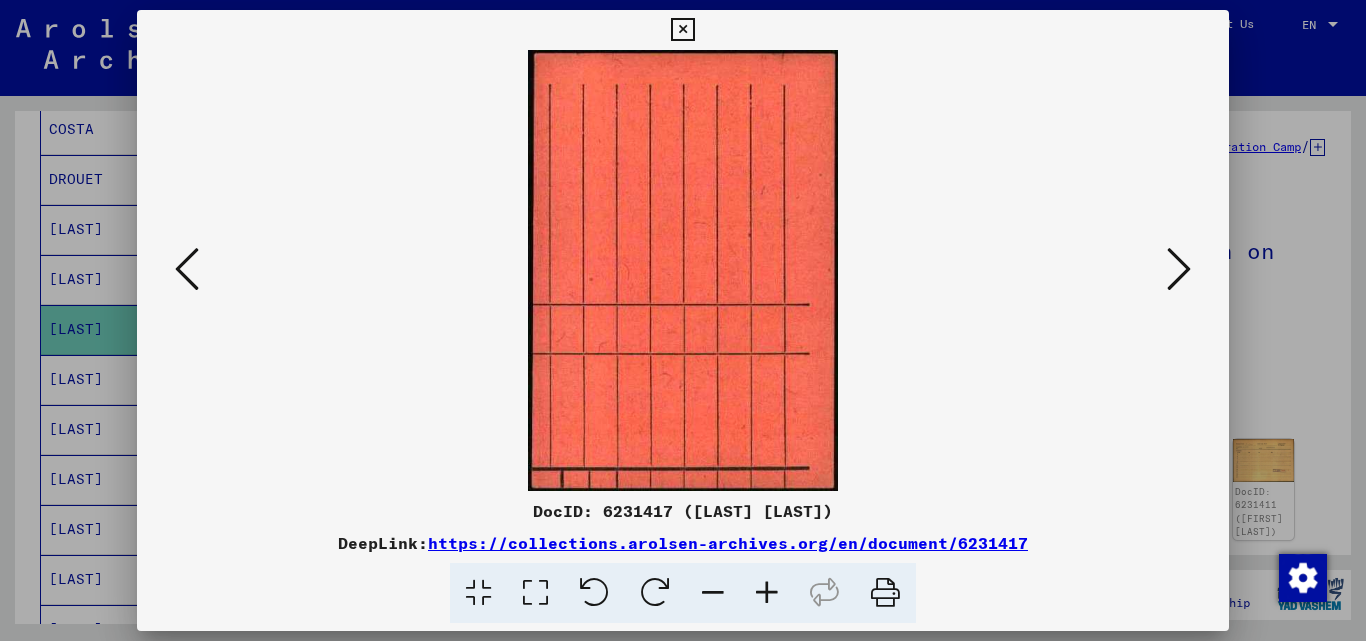 click at bounding box center (682, 30) 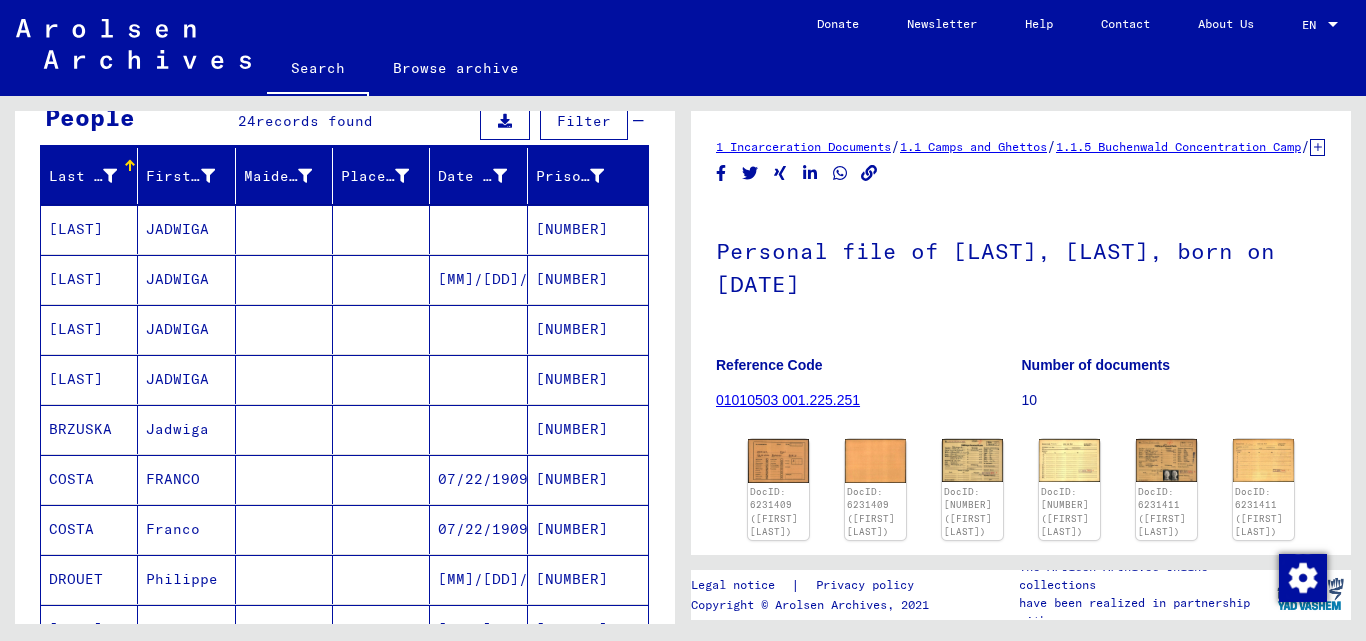 scroll, scrollTop: 0, scrollLeft: 0, axis: both 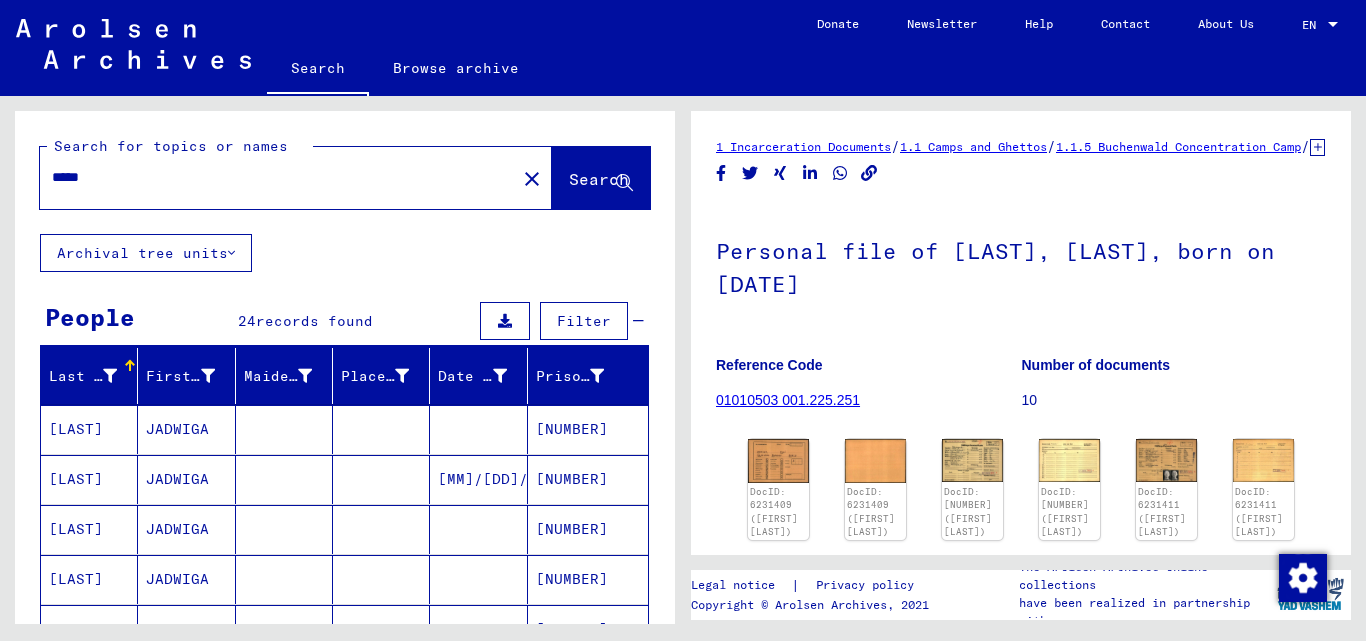 click on "*****" at bounding box center [278, 177] 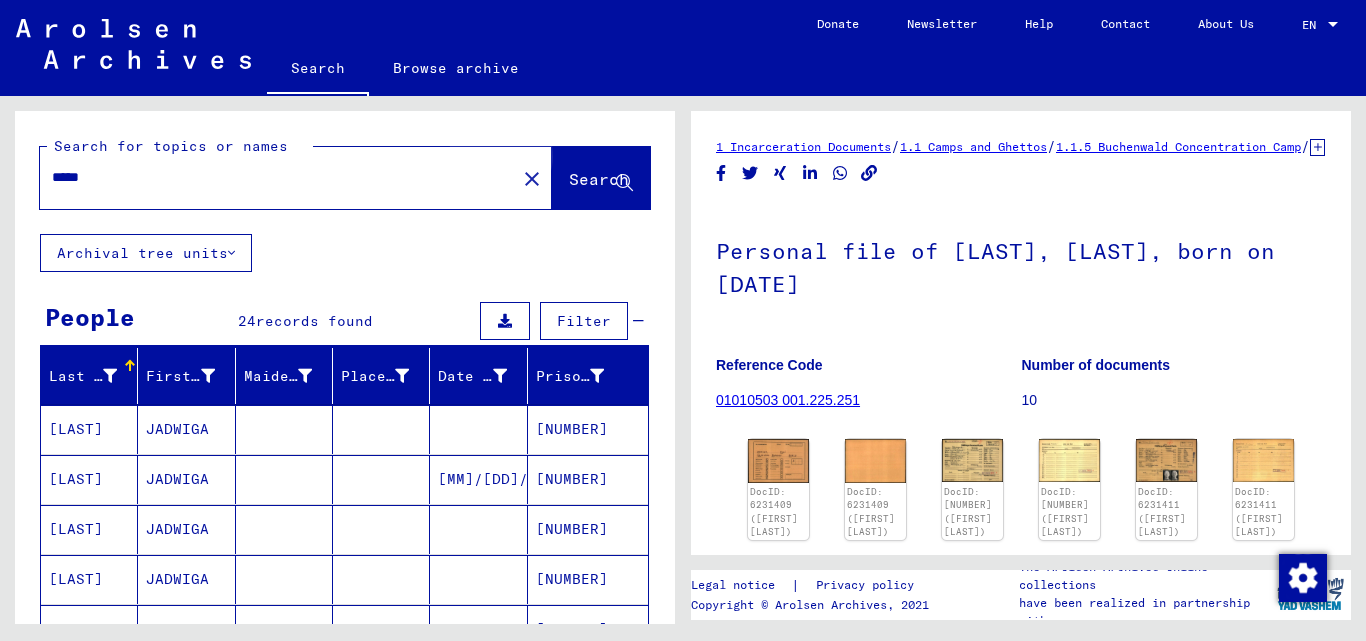 click on "Search" 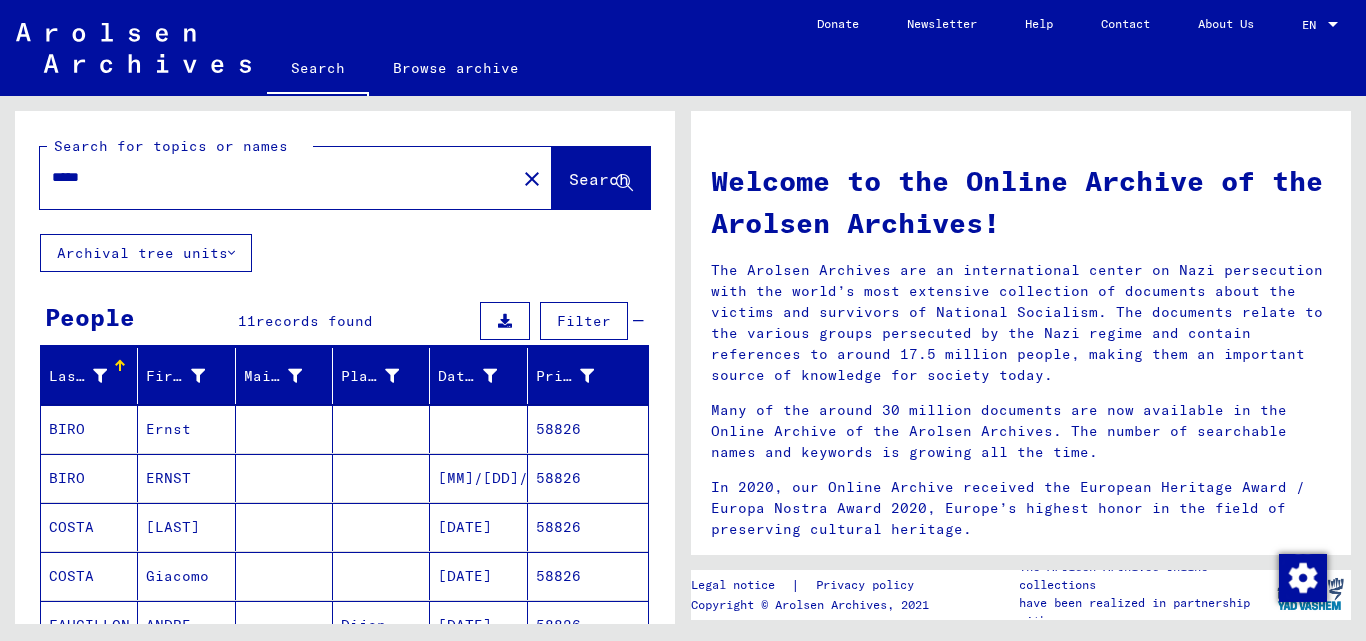 scroll, scrollTop: 100, scrollLeft: 0, axis: vertical 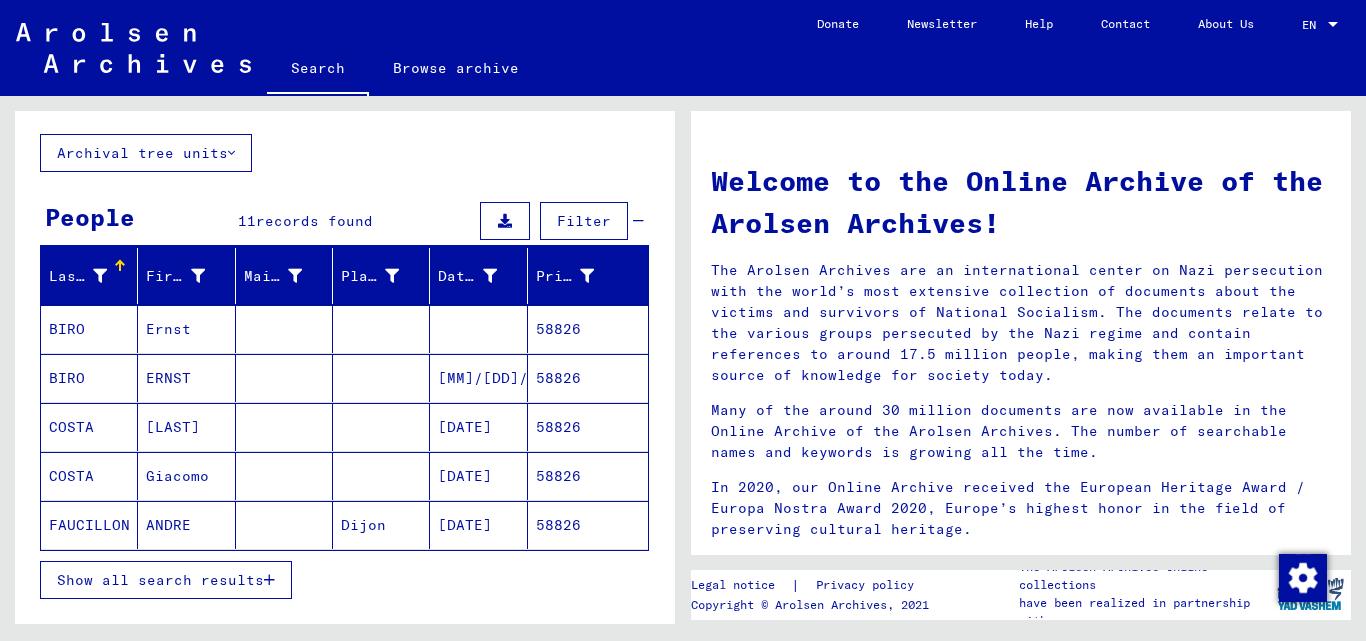 click on "58826" at bounding box center (588, 427) 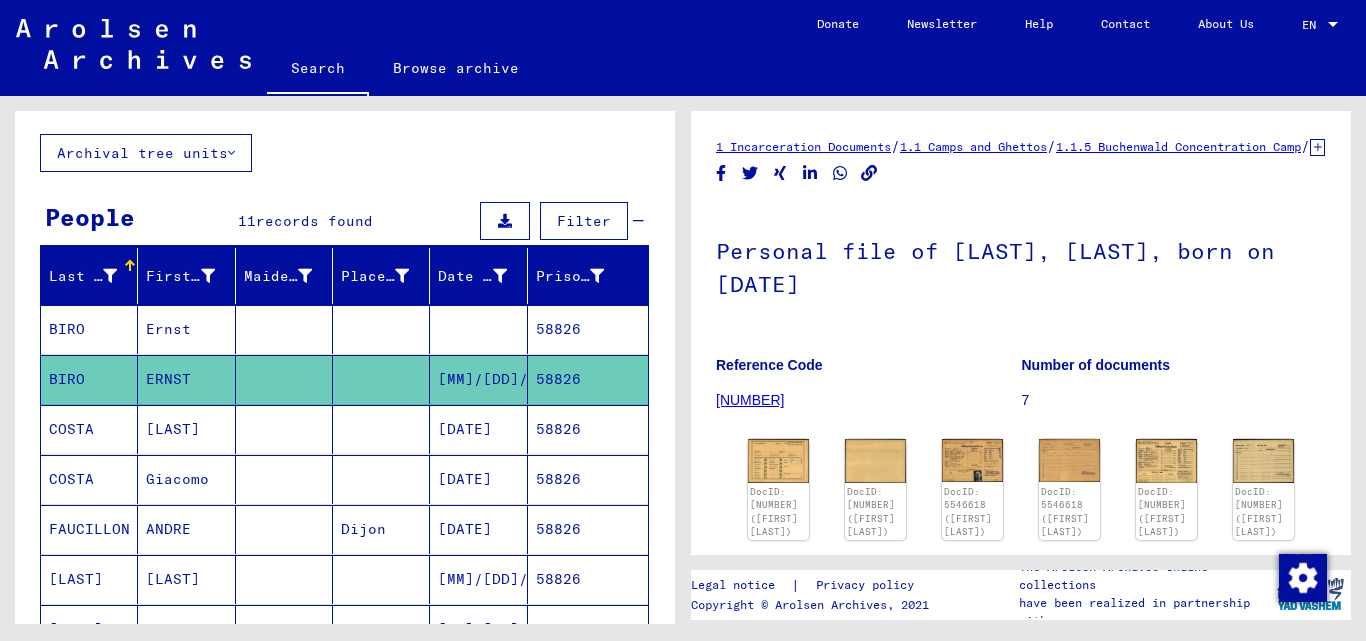 scroll, scrollTop: 0, scrollLeft: 0, axis: both 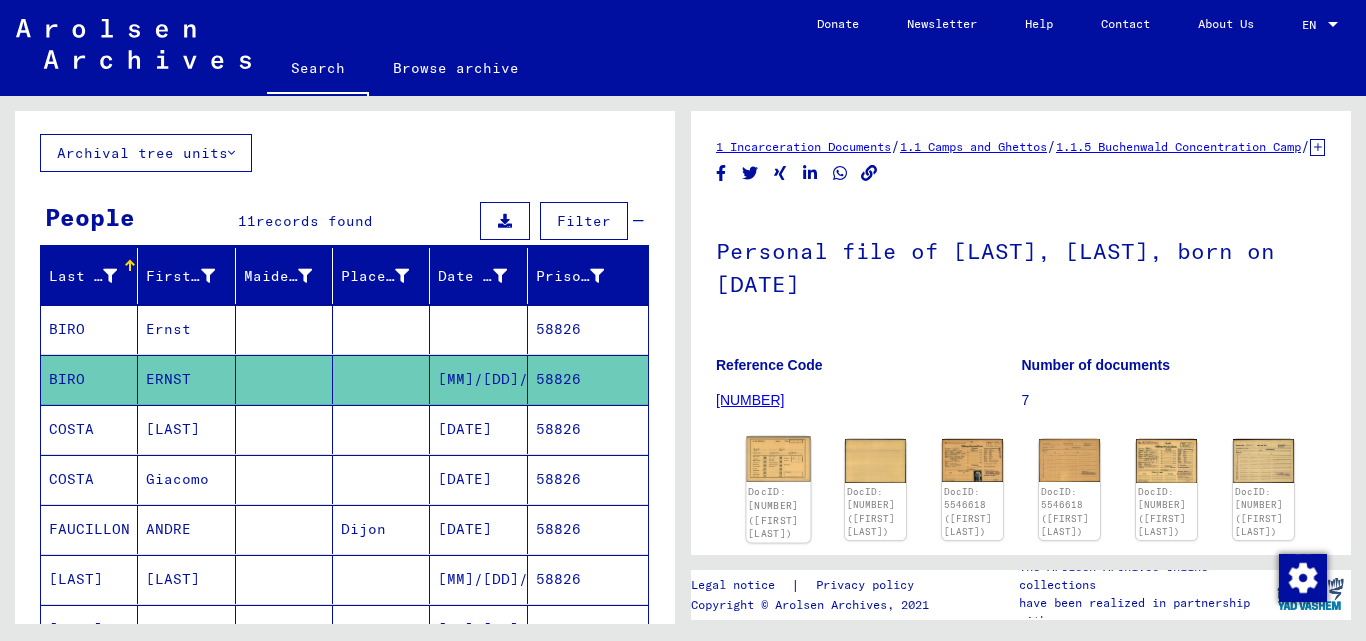 click 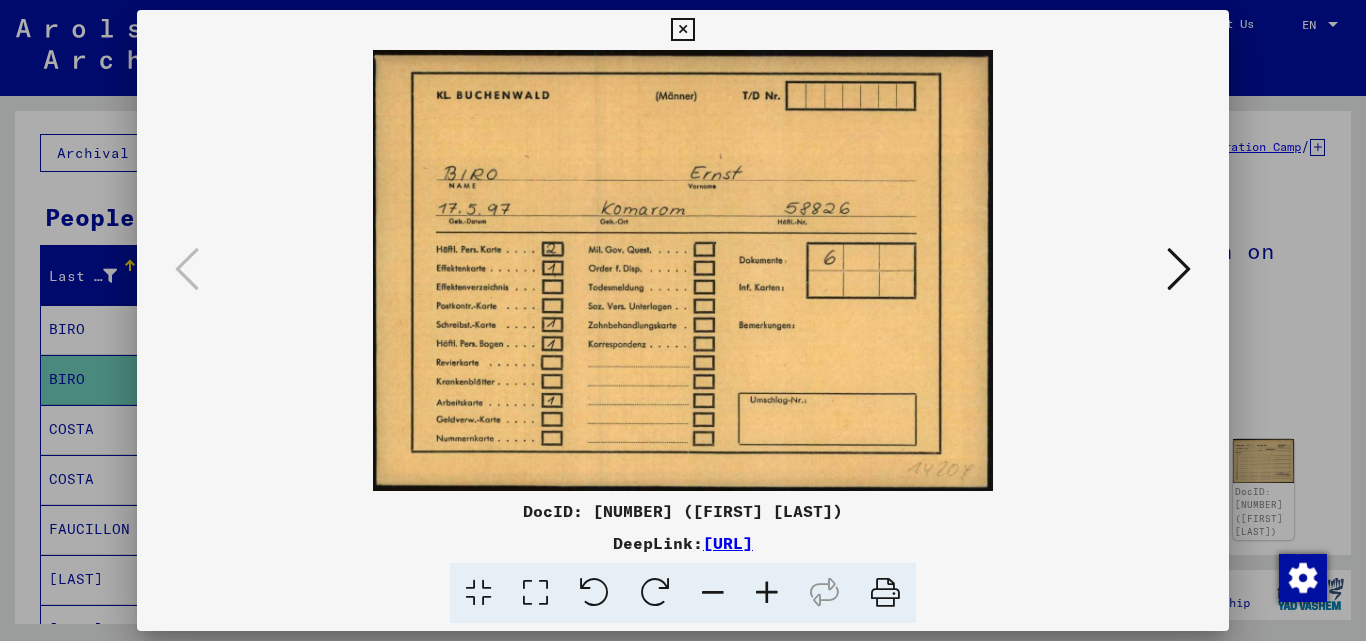 click at bounding box center (1179, 269) 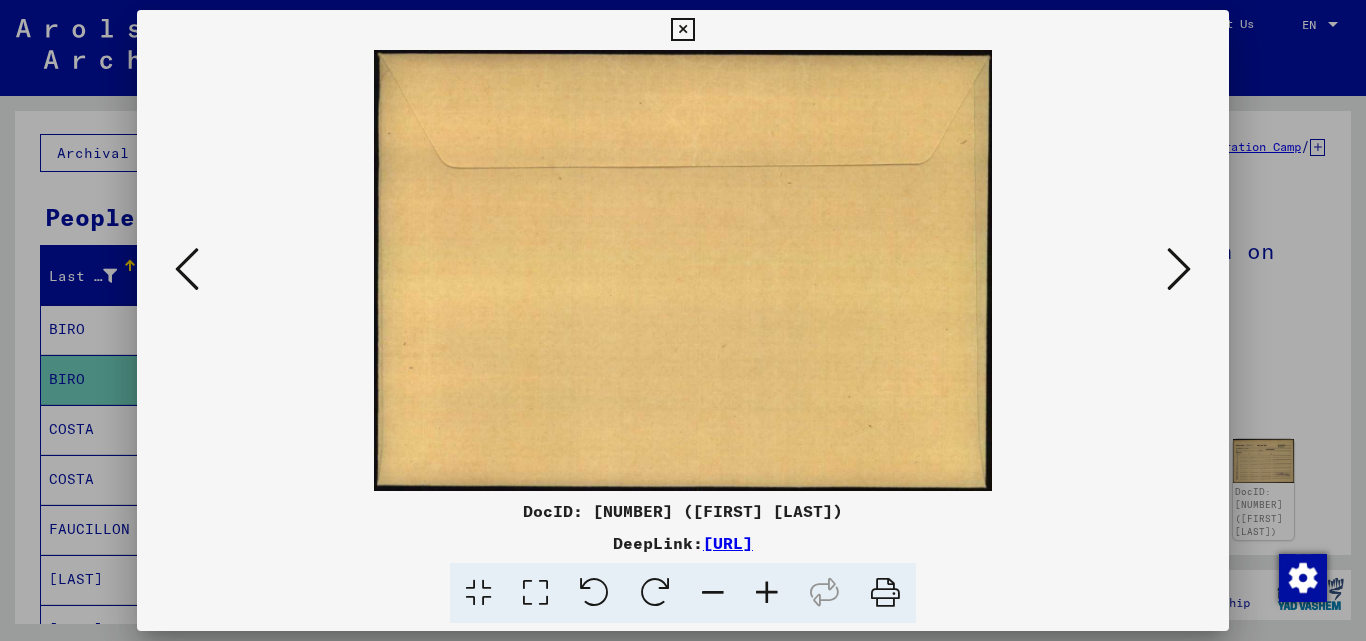 click at bounding box center (1179, 269) 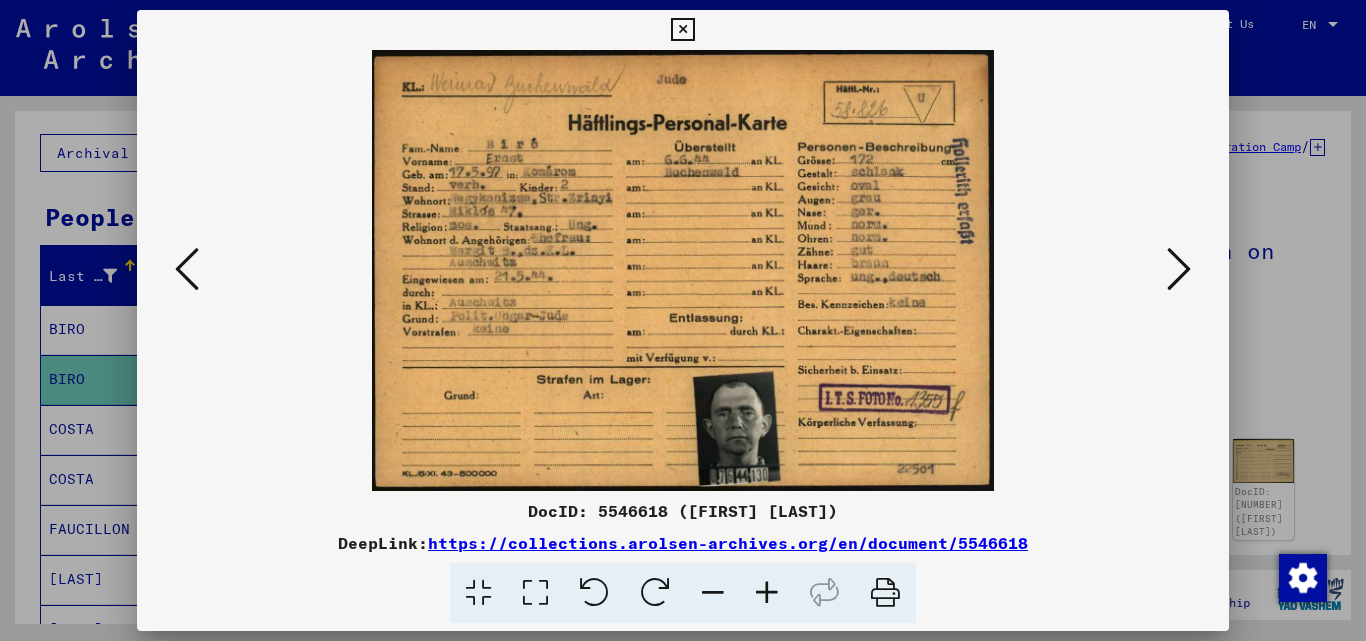 click at bounding box center (1179, 269) 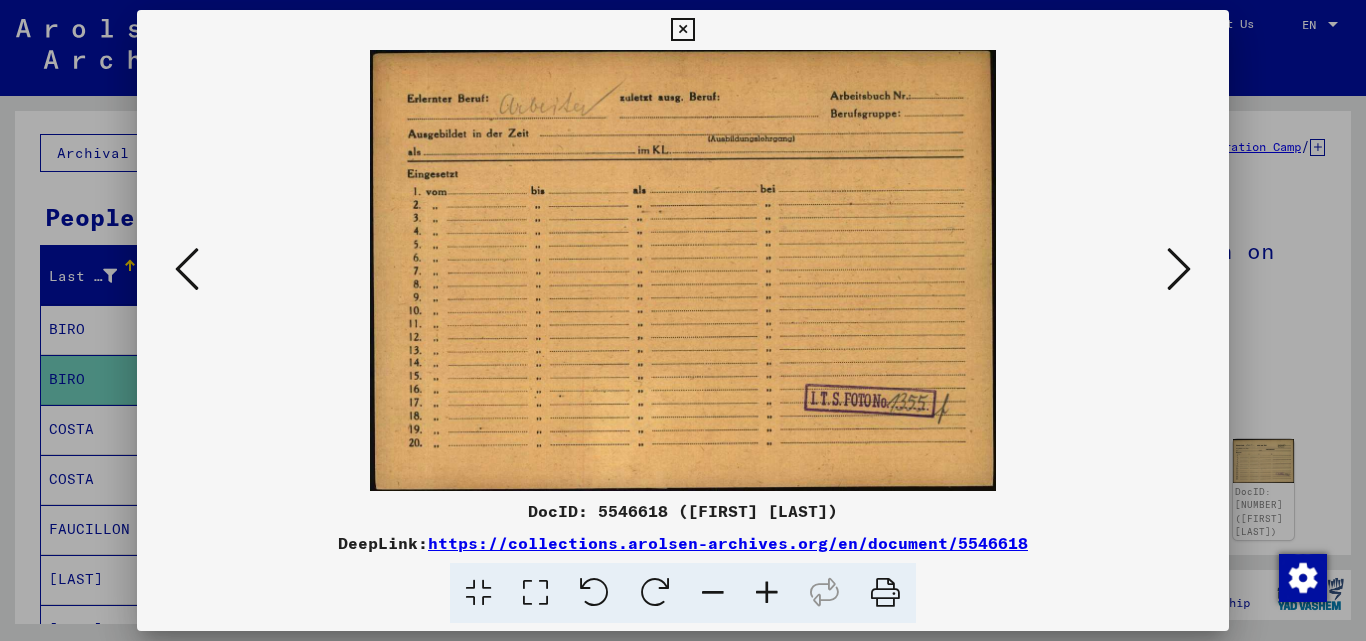 click at bounding box center [1179, 269] 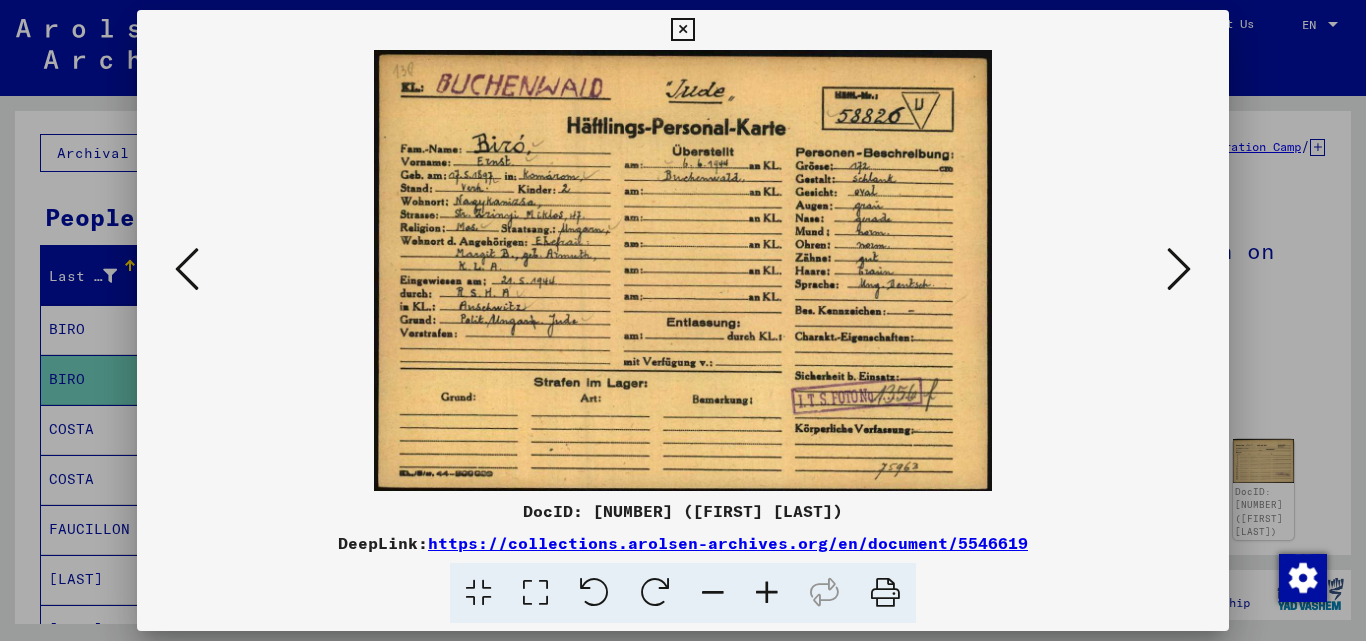 click at bounding box center [1179, 269] 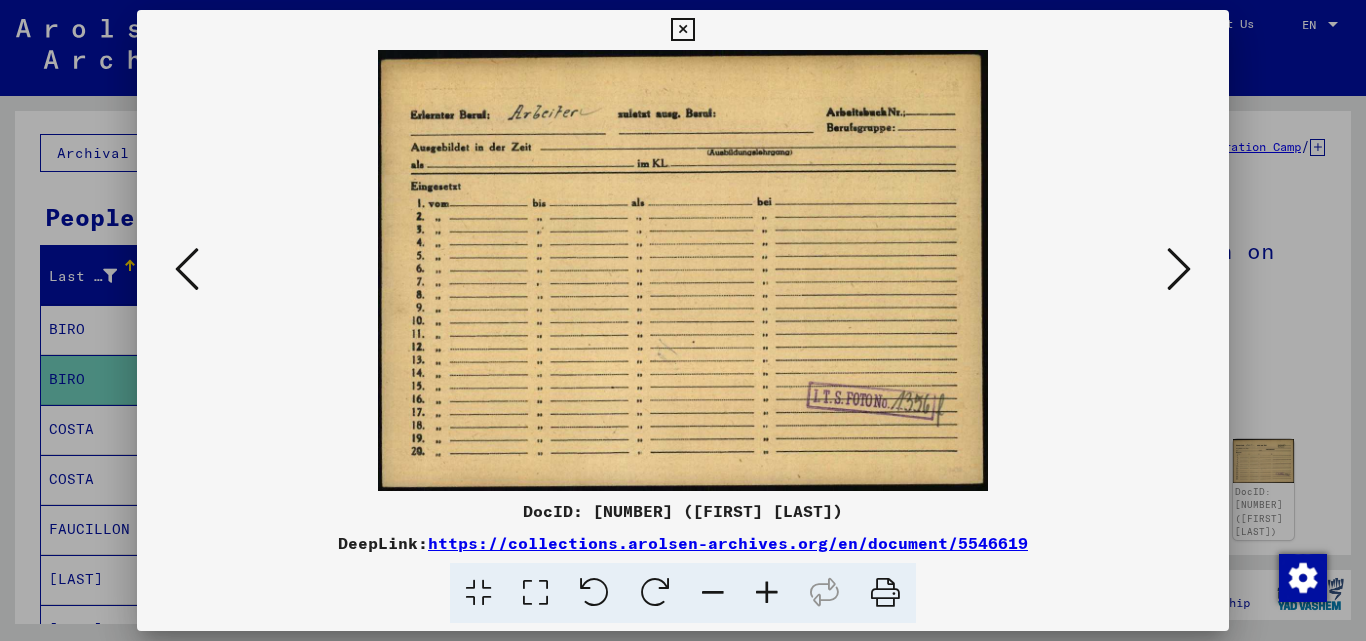 click at bounding box center (1179, 269) 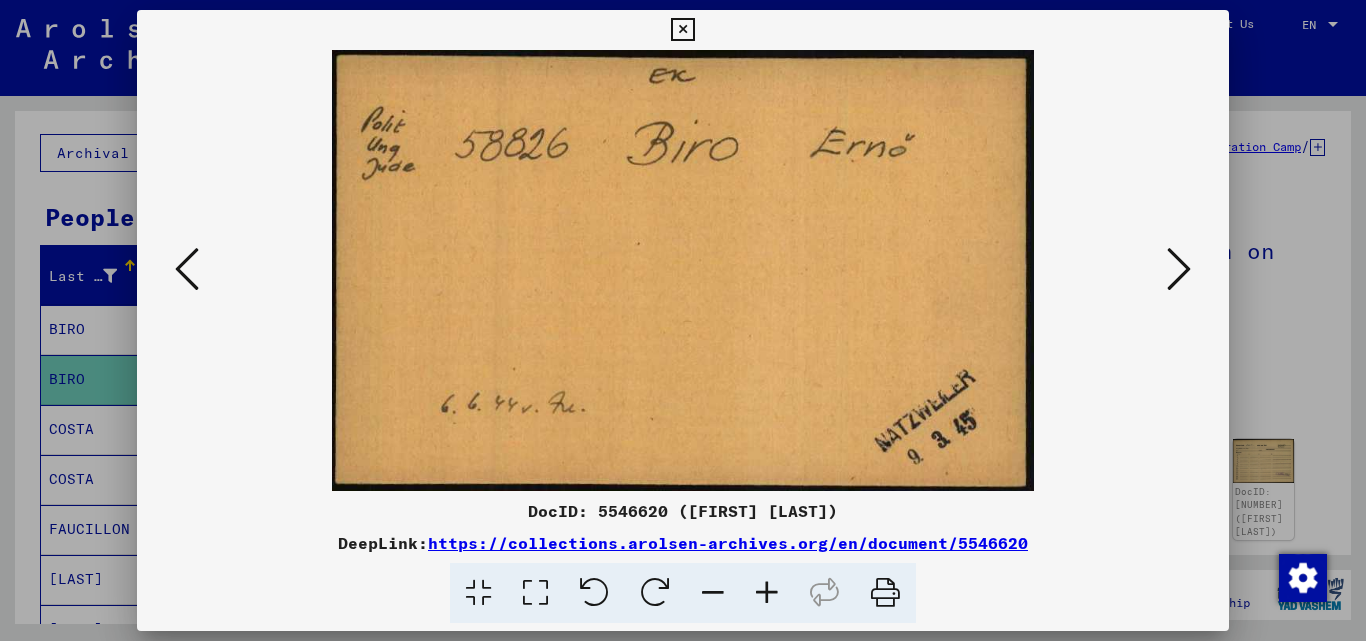 click at bounding box center [1179, 269] 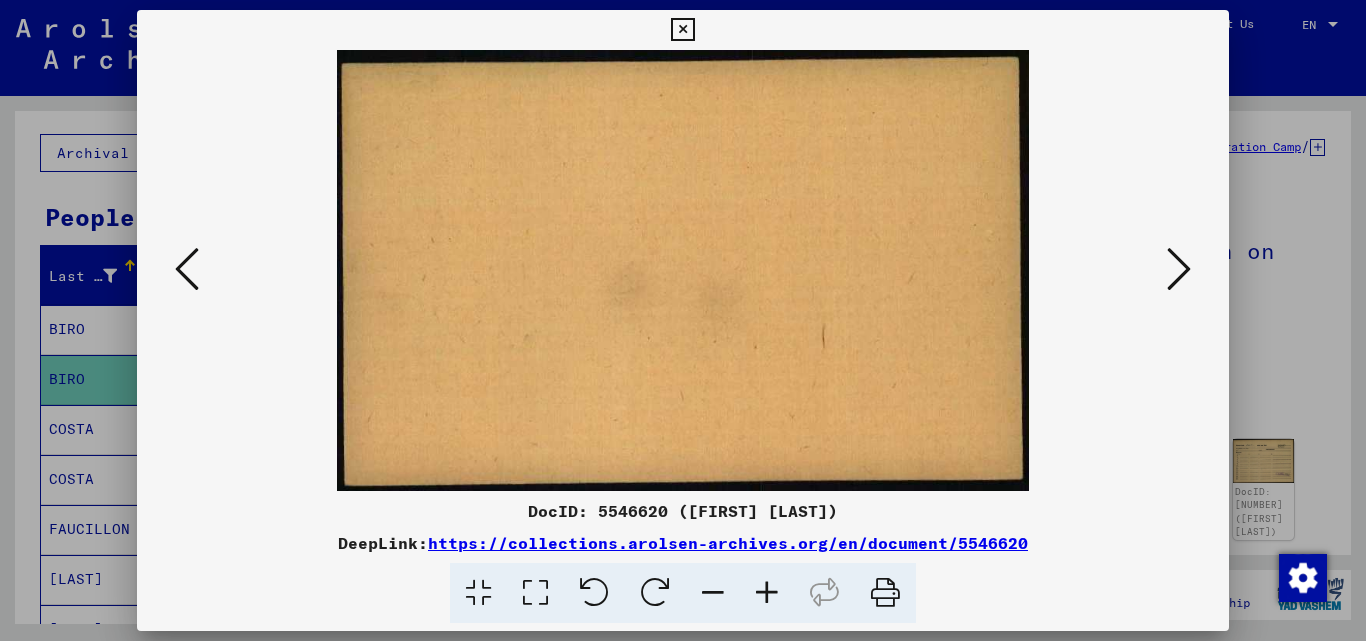 click at bounding box center (1179, 269) 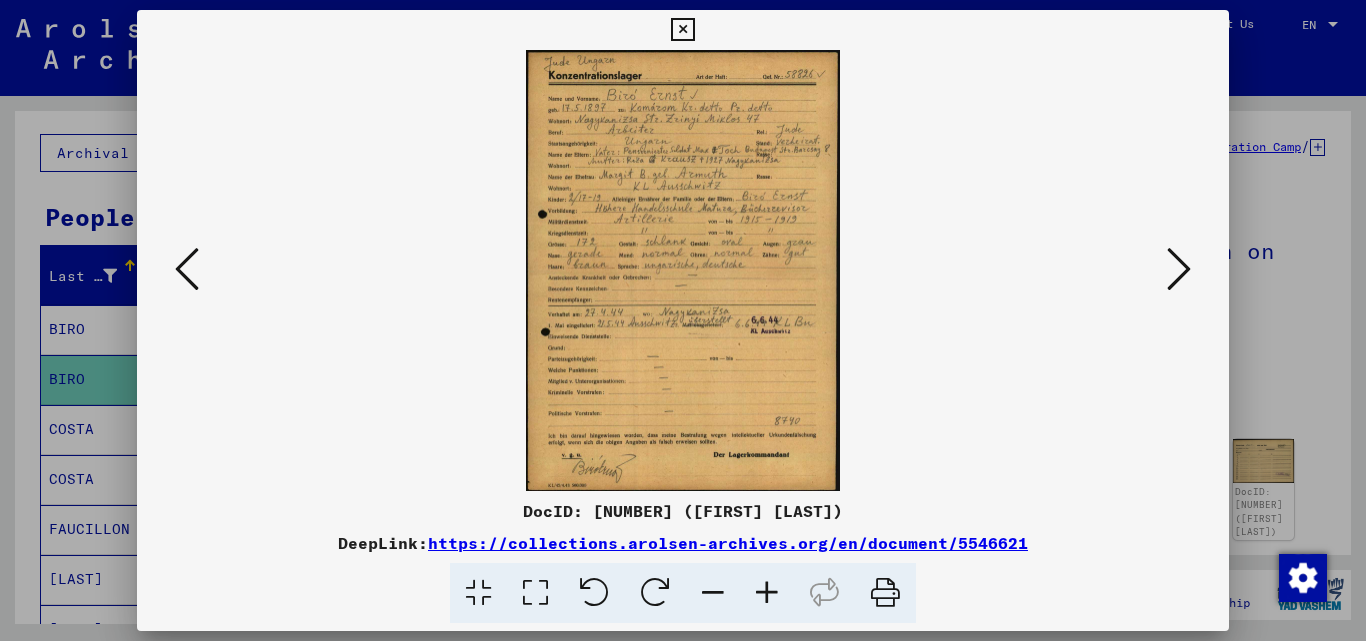click at bounding box center [682, 30] 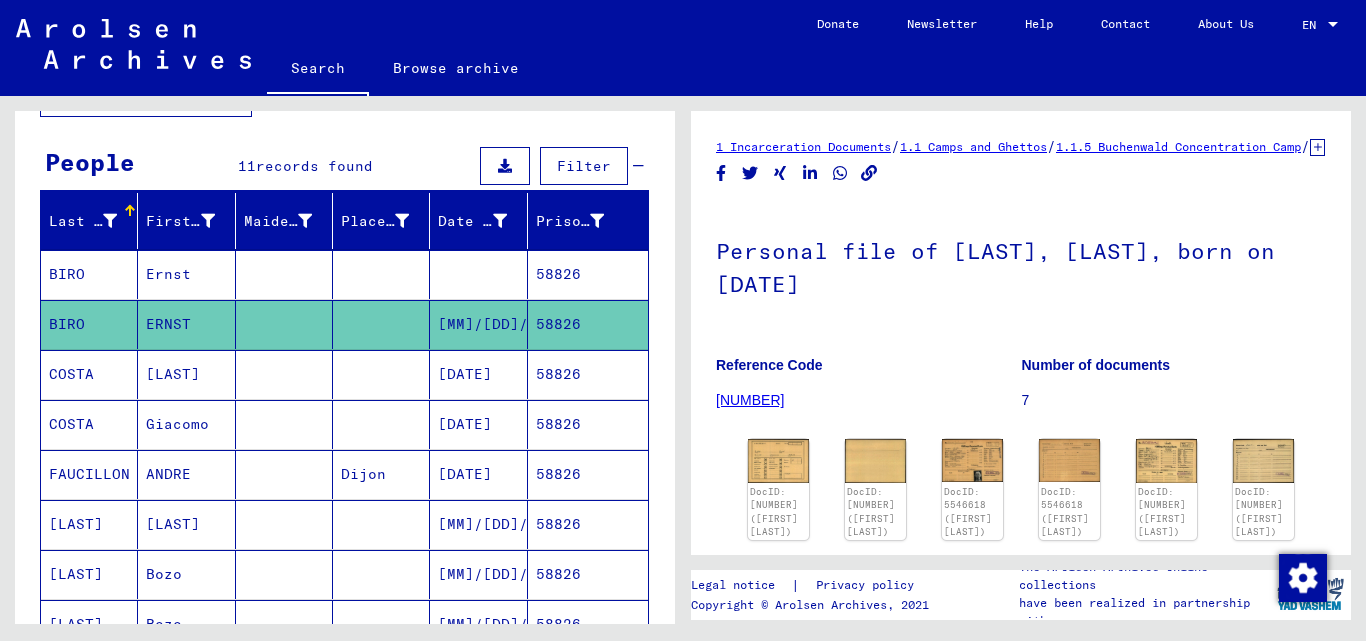 scroll, scrollTop: 0, scrollLeft: 0, axis: both 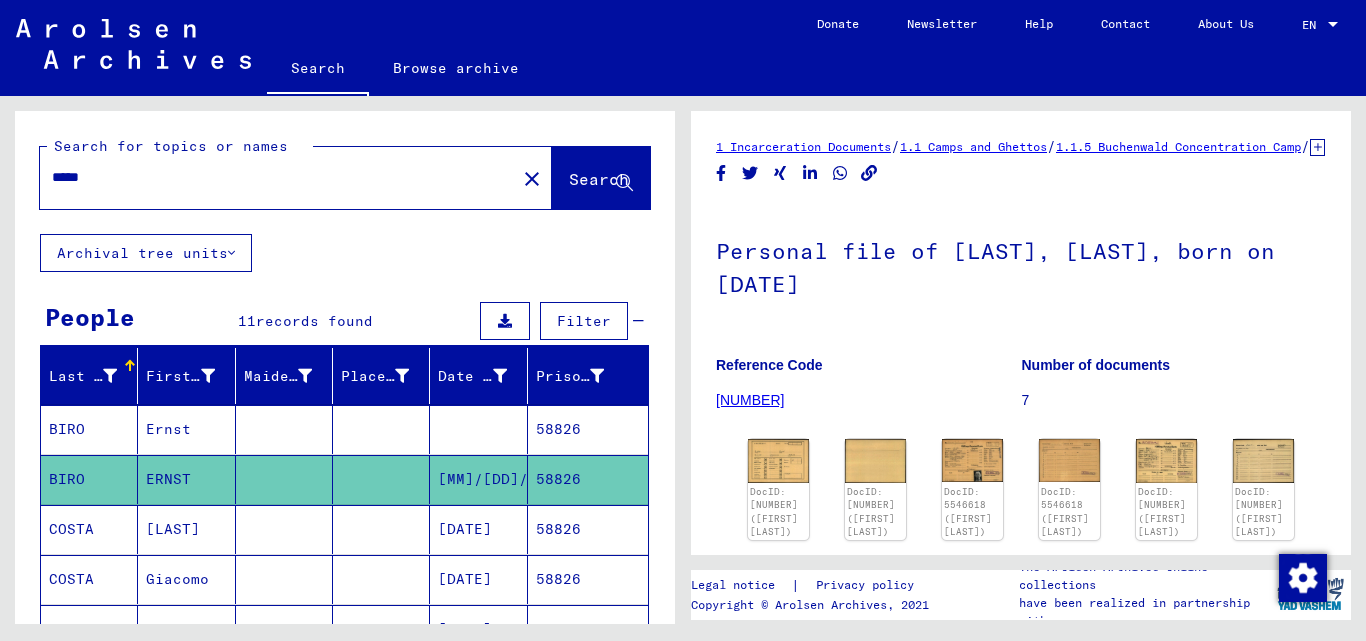 click on "*****" at bounding box center [278, 177] 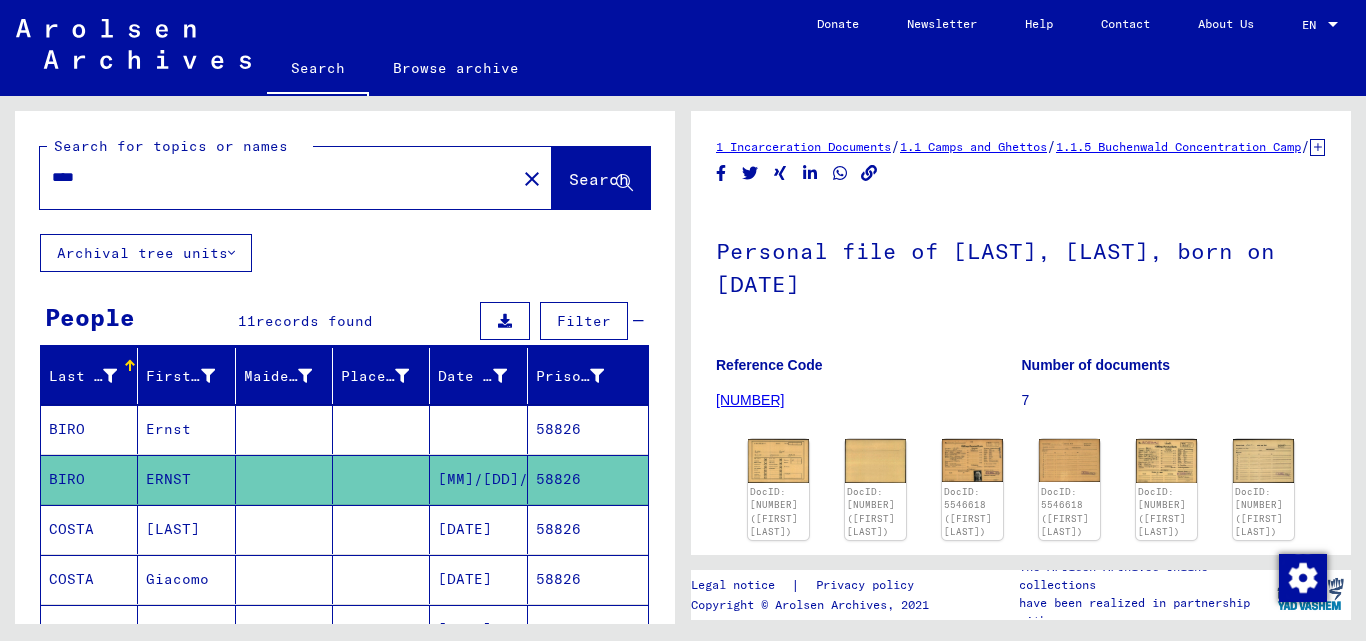 click on "58826" at bounding box center [588, 579] 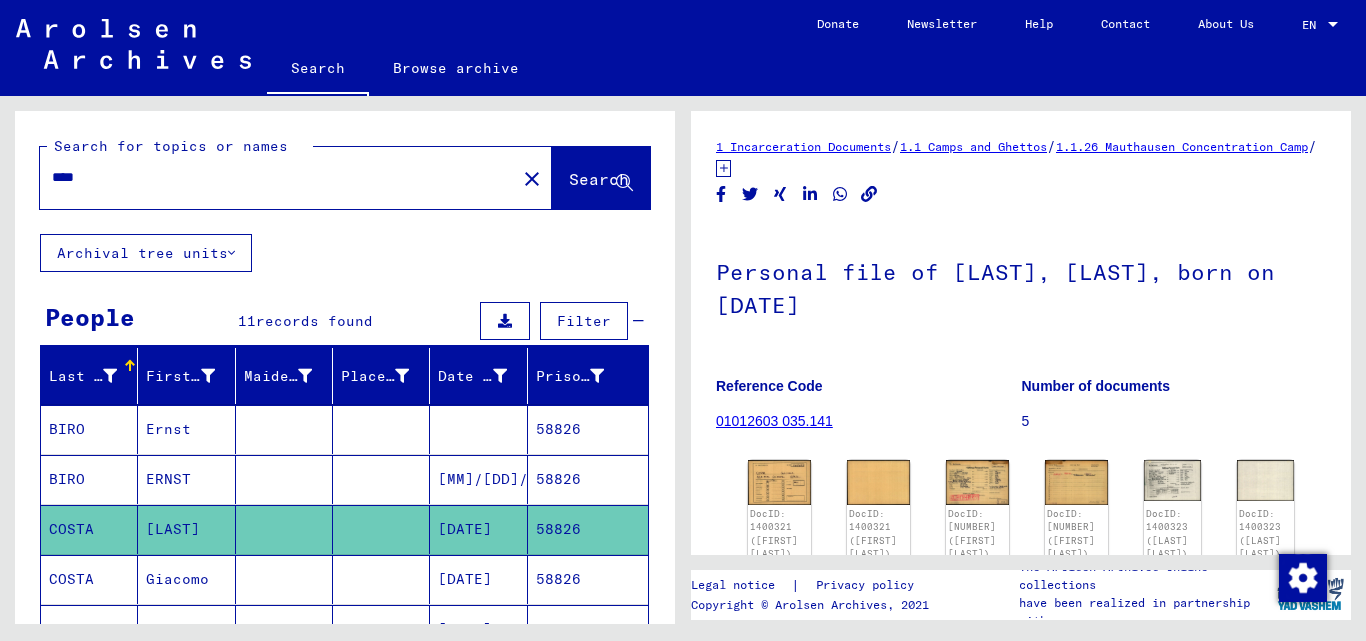 scroll, scrollTop: 0, scrollLeft: 0, axis: both 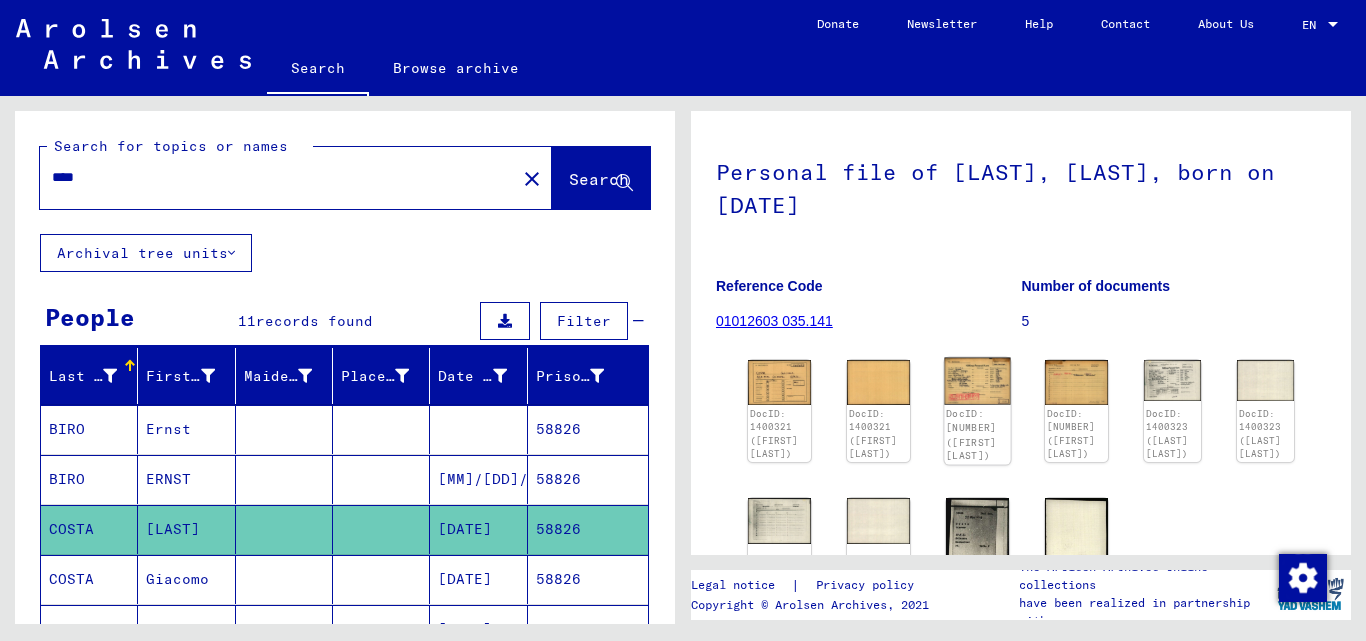 click 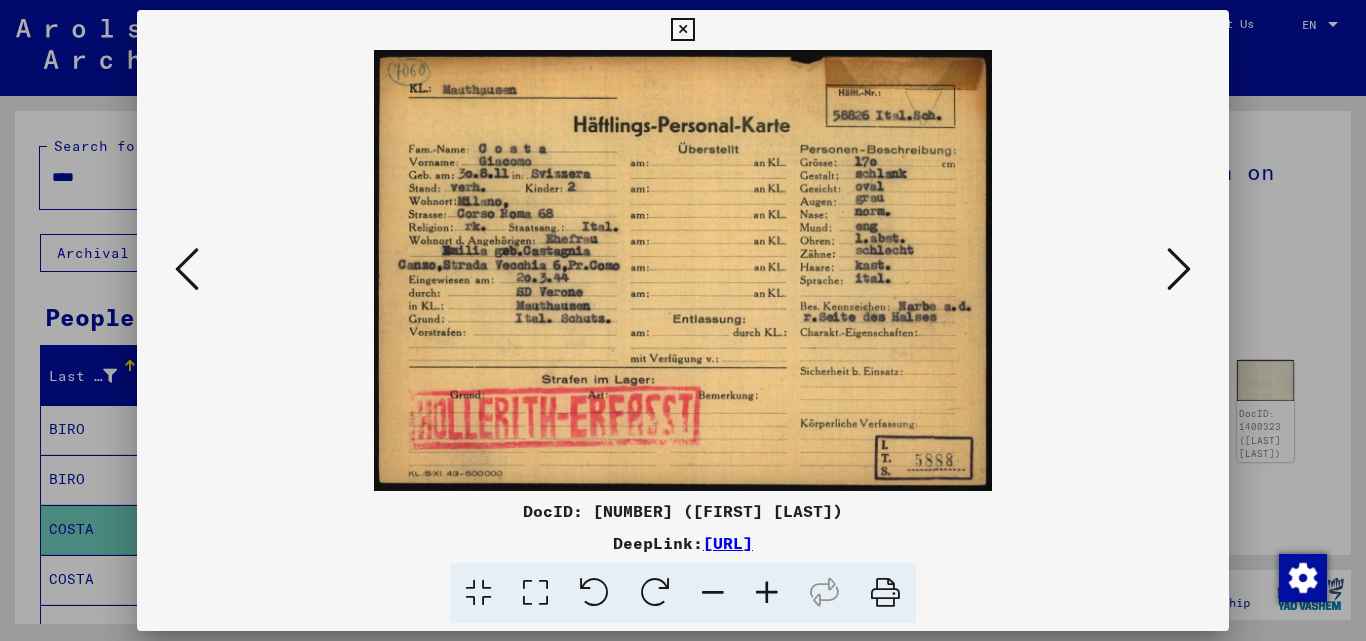 click at bounding box center [682, 30] 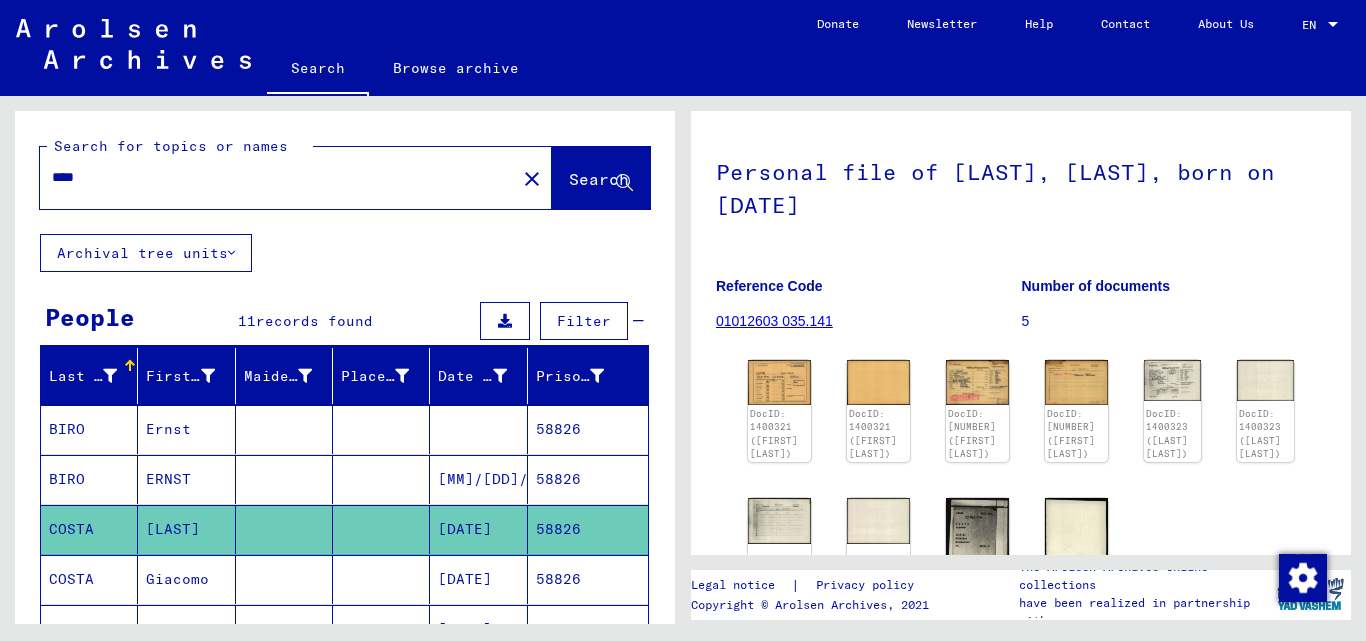 click on "****" at bounding box center (278, 177) 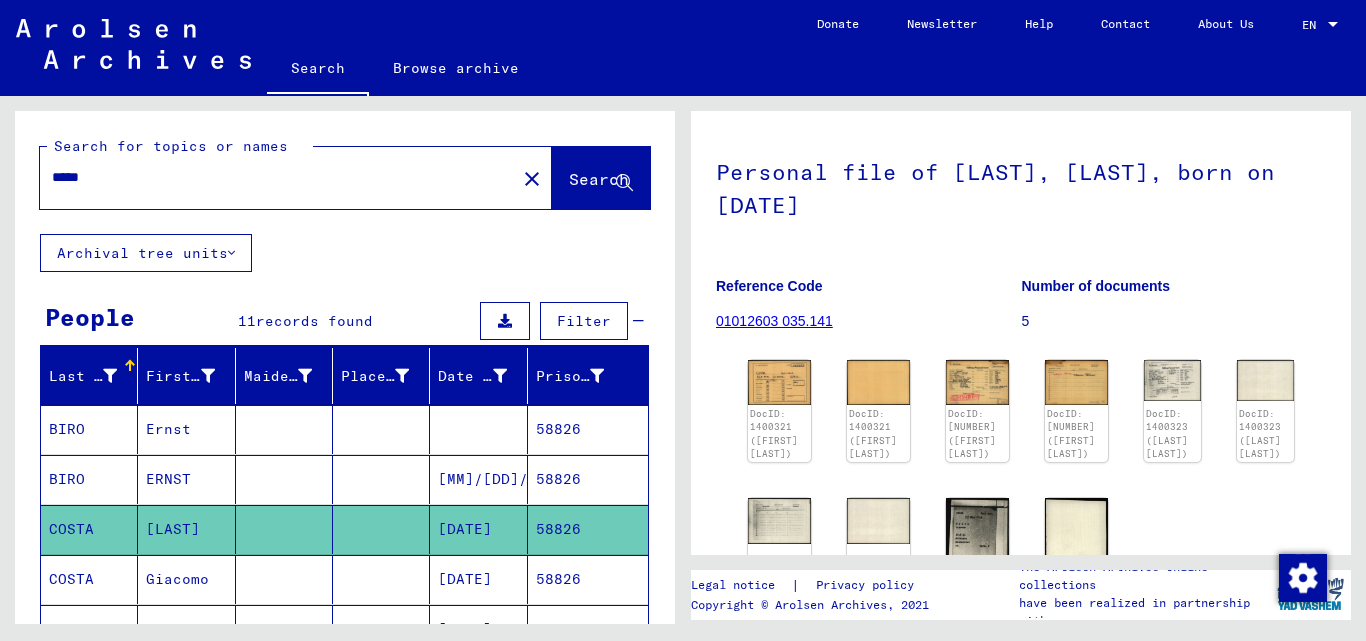 click on "Search" 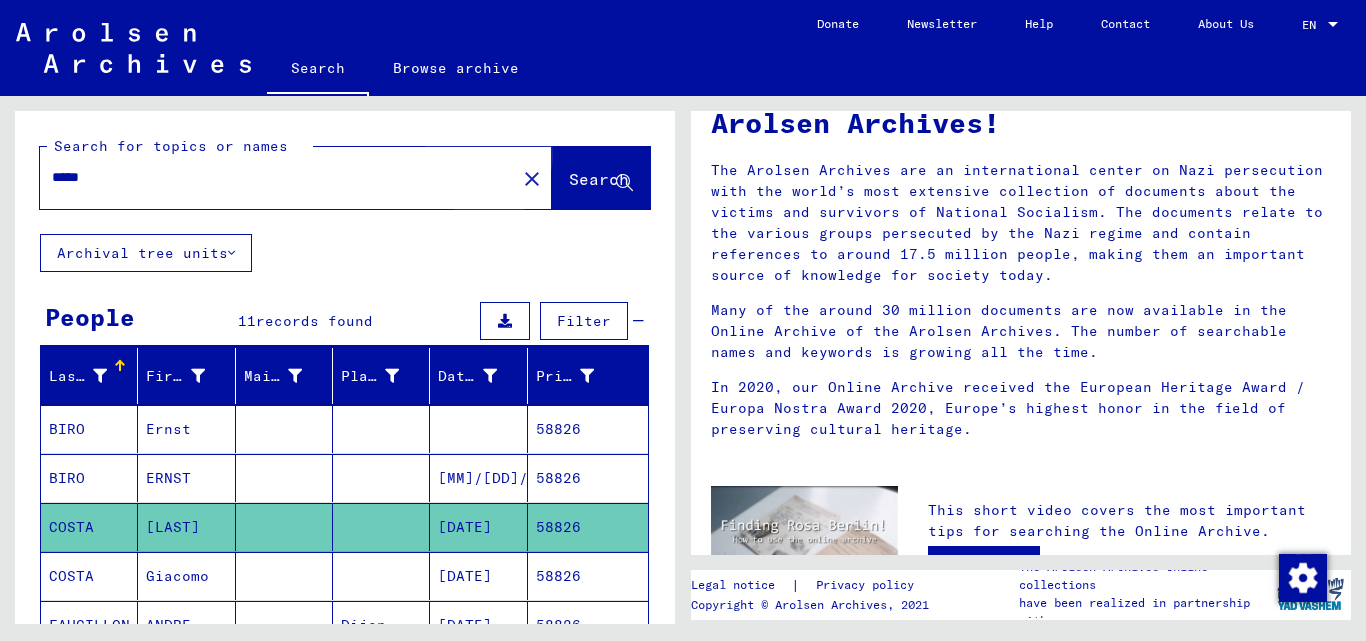 scroll, scrollTop: 0, scrollLeft: 0, axis: both 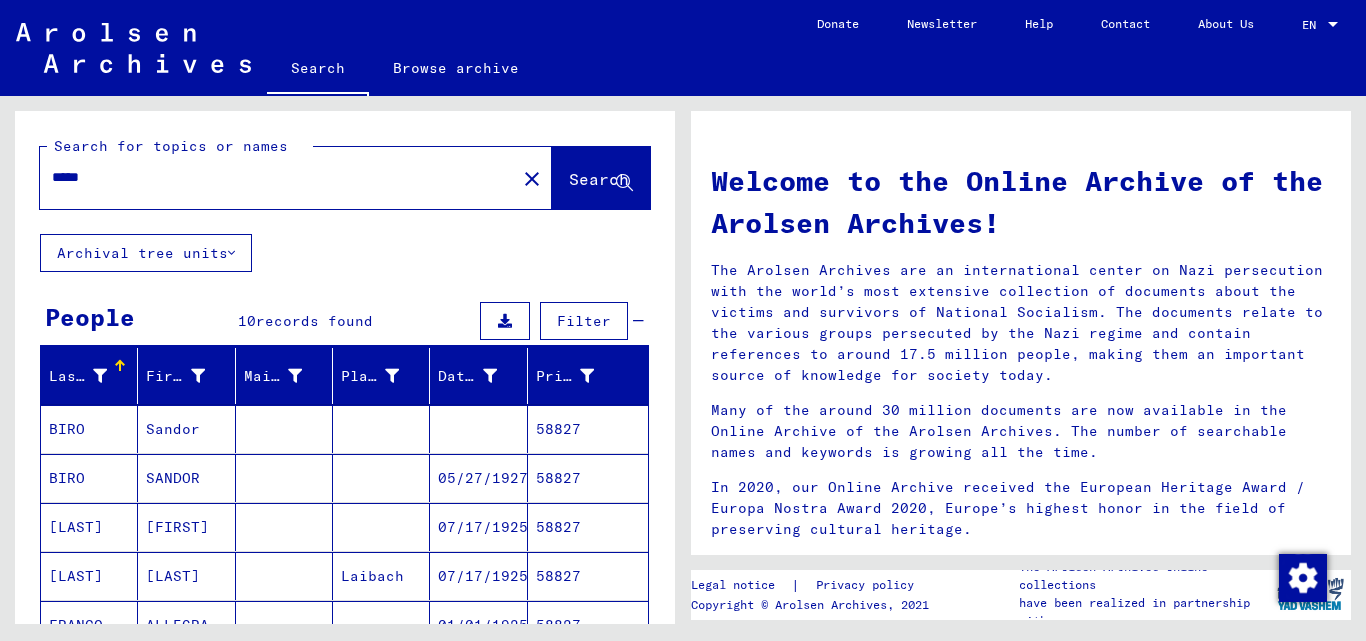click on "58827" at bounding box center (588, 527) 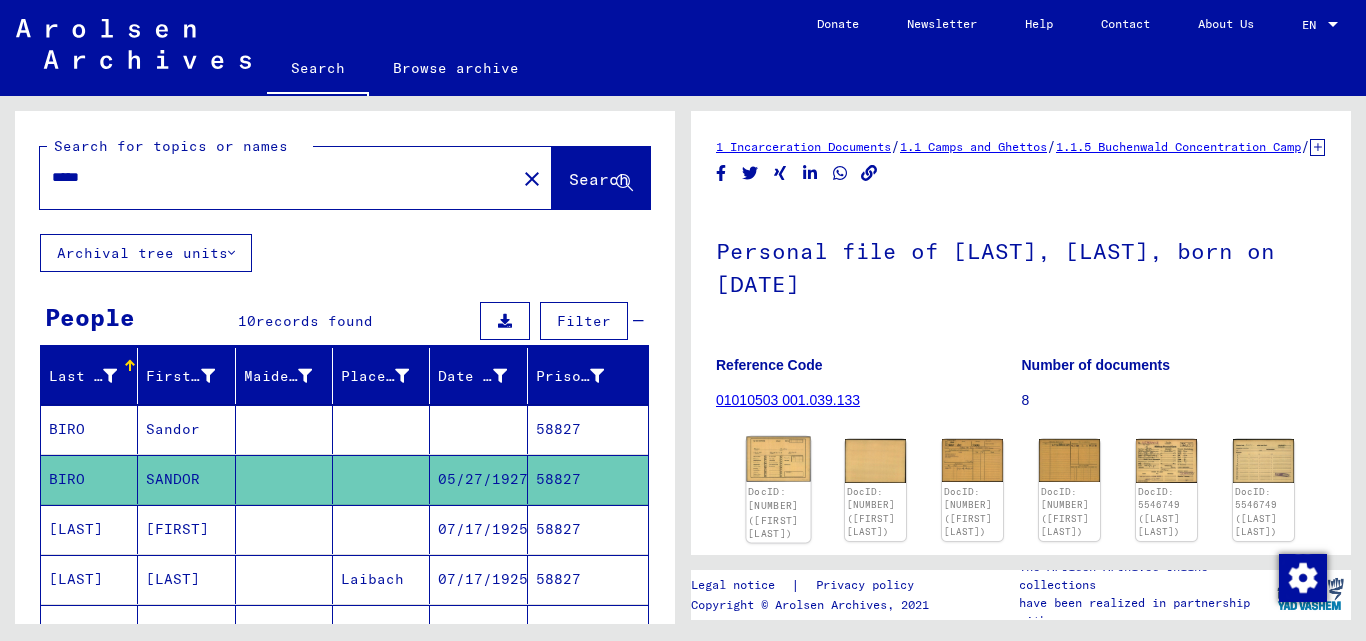 click 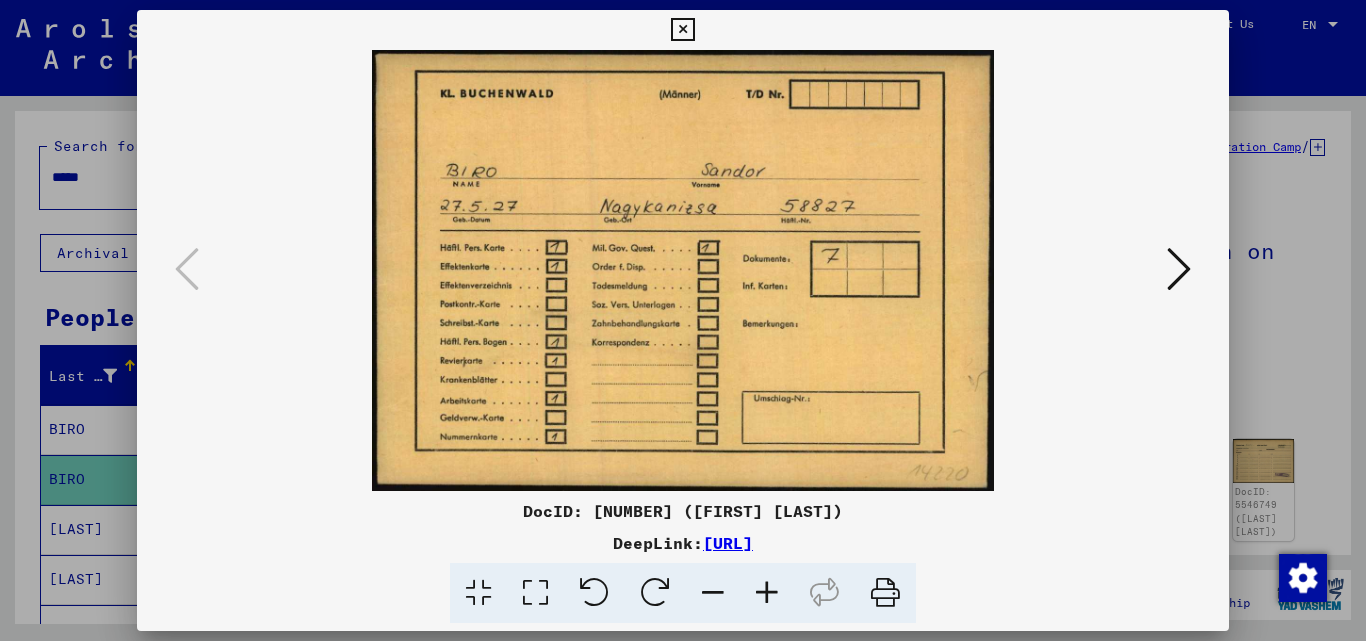click at bounding box center [1179, 269] 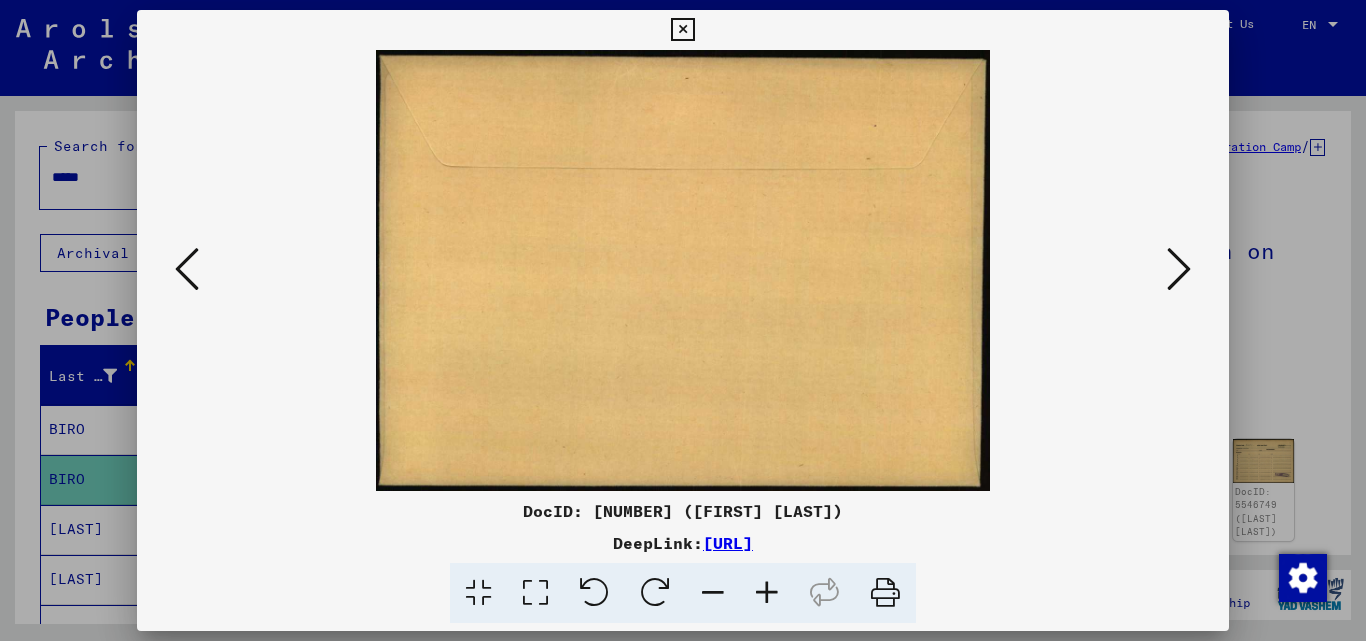 click at bounding box center [1179, 269] 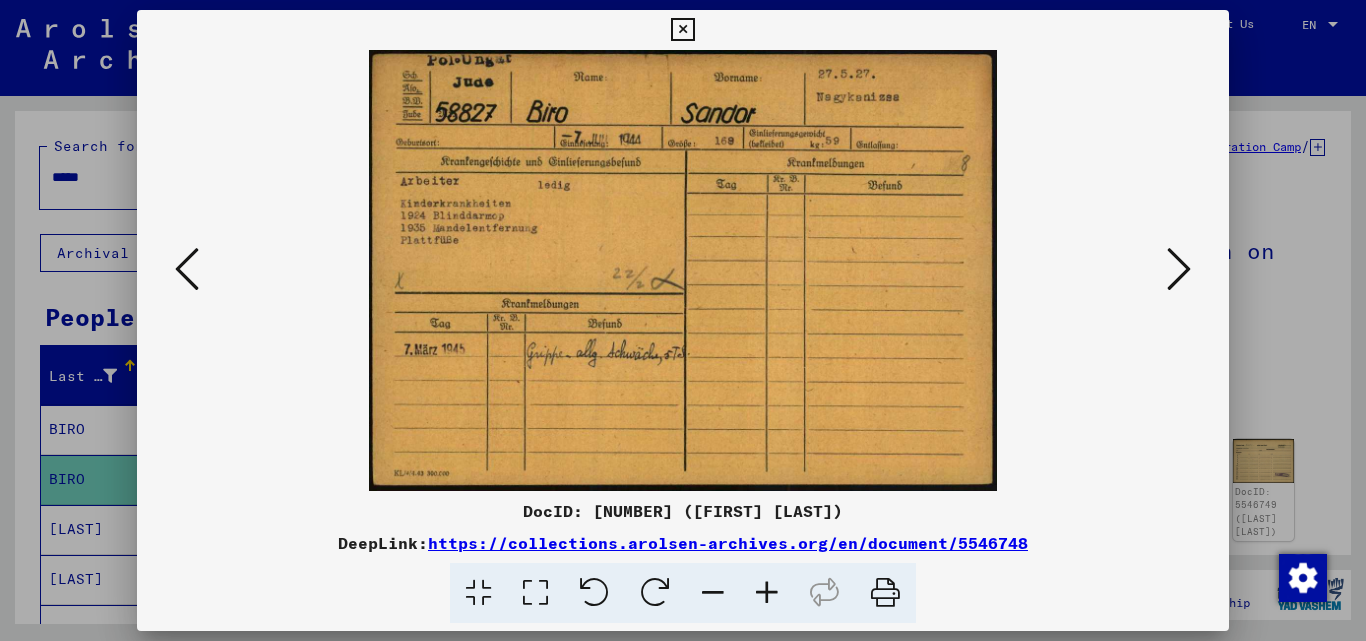 click at bounding box center (1179, 269) 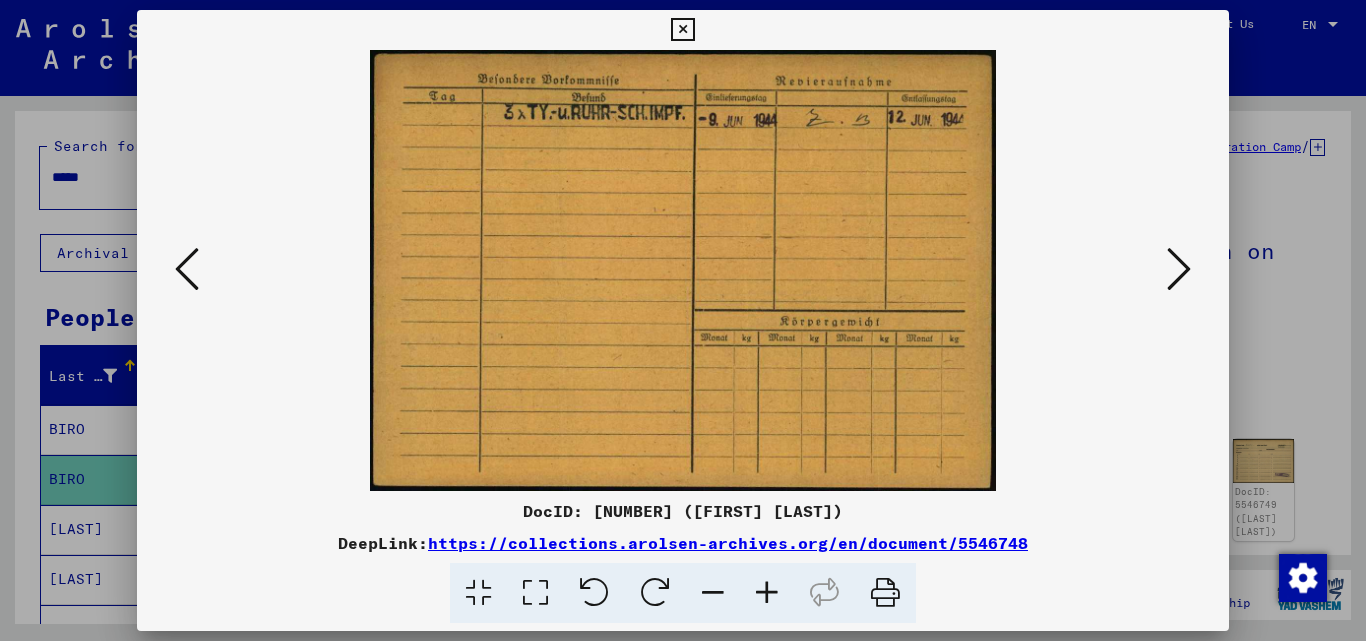 click at bounding box center (1179, 269) 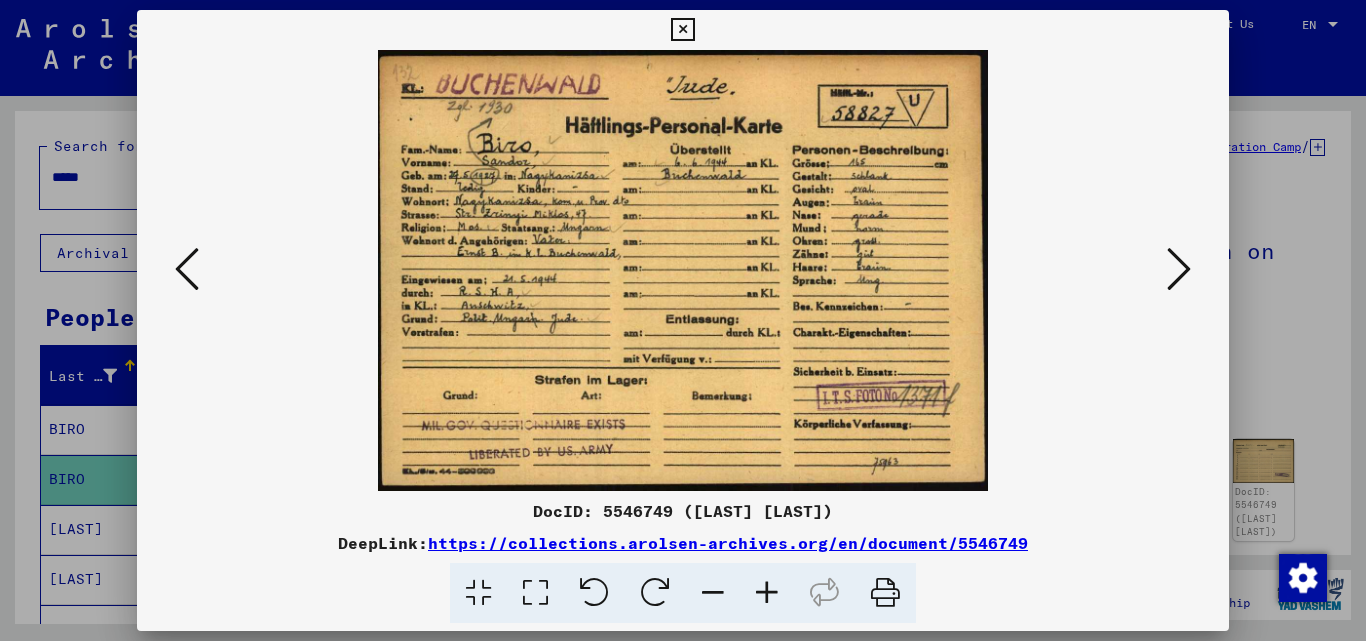 click at bounding box center (1179, 269) 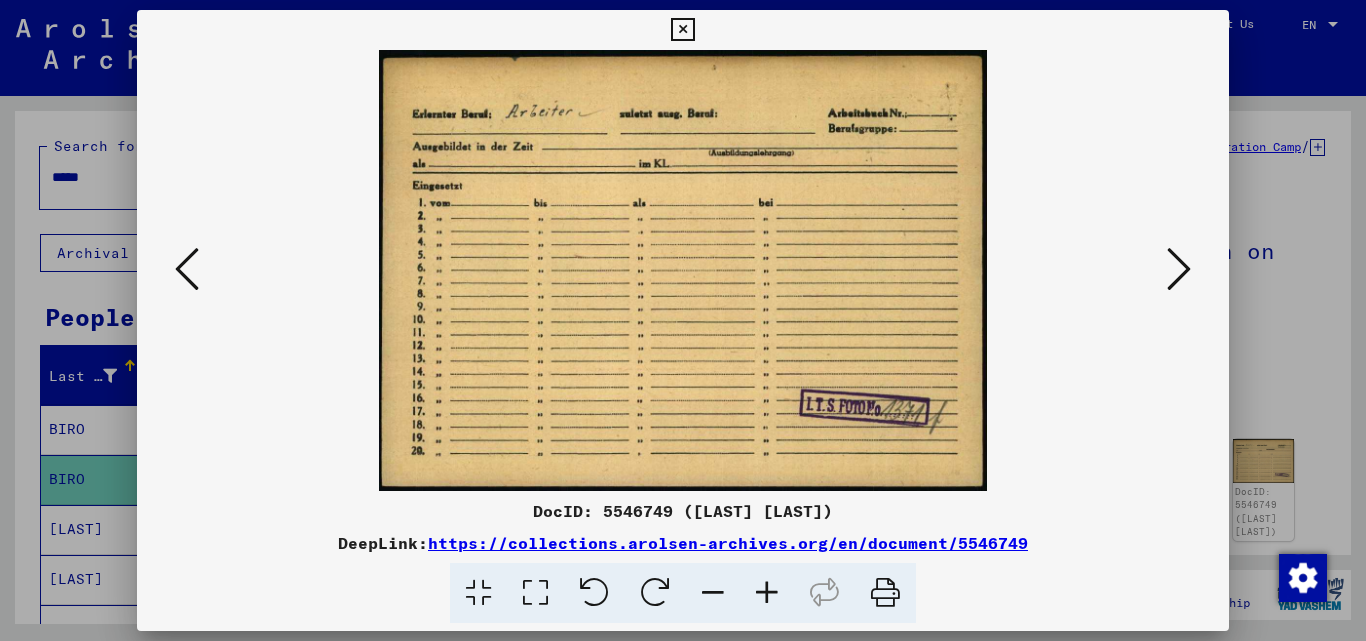 click at bounding box center (1179, 269) 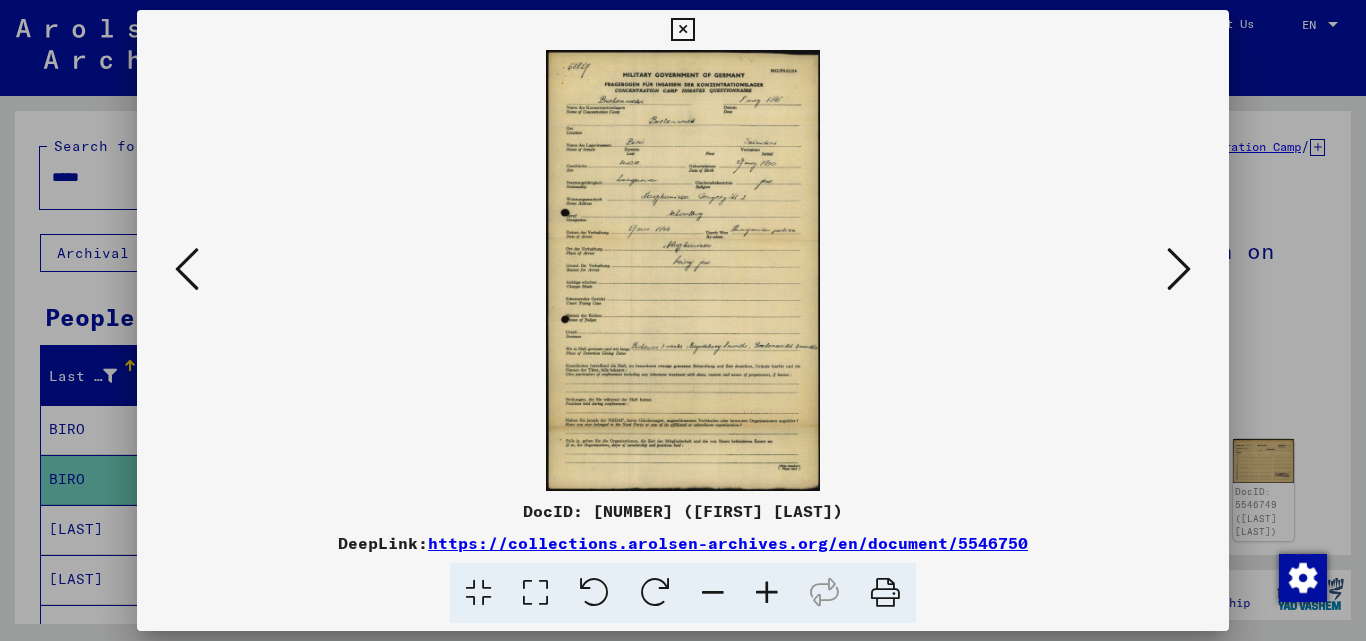 drag, startPoint x: 684, startPoint y: 28, endPoint x: 681, endPoint y: 53, distance: 25.179358 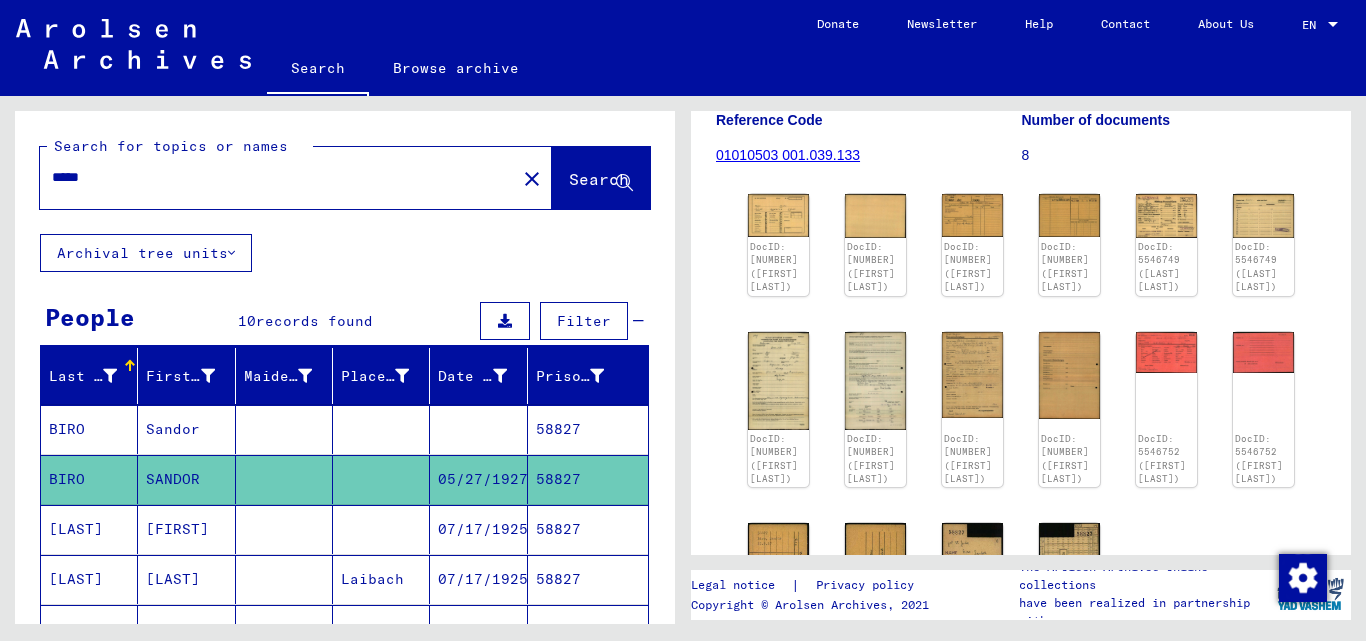 scroll, scrollTop: 200, scrollLeft: 0, axis: vertical 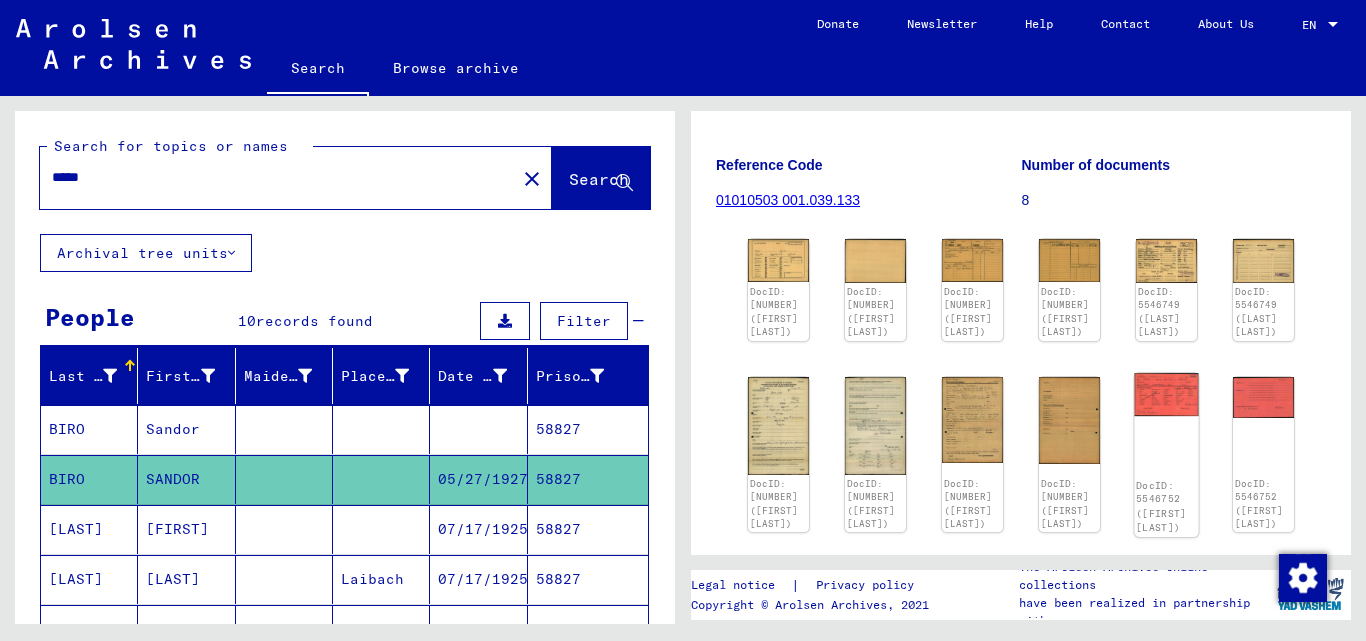 click 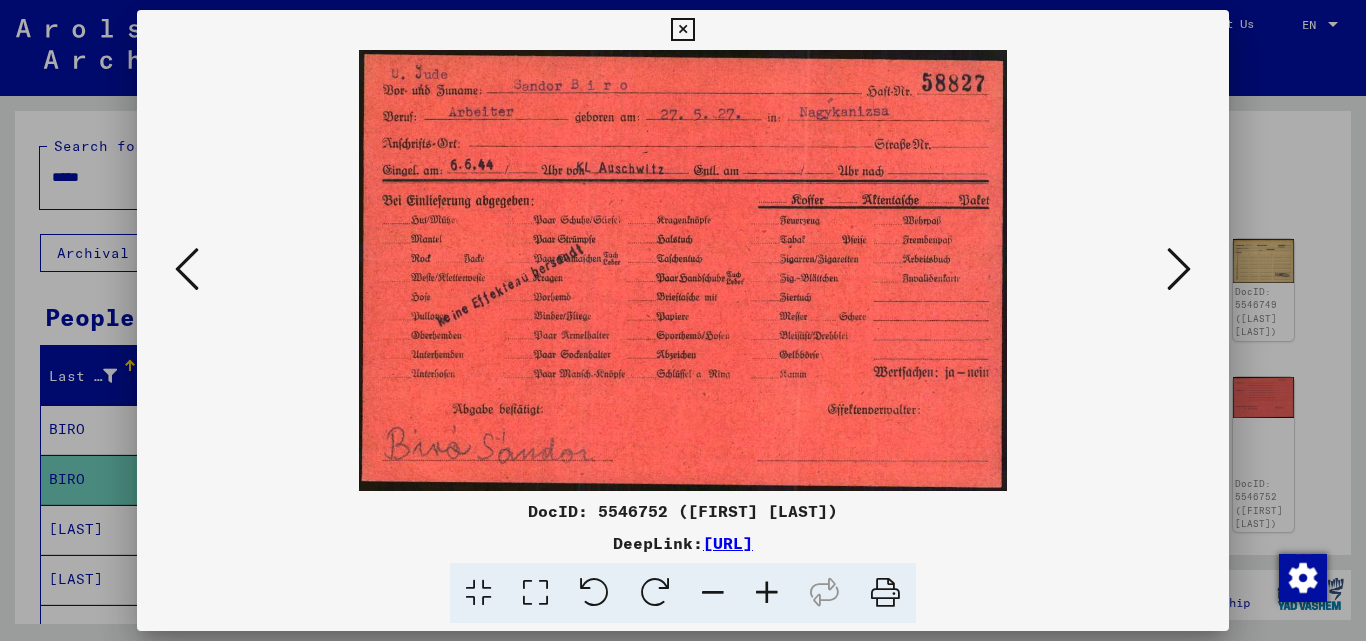 click at bounding box center [682, 30] 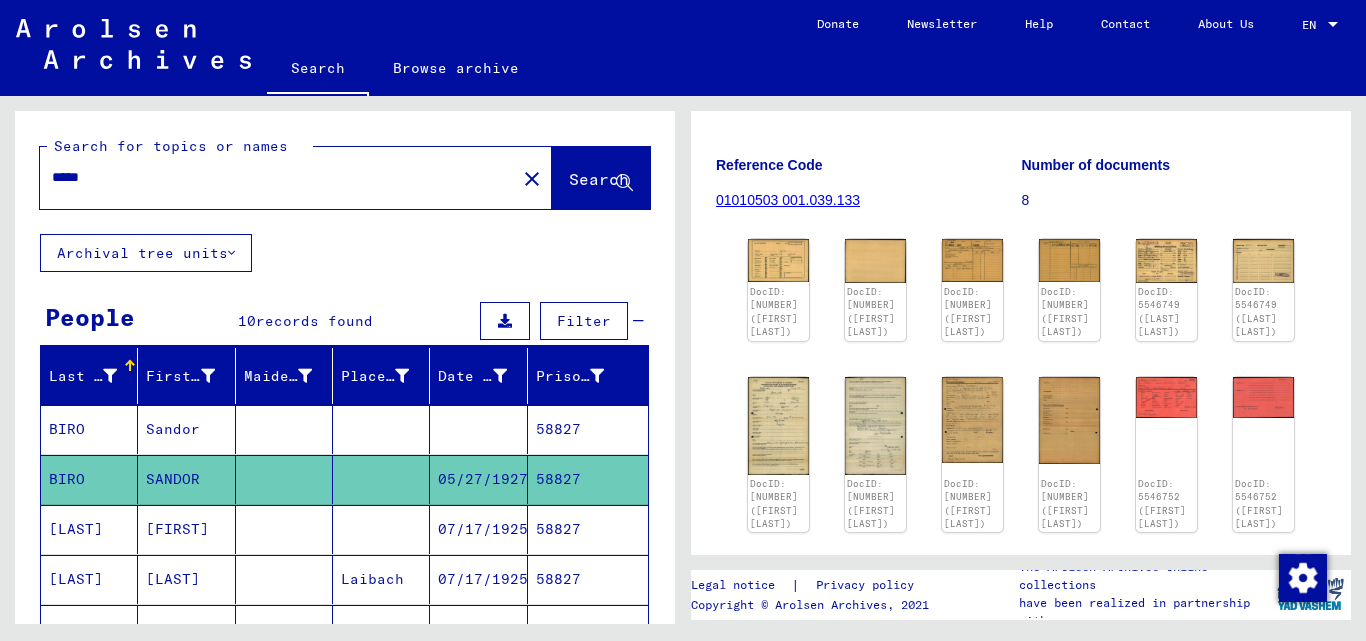 click on "*****" at bounding box center [278, 177] 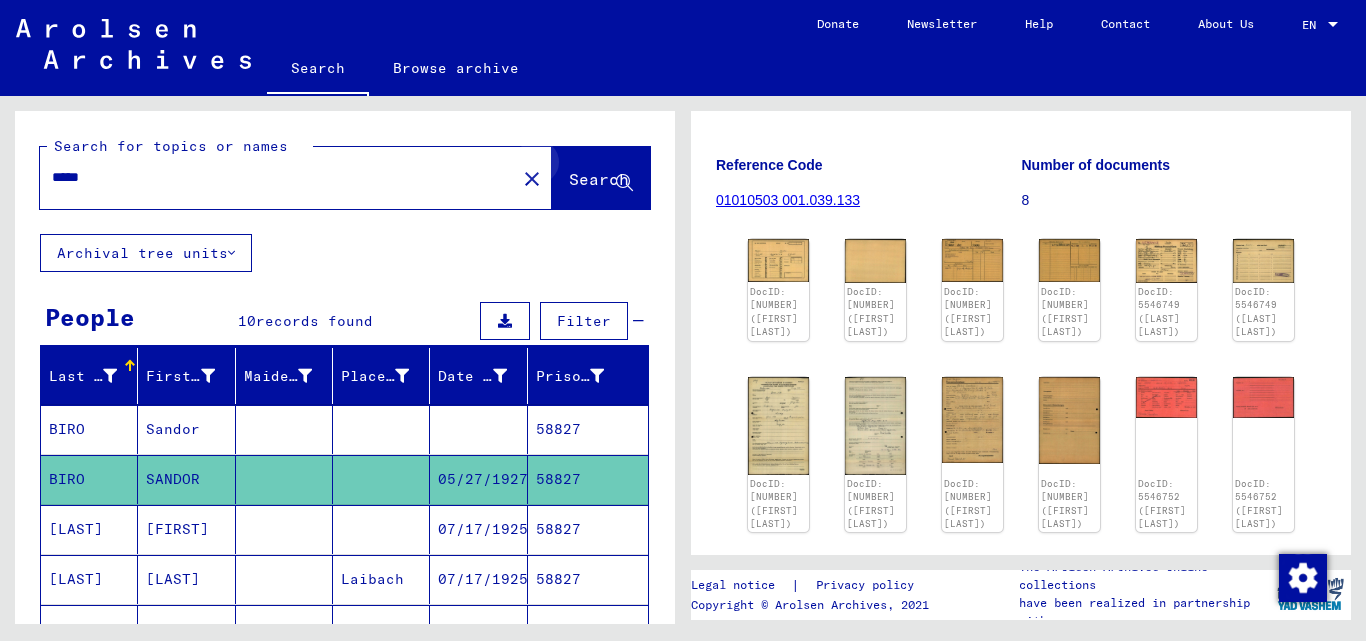 click 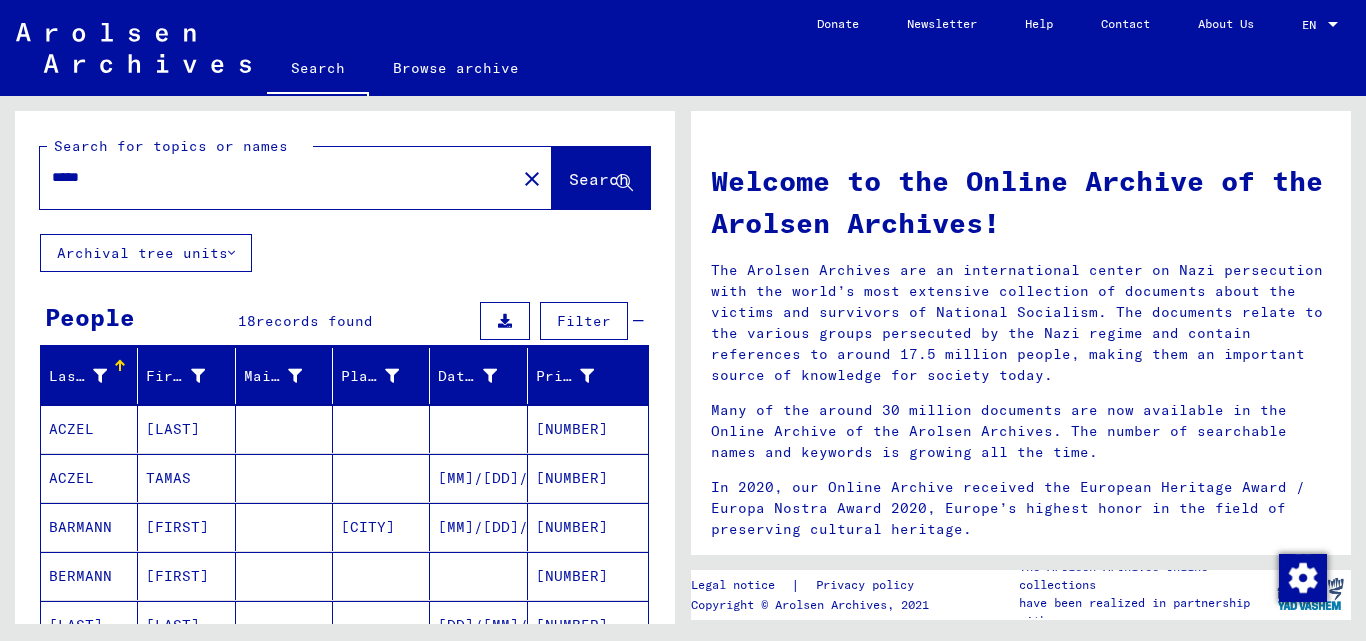 scroll, scrollTop: 100, scrollLeft: 0, axis: vertical 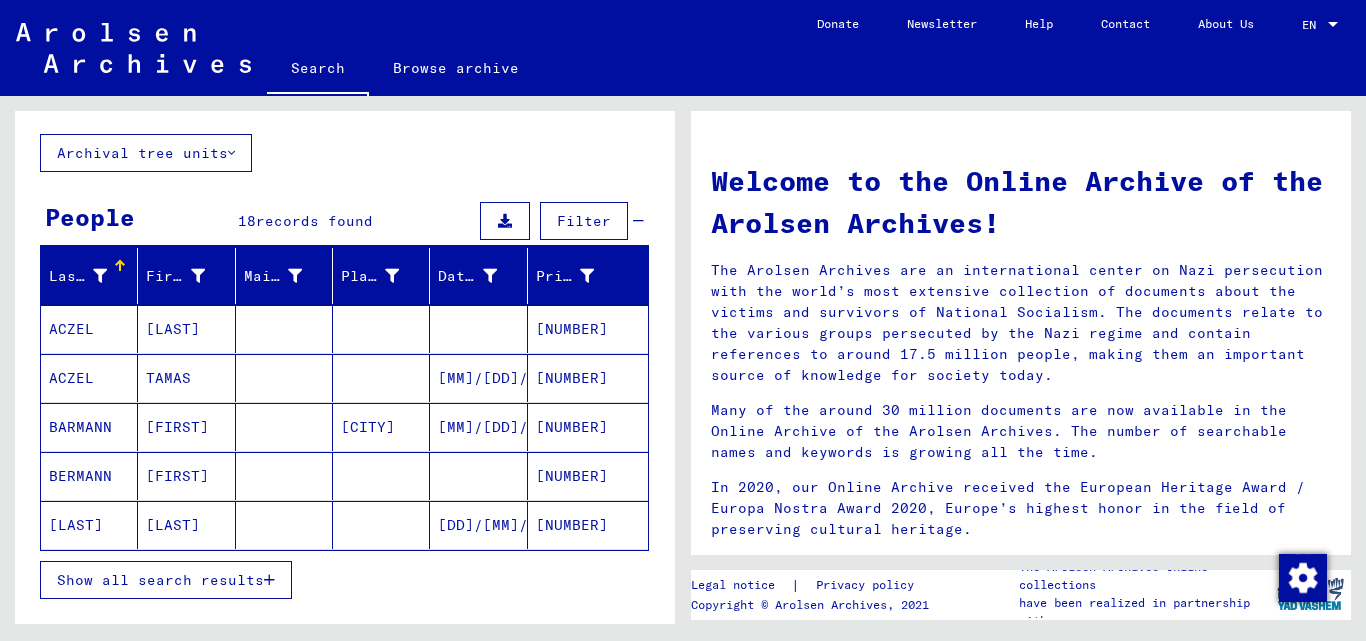 click on "[NUMBER]" at bounding box center (588, 427) 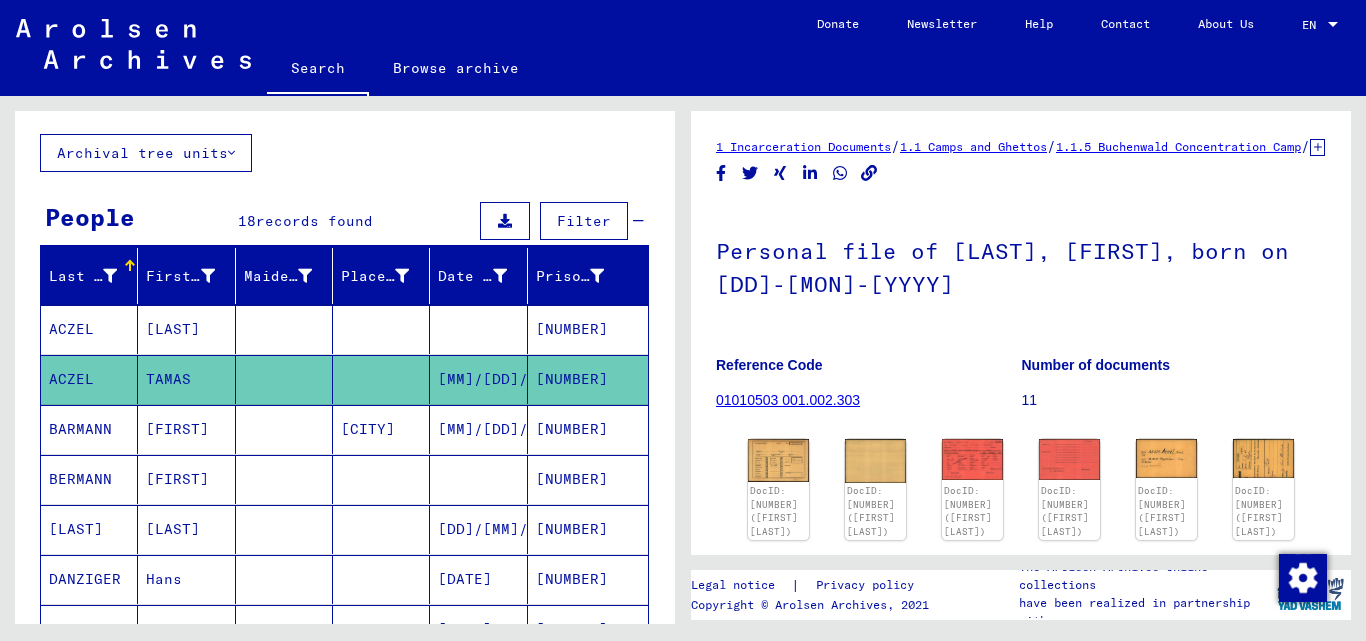 scroll, scrollTop: 0, scrollLeft: 0, axis: both 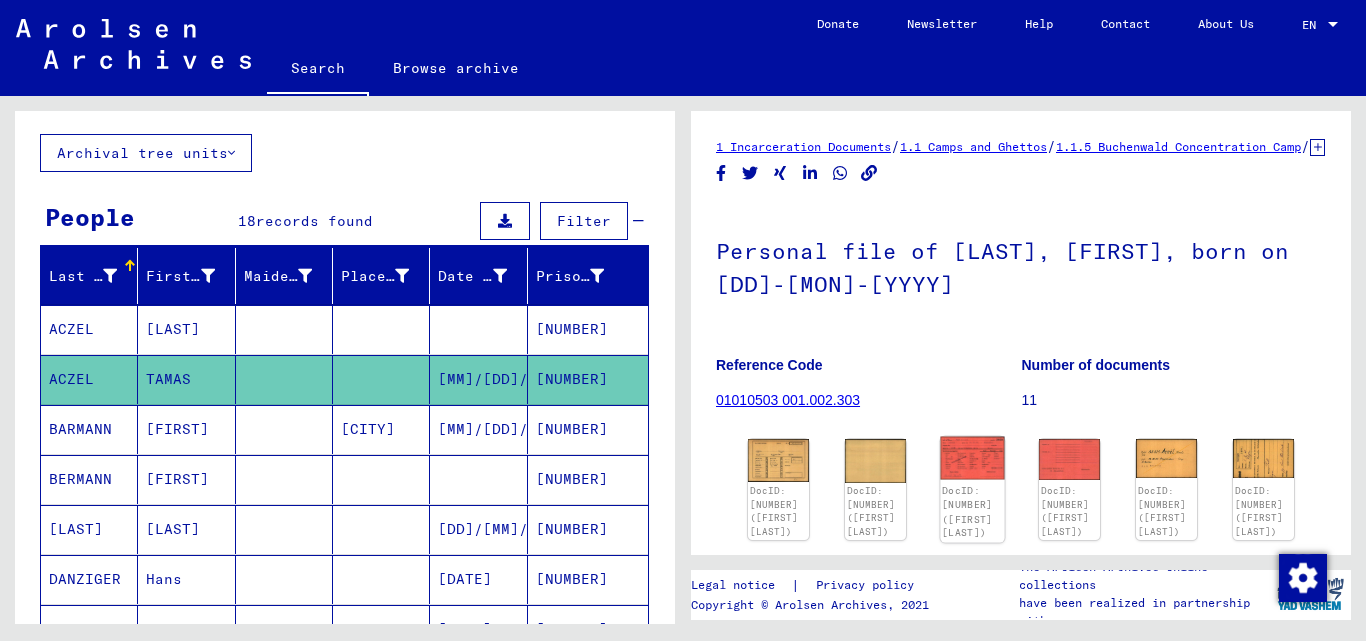 click 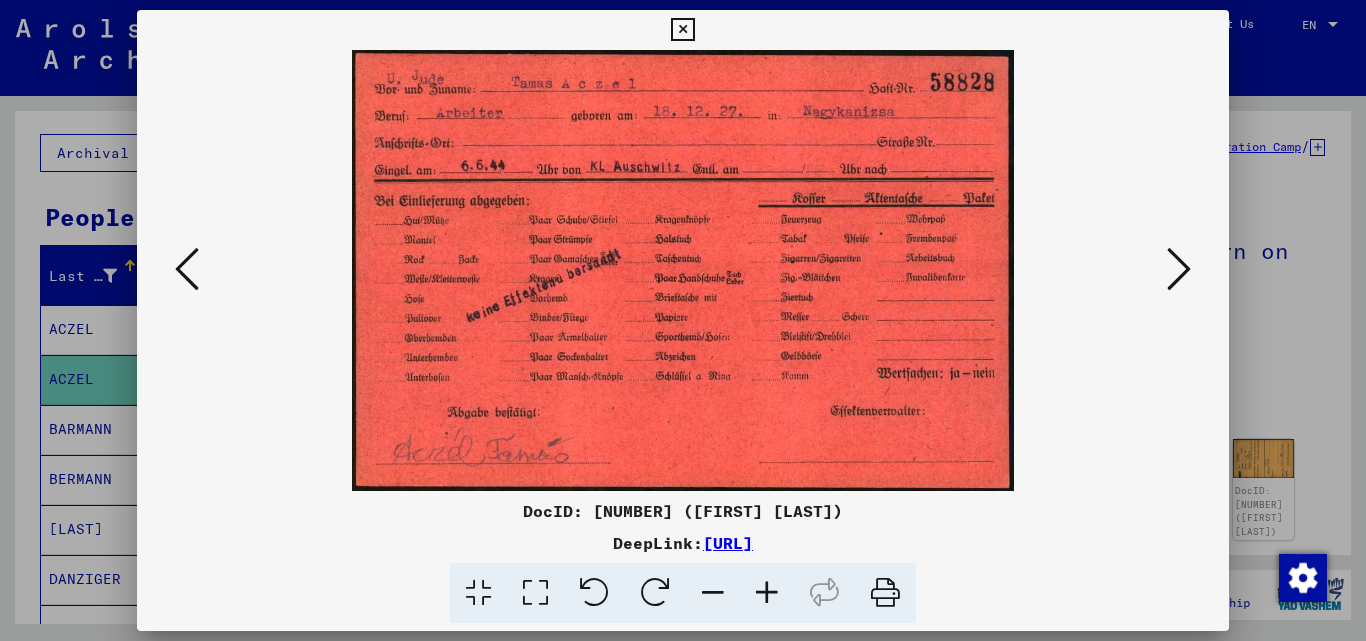 click at bounding box center (1179, 269) 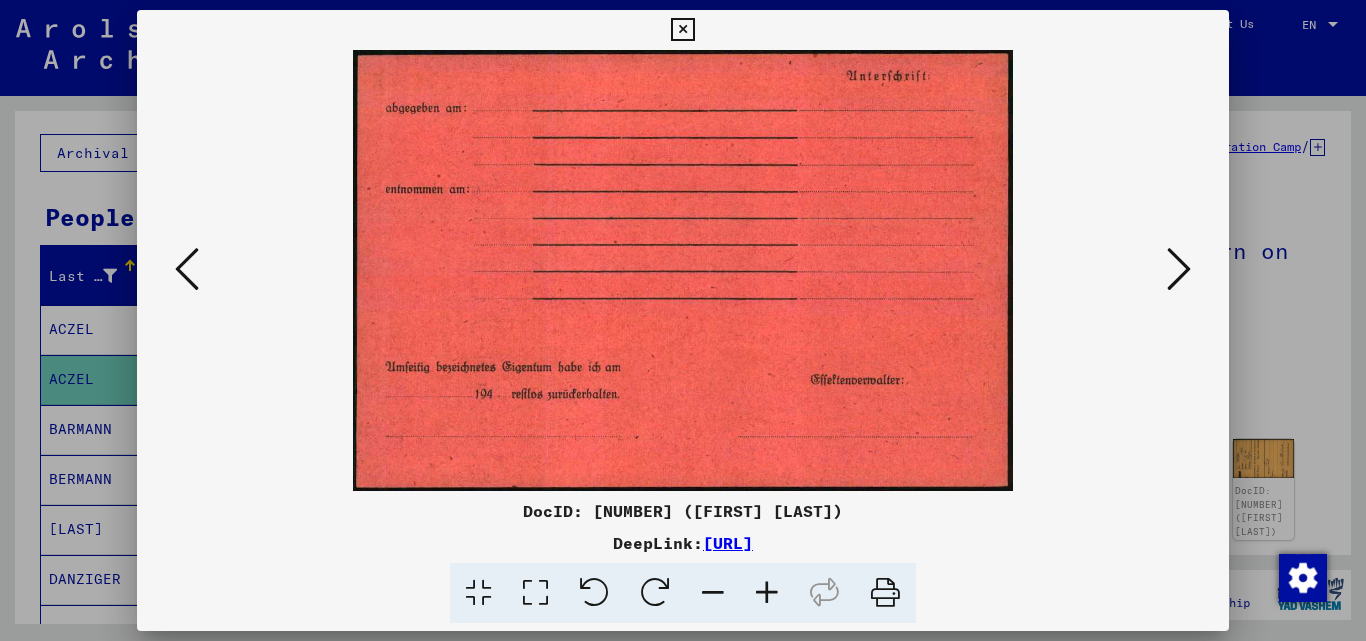 click at bounding box center [1179, 269] 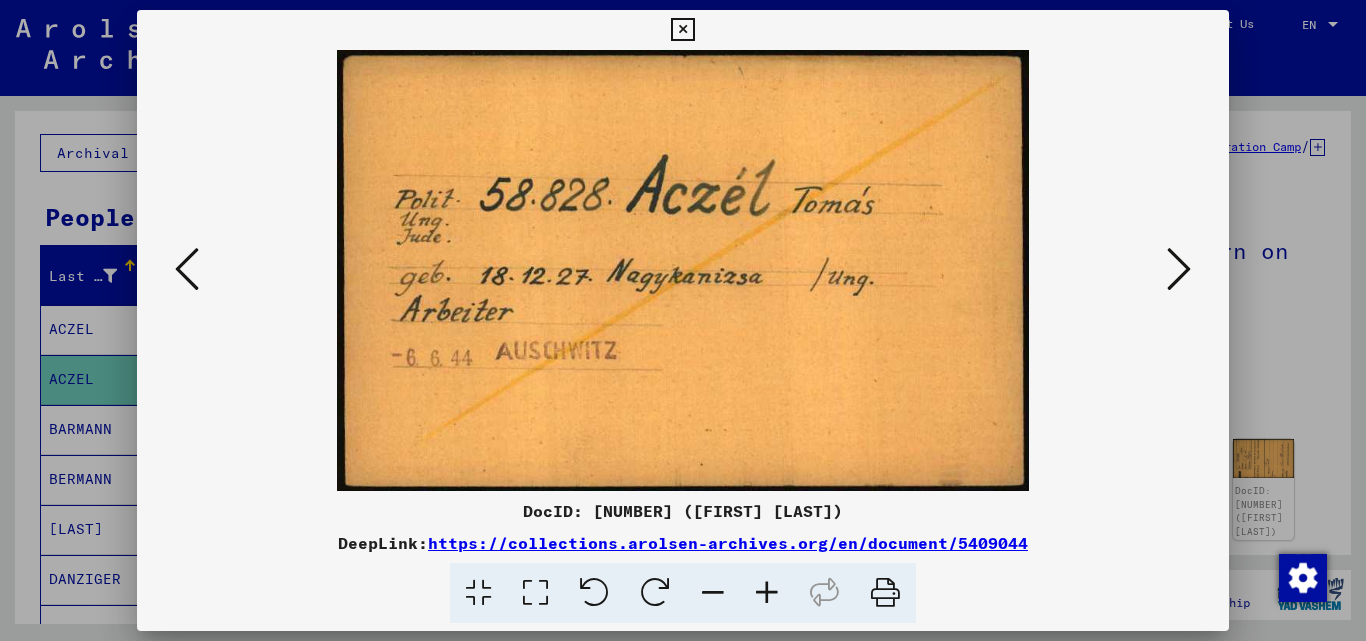 click at bounding box center [1179, 269] 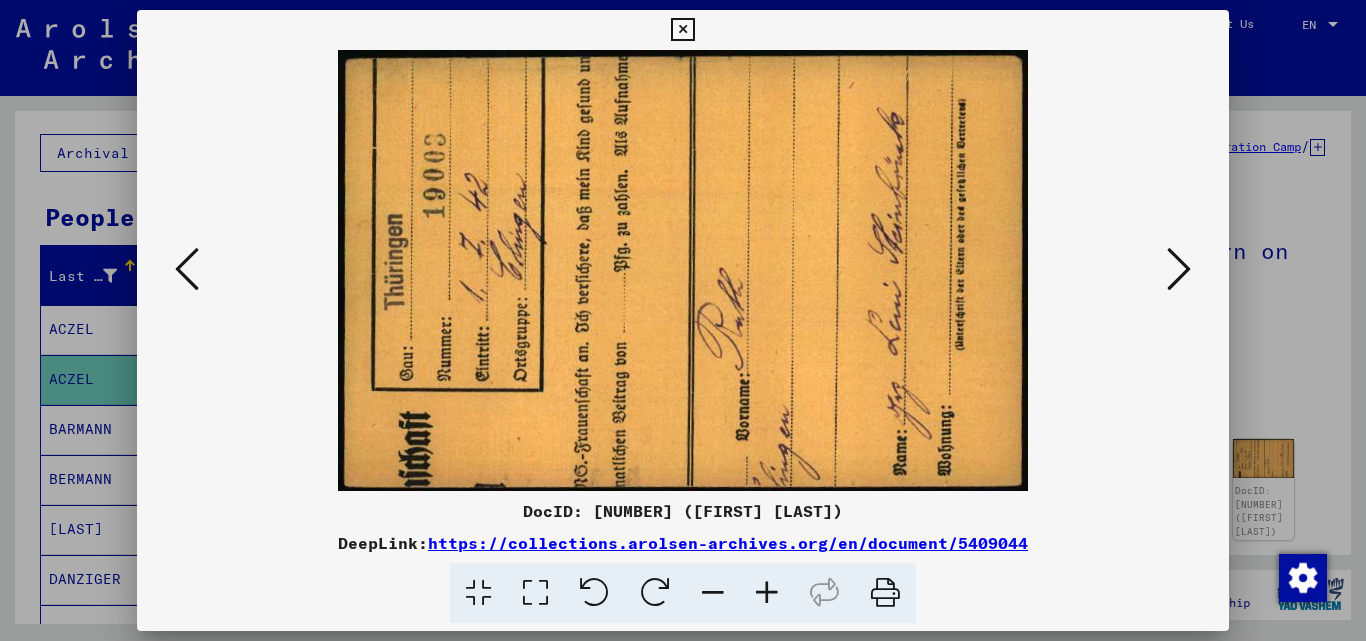 click at bounding box center [1179, 269] 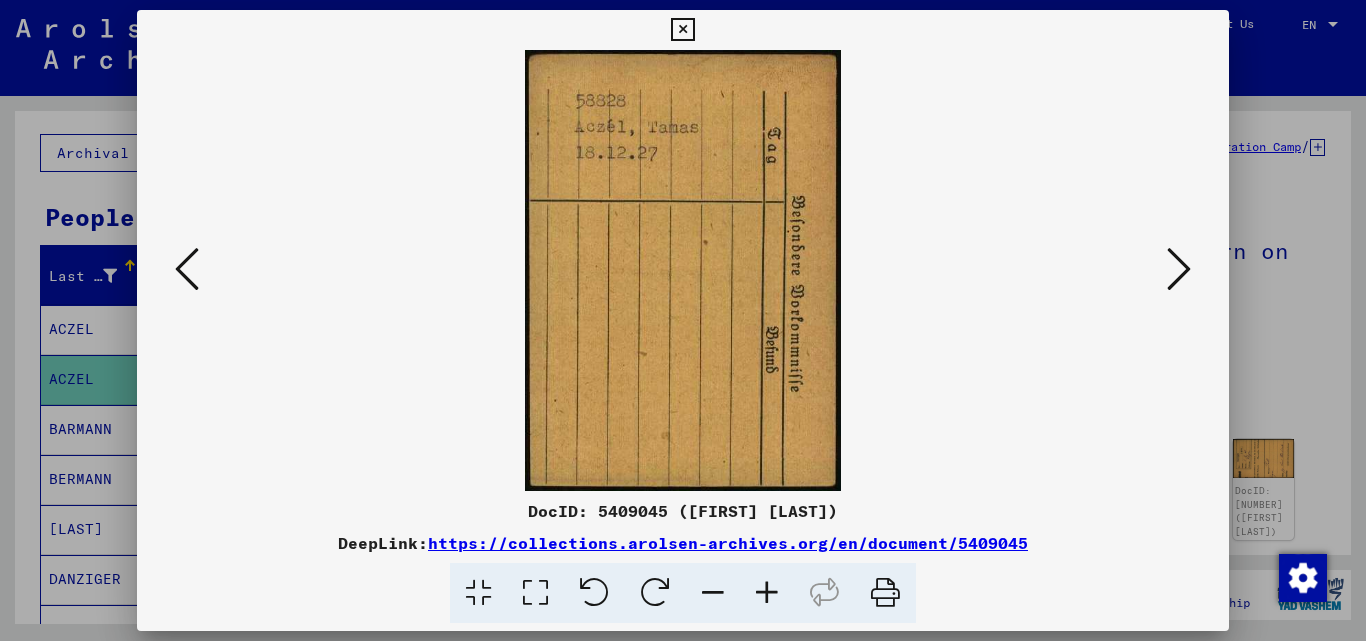 click at bounding box center (1179, 269) 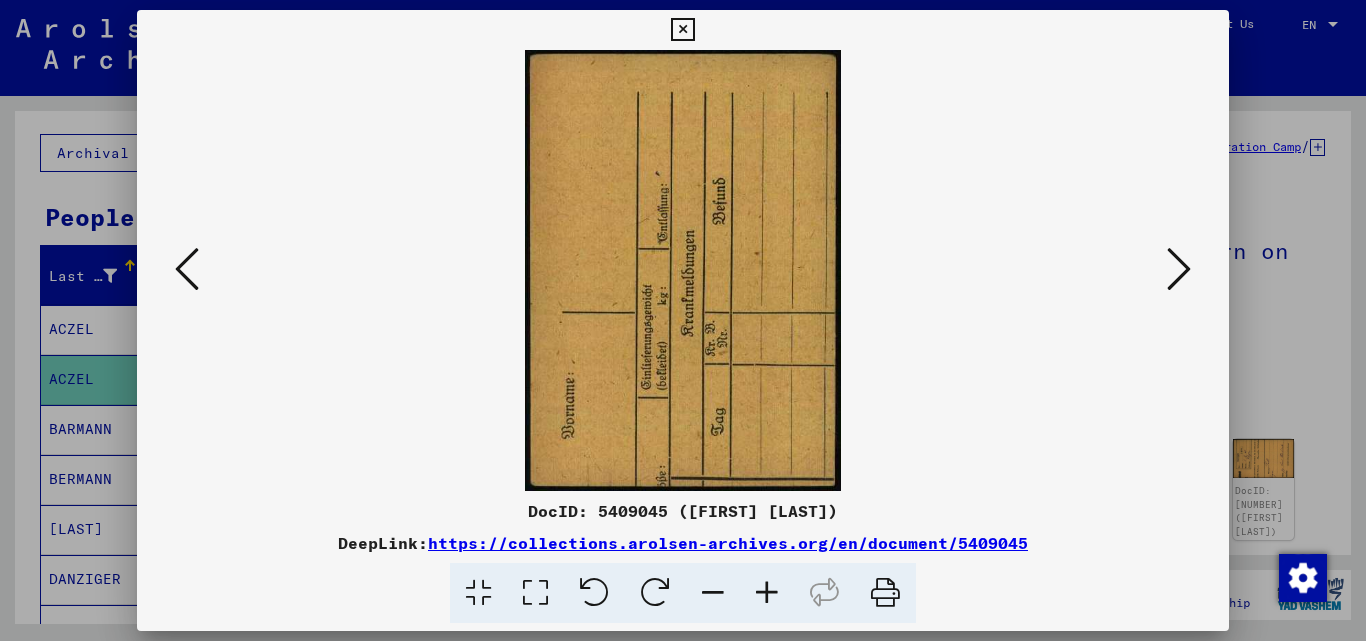 click at bounding box center [1179, 269] 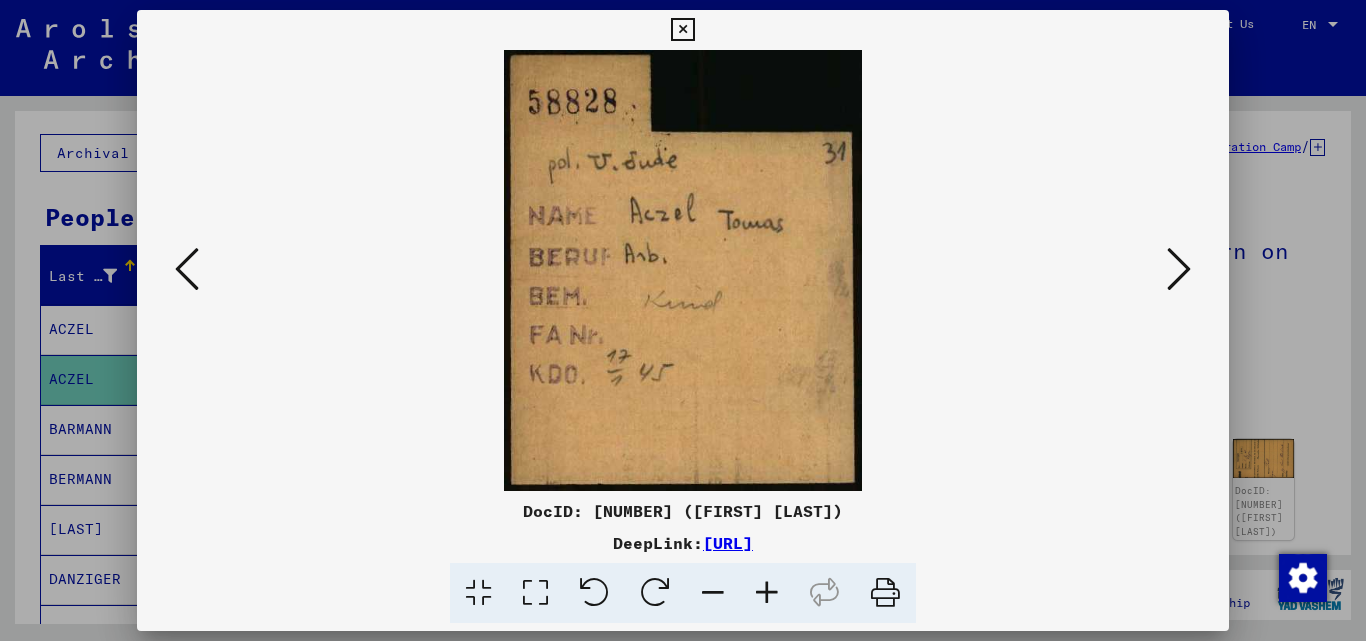 click at bounding box center (1179, 269) 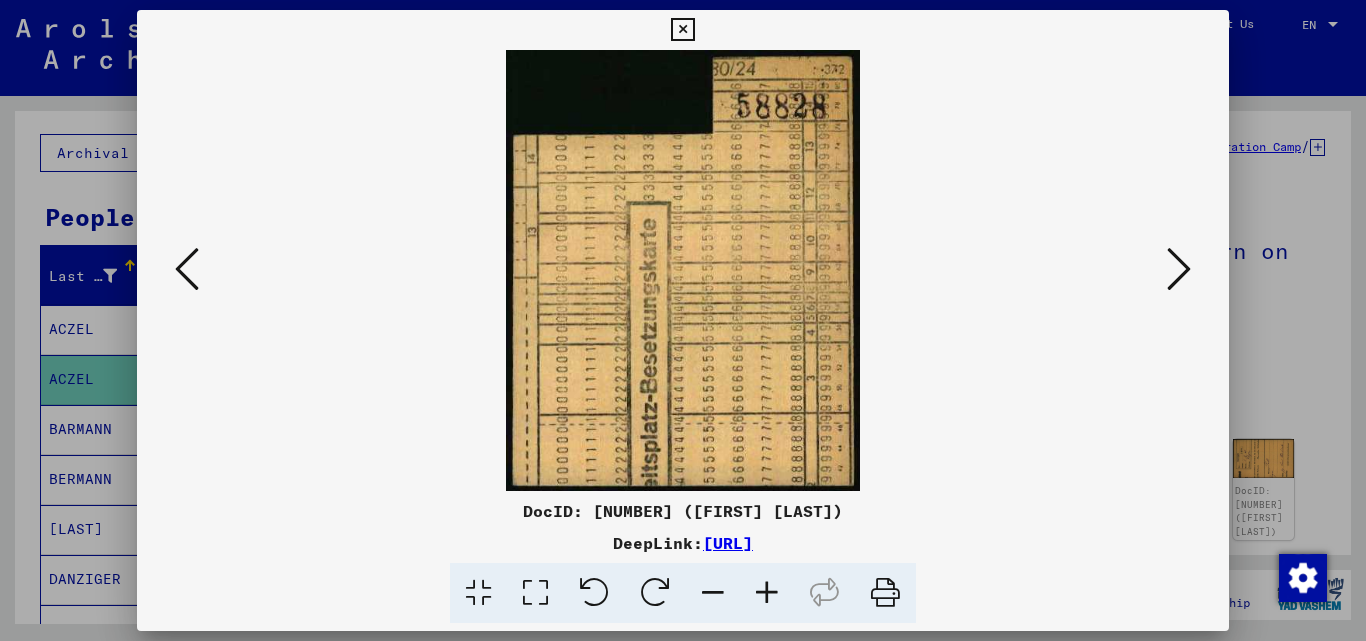 click at bounding box center [1179, 269] 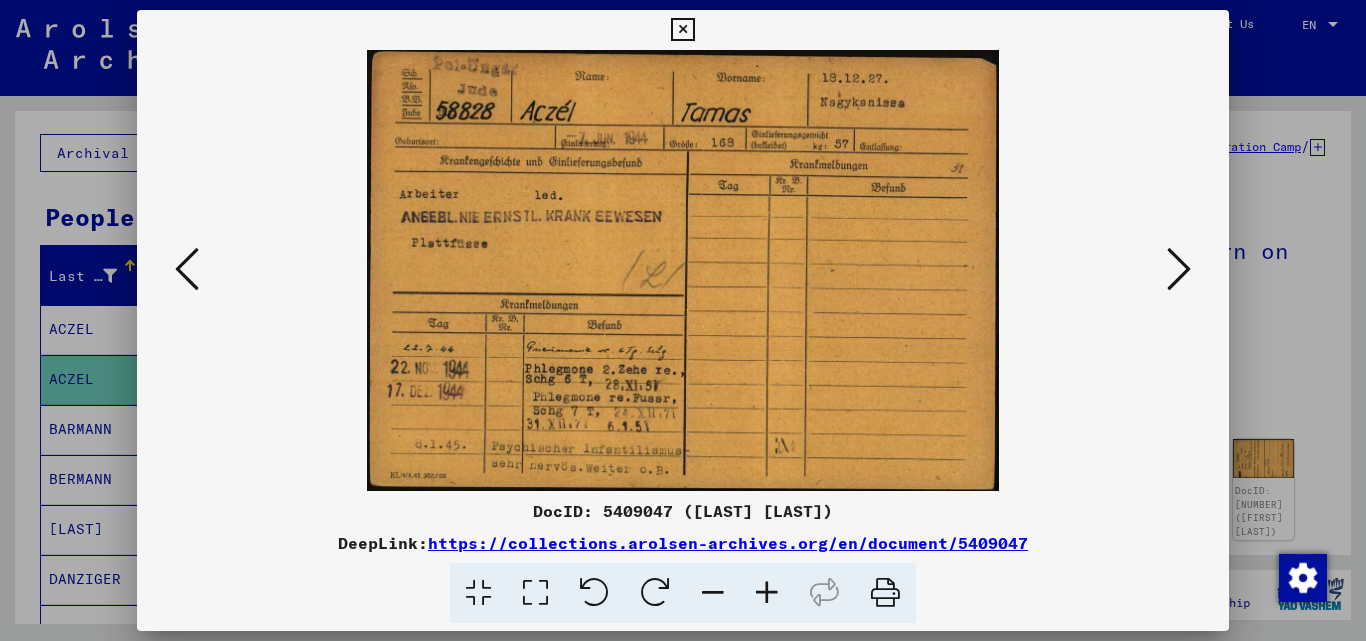 click at bounding box center (1179, 269) 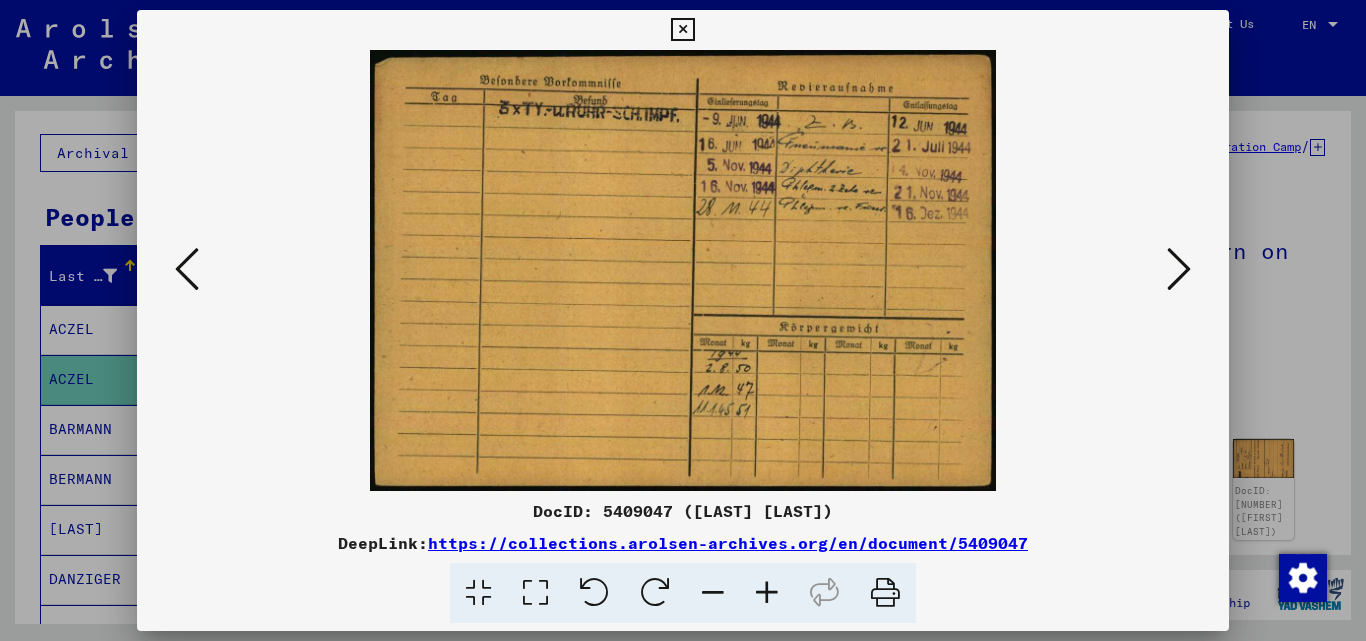 click at bounding box center (1179, 269) 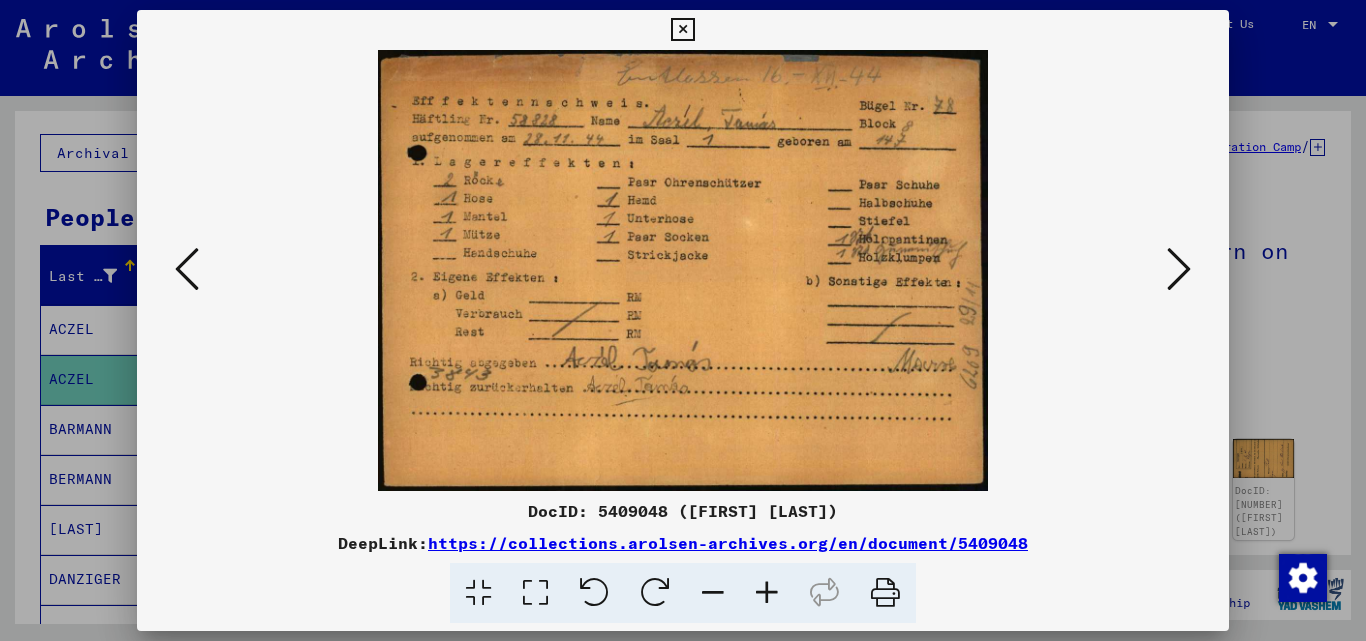 click at bounding box center [1179, 269] 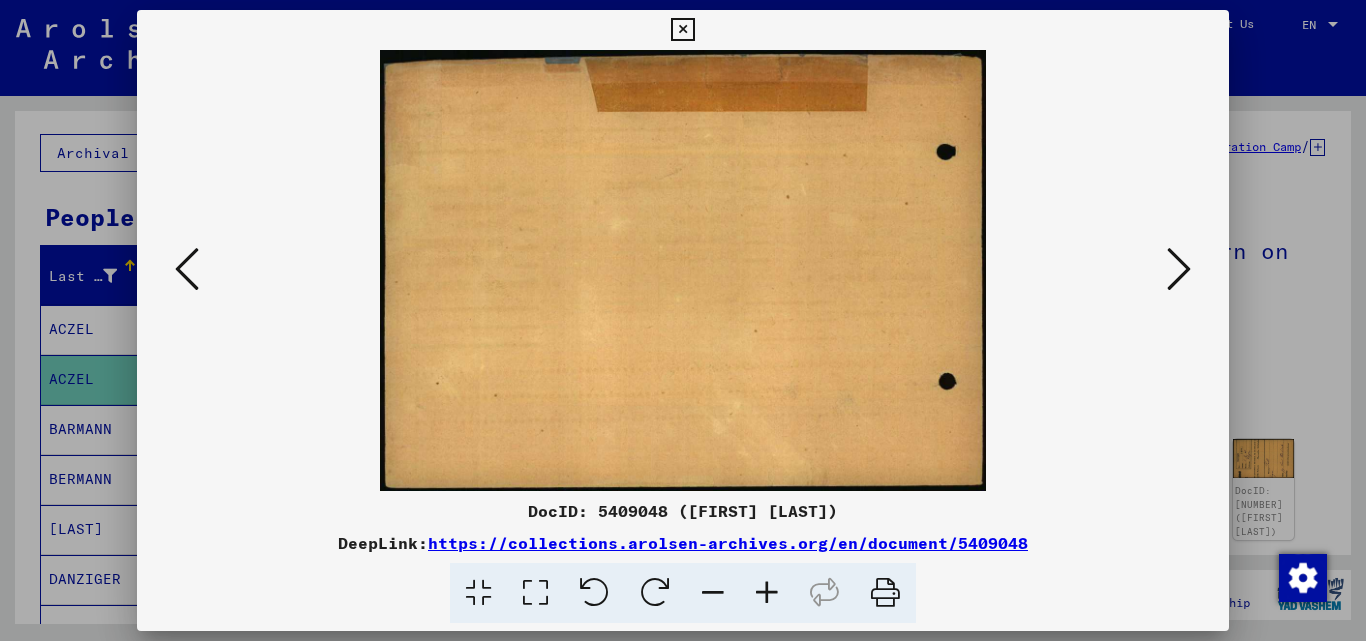 click at bounding box center (1179, 269) 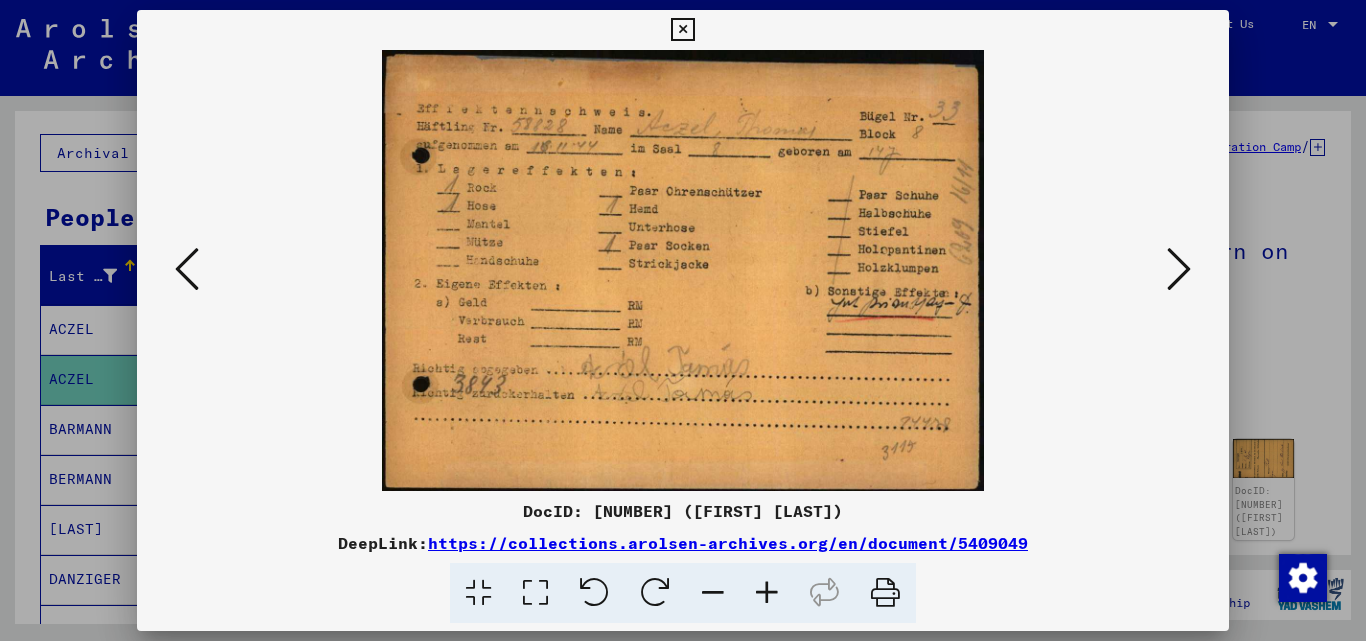 click at bounding box center [1179, 269] 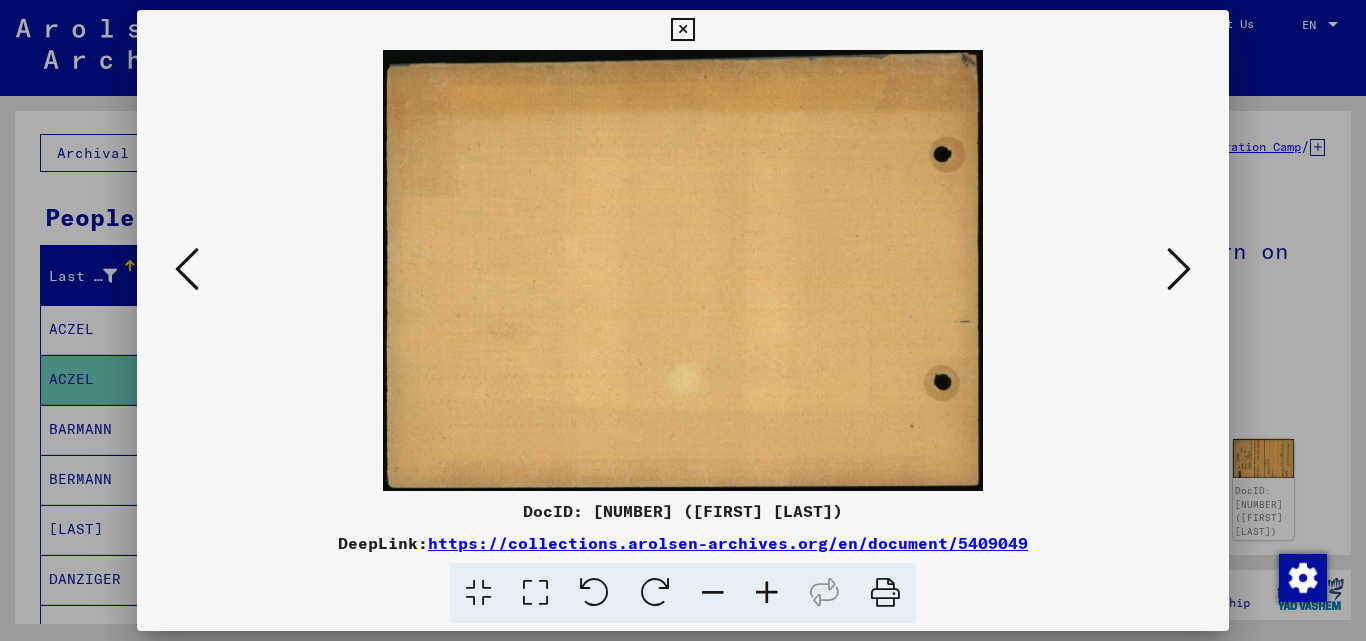 click at bounding box center [1179, 269] 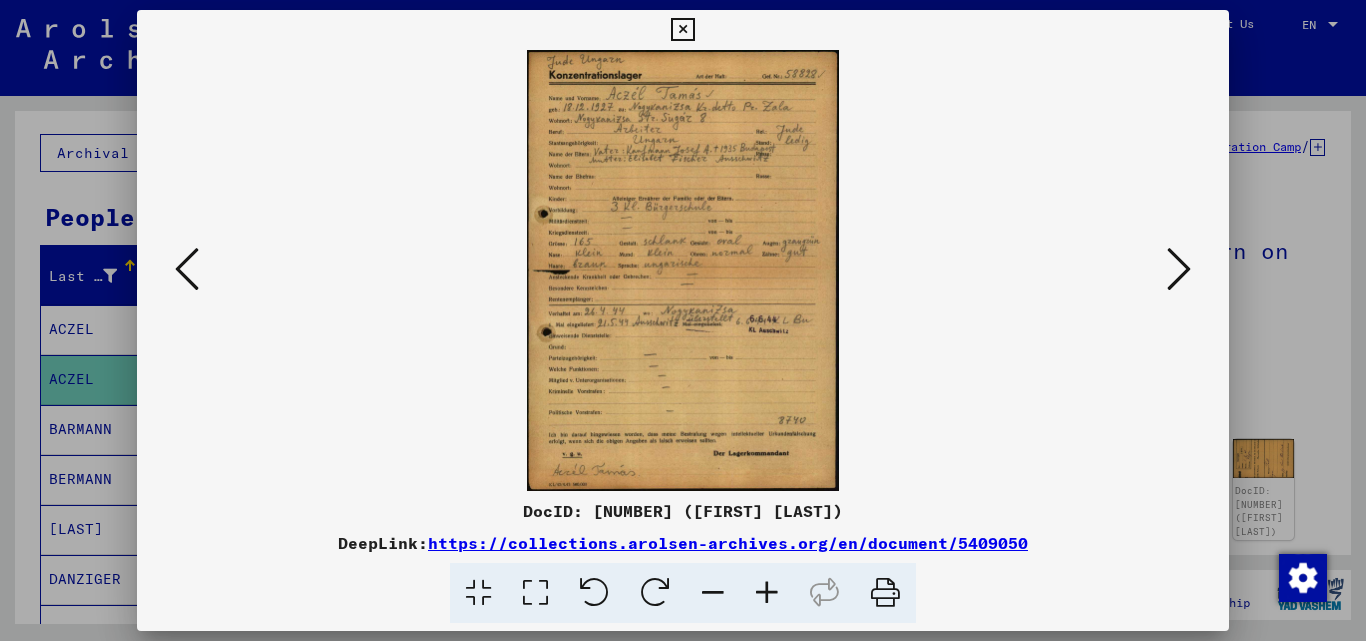 click at bounding box center [1179, 269] 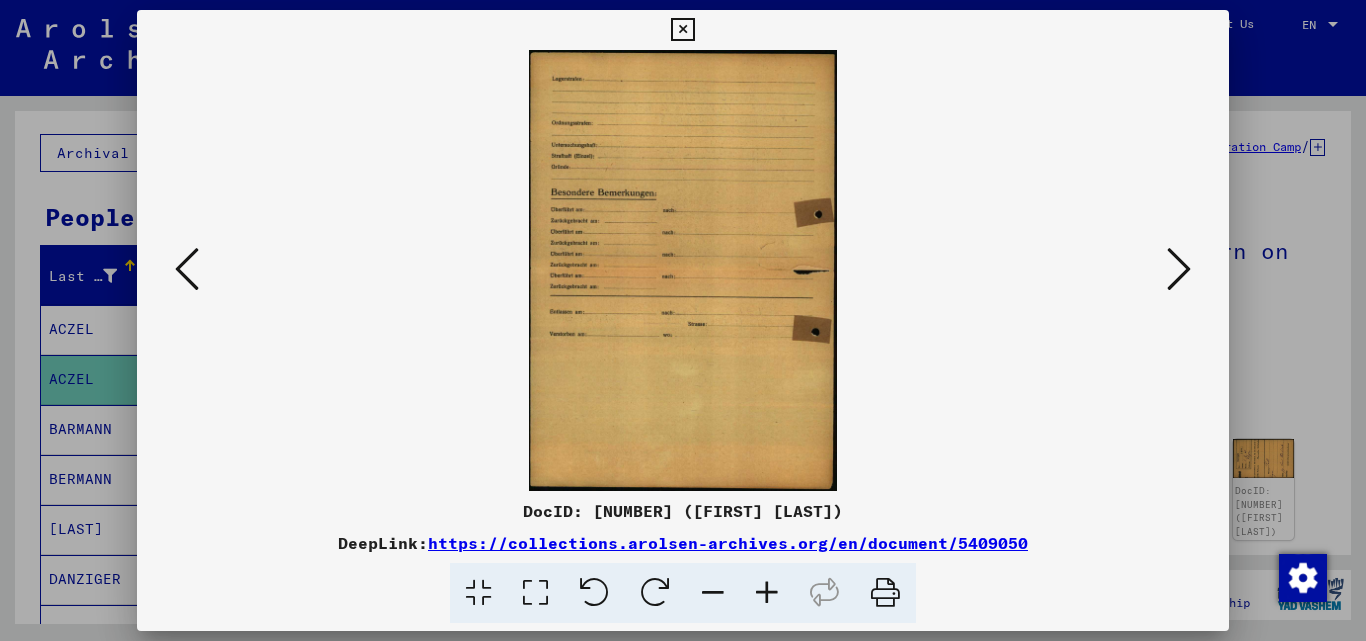 click at bounding box center [1179, 269] 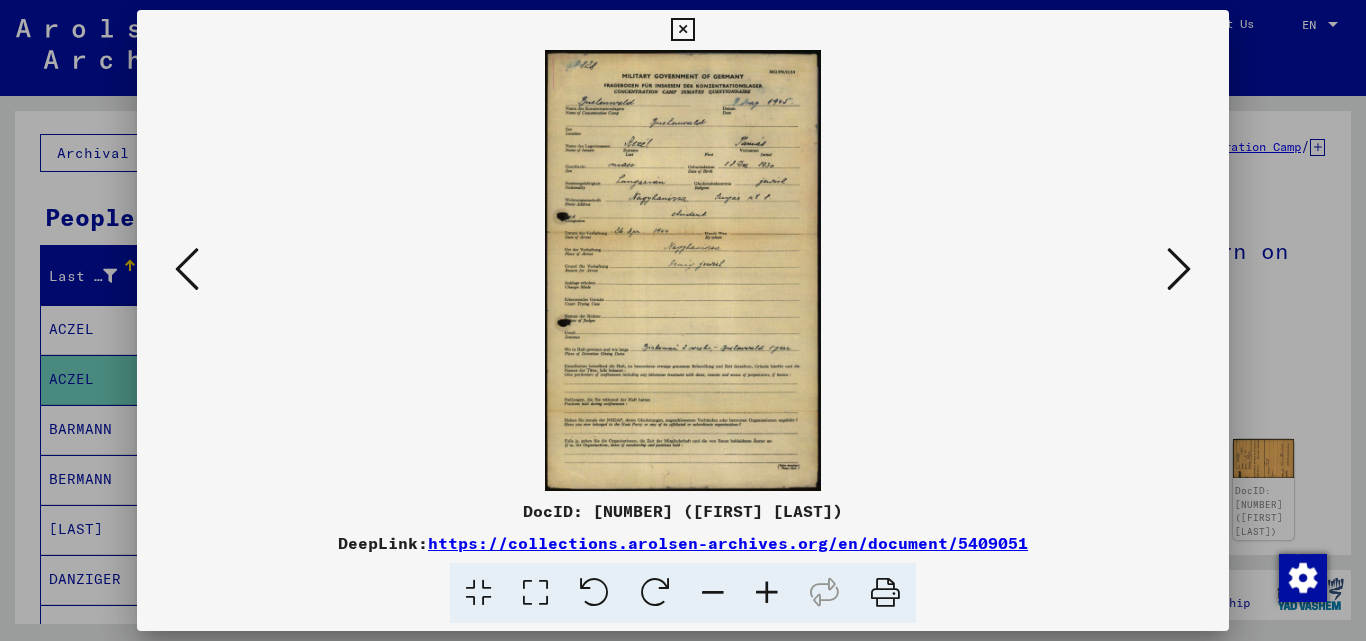 click at bounding box center [1179, 269] 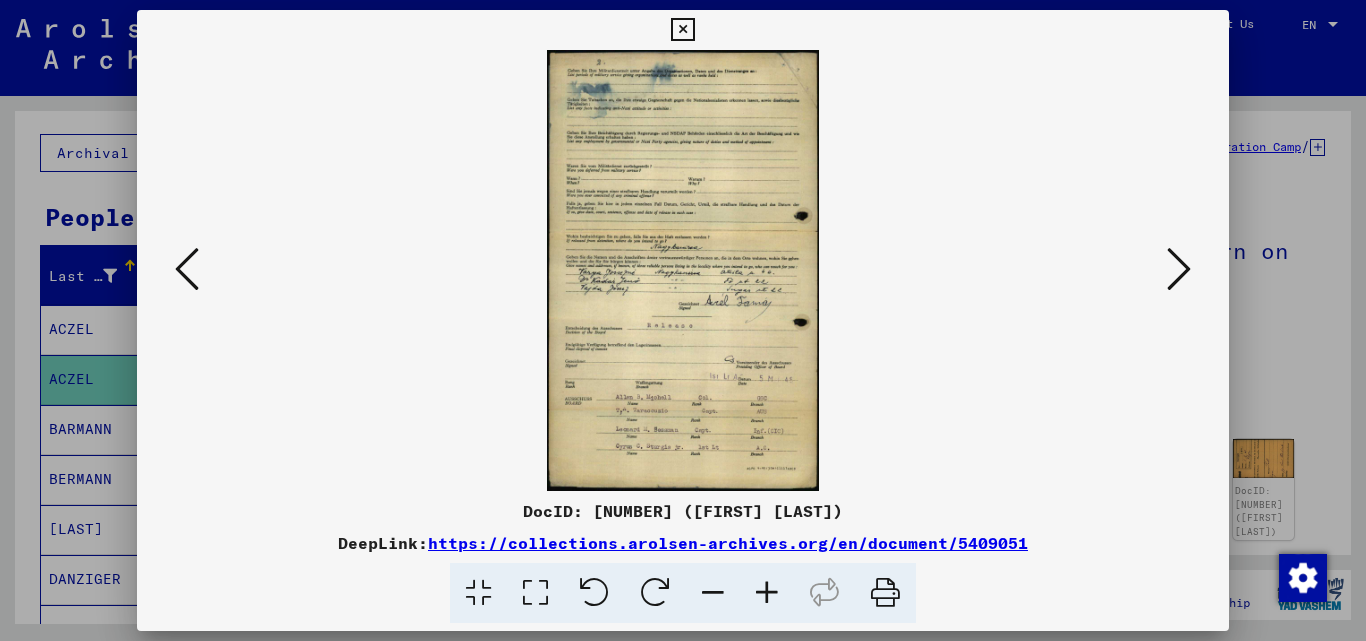 click at bounding box center [1179, 269] 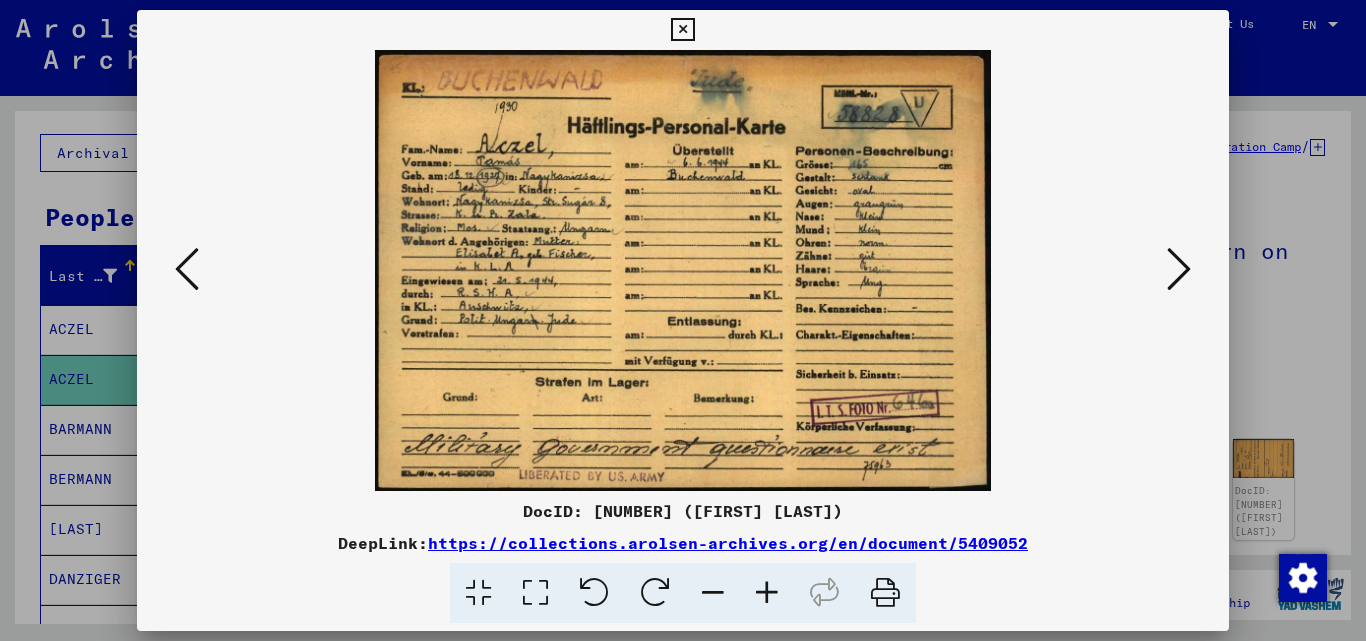 click at bounding box center (187, 269) 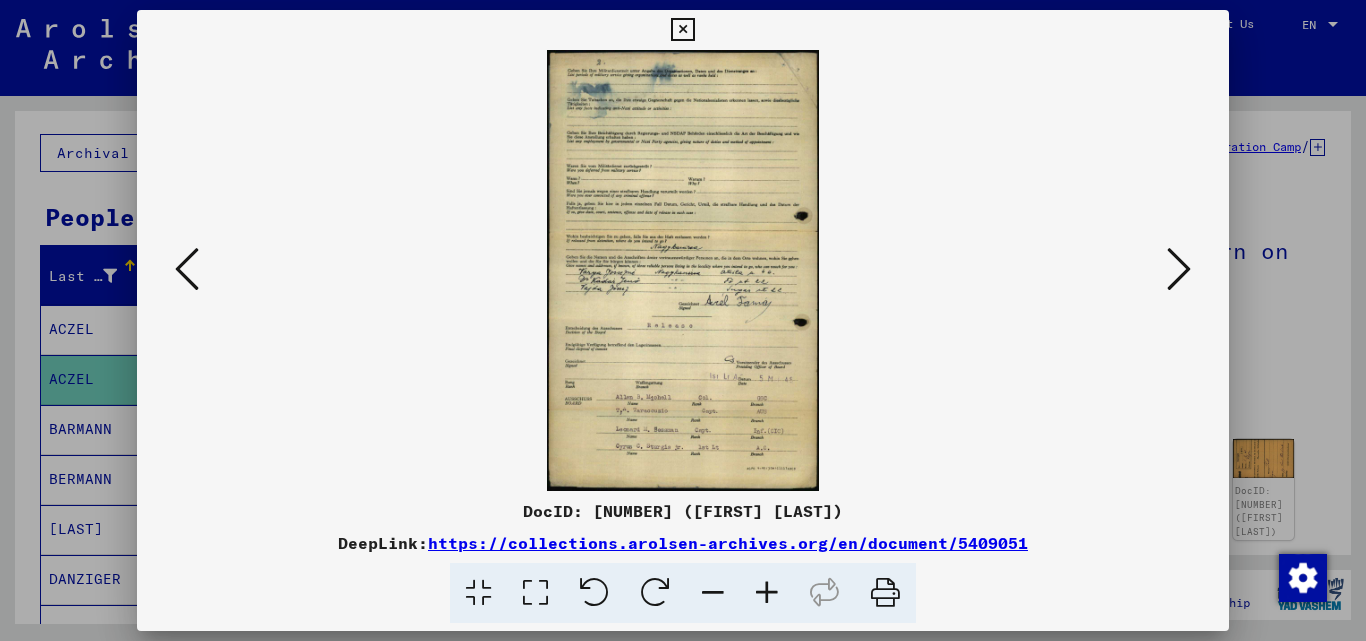 click at bounding box center [187, 269] 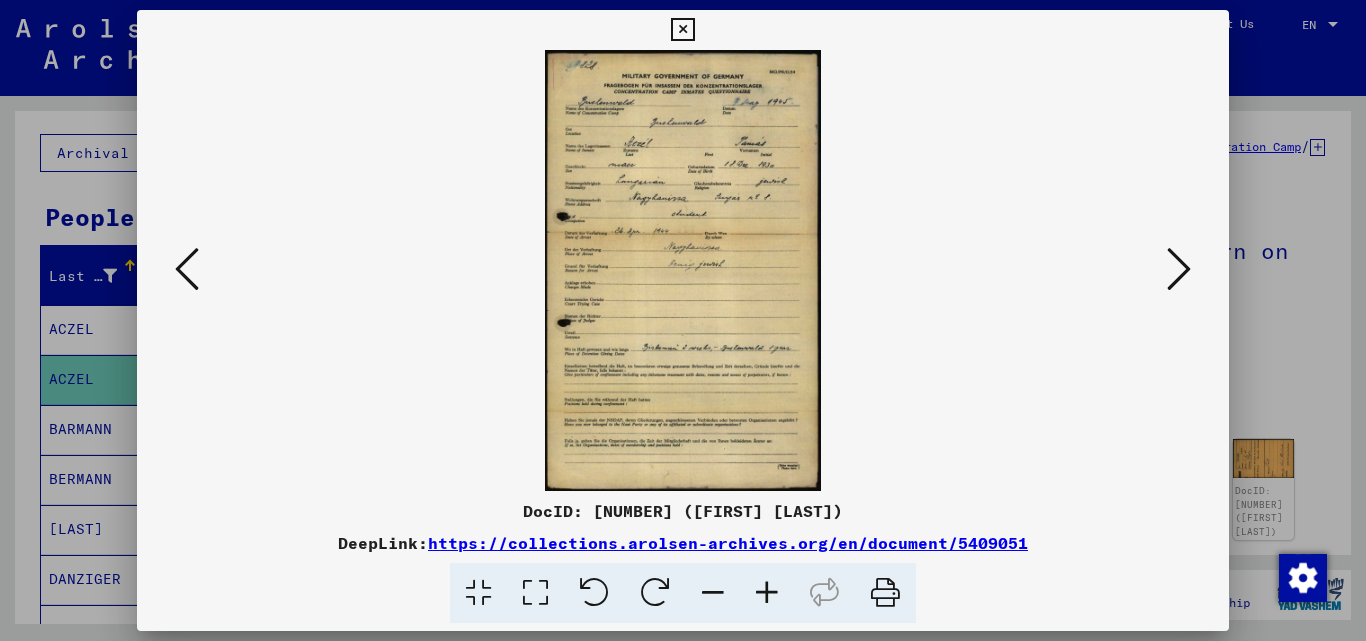 click at bounding box center (767, 593) 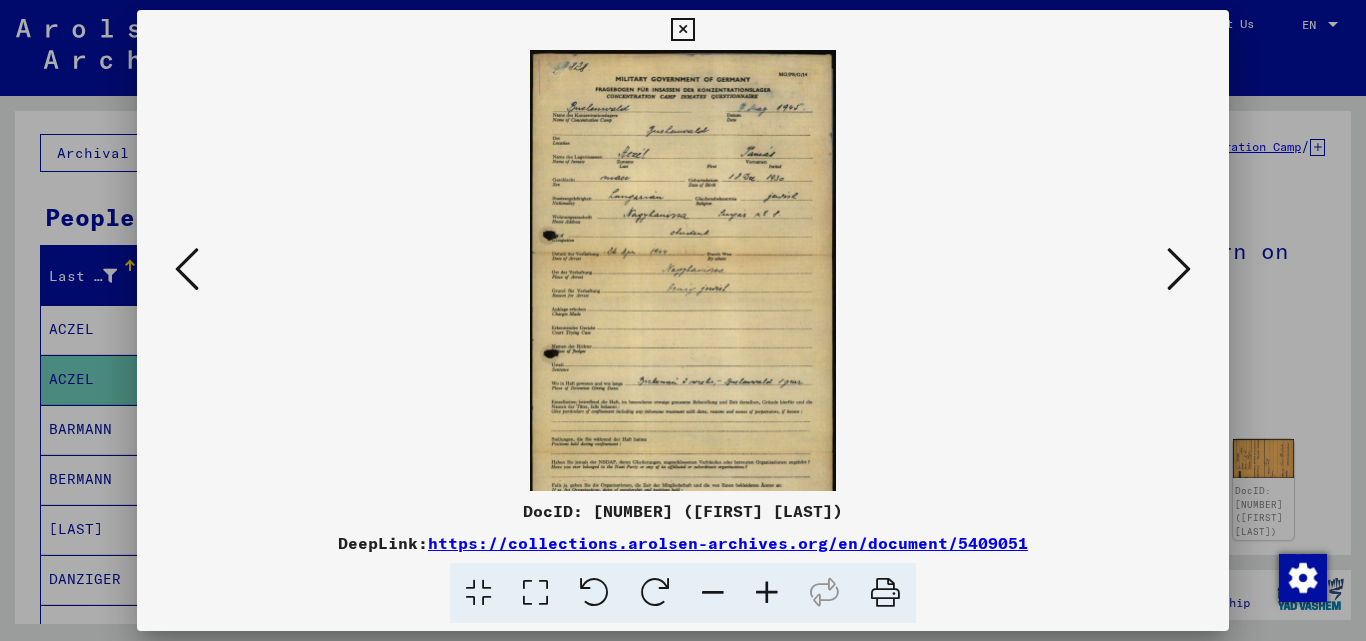 click at bounding box center [767, 593] 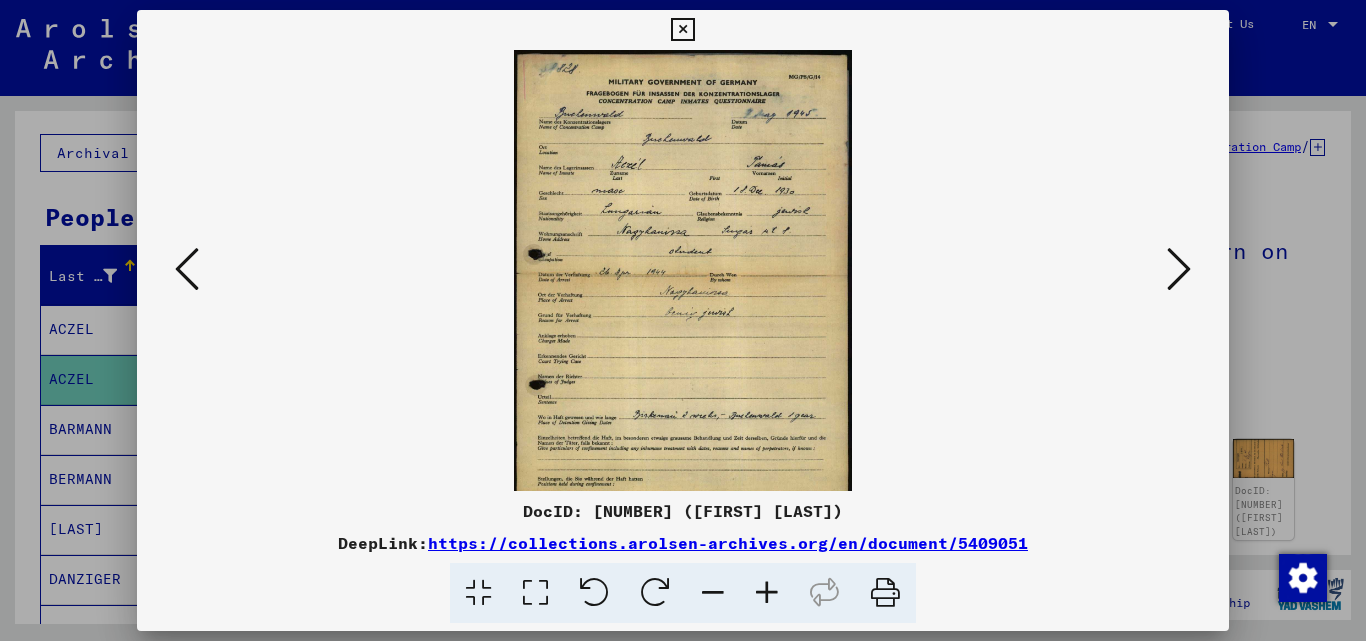 click at bounding box center (767, 593) 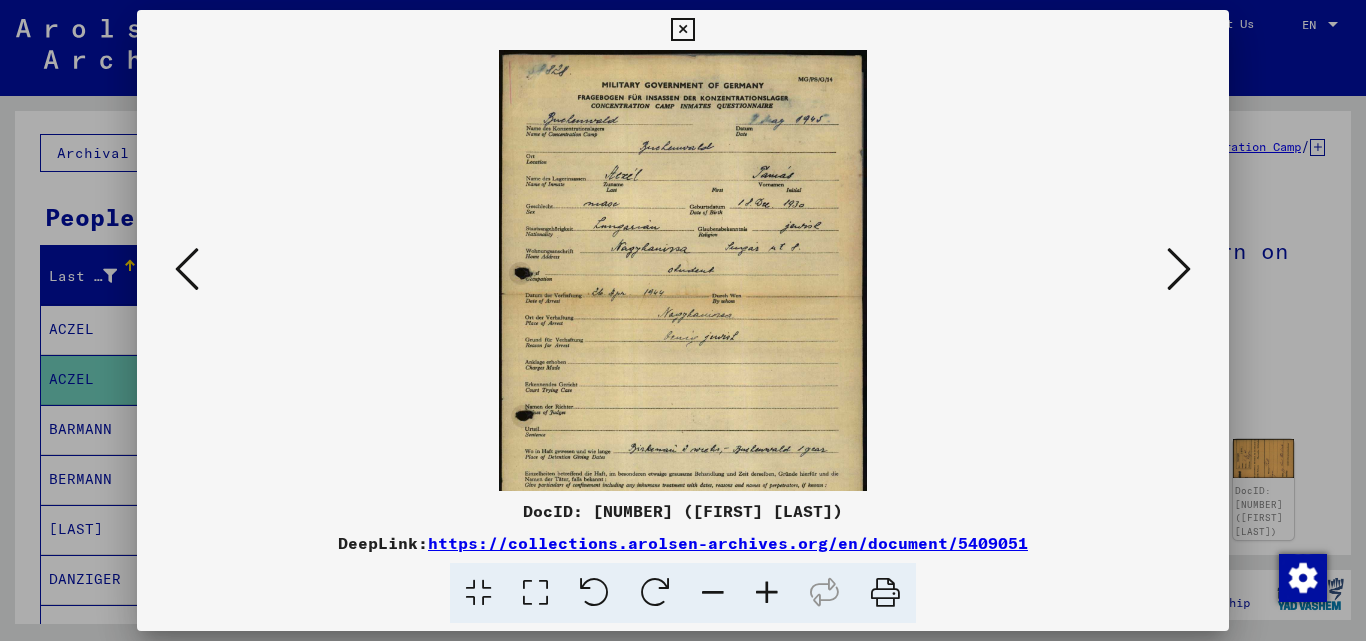 click at bounding box center (767, 593) 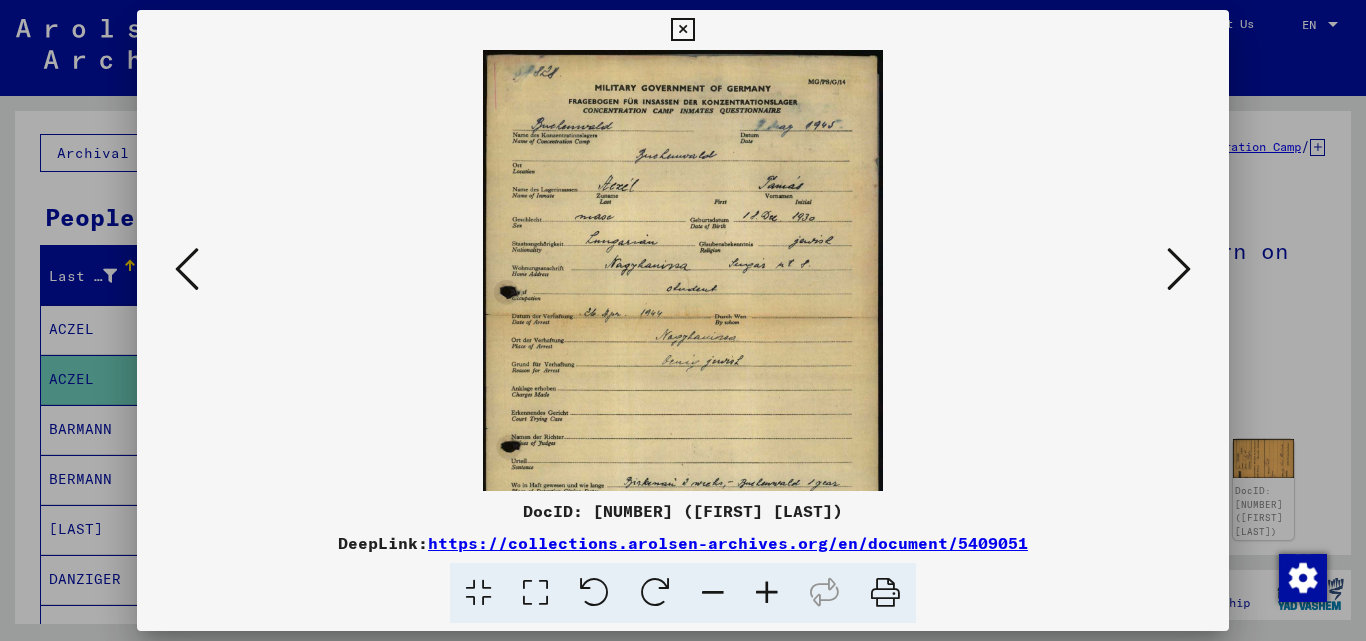 click at bounding box center (767, 593) 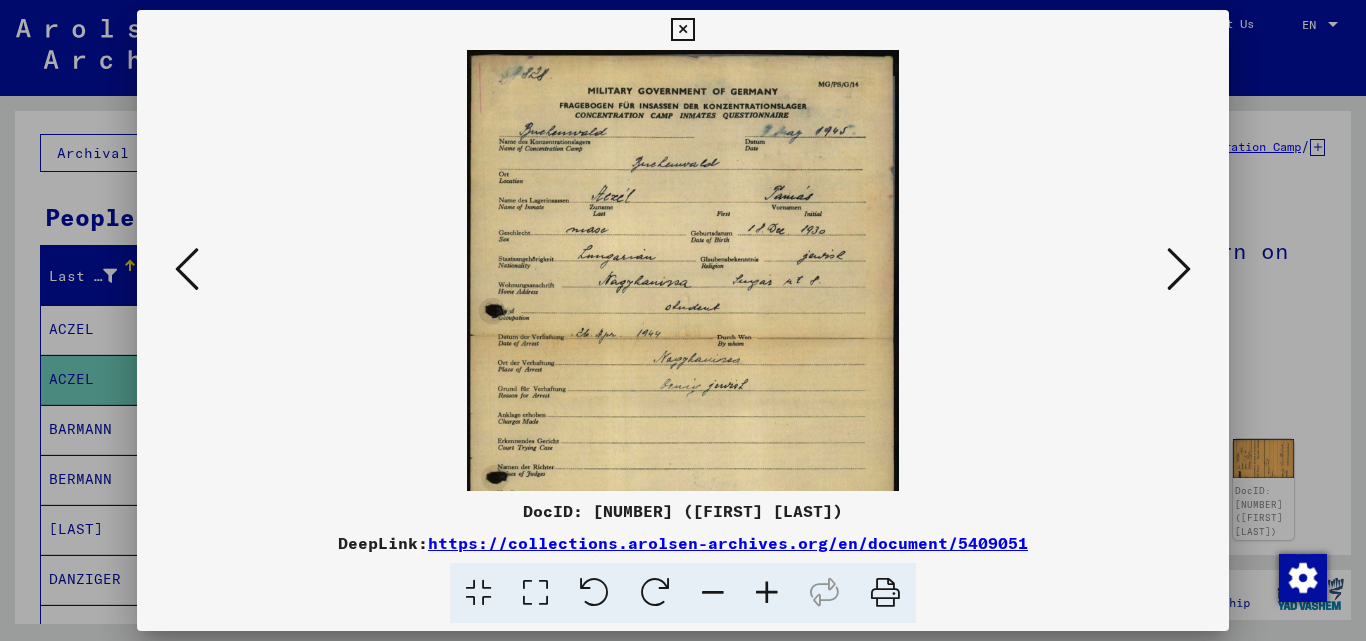 click at bounding box center (767, 593) 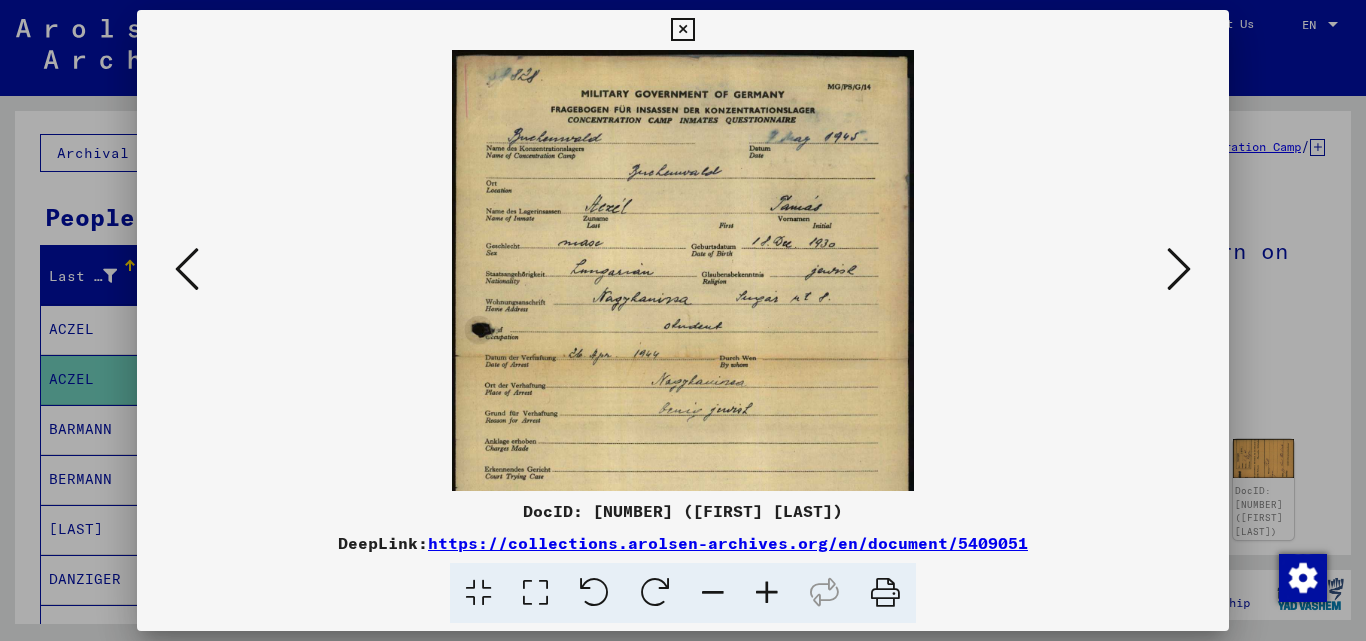 click at bounding box center [767, 593] 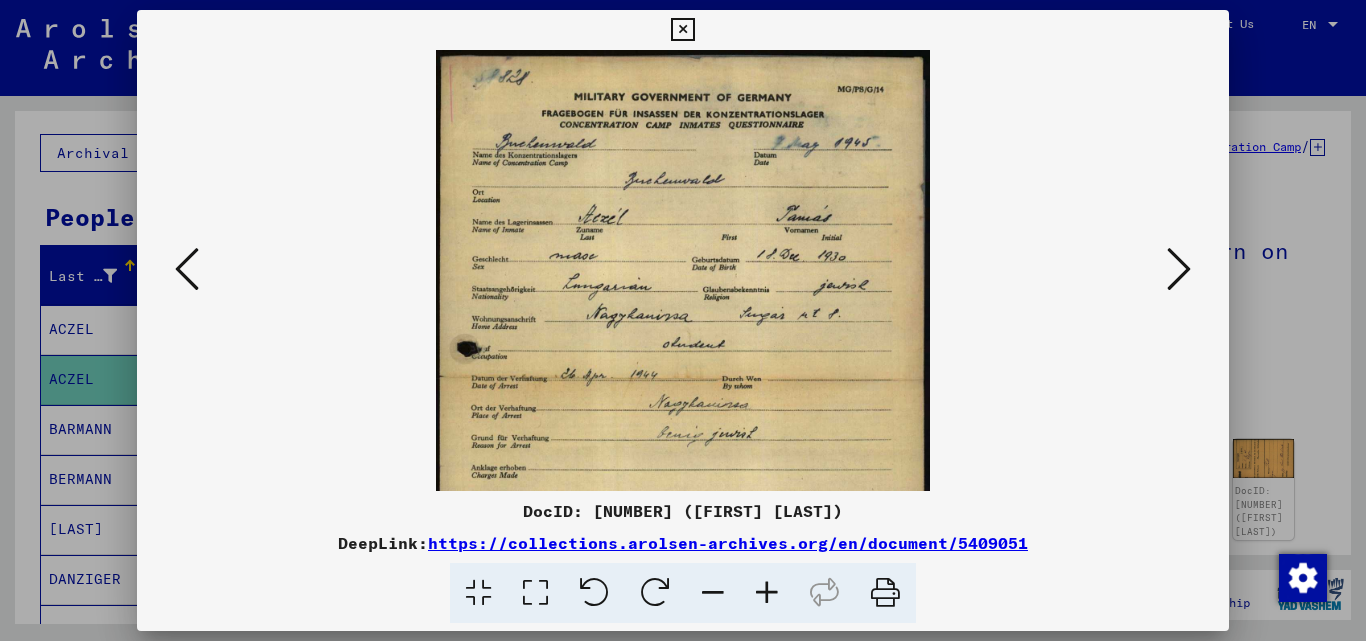 click at bounding box center [767, 593] 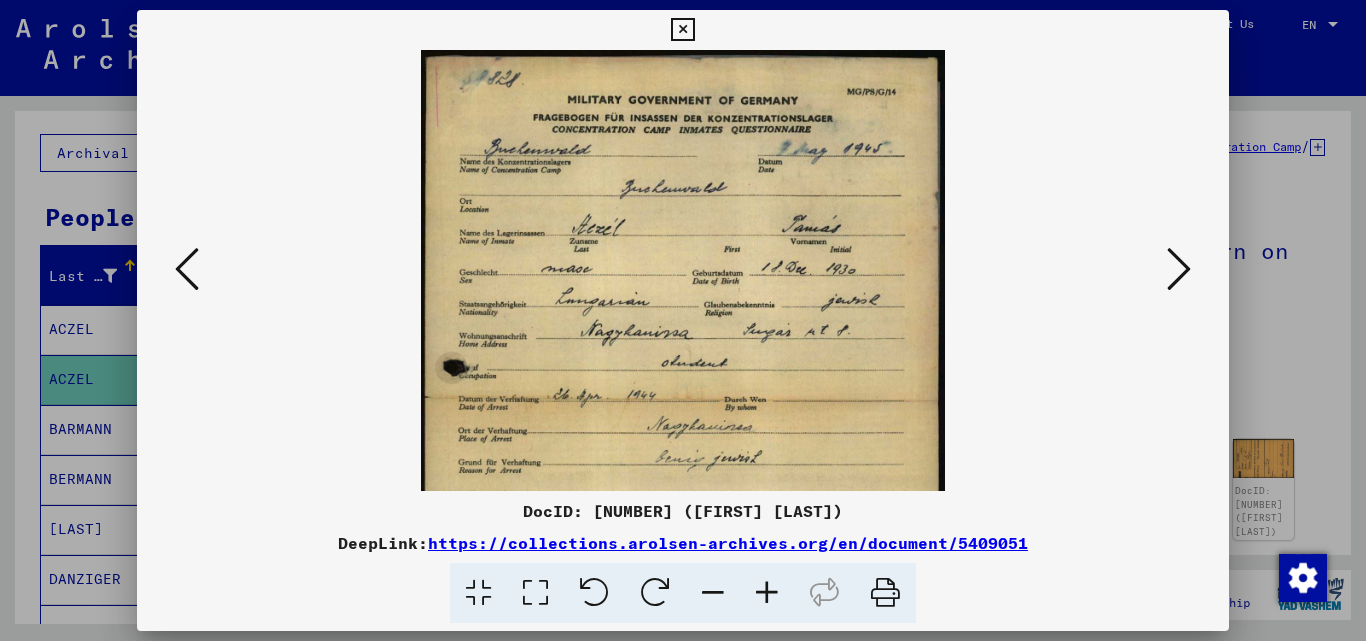 click at bounding box center (767, 593) 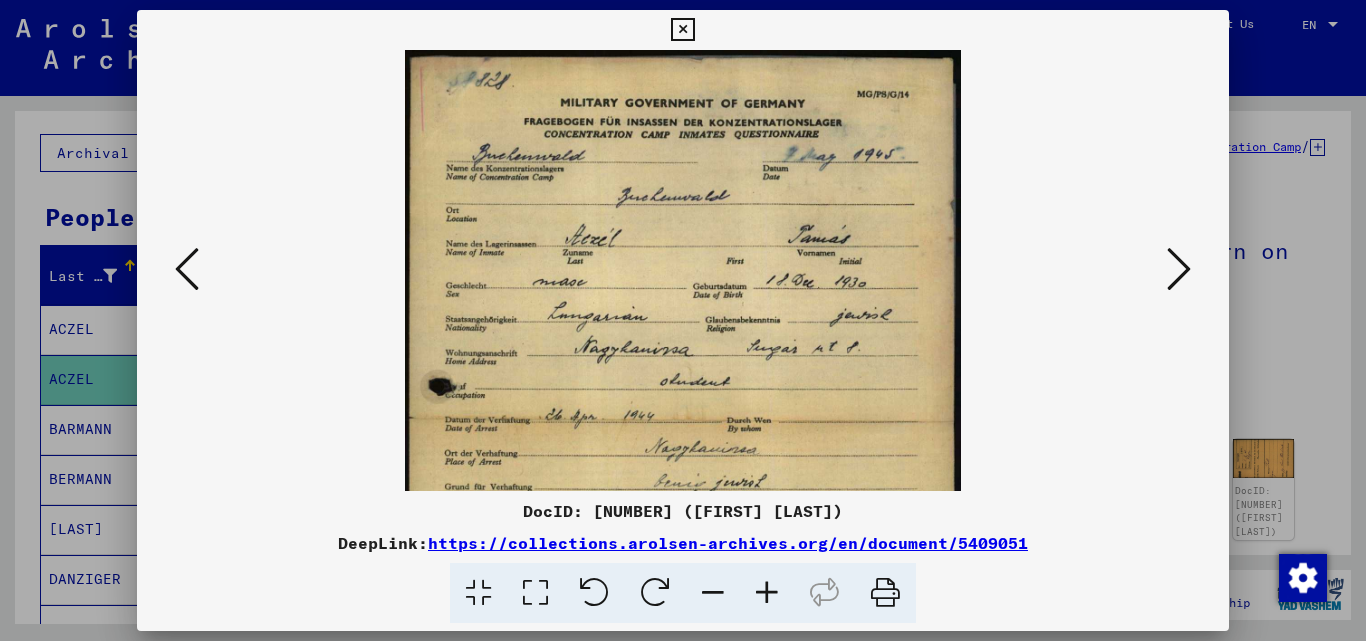 click at bounding box center [767, 593] 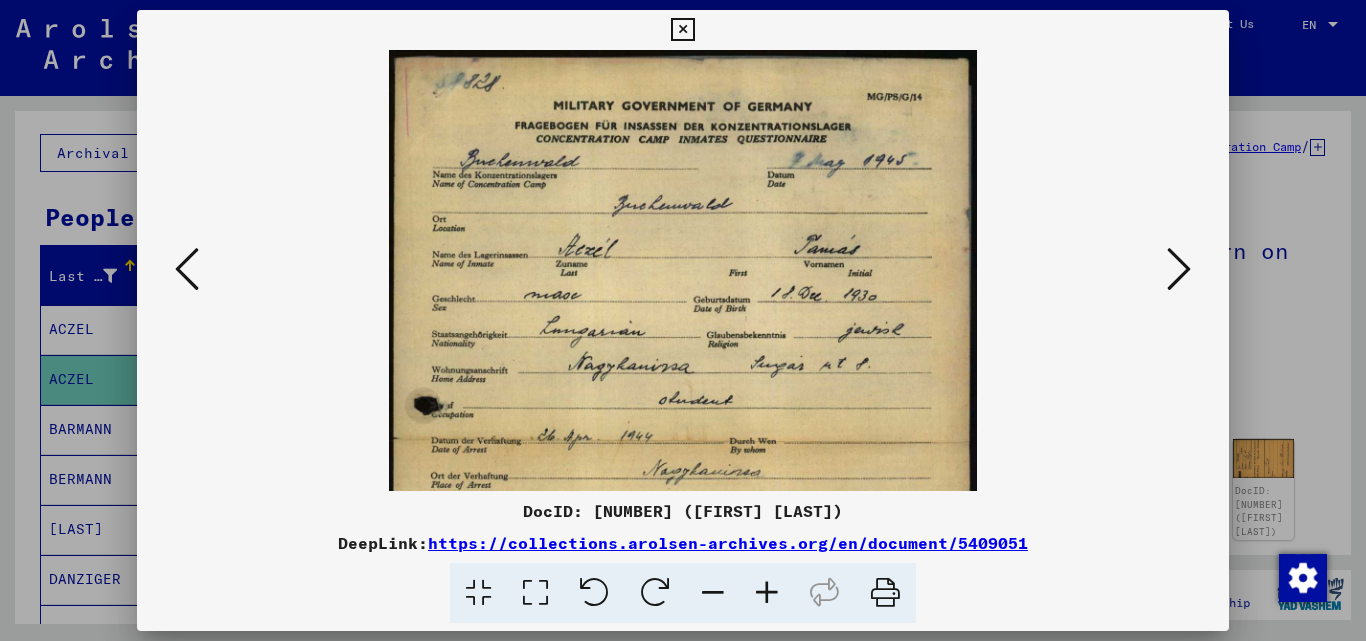 click at bounding box center [682, 30] 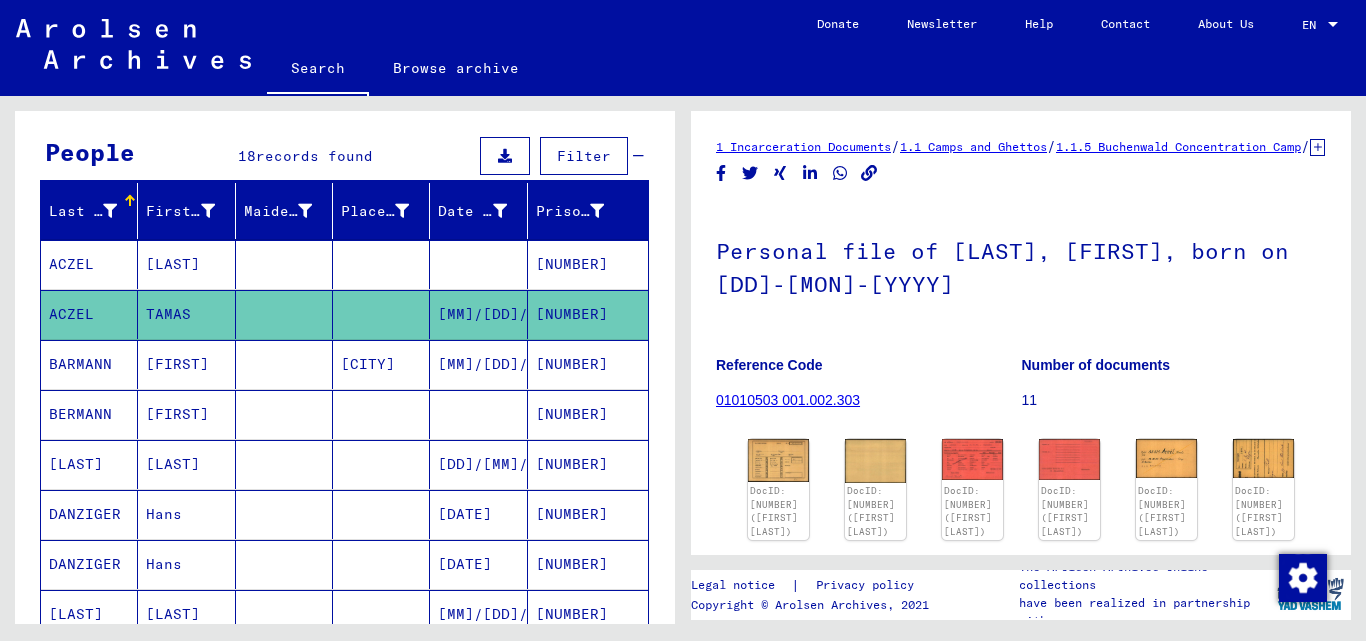 scroll, scrollTop: 200, scrollLeft: 0, axis: vertical 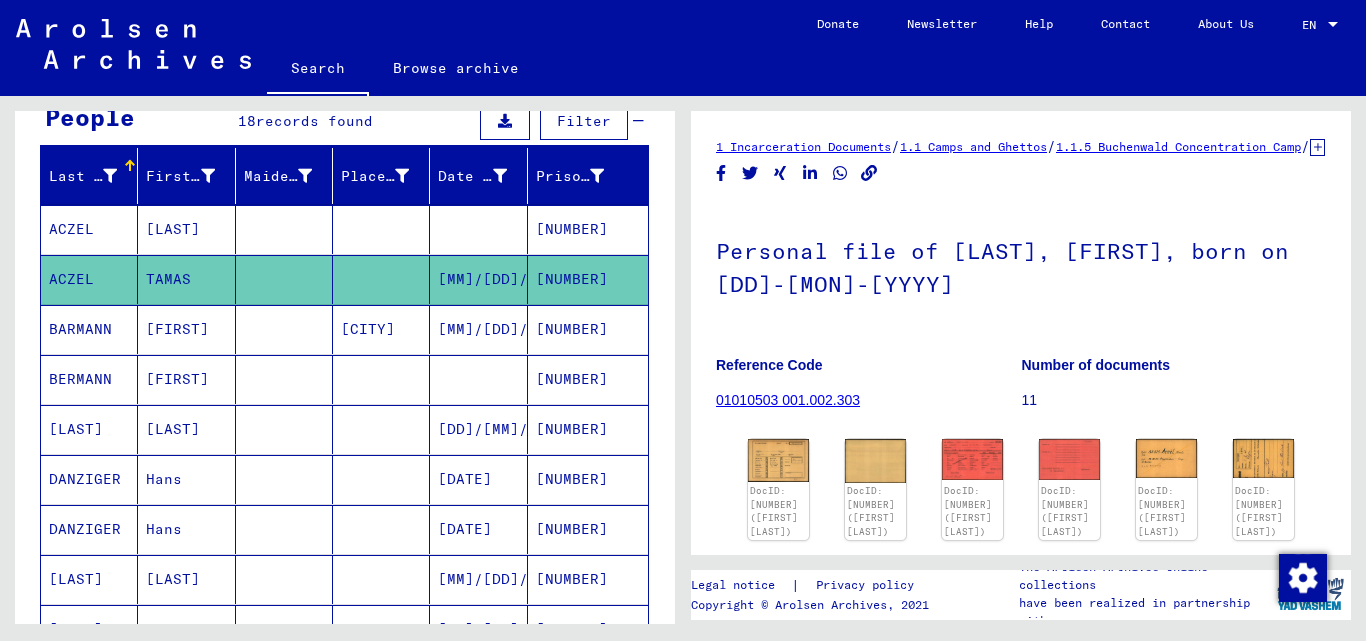 click on "[NUMBER]" at bounding box center [588, 479] 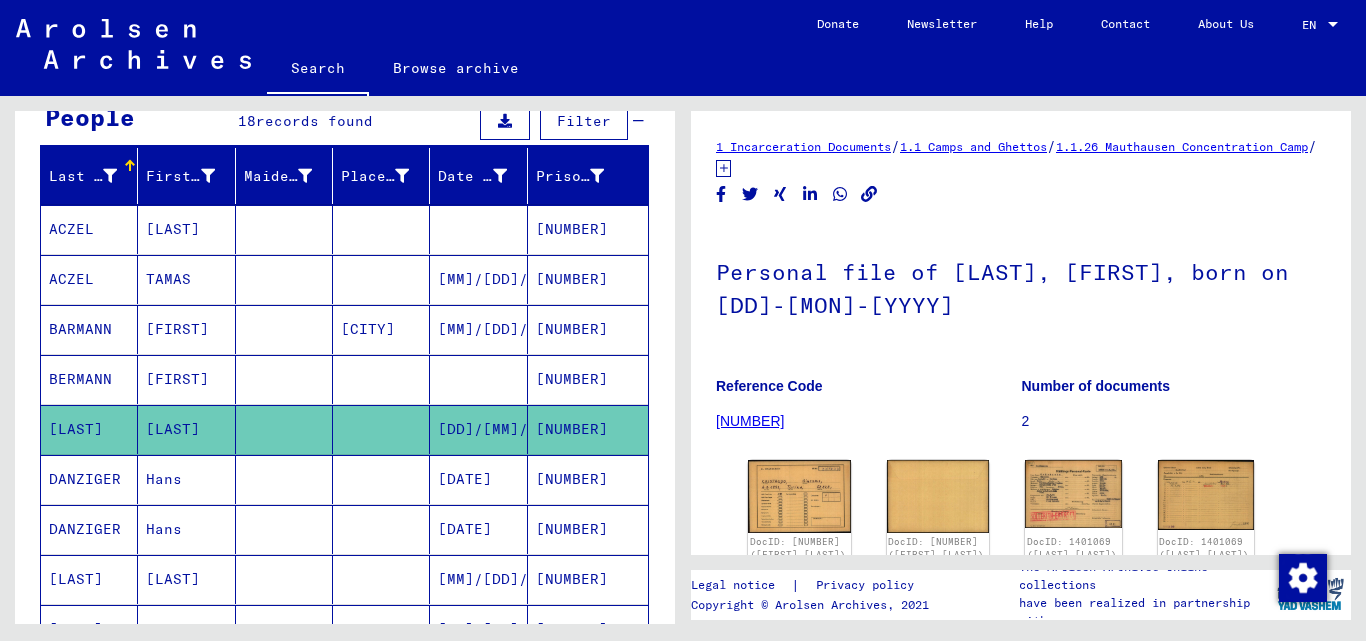 scroll, scrollTop: 0, scrollLeft: 0, axis: both 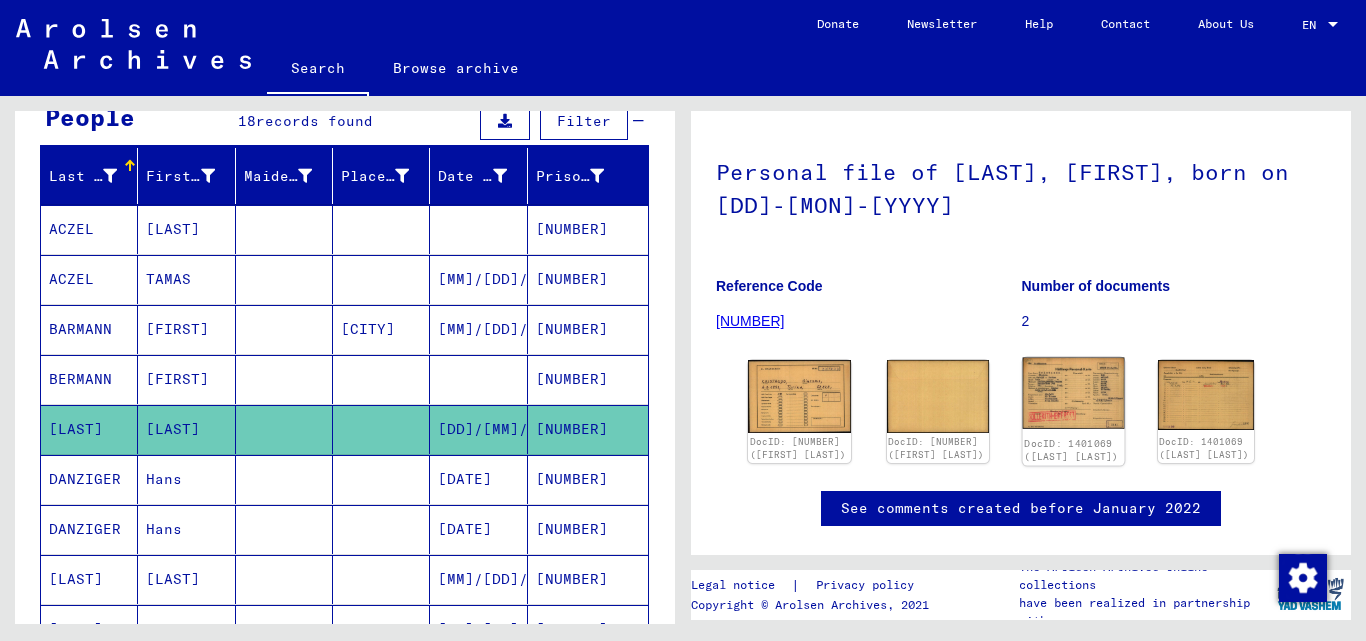 click 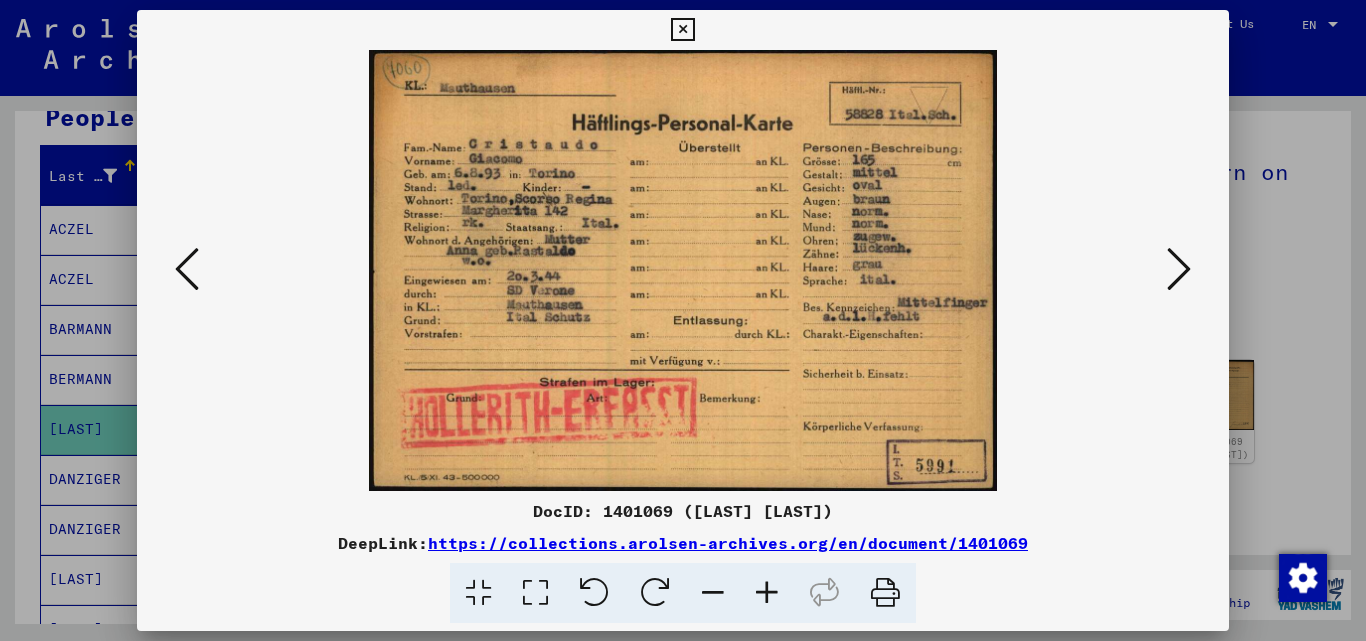 click at bounding box center (682, 30) 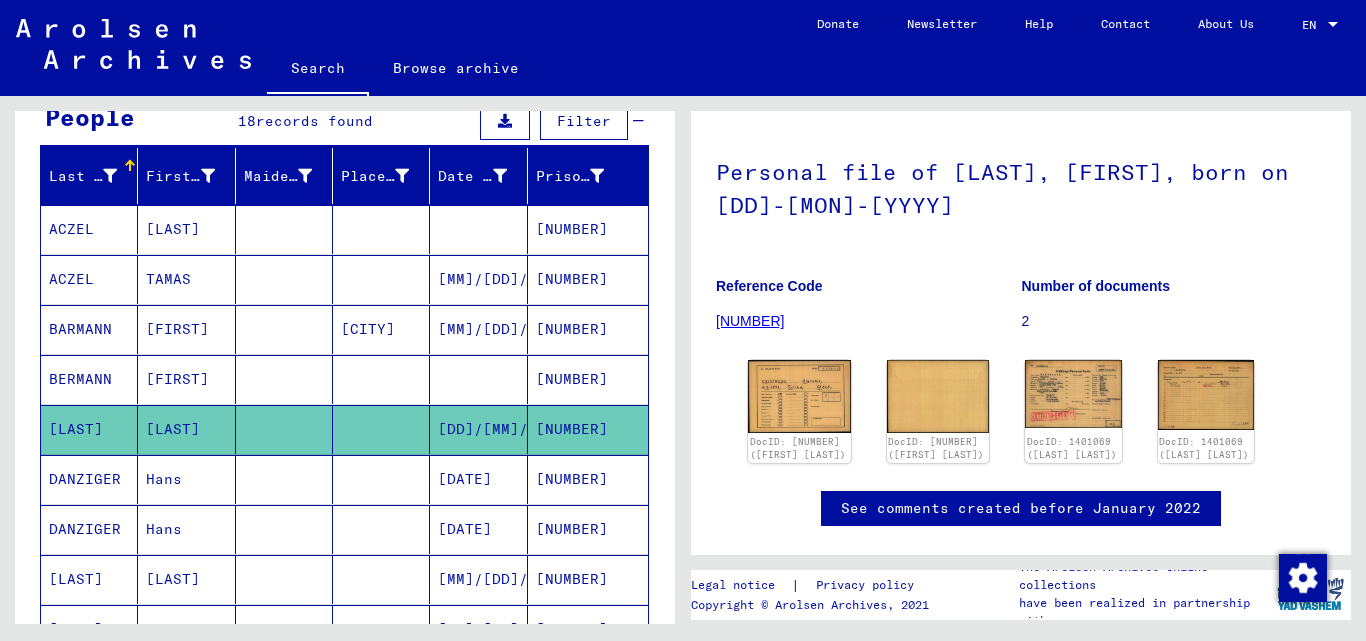 click on "[NUMBER]" at bounding box center [588, 629] 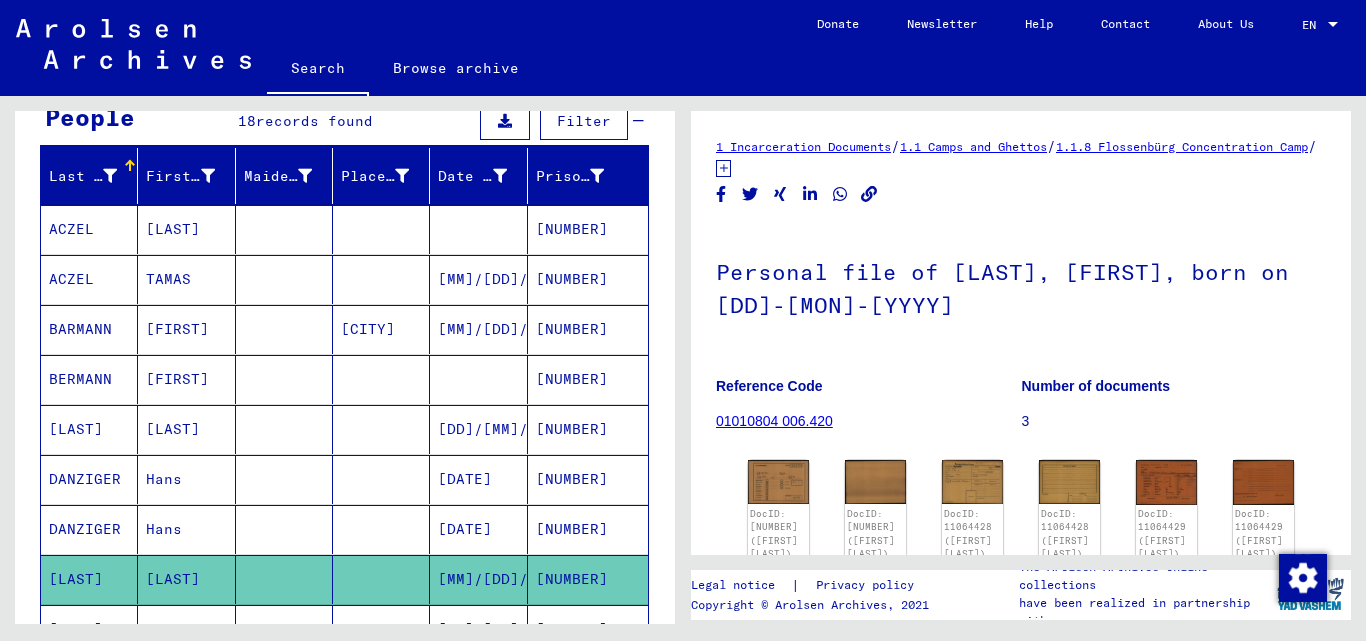 scroll, scrollTop: 0, scrollLeft: 0, axis: both 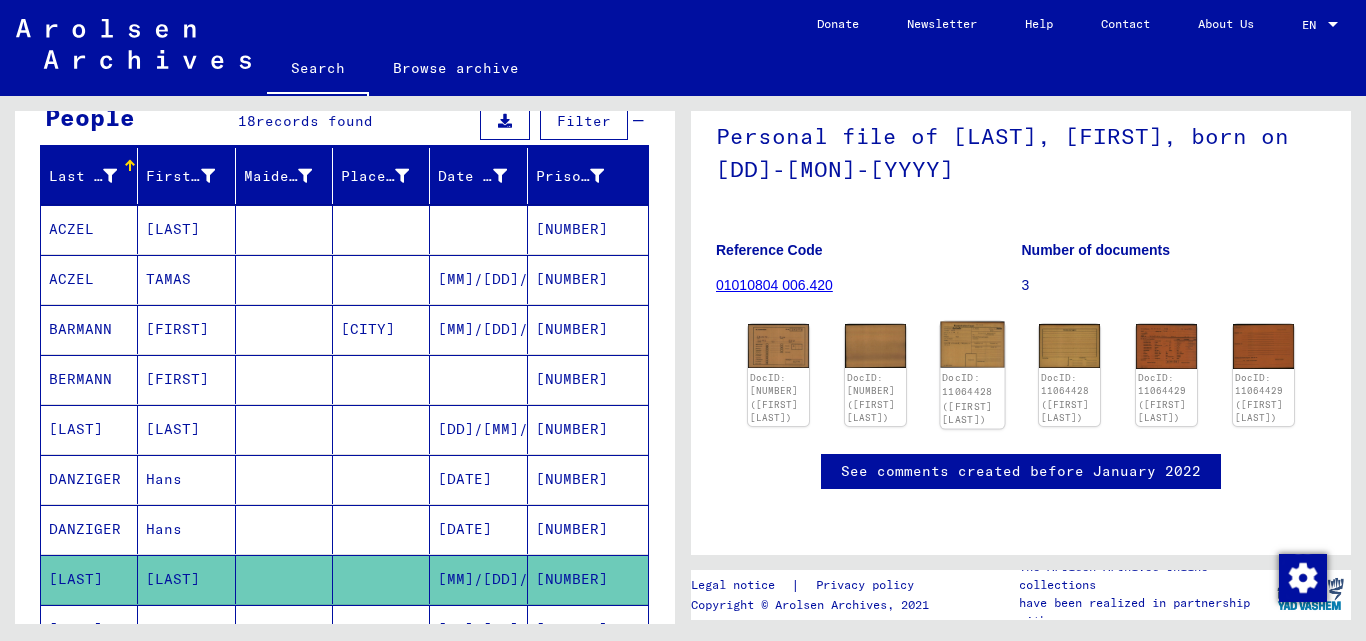 click 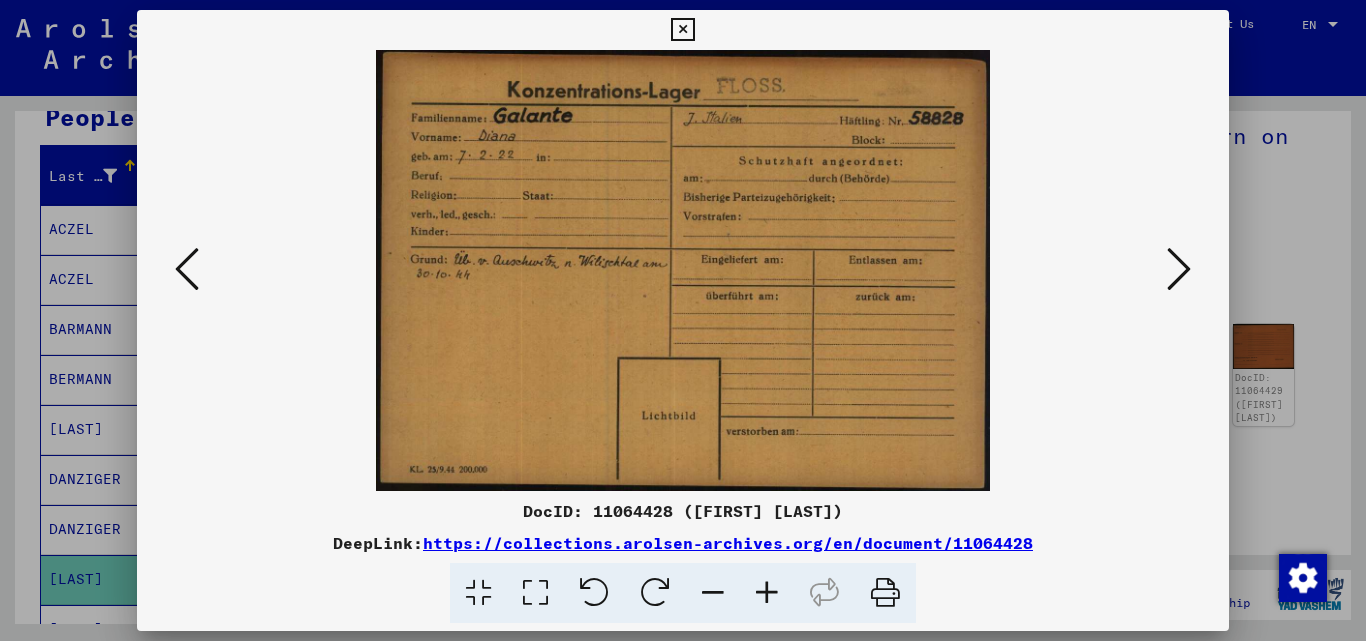 click at bounding box center [1179, 269] 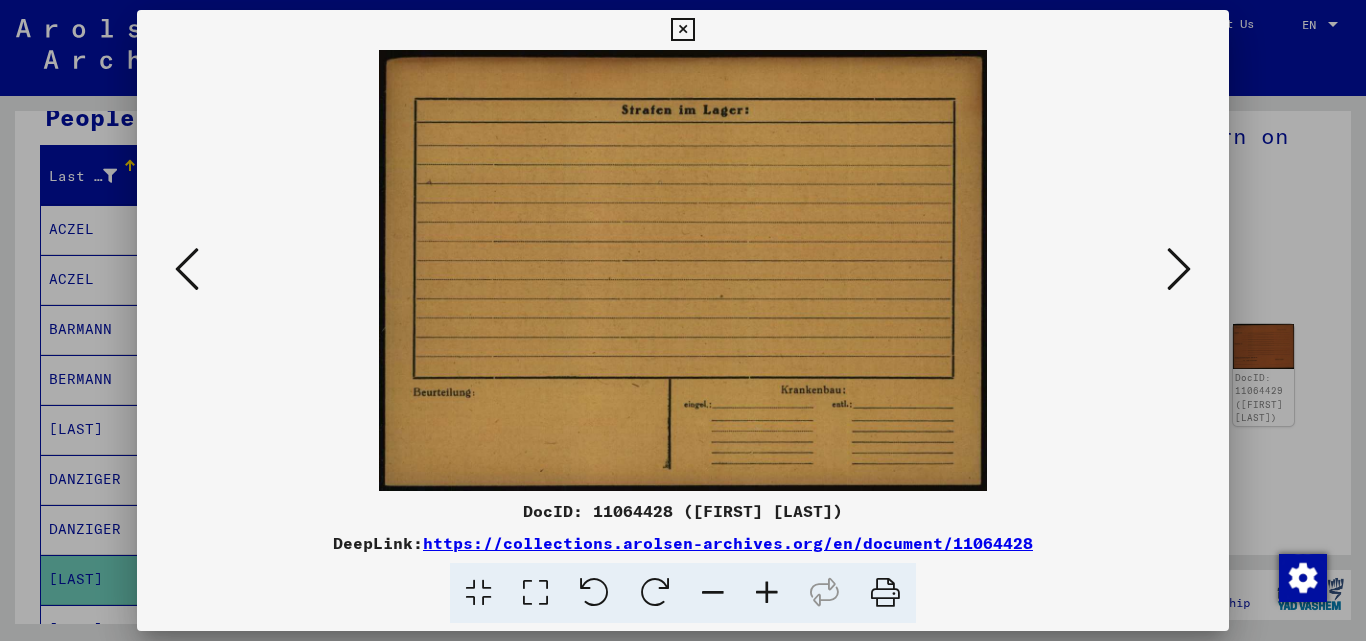 click at bounding box center [1179, 269] 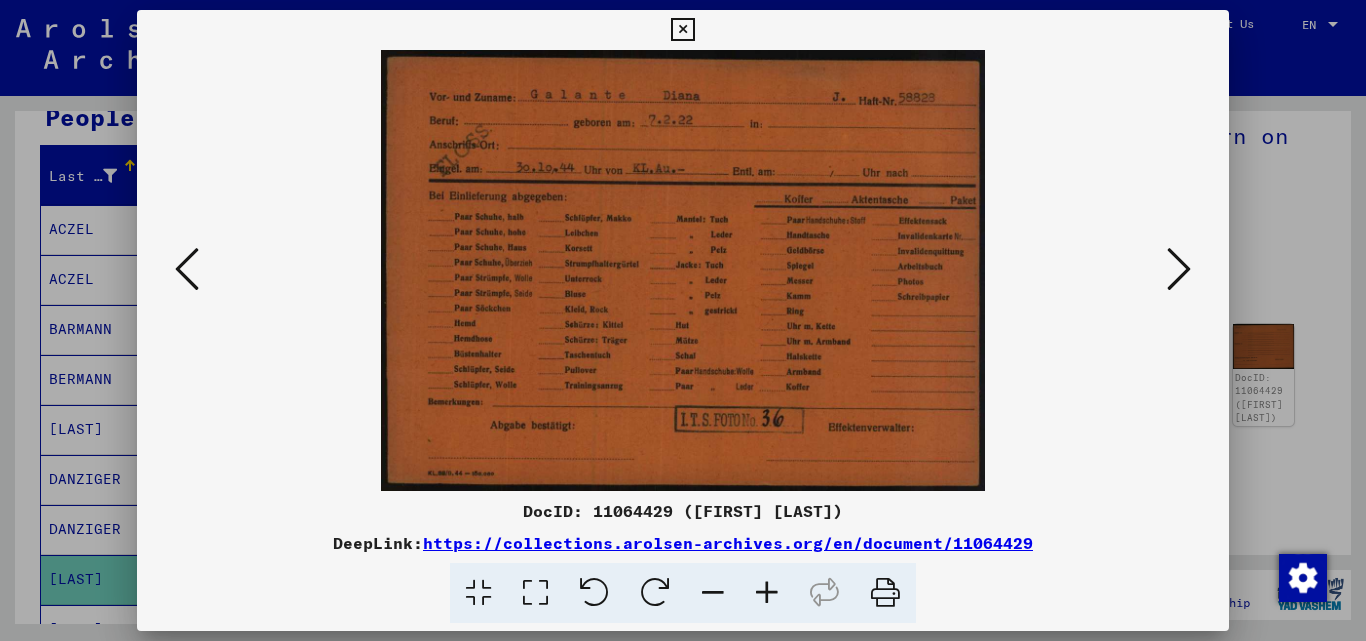click at bounding box center [1179, 269] 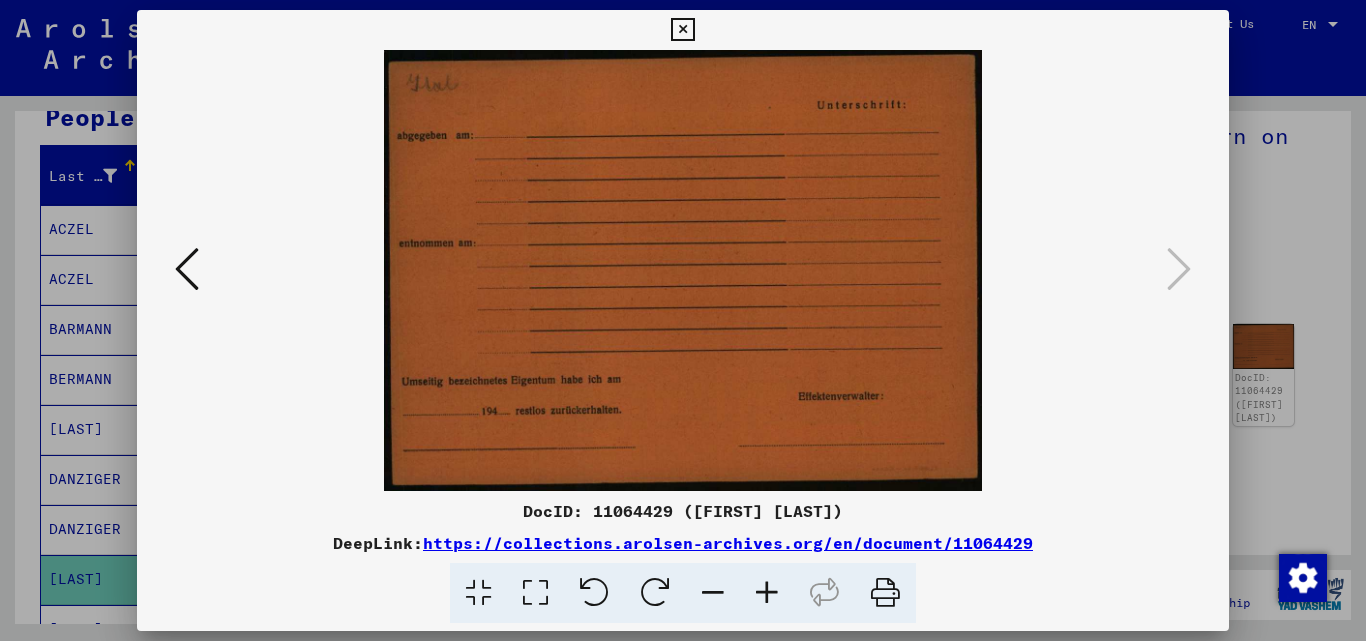 drag, startPoint x: 685, startPoint y: 26, endPoint x: 682, endPoint y: 45, distance: 19.235384 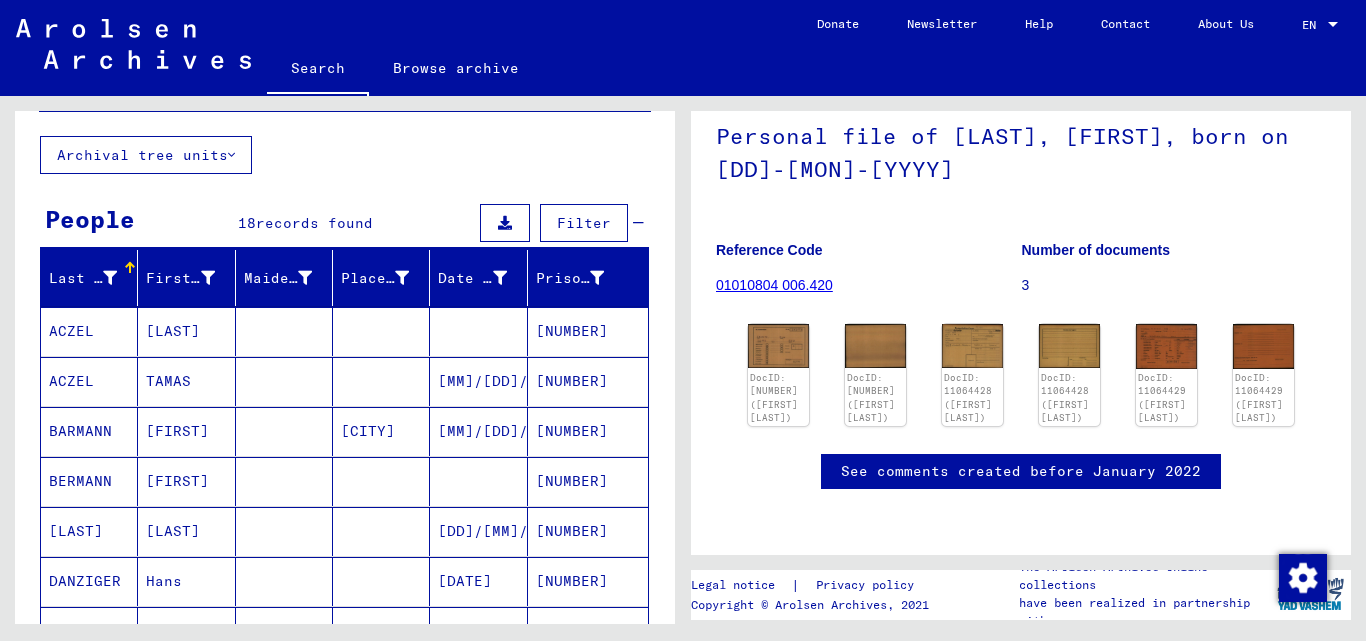 scroll, scrollTop: 0, scrollLeft: 0, axis: both 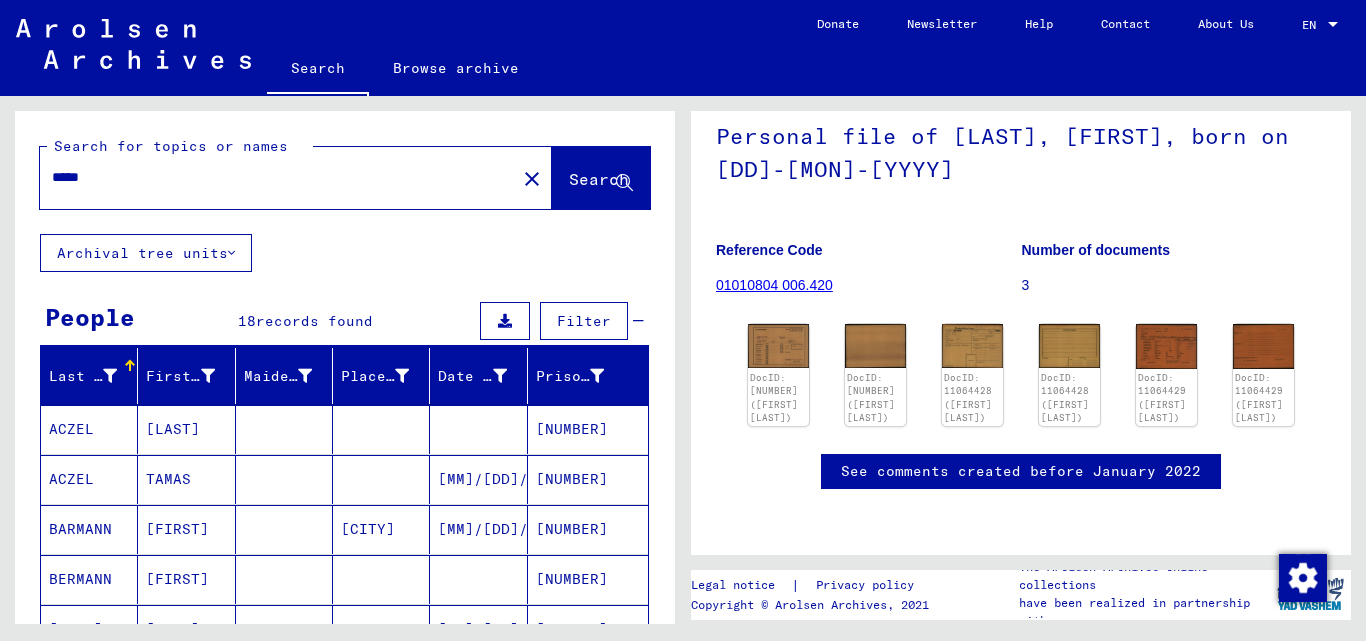 click on "*****" at bounding box center [278, 177] 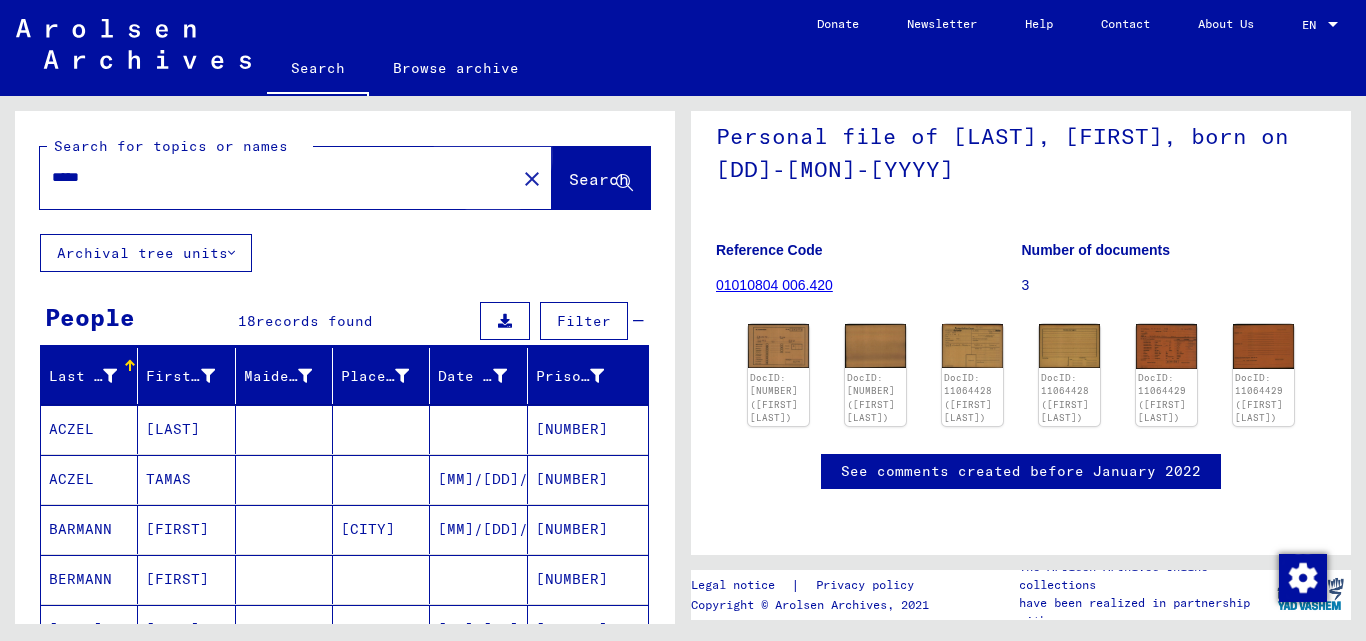 drag, startPoint x: 559, startPoint y: 179, endPoint x: 352, endPoint y: 438, distance: 331.55695 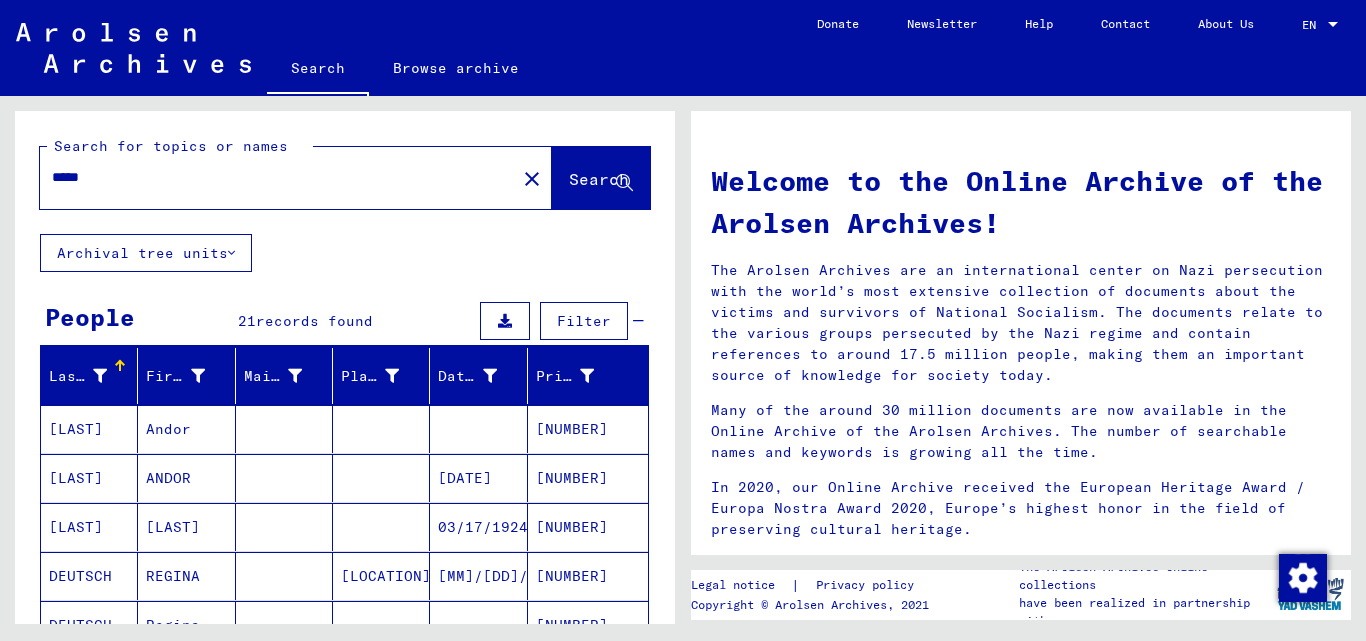 click on "[NUMBER]" at bounding box center (588, 527) 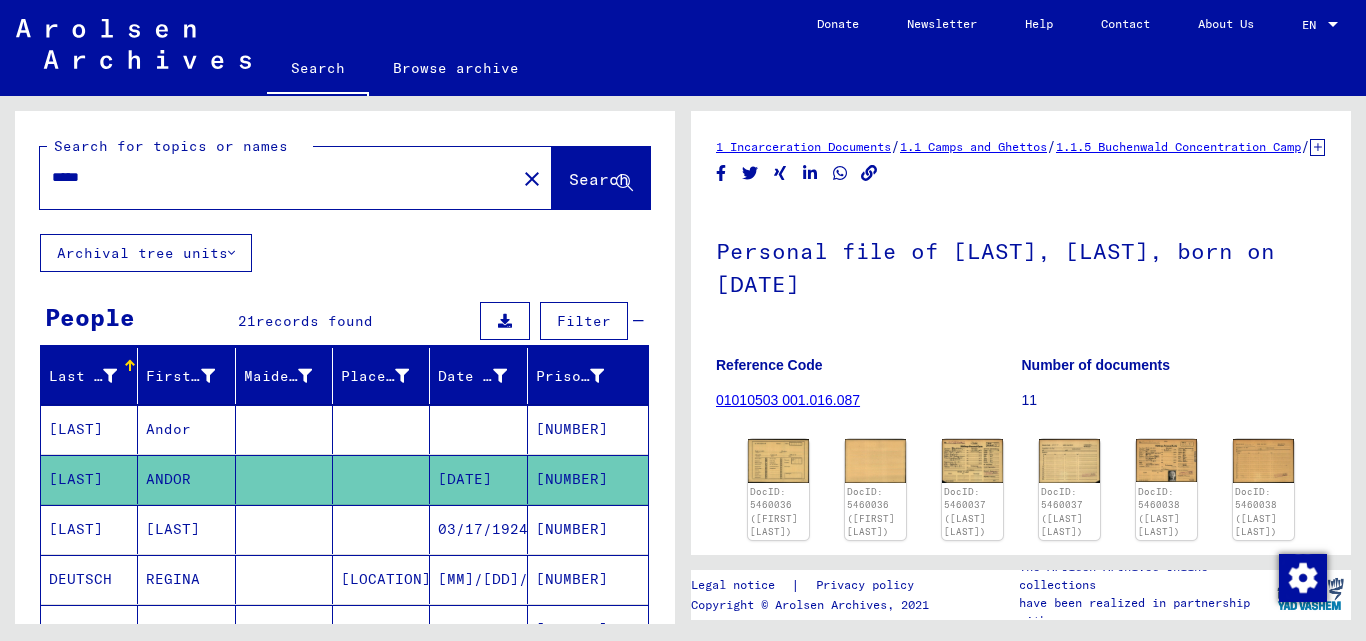 scroll, scrollTop: 0, scrollLeft: 0, axis: both 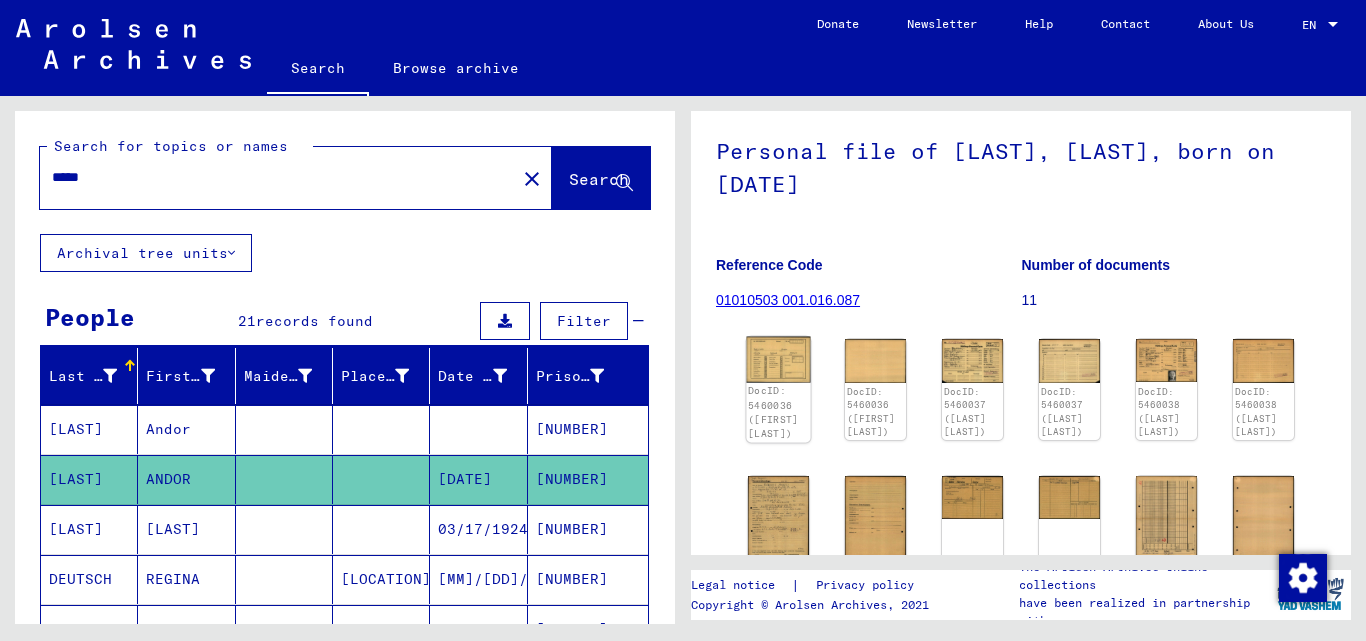 click 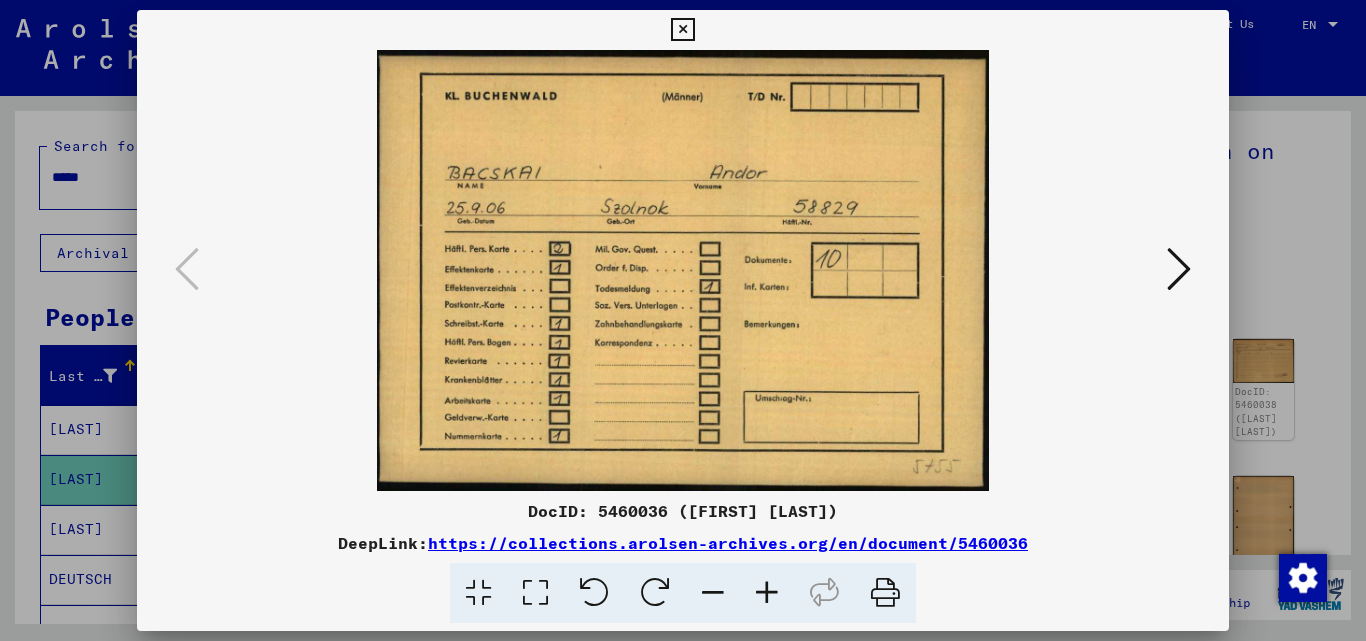 click at bounding box center (1179, 269) 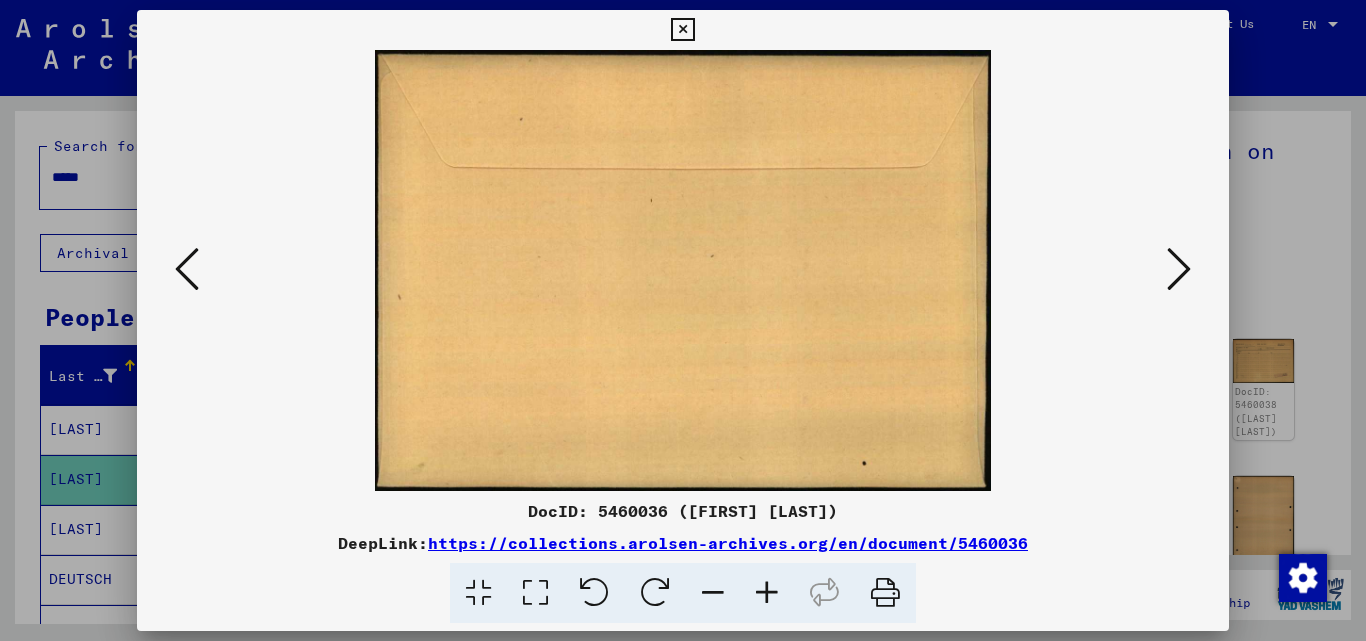 click at bounding box center [1179, 269] 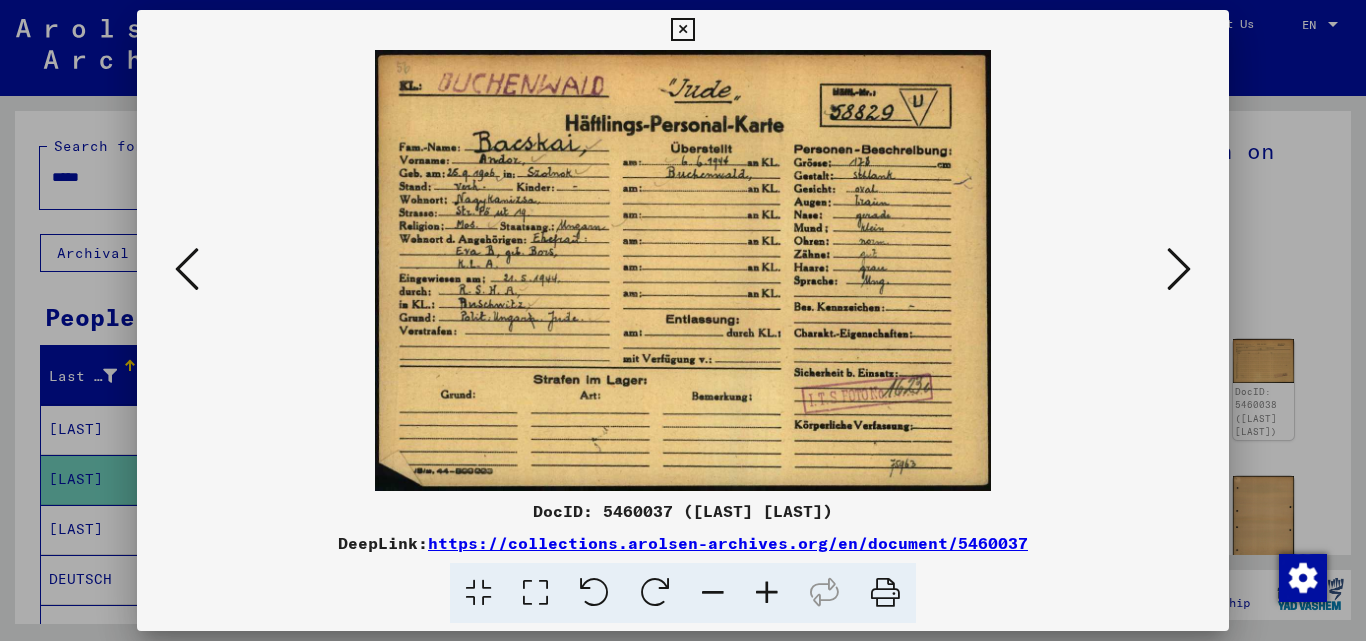 click at bounding box center [1179, 269] 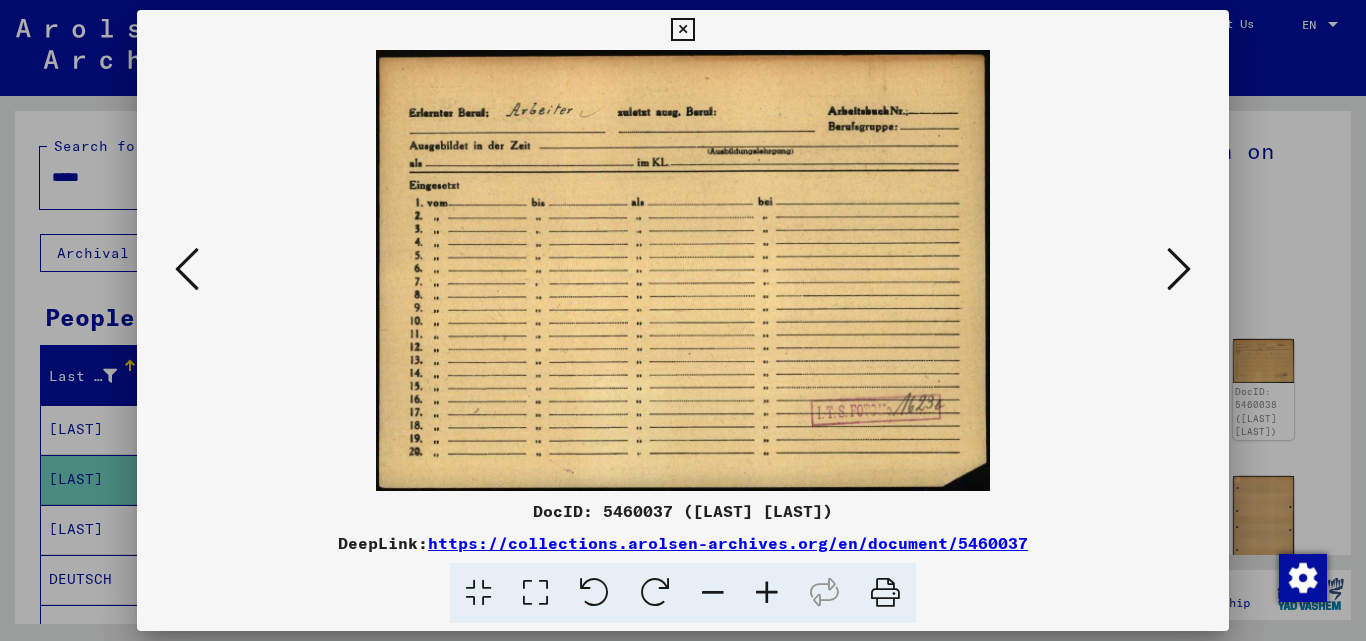 click at bounding box center (1179, 269) 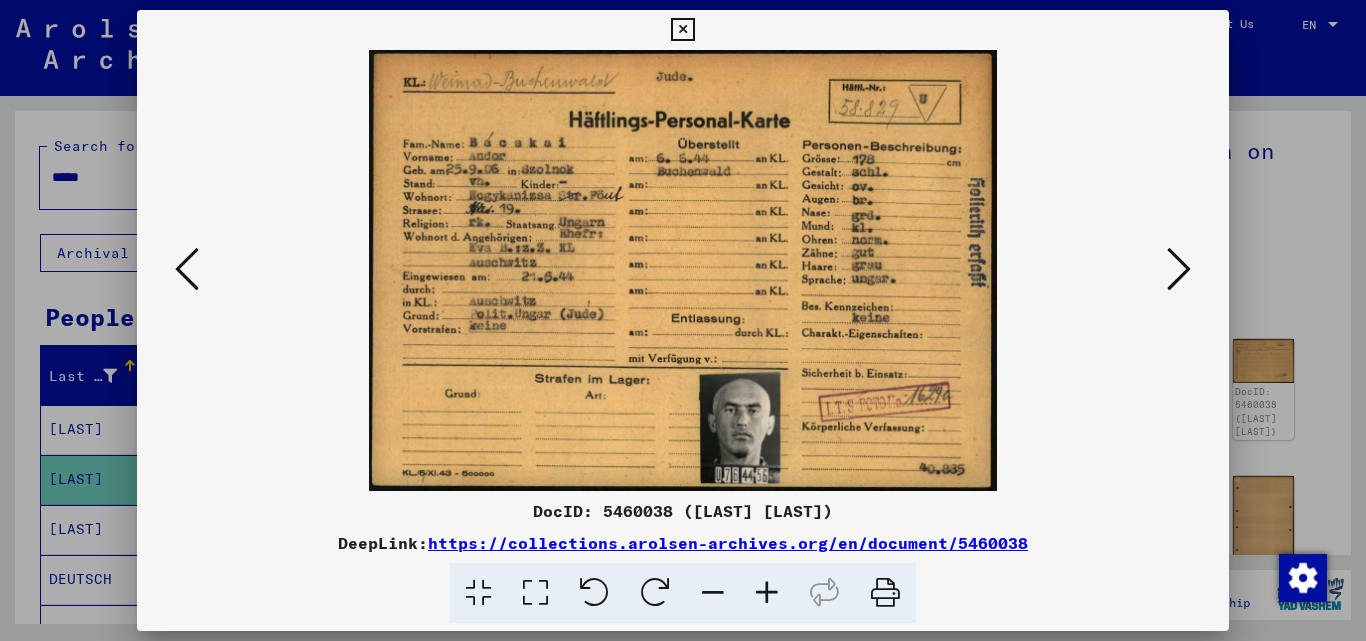 click at bounding box center (683, 270) 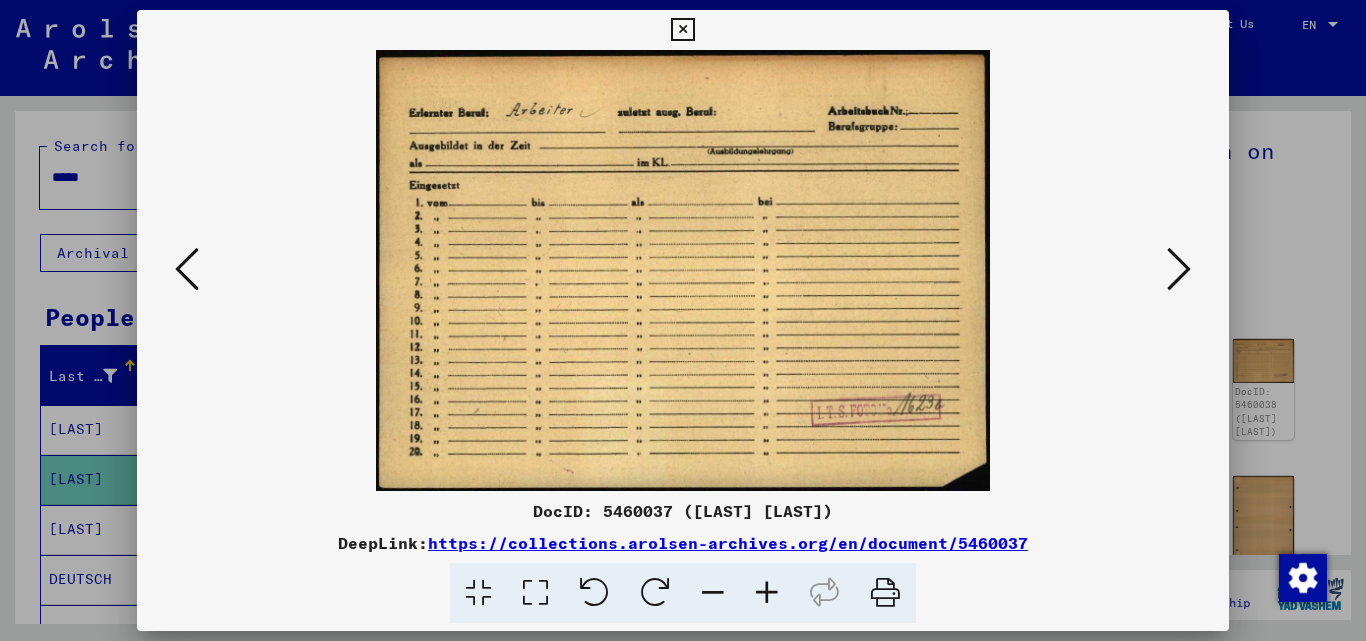 drag, startPoint x: 1200, startPoint y: 245, endPoint x: 1190, endPoint y: 252, distance: 12.206555 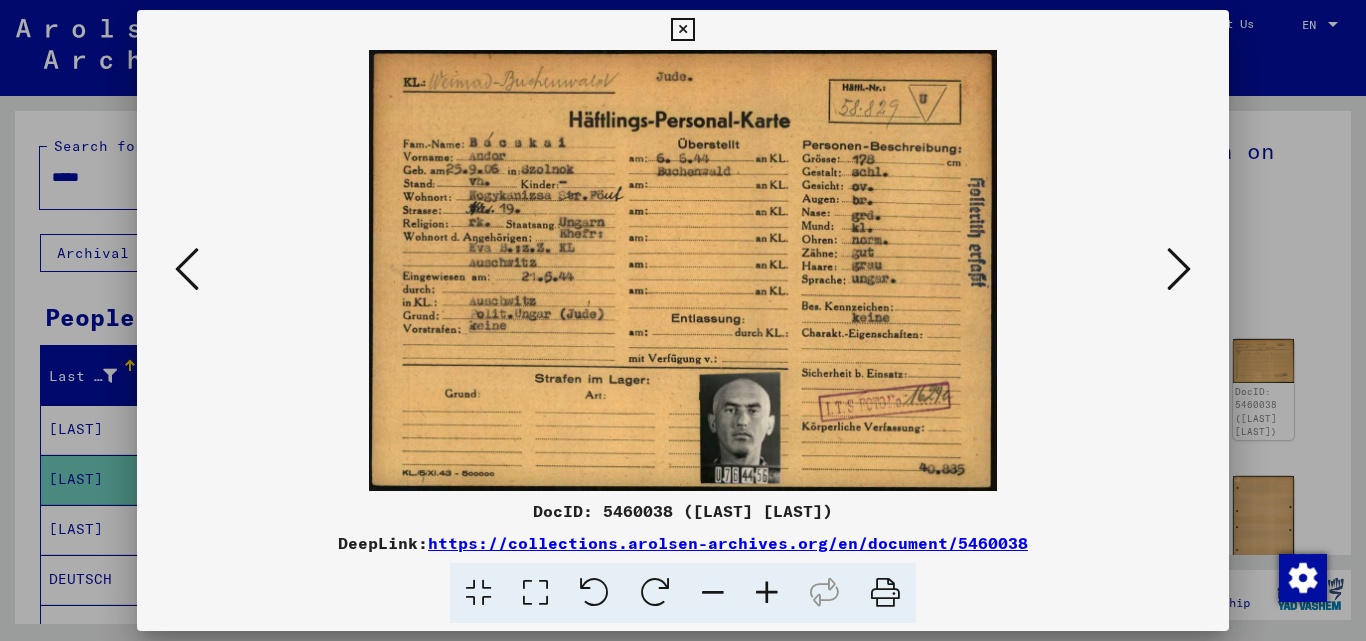 click at bounding box center [1179, 269] 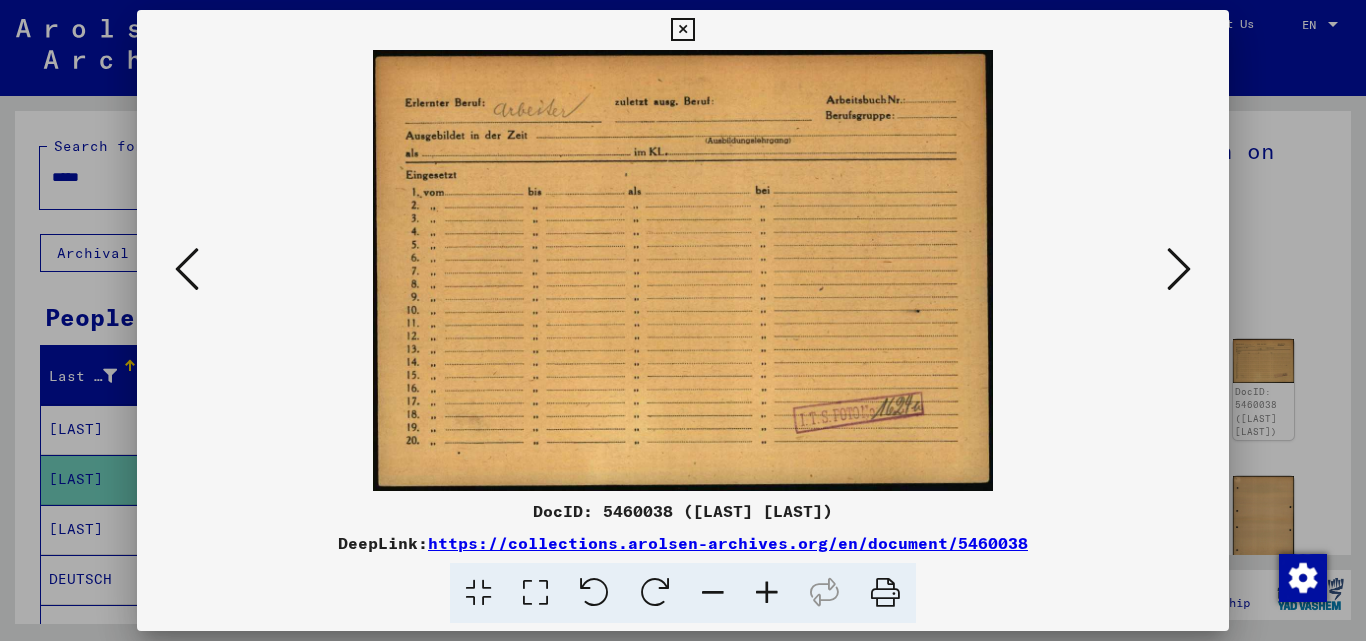 click at bounding box center [1179, 269] 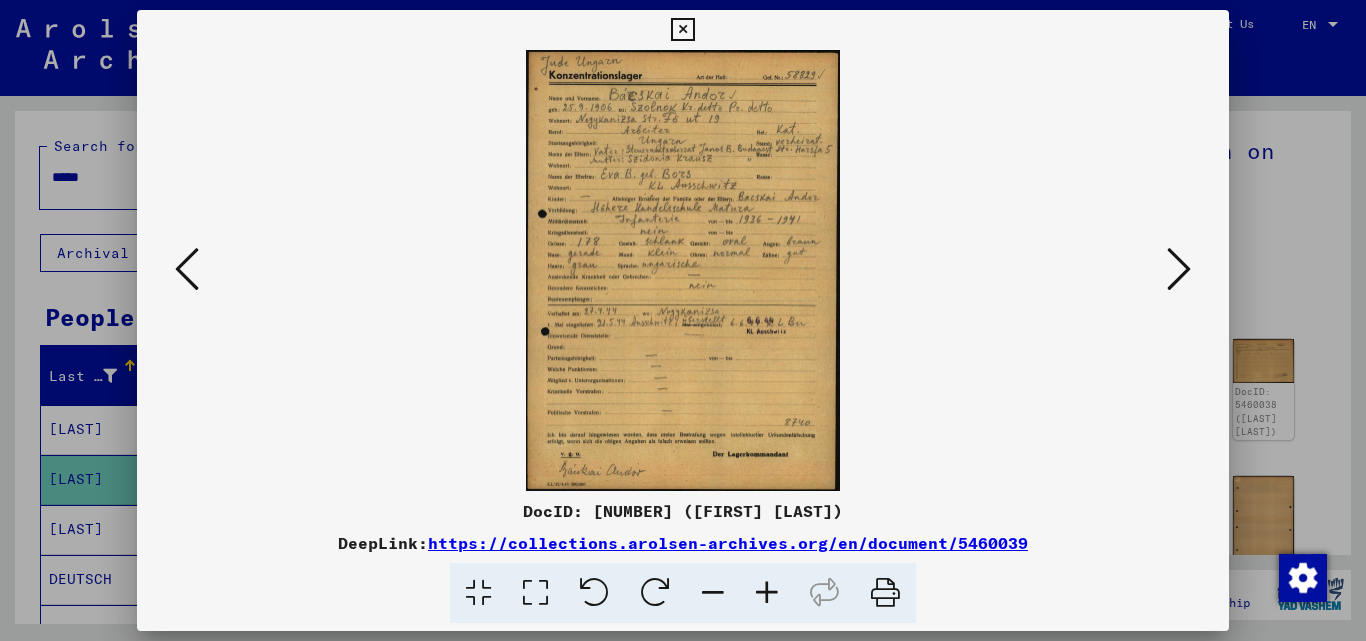 click at bounding box center [1179, 269] 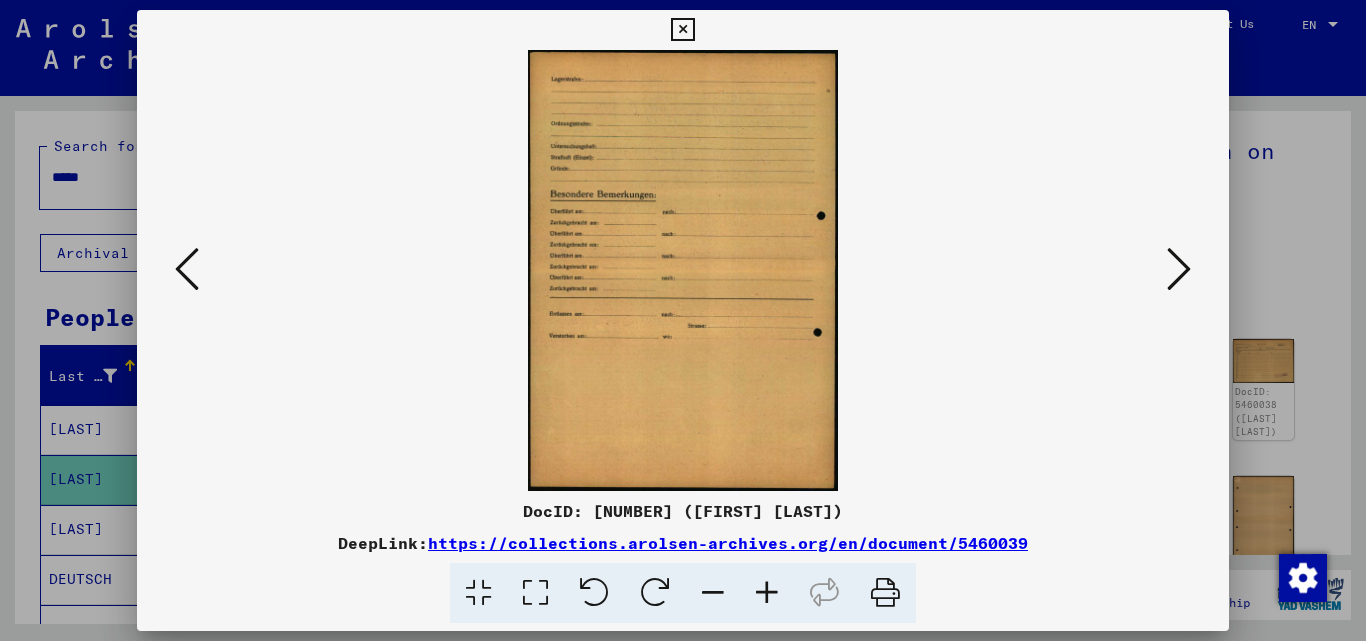 click at bounding box center [1179, 269] 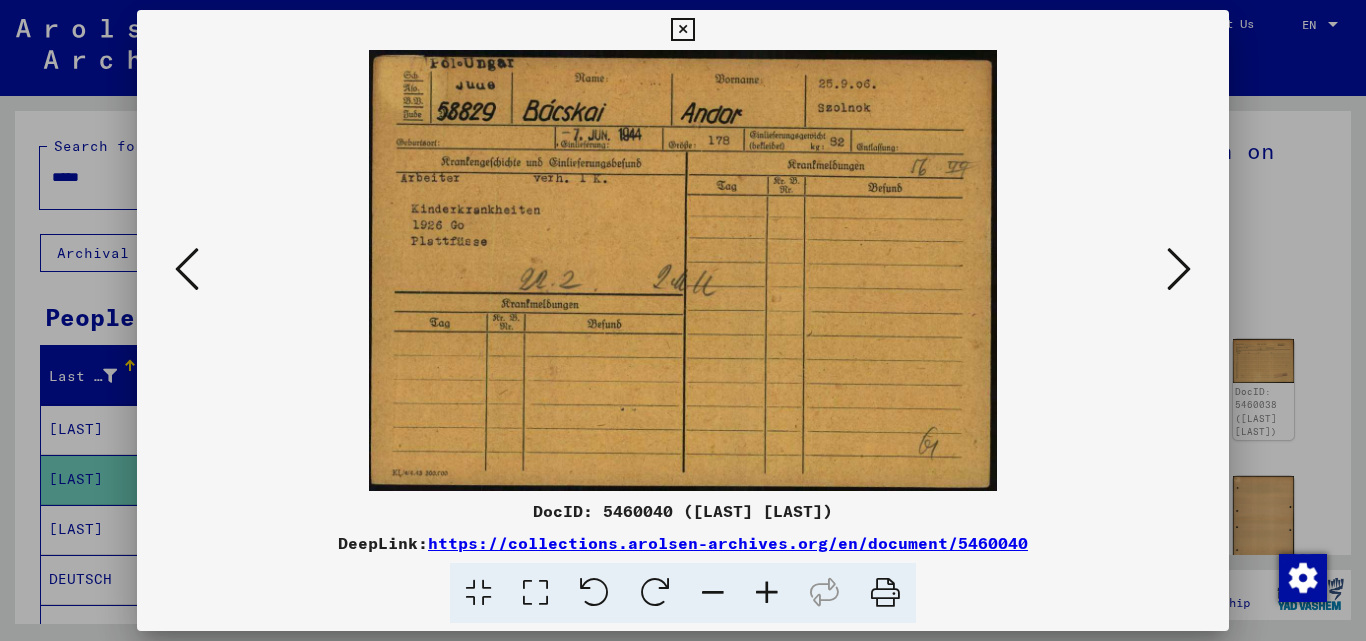 click at bounding box center [1179, 269] 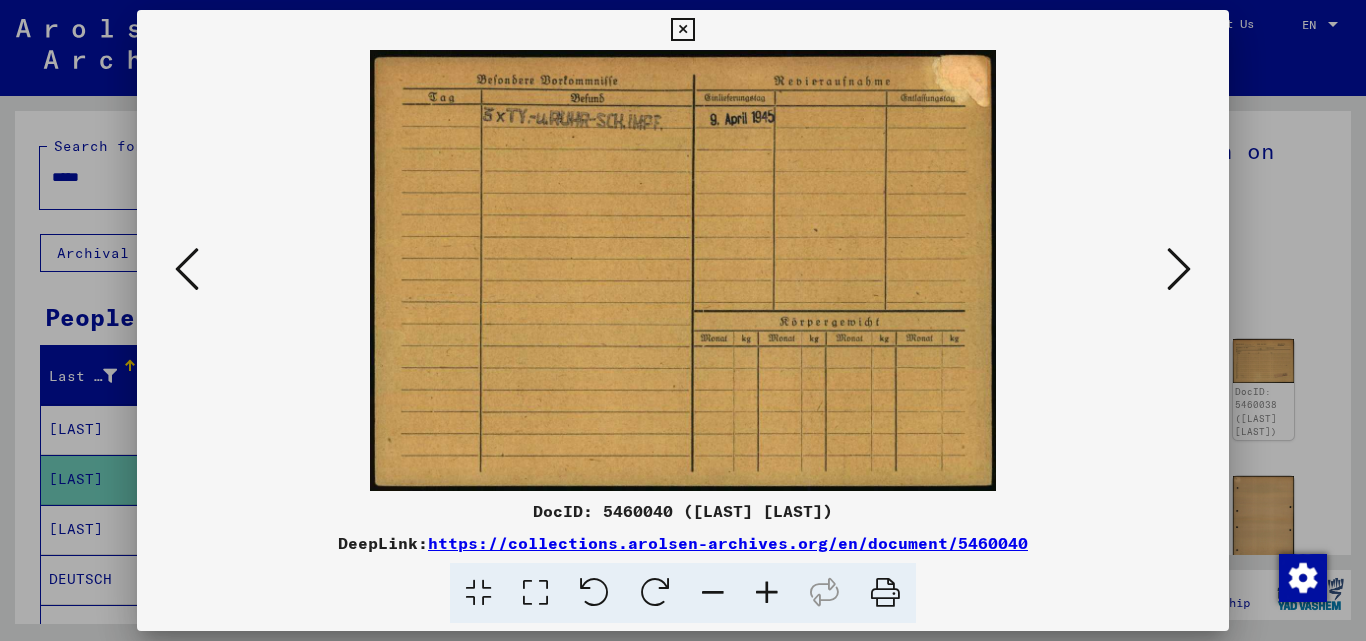 click at bounding box center (1179, 269) 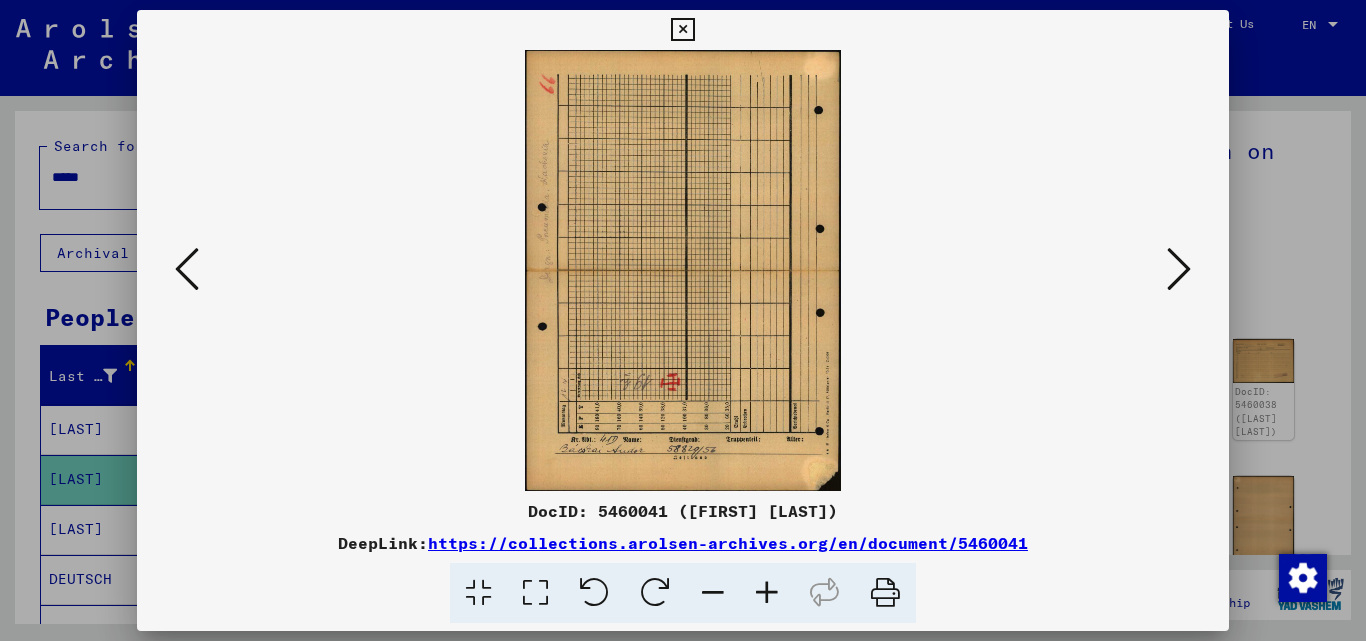 click at bounding box center (1179, 269) 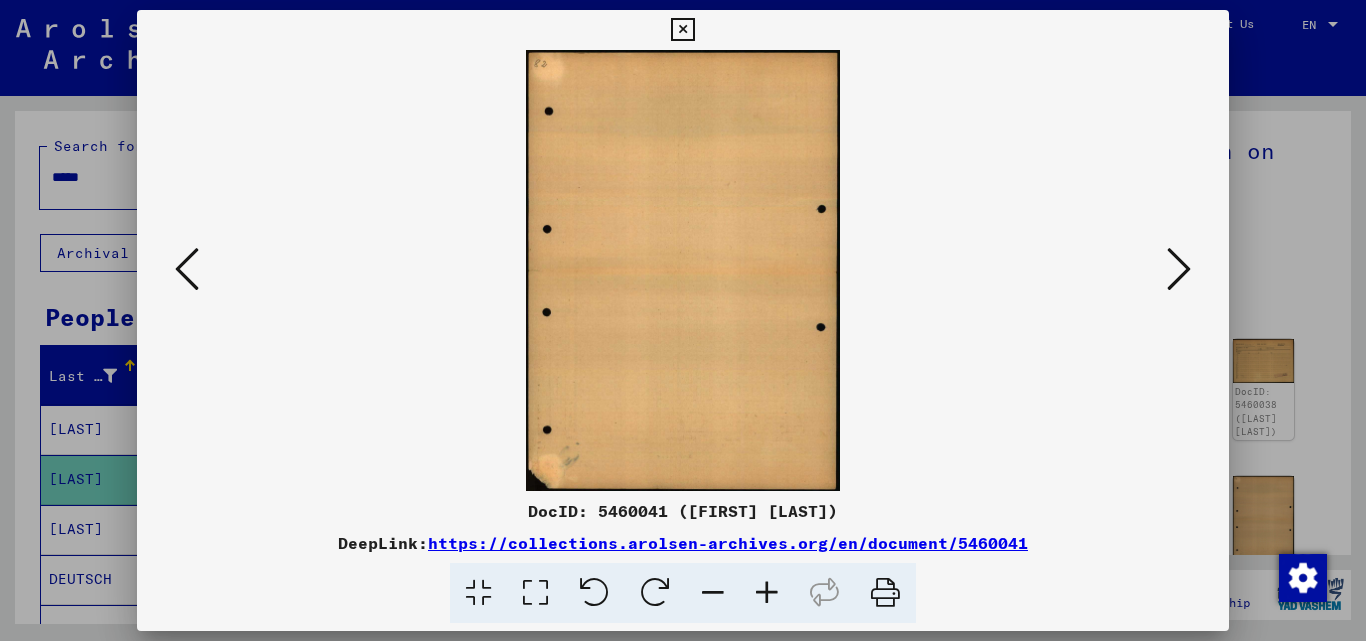 click at bounding box center (1179, 269) 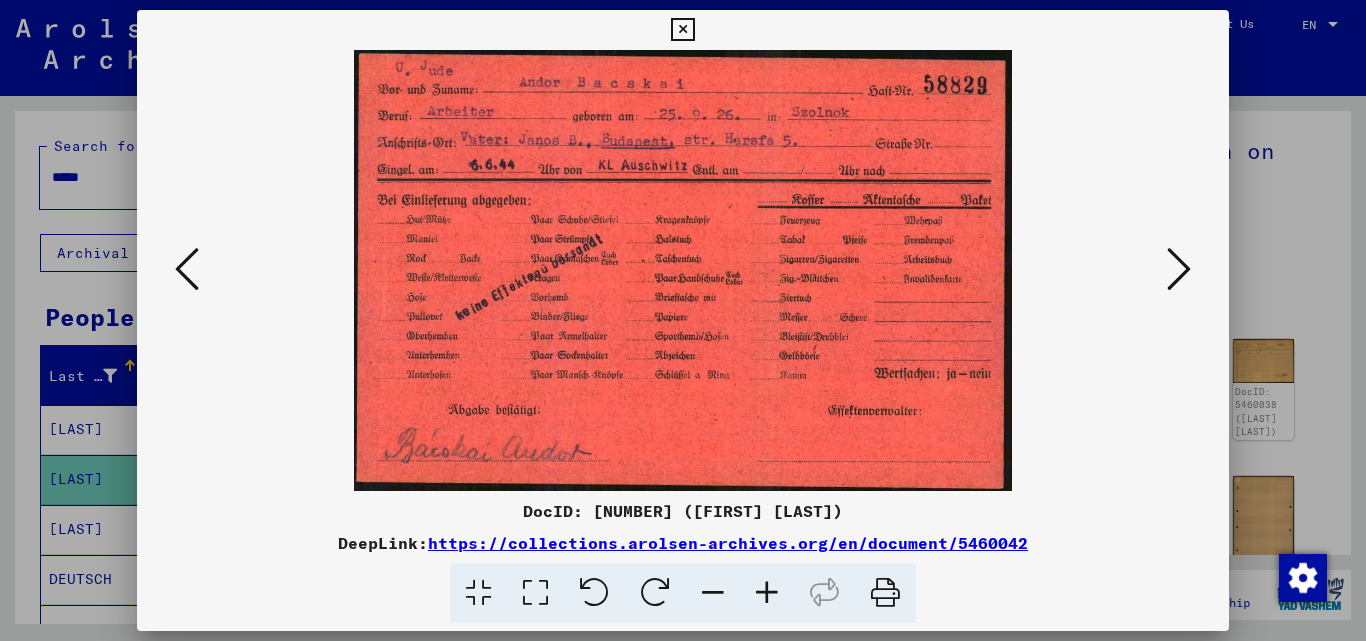 click at bounding box center (1179, 269) 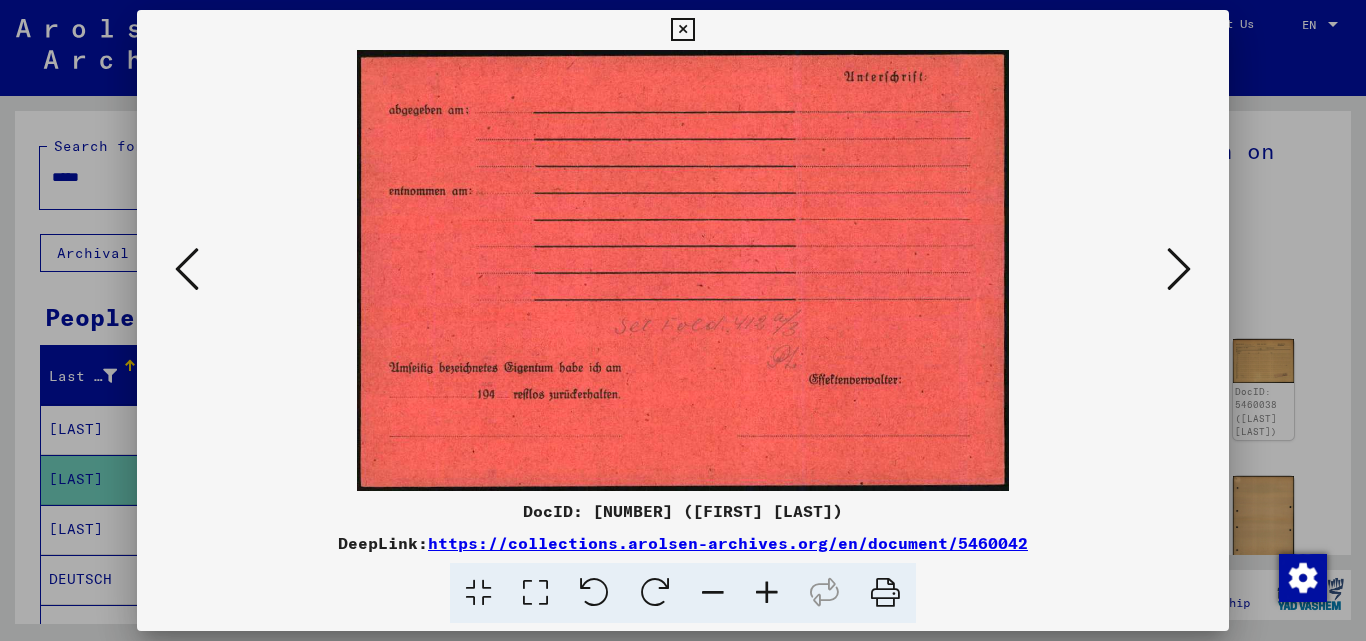 click at bounding box center (1179, 269) 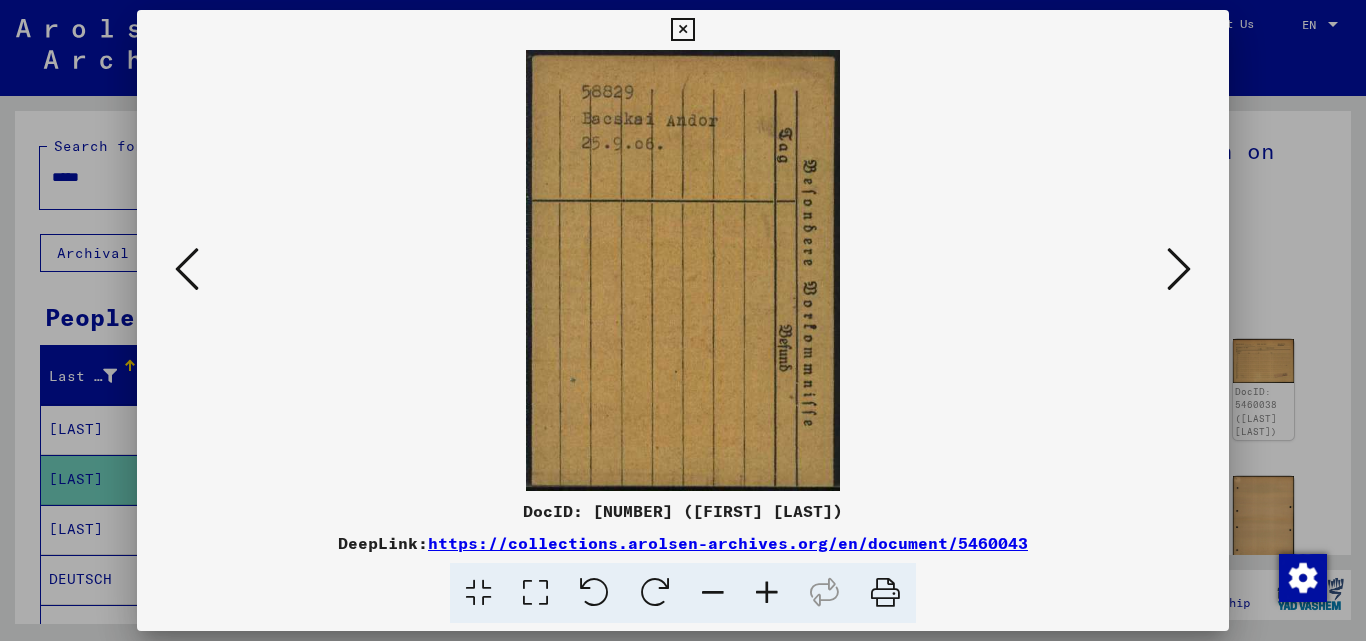 click at bounding box center [1179, 269] 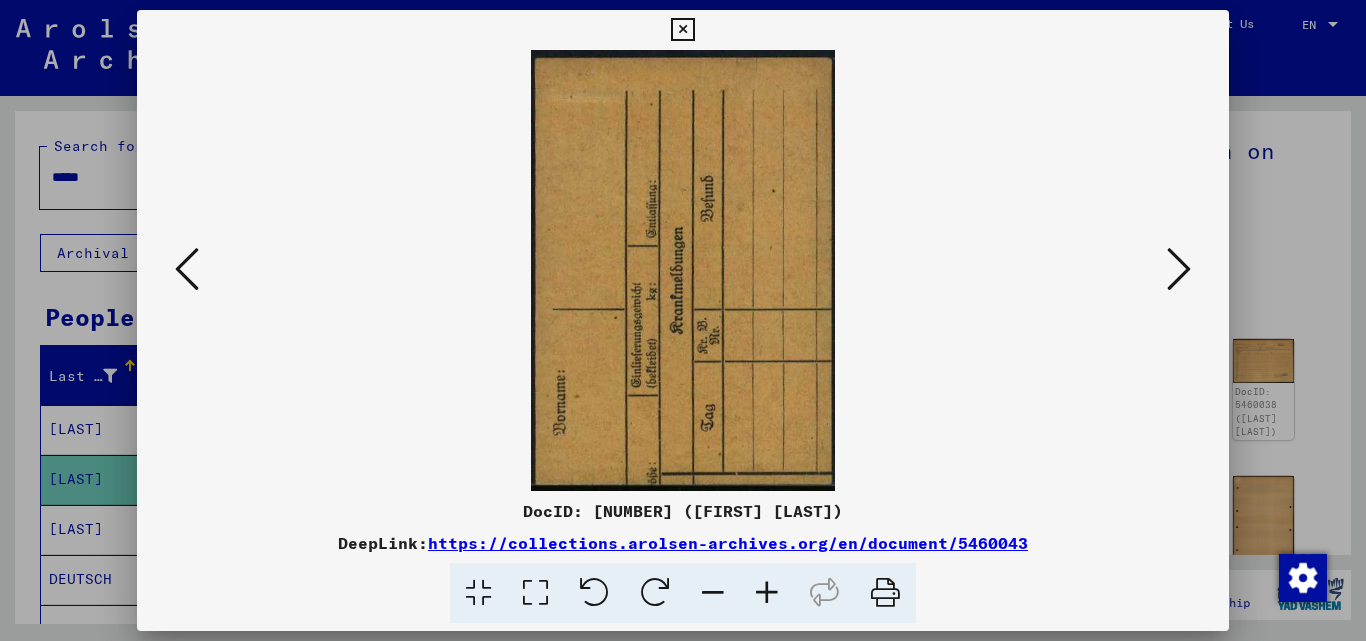 click at bounding box center (1179, 269) 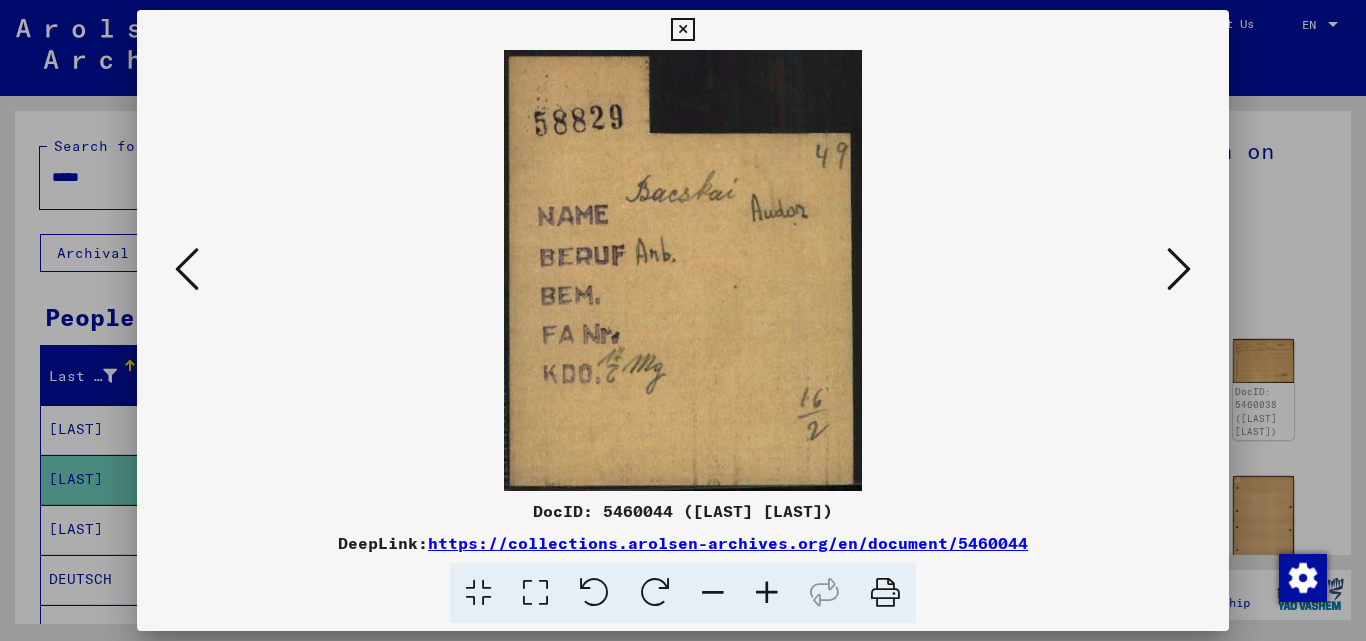 click at bounding box center [1179, 269] 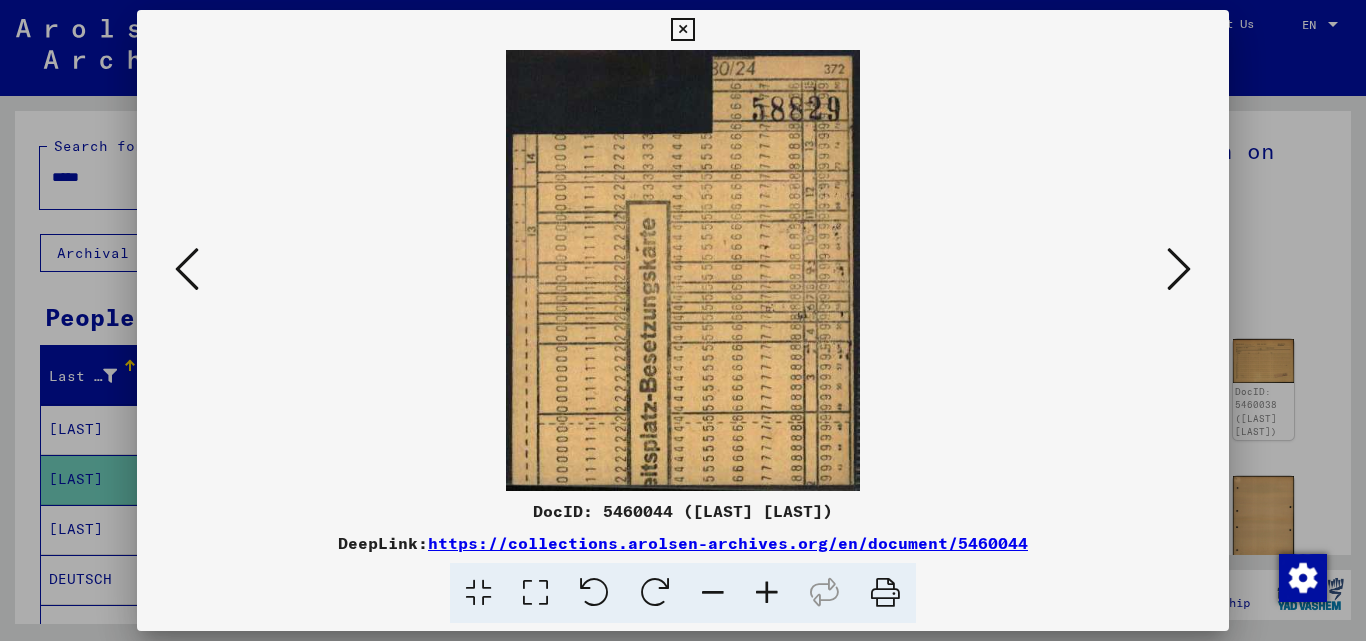 click at bounding box center (1179, 269) 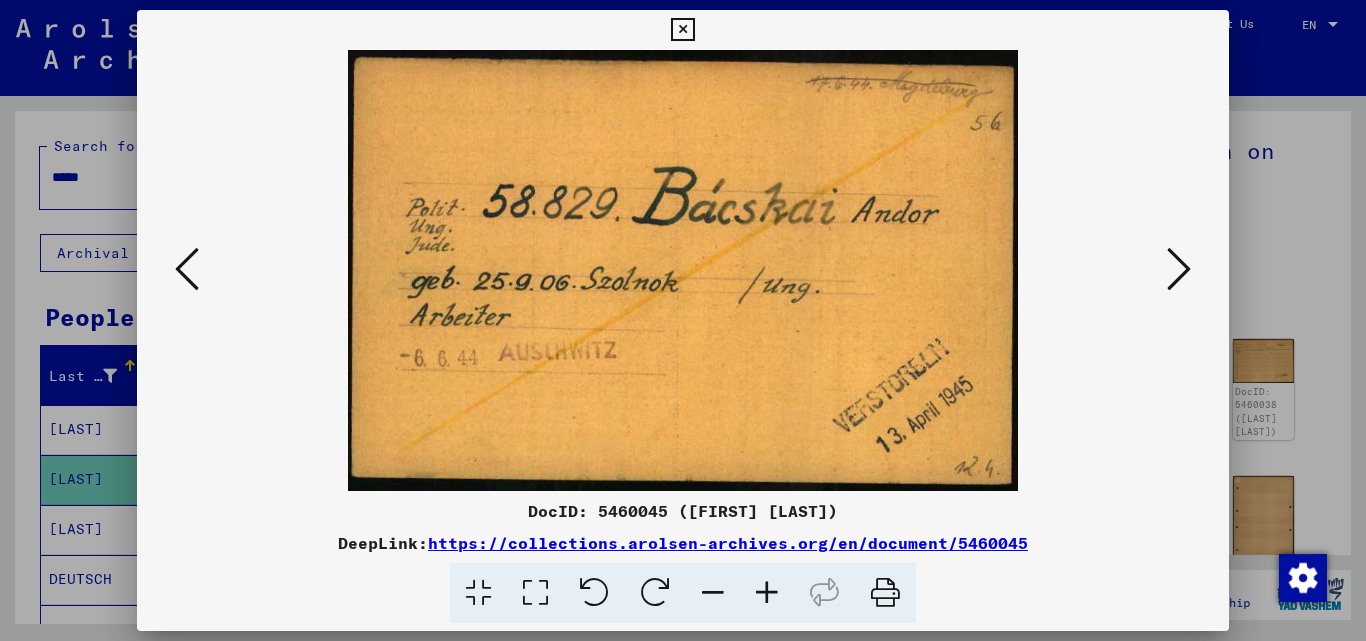 click at bounding box center [1179, 270] 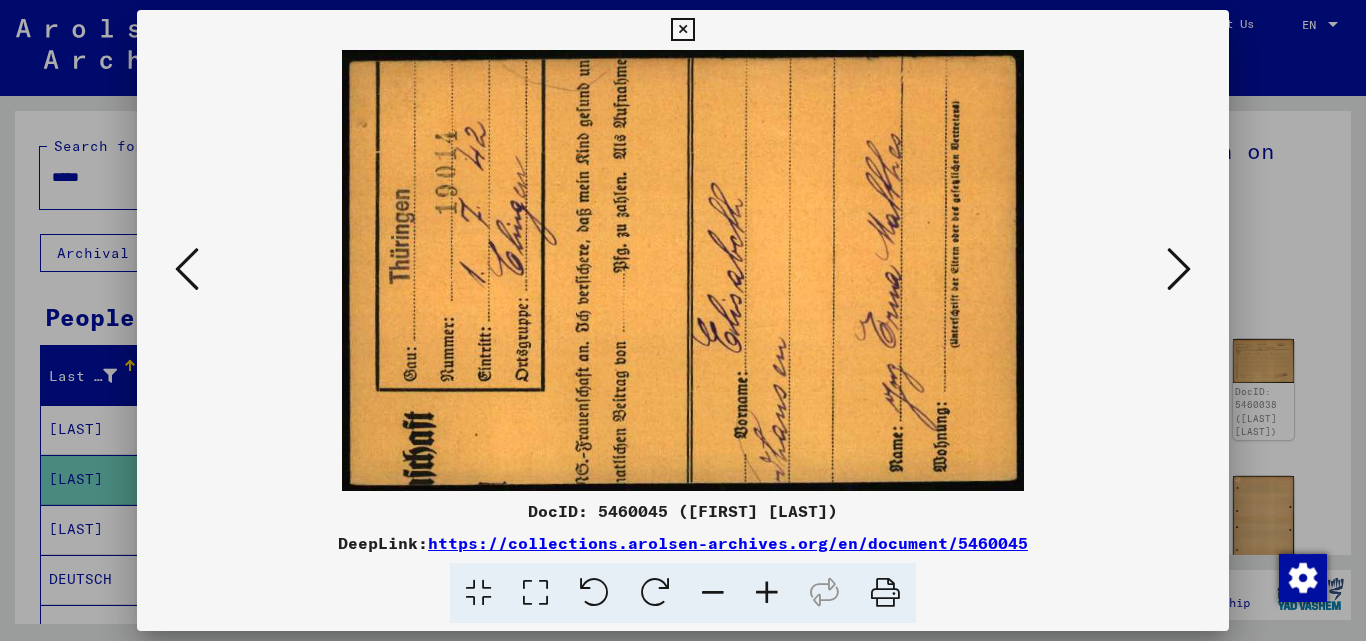 click at bounding box center (683, 270) 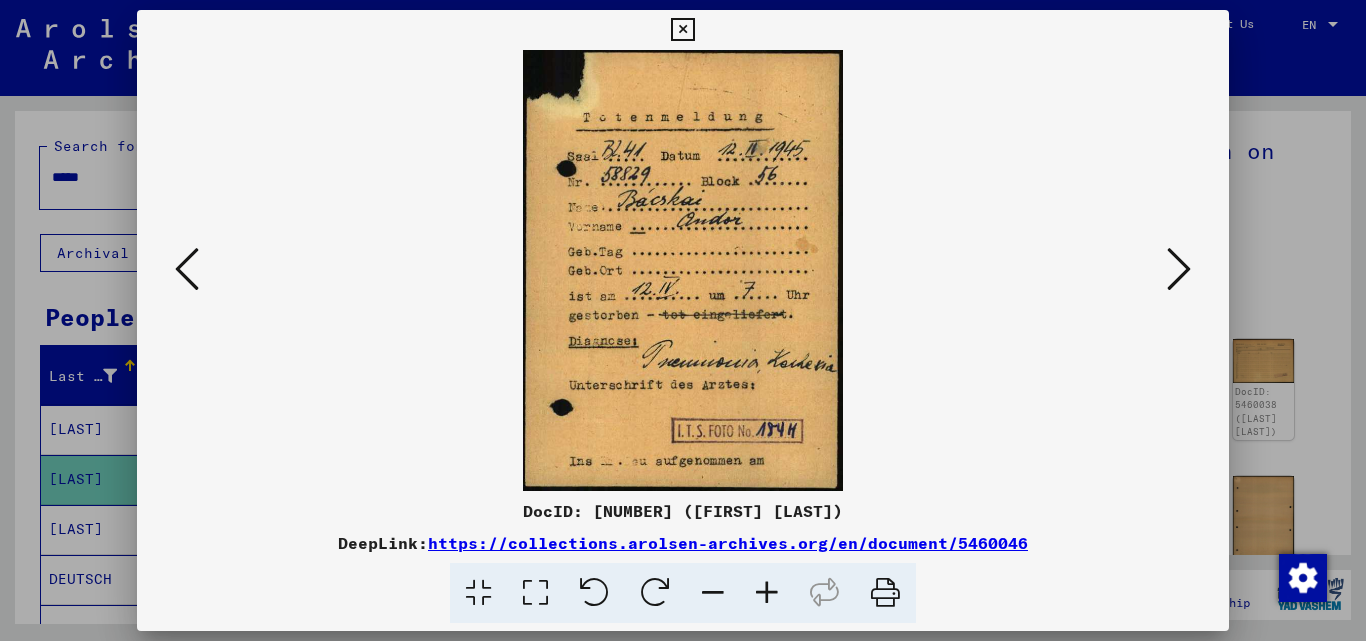 click at bounding box center [682, 30] 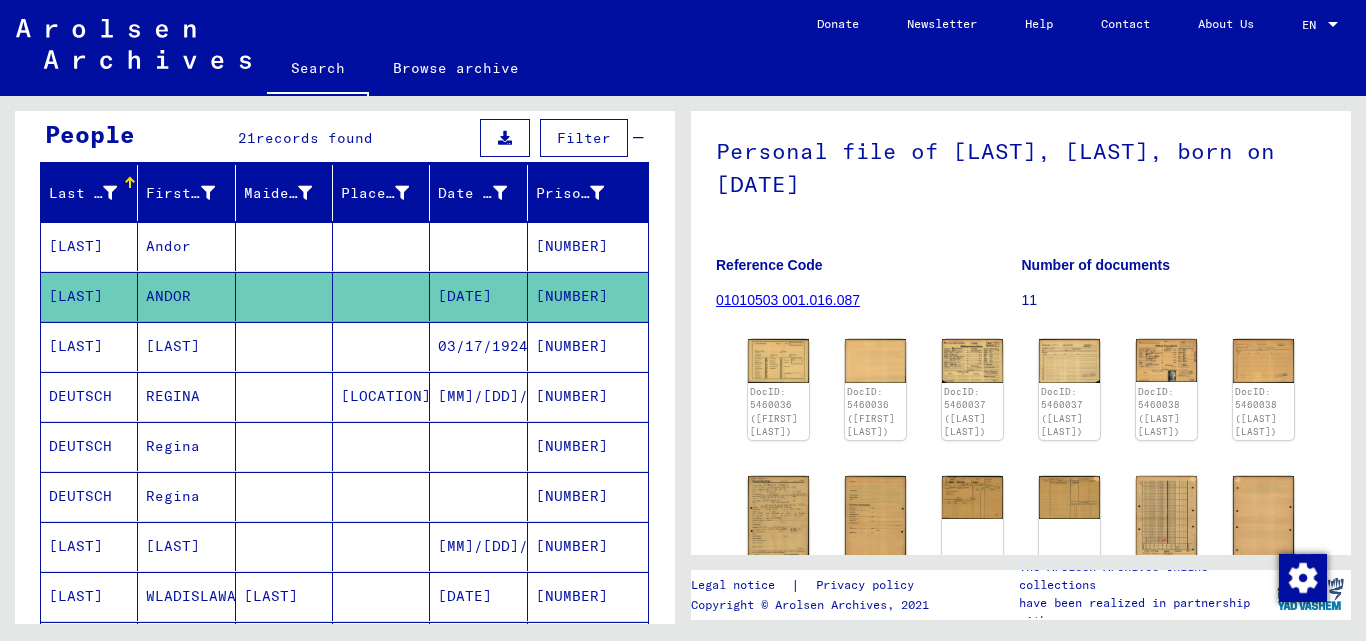 scroll, scrollTop: 200, scrollLeft: 0, axis: vertical 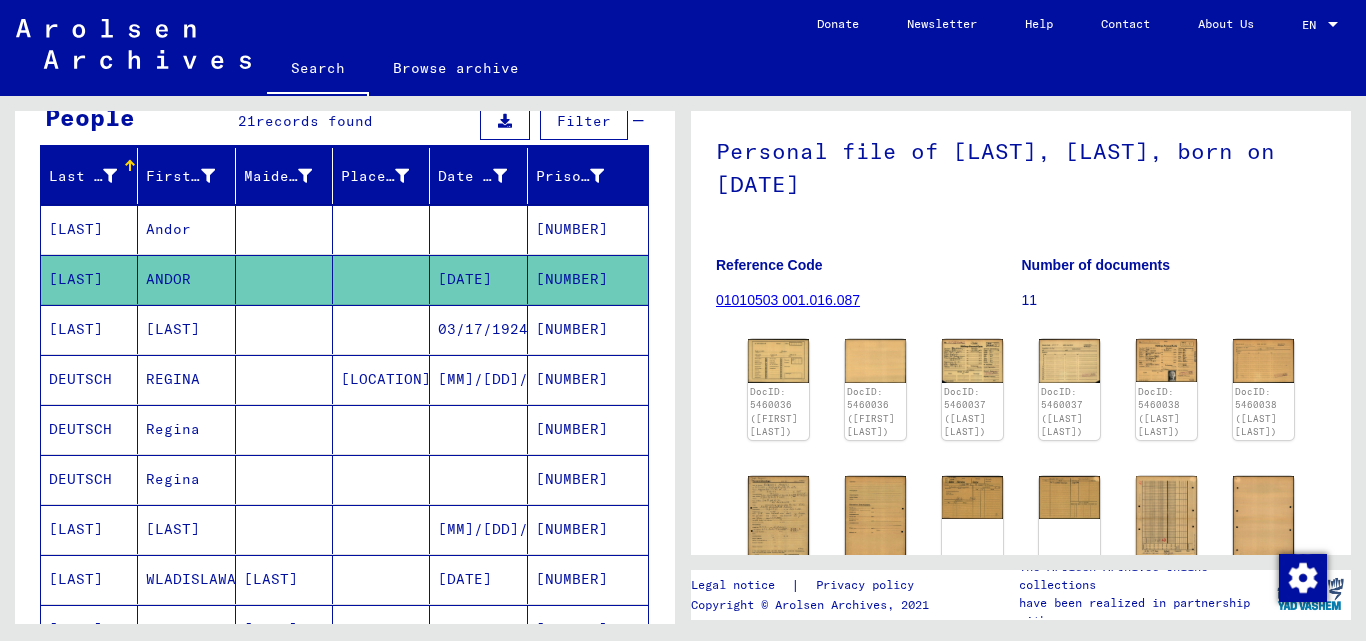 click on "[NUMBER]" at bounding box center (588, 379) 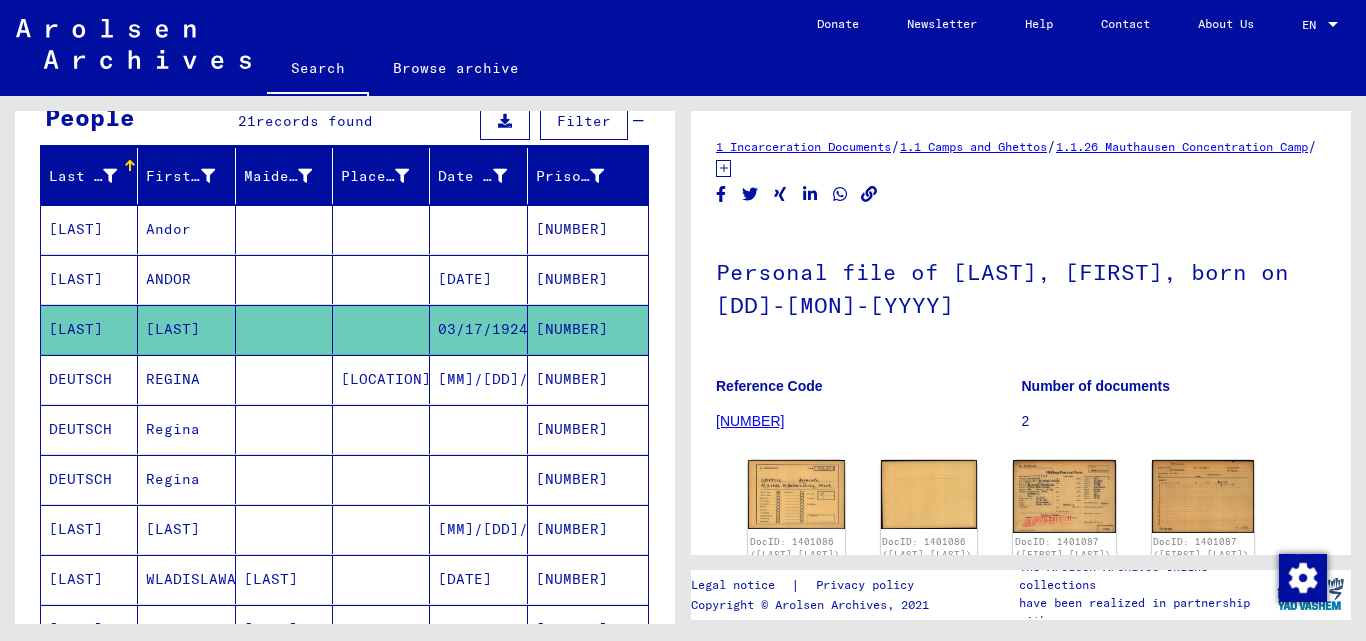 scroll, scrollTop: 0, scrollLeft: 0, axis: both 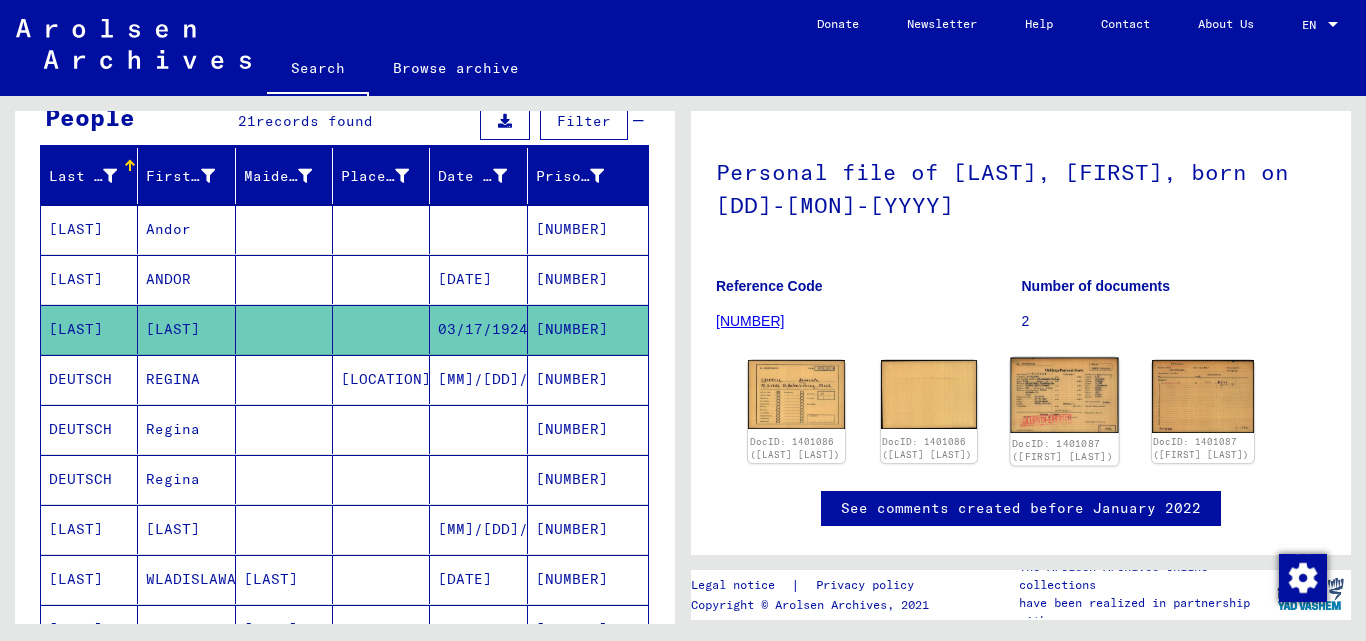 click 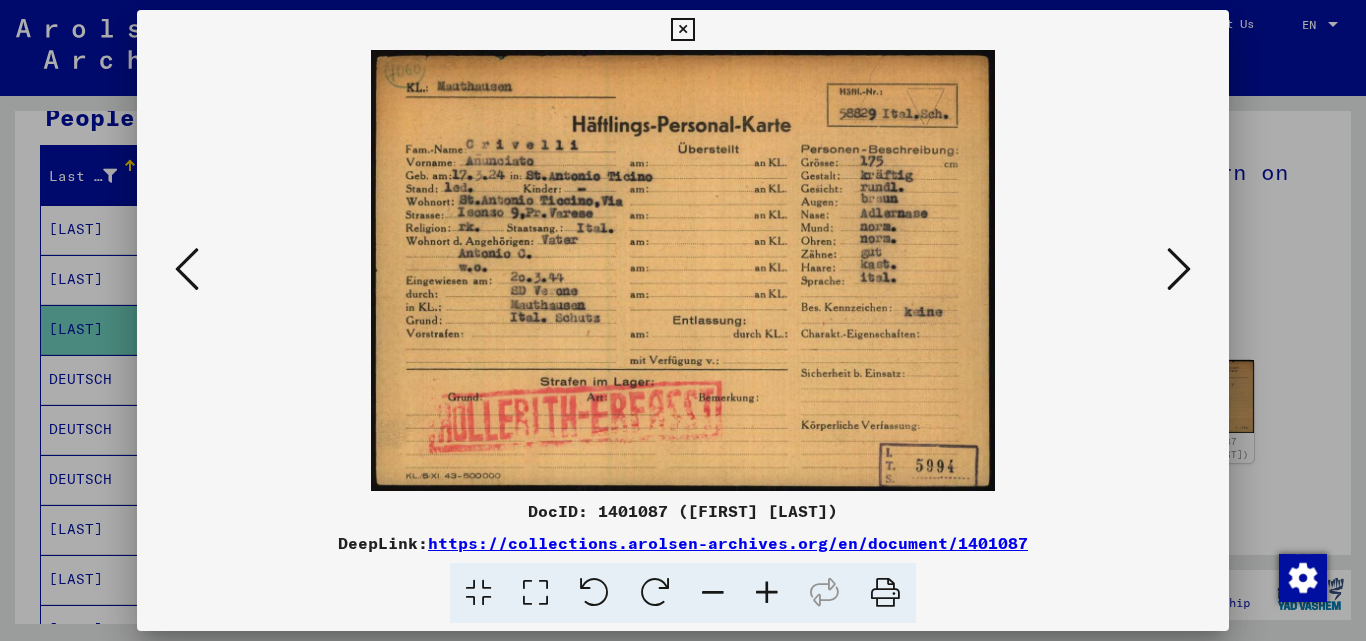 click at bounding box center [682, 30] 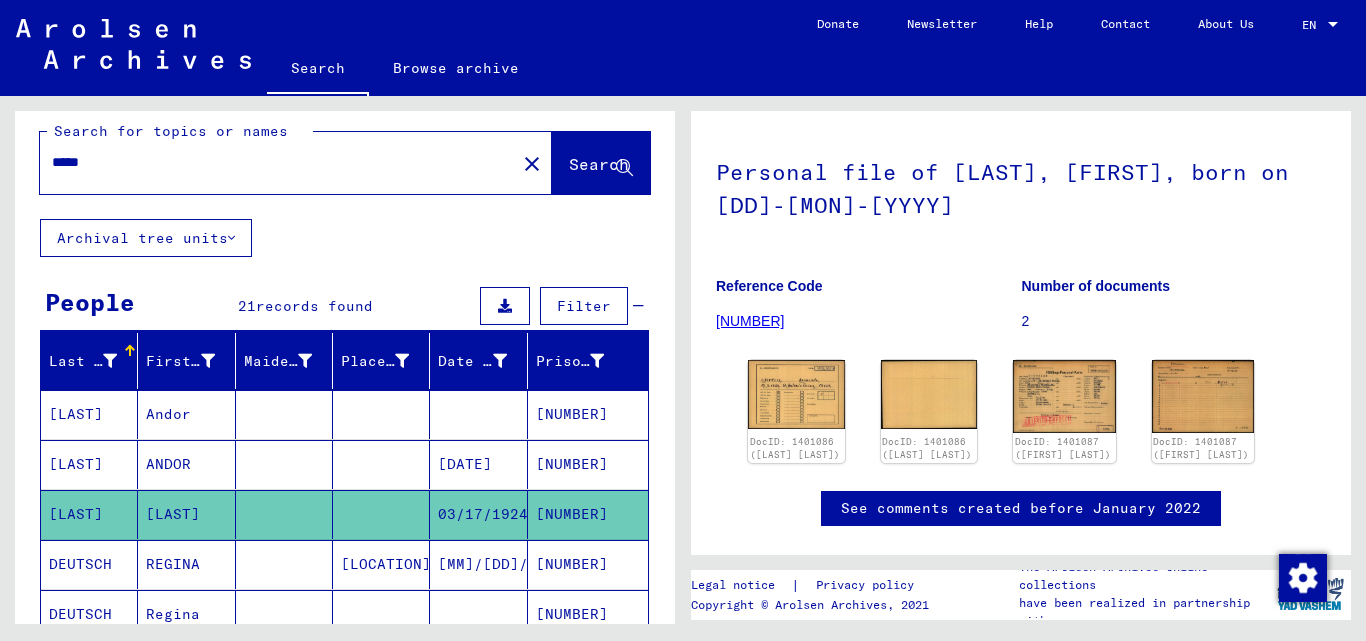 scroll, scrollTop: 0, scrollLeft: 0, axis: both 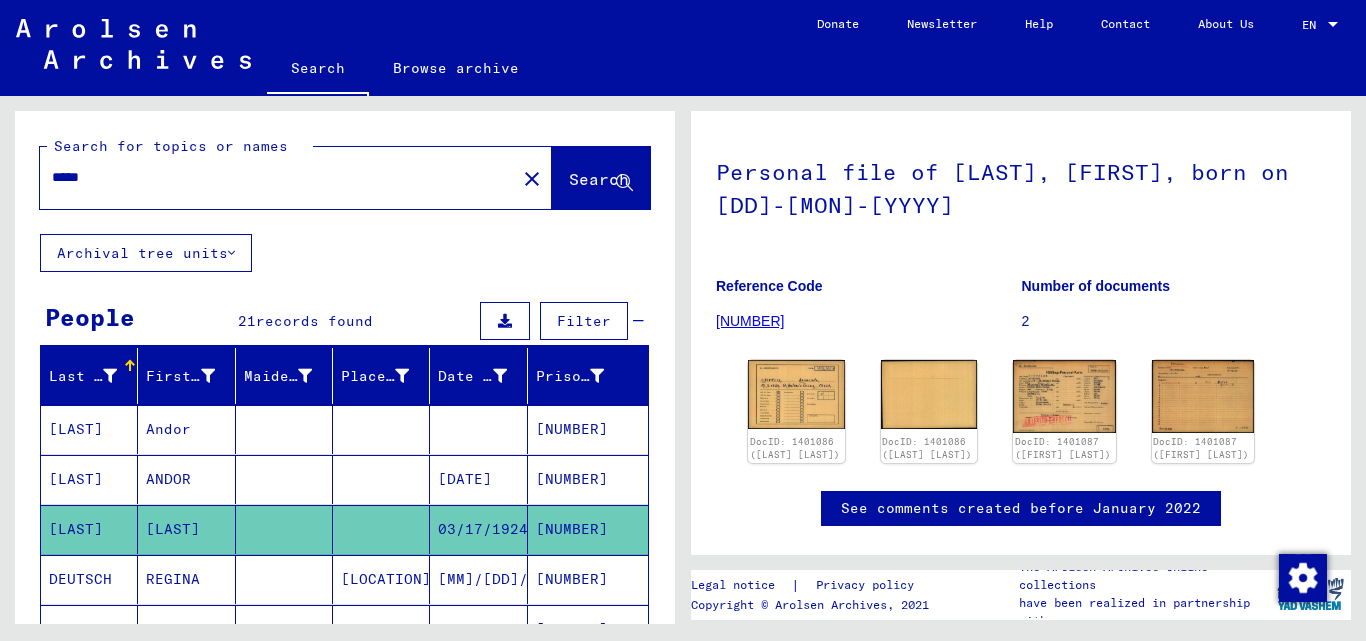click on "*****" at bounding box center [278, 177] 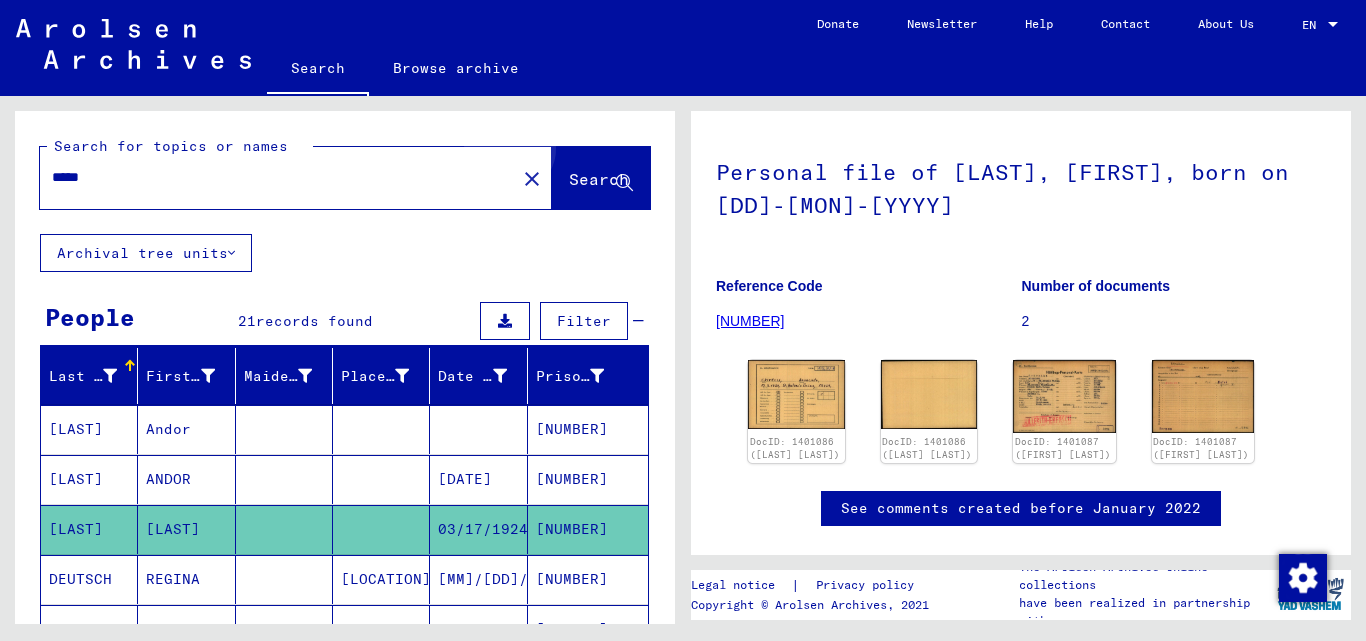 click on "Search" 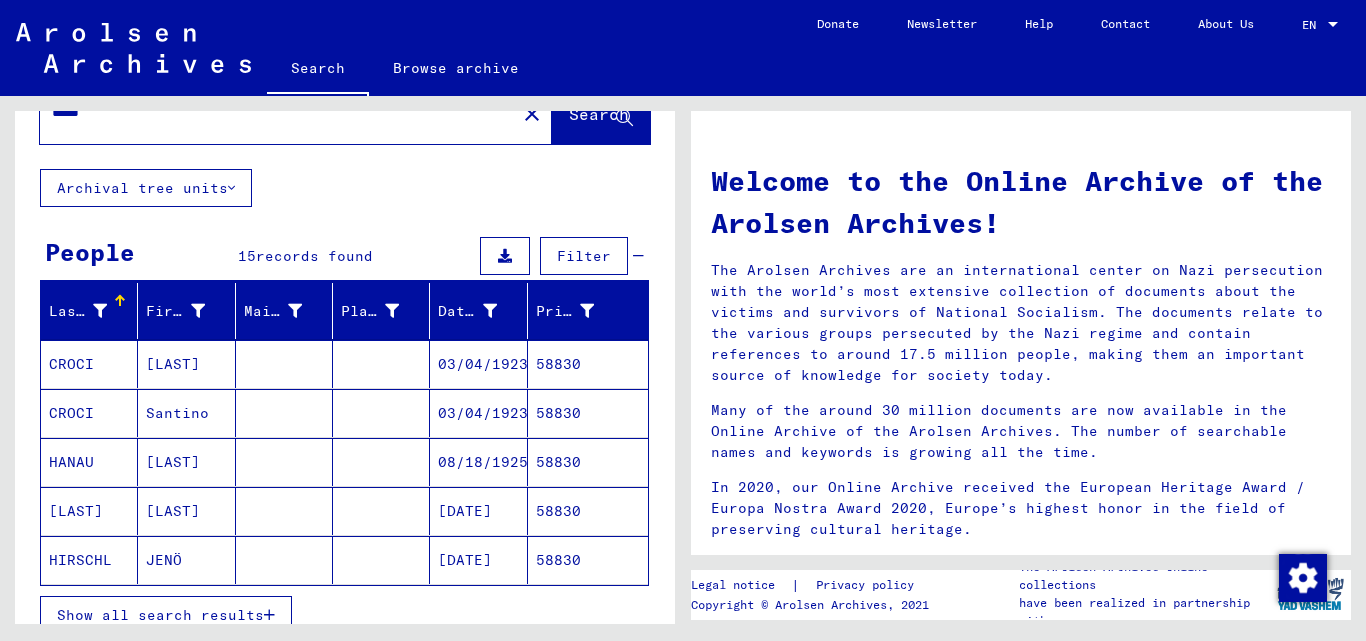 scroll, scrollTop: 100, scrollLeft: 0, axis: vertical 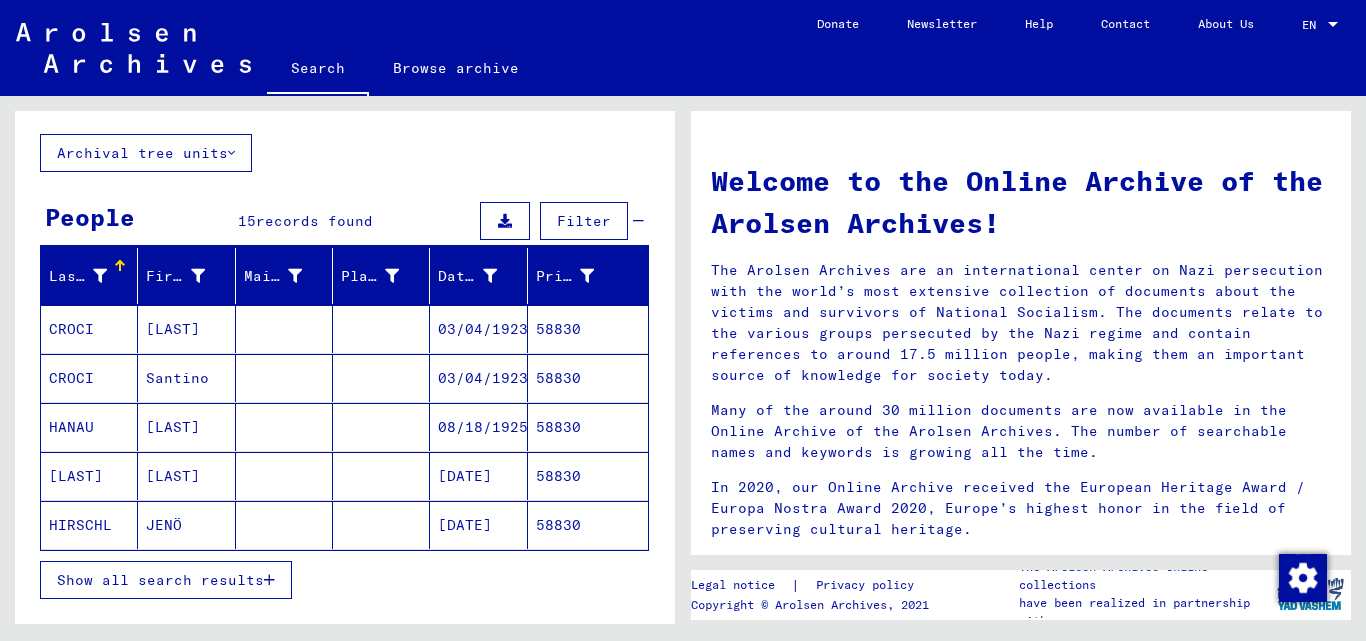 click on "58830" at bounding box center (588, 378) 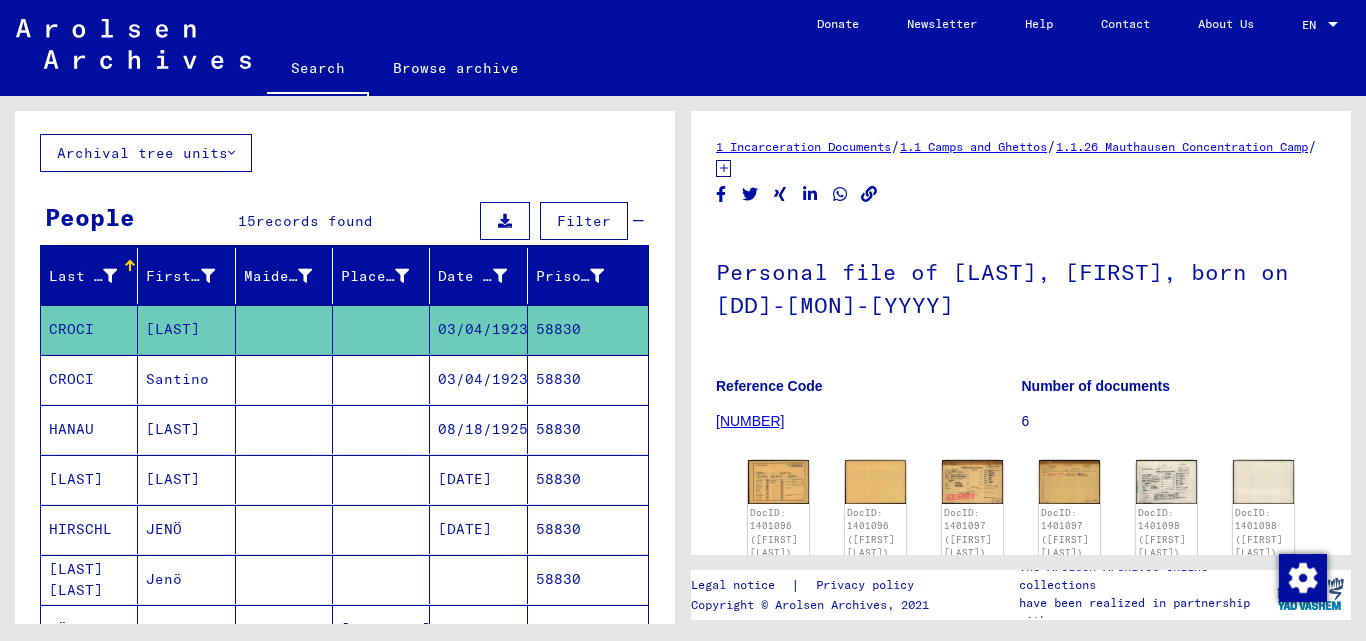 scroll, scrollTop: 0, scrollLeft: 0, axis: both 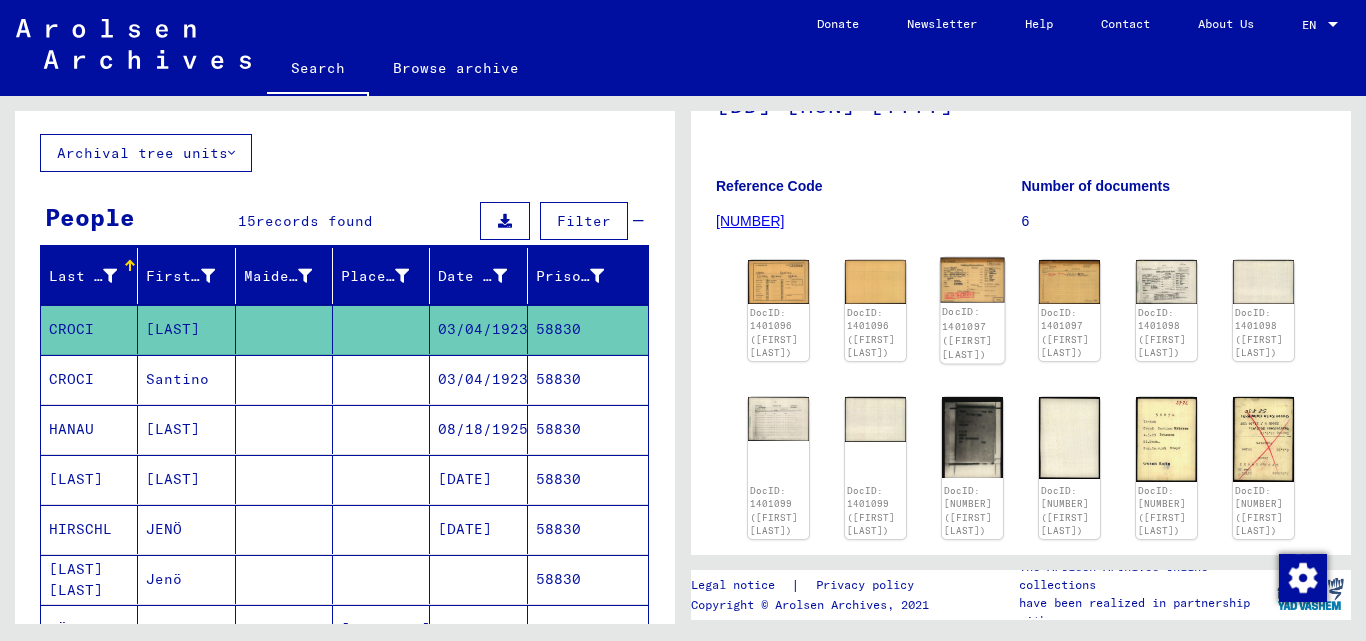 click 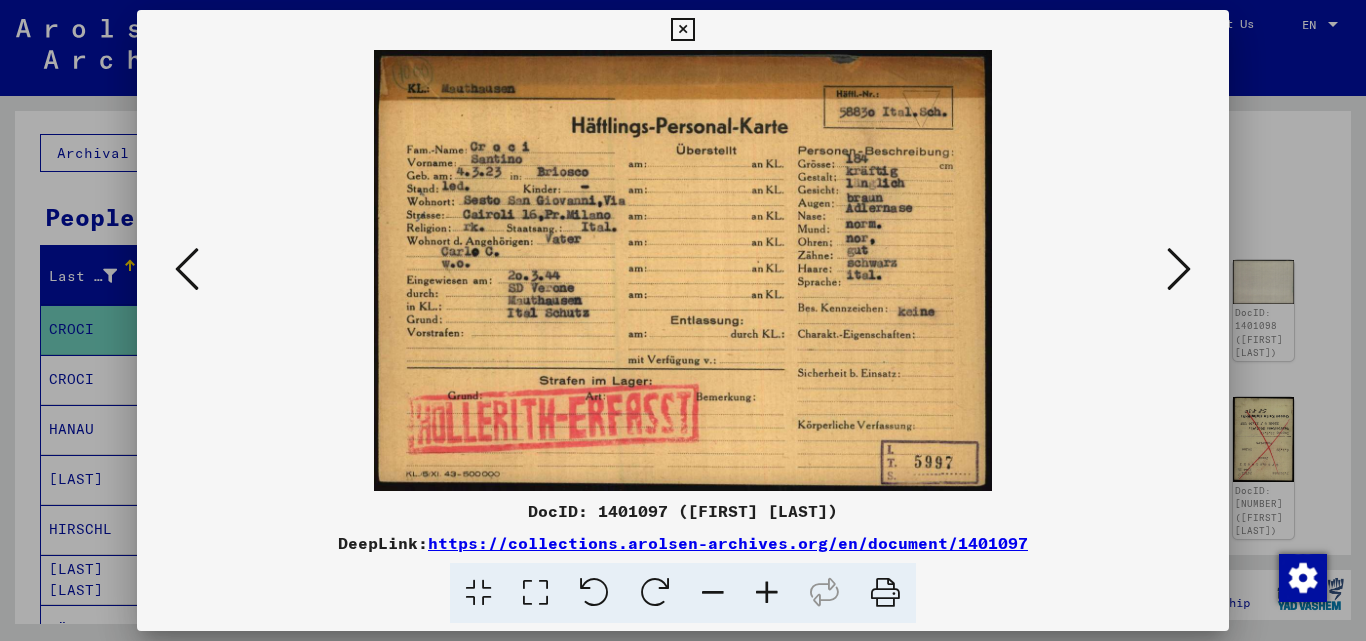 click at bounding box center [682, 30] 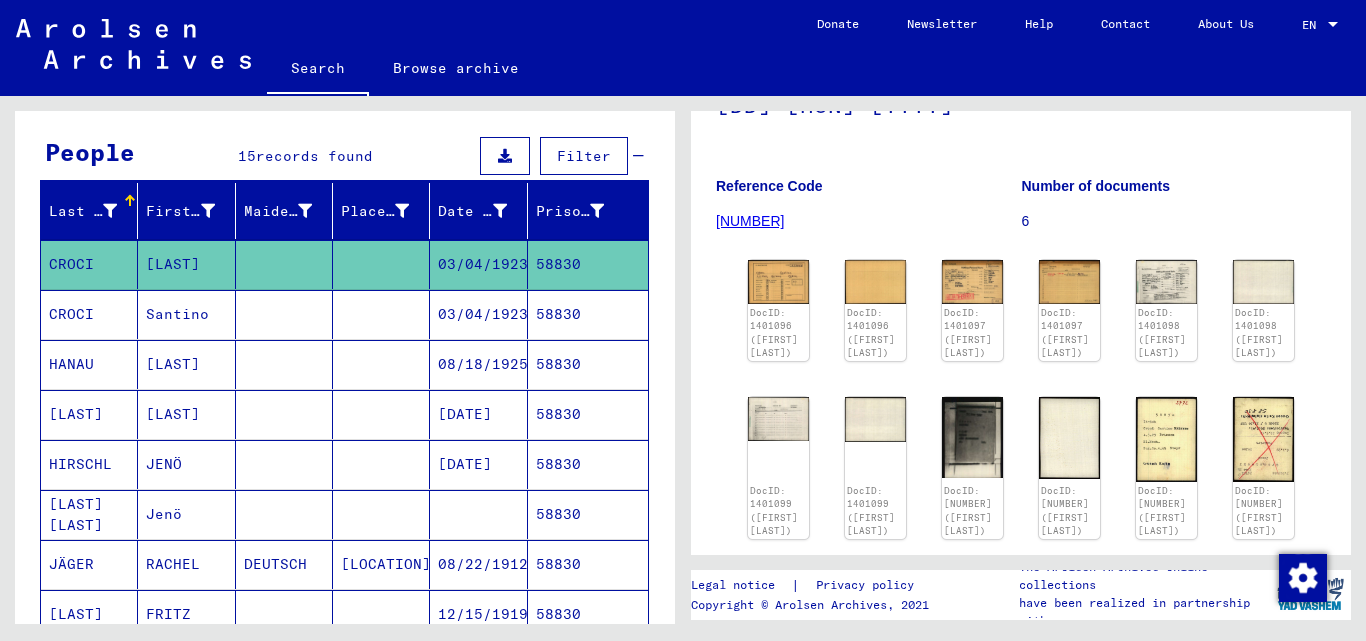 scroll, scrollTop: 200, scrollLeft: 0, axis: vertical 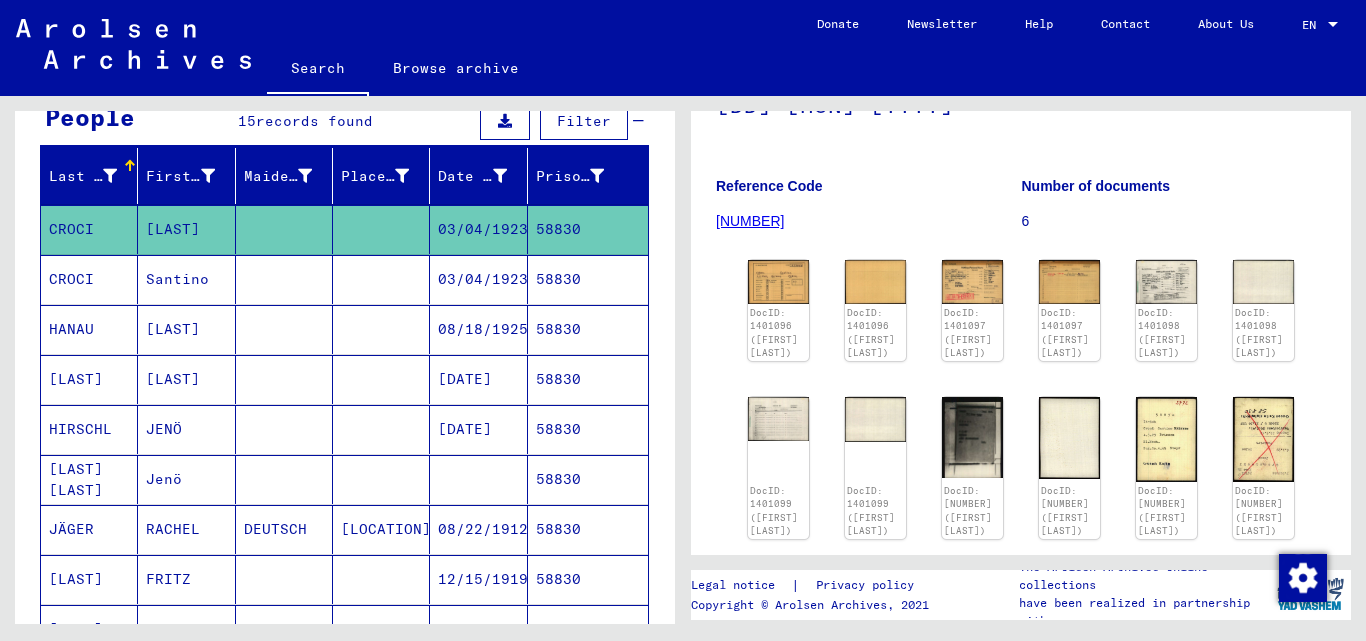 click on "58830" at bounding box center (588, 479) 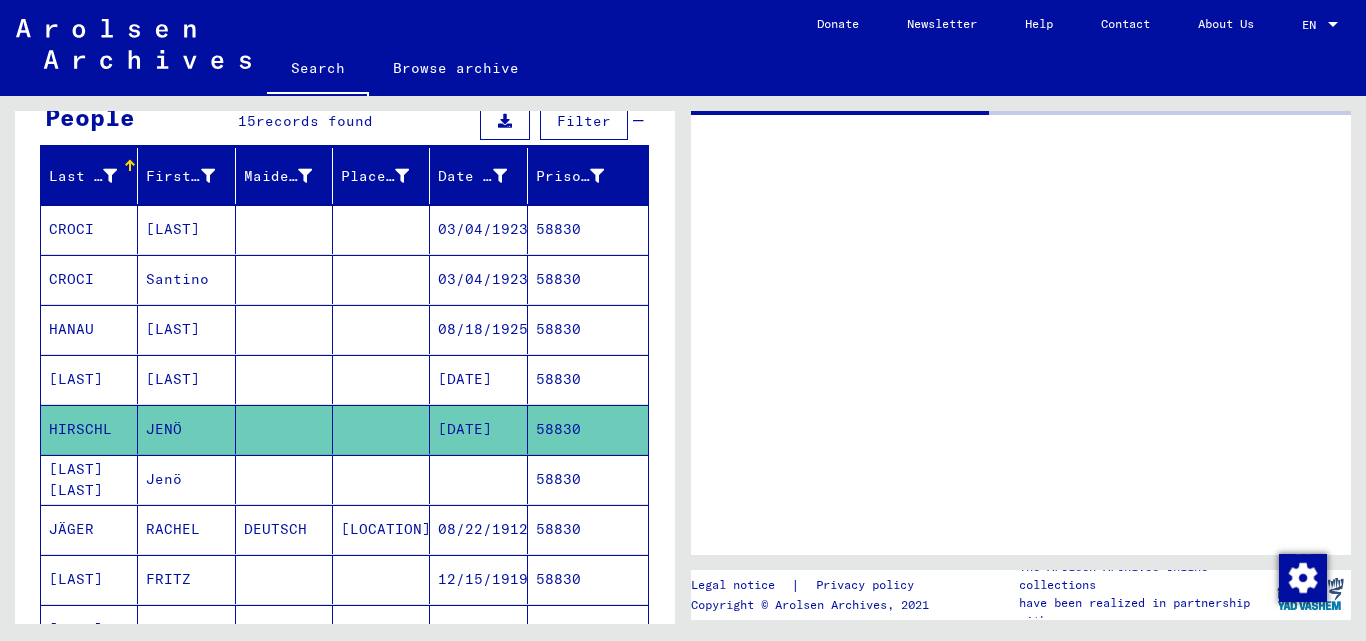 scroll, scrollTop: 0, scrollLeft: 0, axis: both 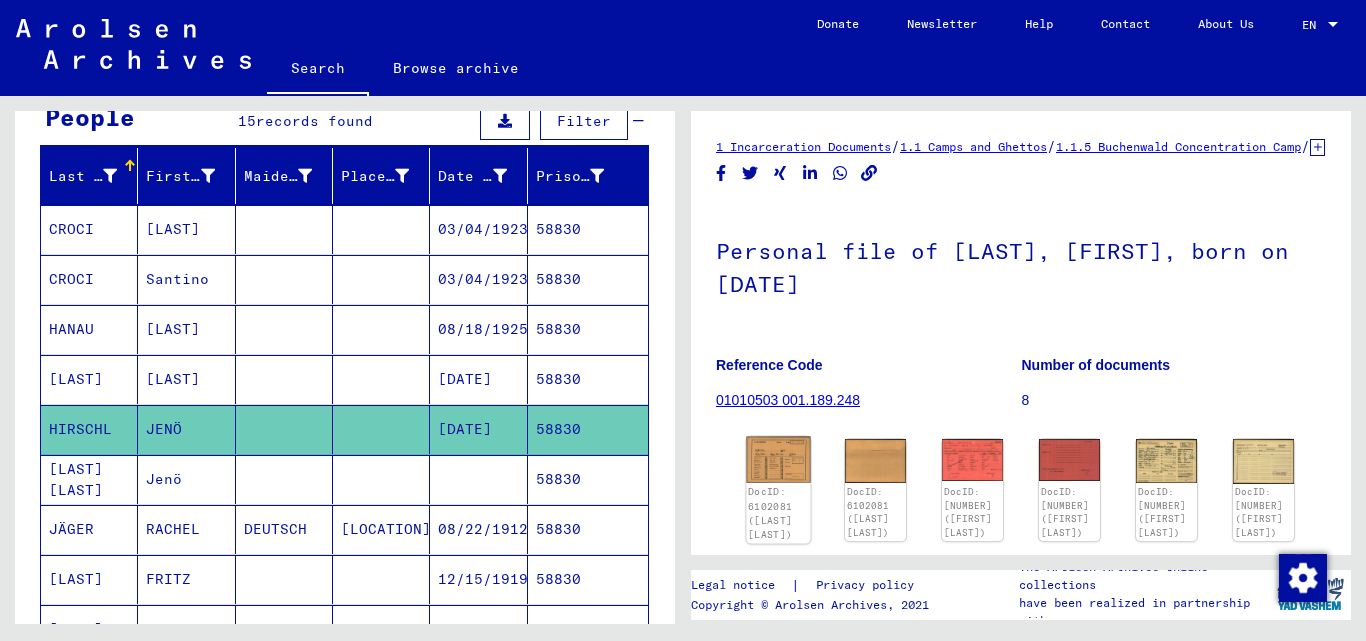 click 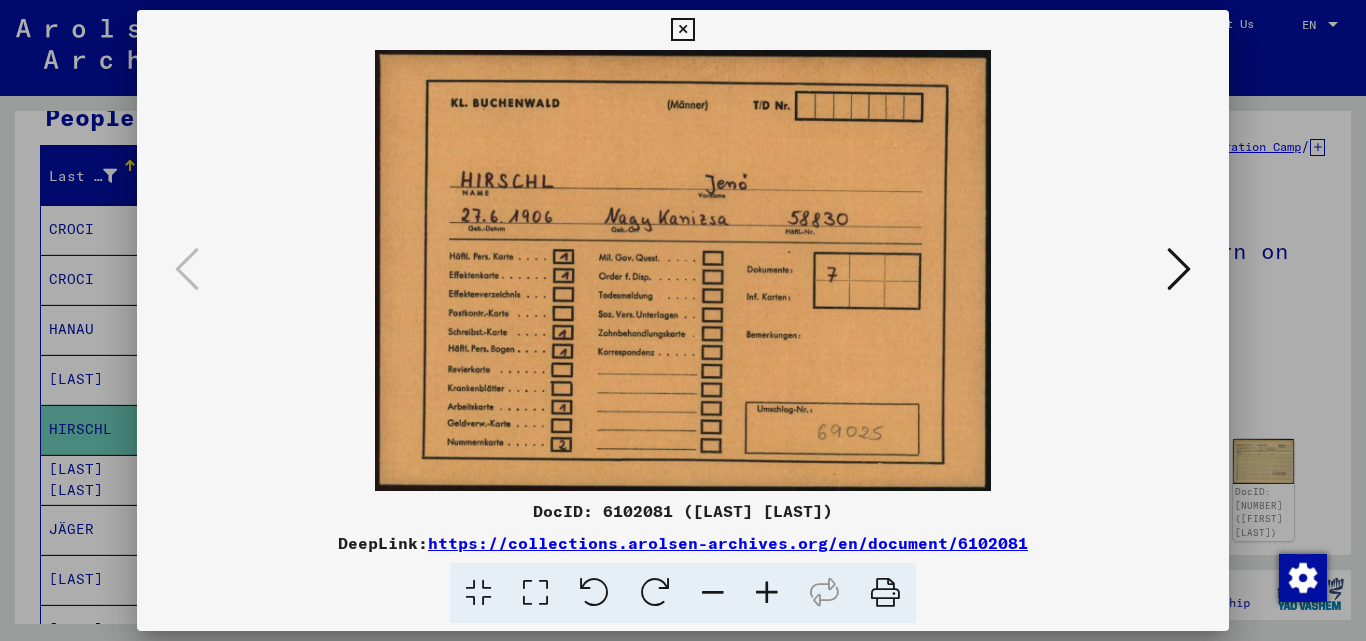 click at bounding box center [1179, 269] 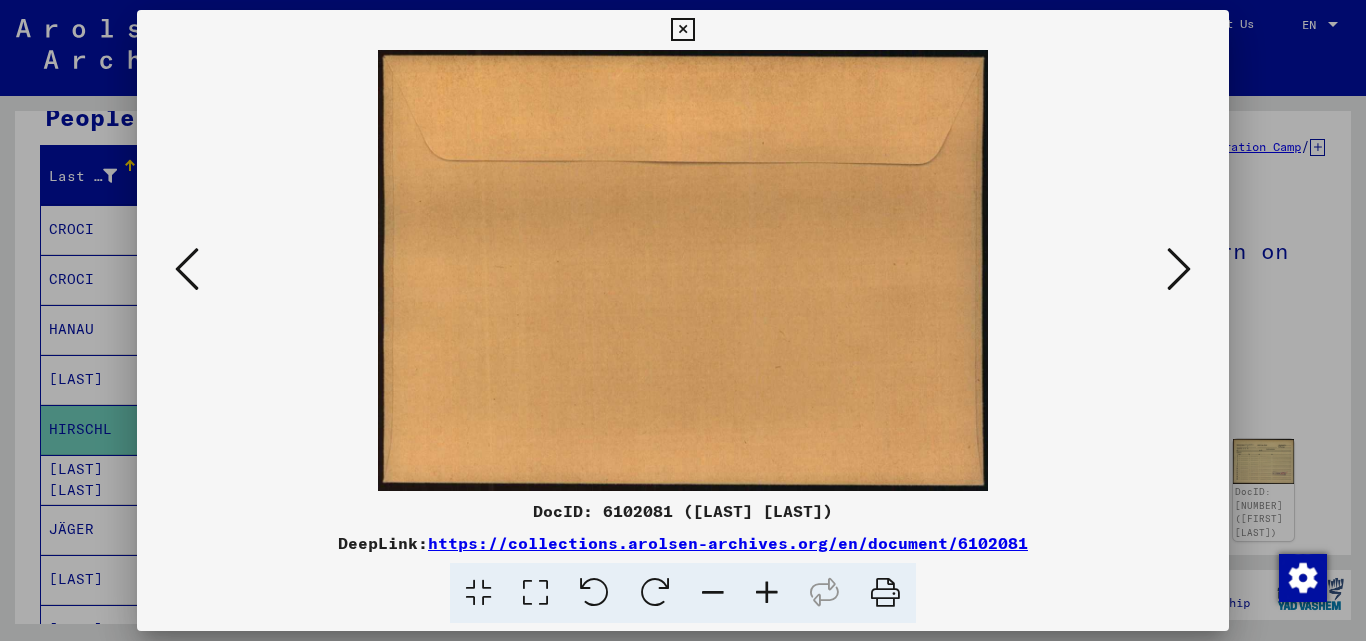 click at bounding box center [1179, 269] 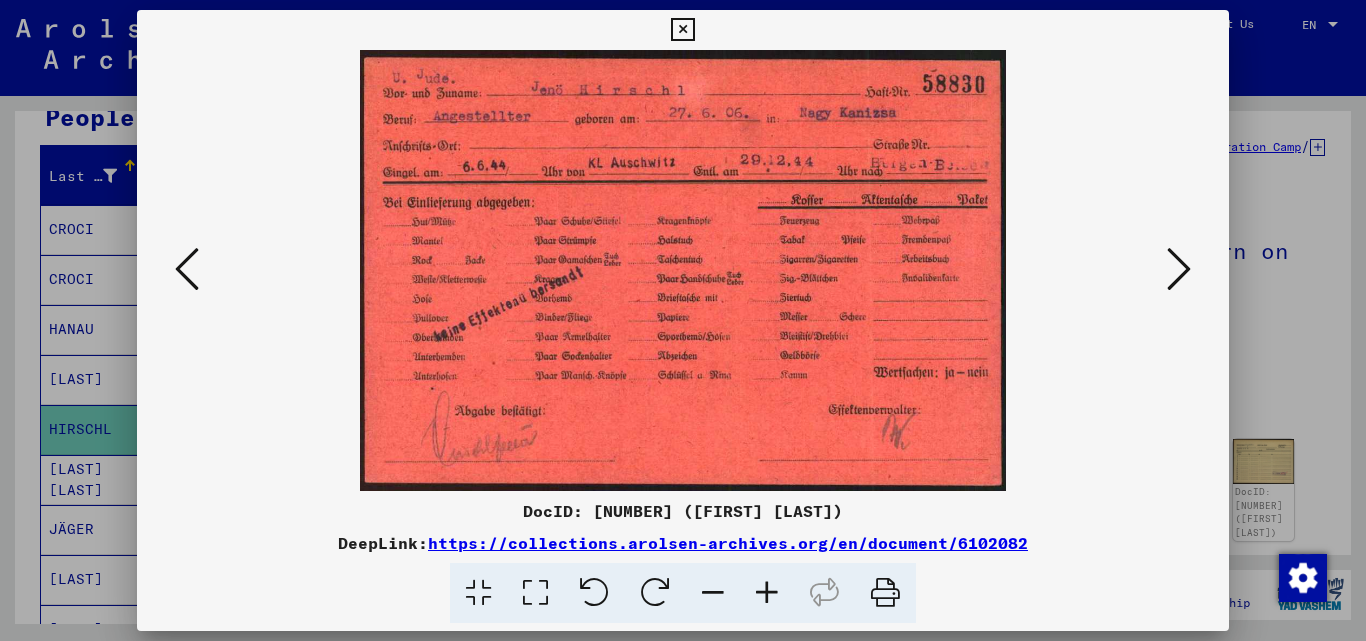 click at bounding box center [1179, 269] 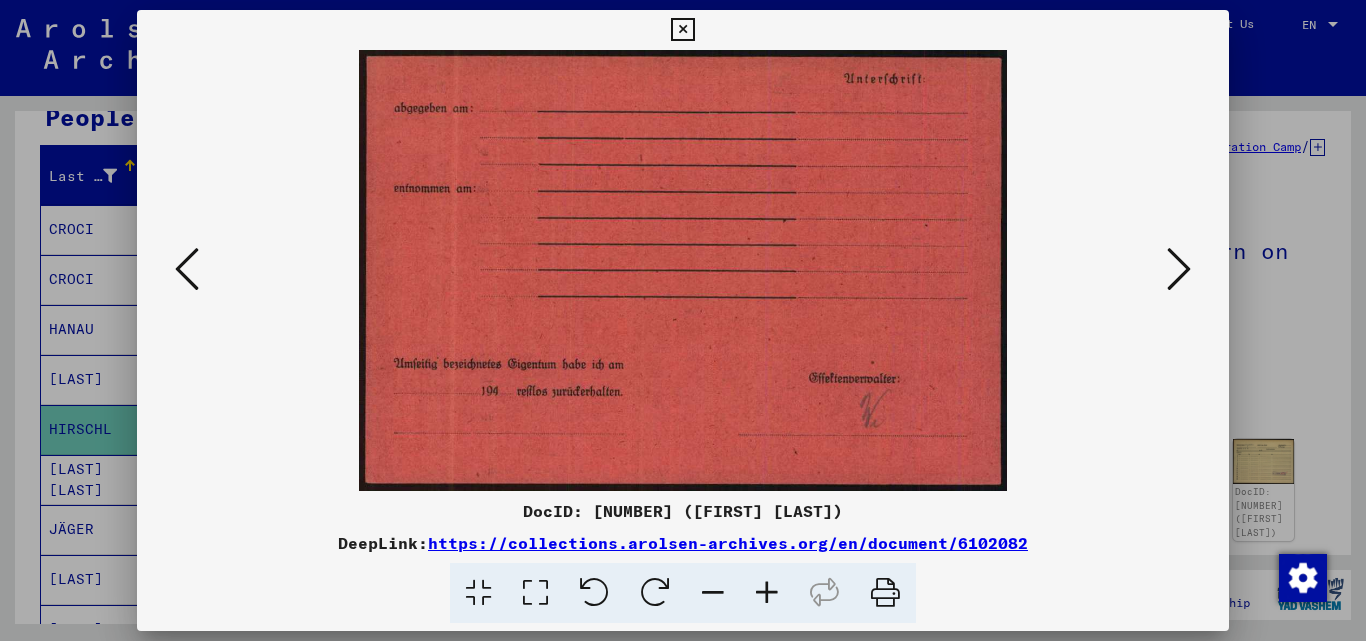 click at bounding box center (1179, 269) 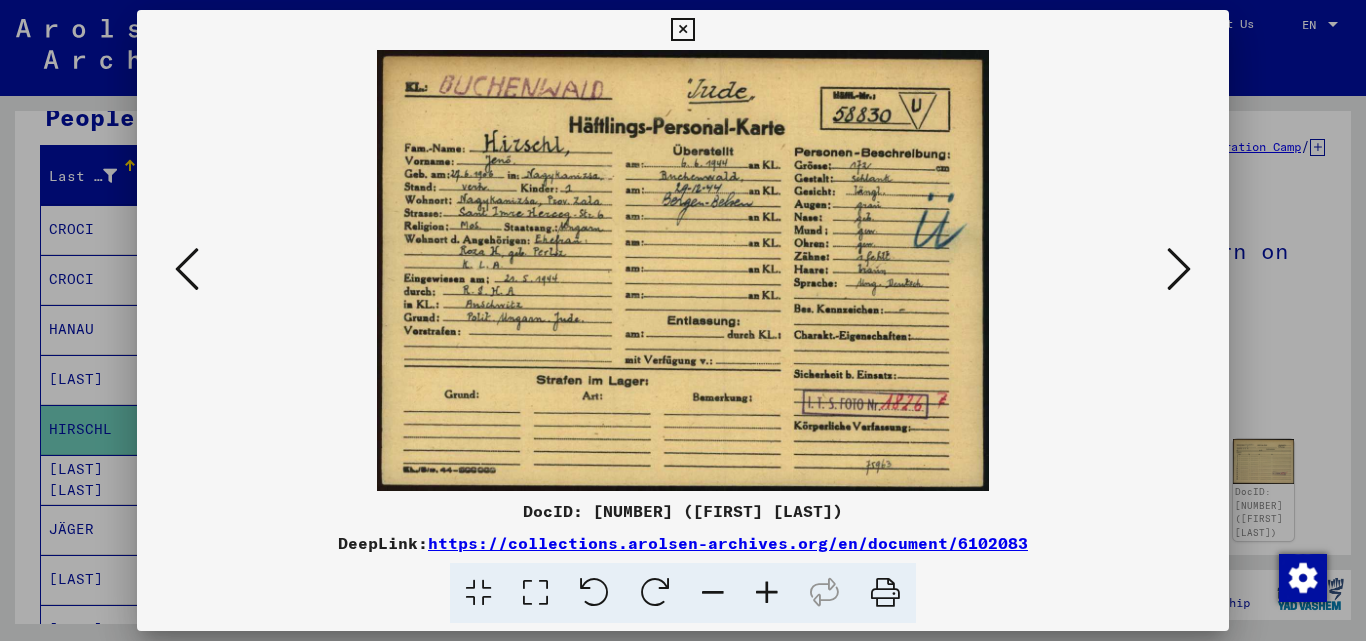 click at bounding box center (1179, 269) 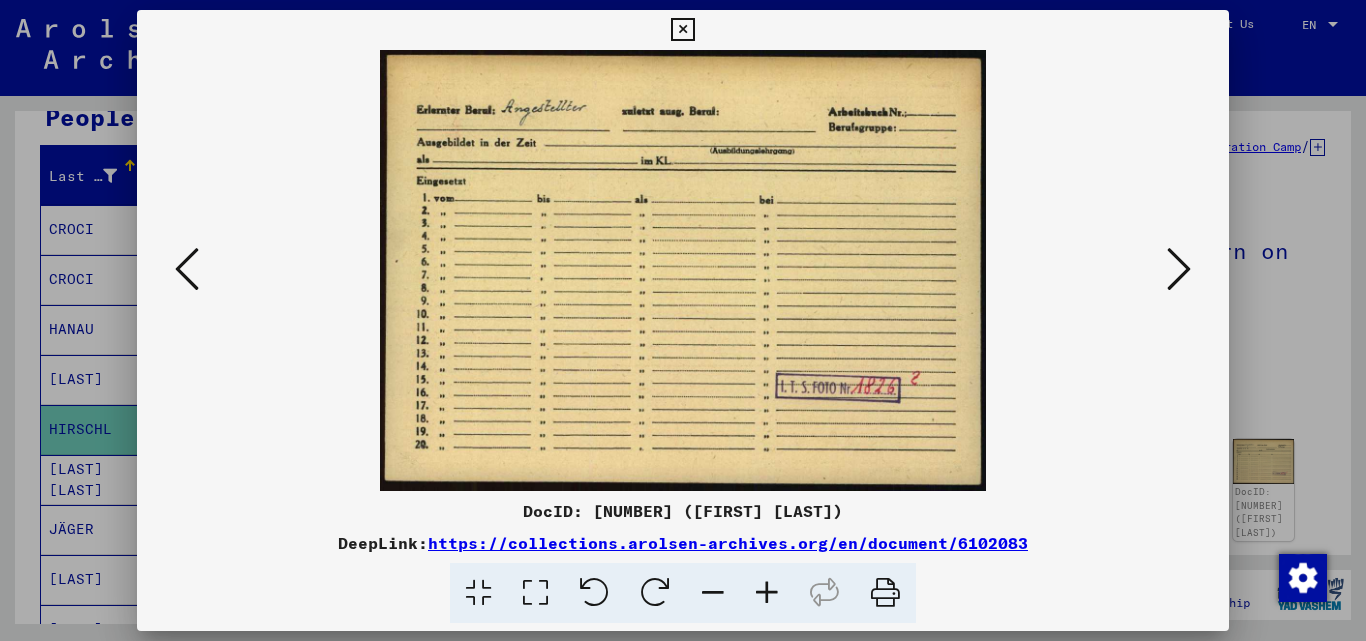 click at bounding box center (1179, 269) 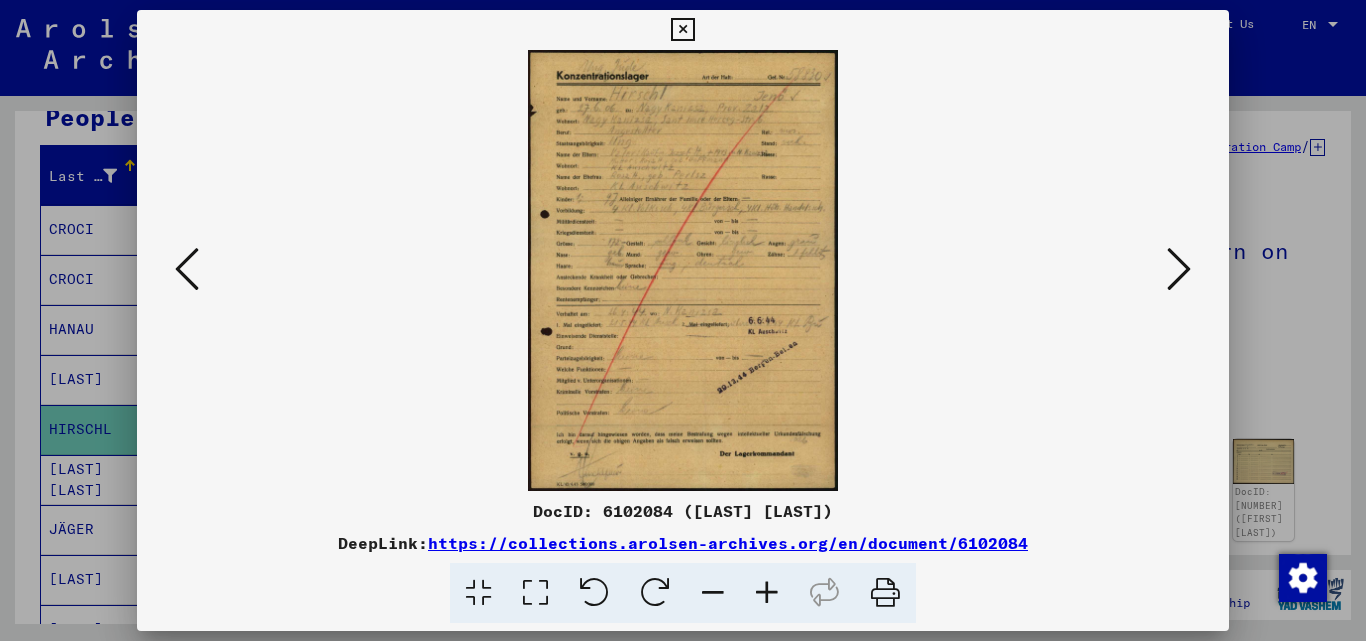 click at bounding box center (682, 30) 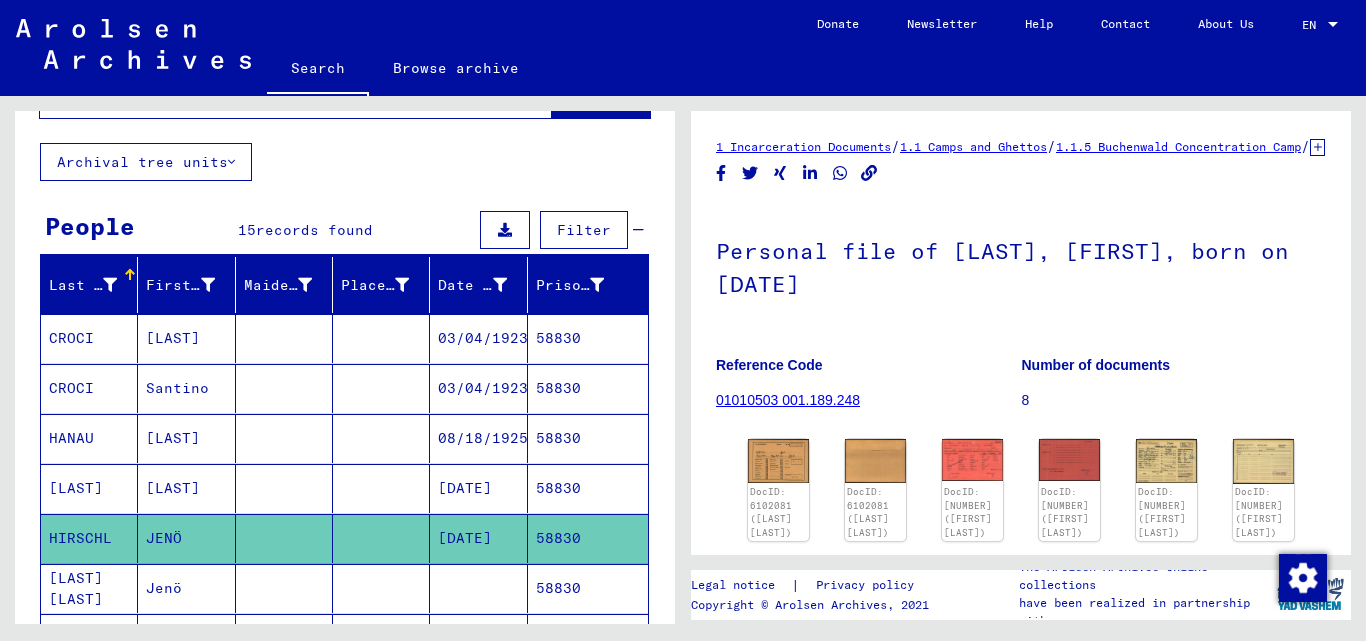 scroll, scrollTop: 0, scrollLeft: 0, axis: both 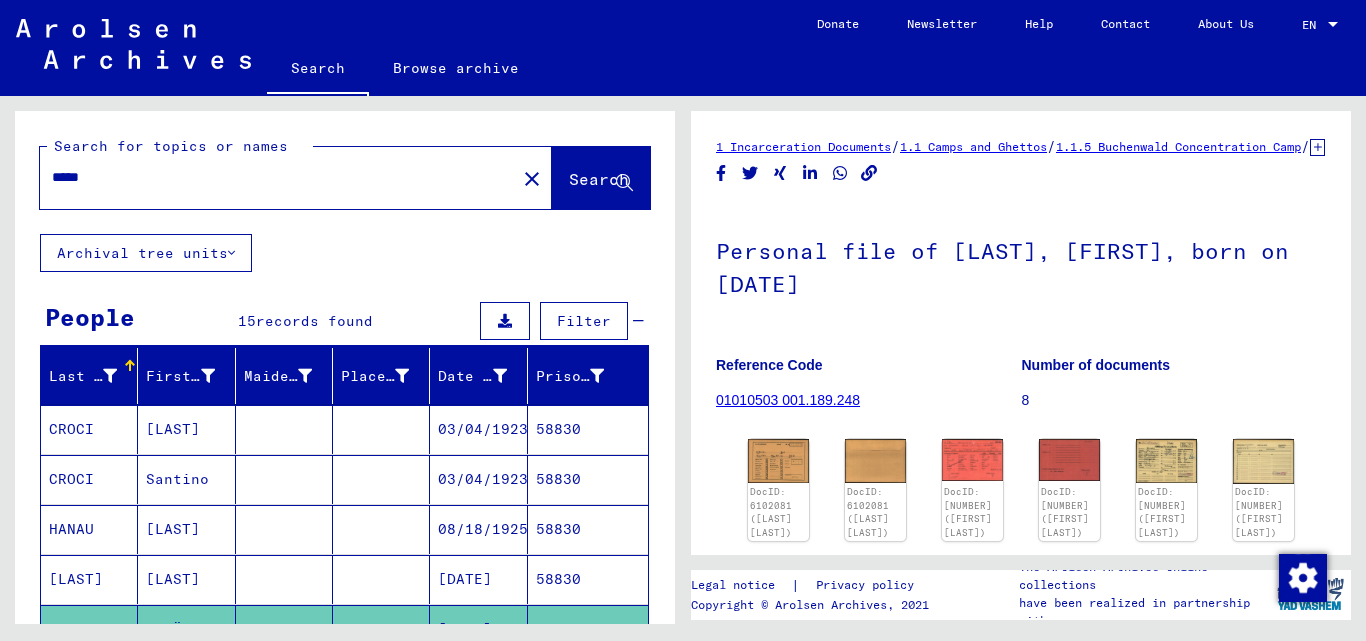 click on "*****" at bounding box center (278, 177) 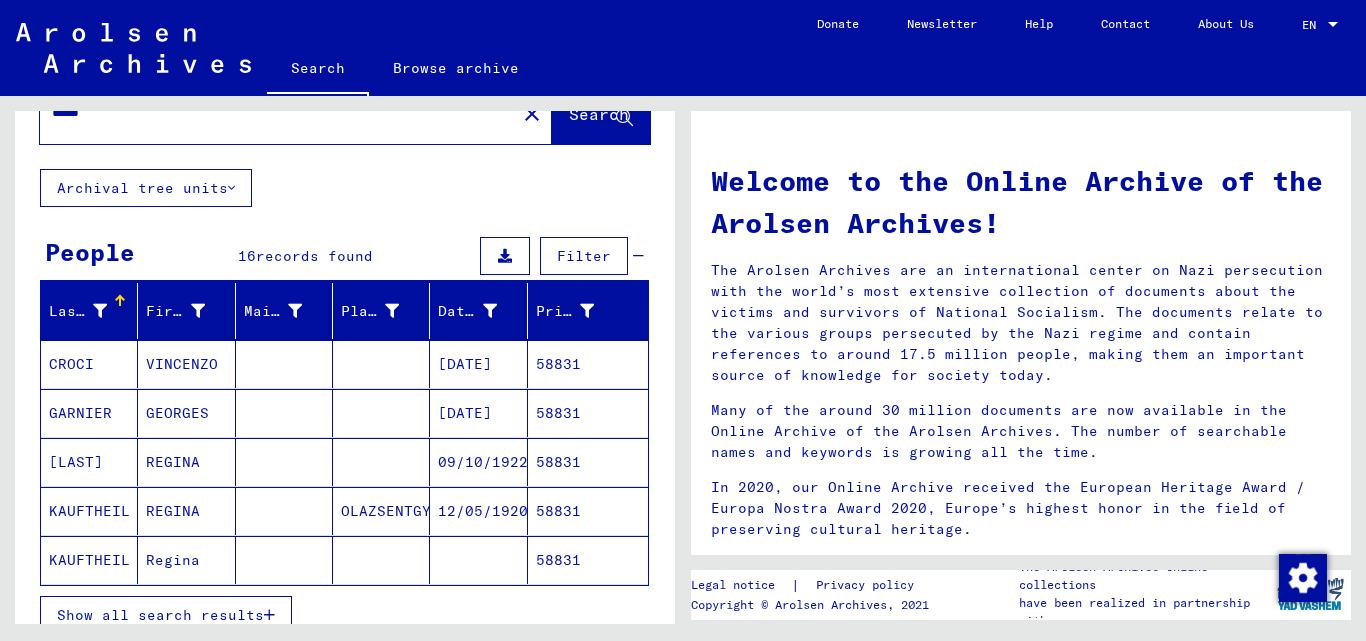 scroll, scrollTop: 100, scrollLeft: 0, axis: vertical 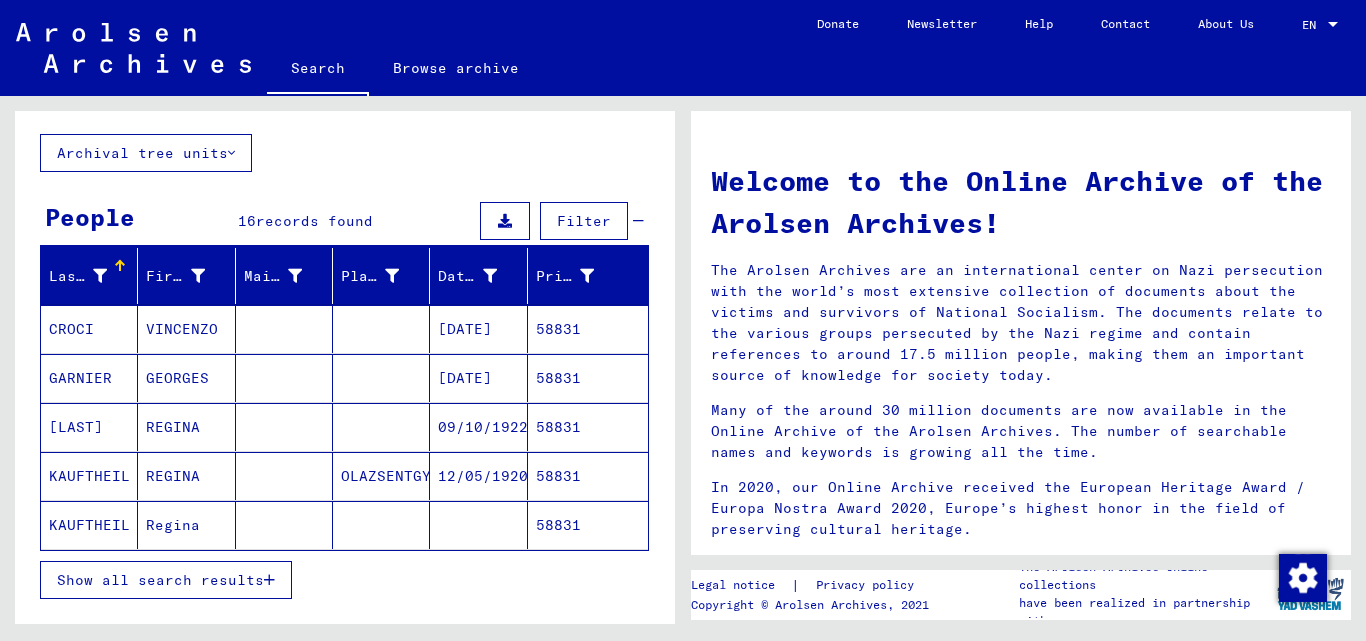 click on "58831" at bounding box center (588, 378) 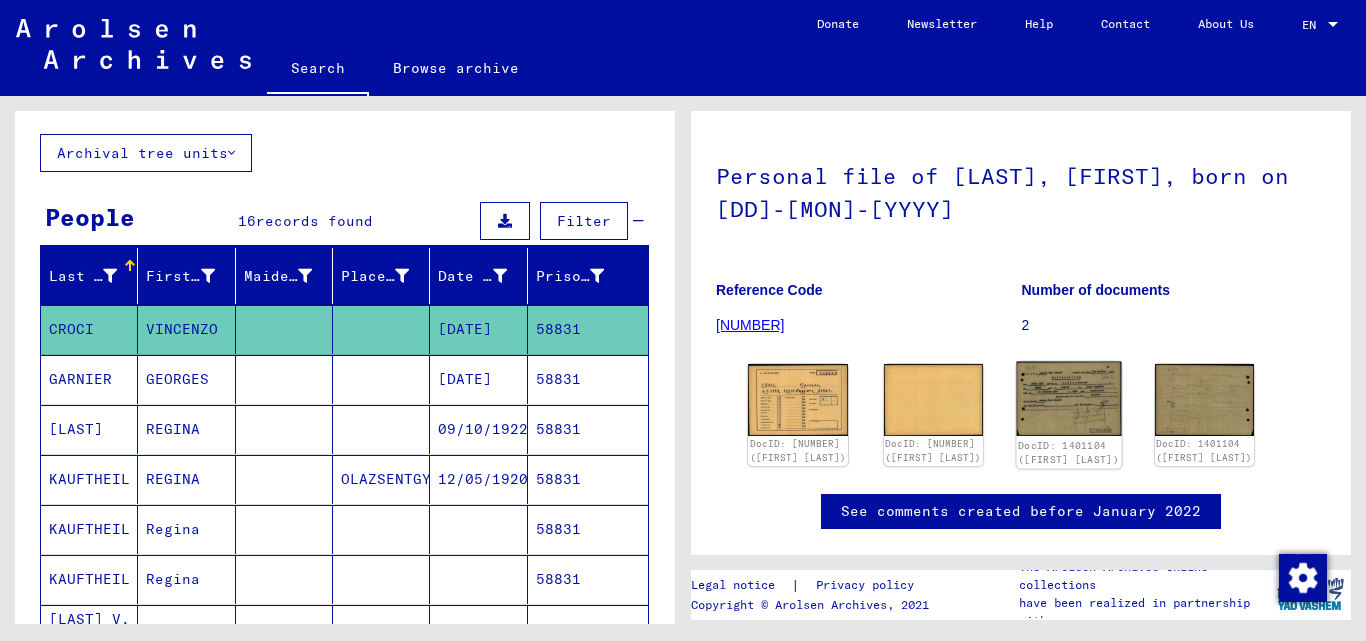 scroll, scrollTop: 100, scrollLeft: 0, axis: vertical 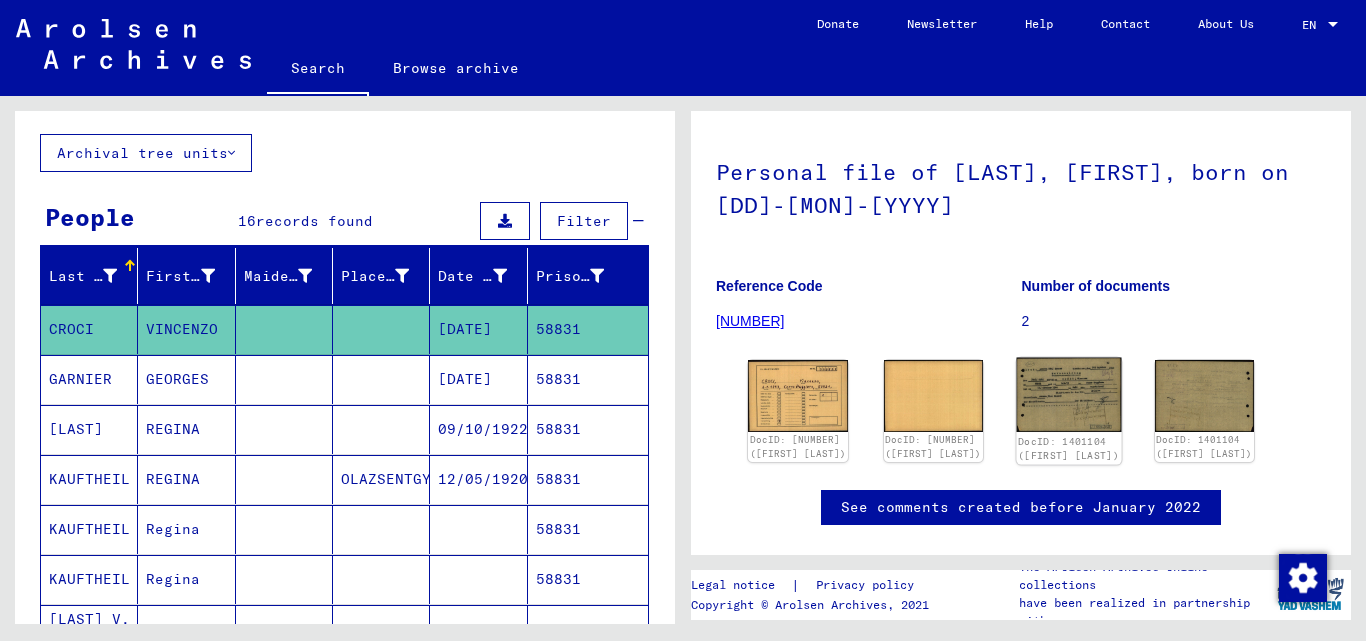 click 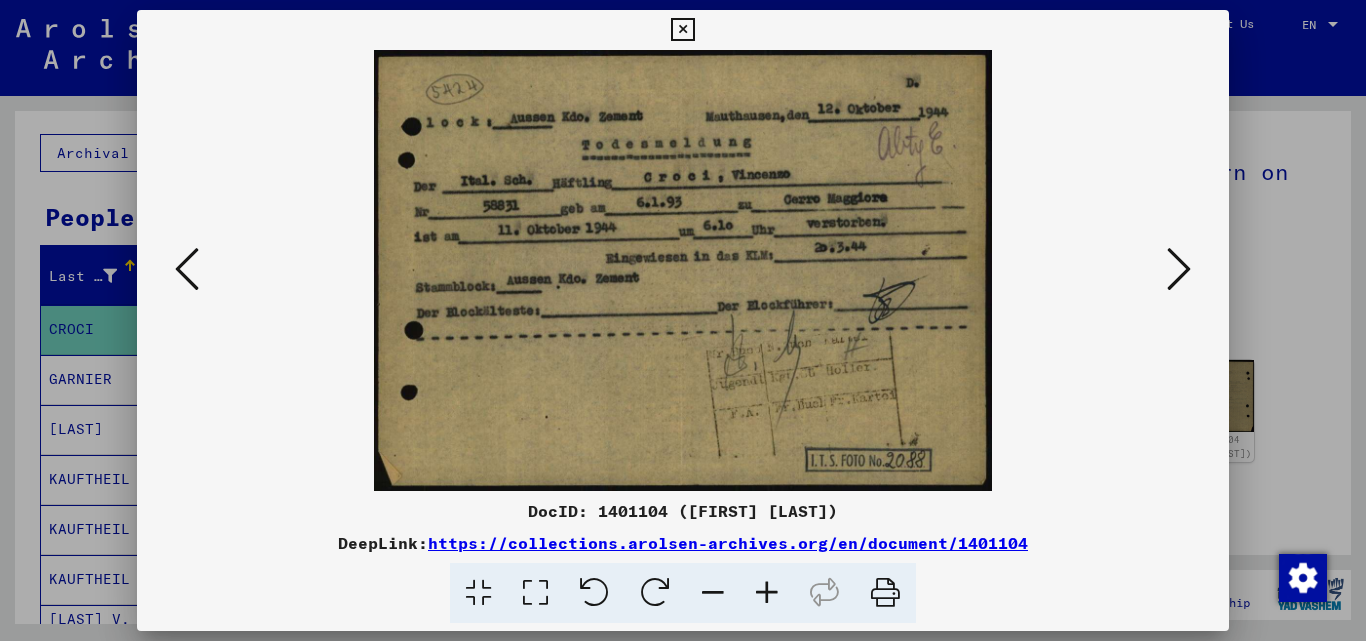 click at bounding box center (682, 30) 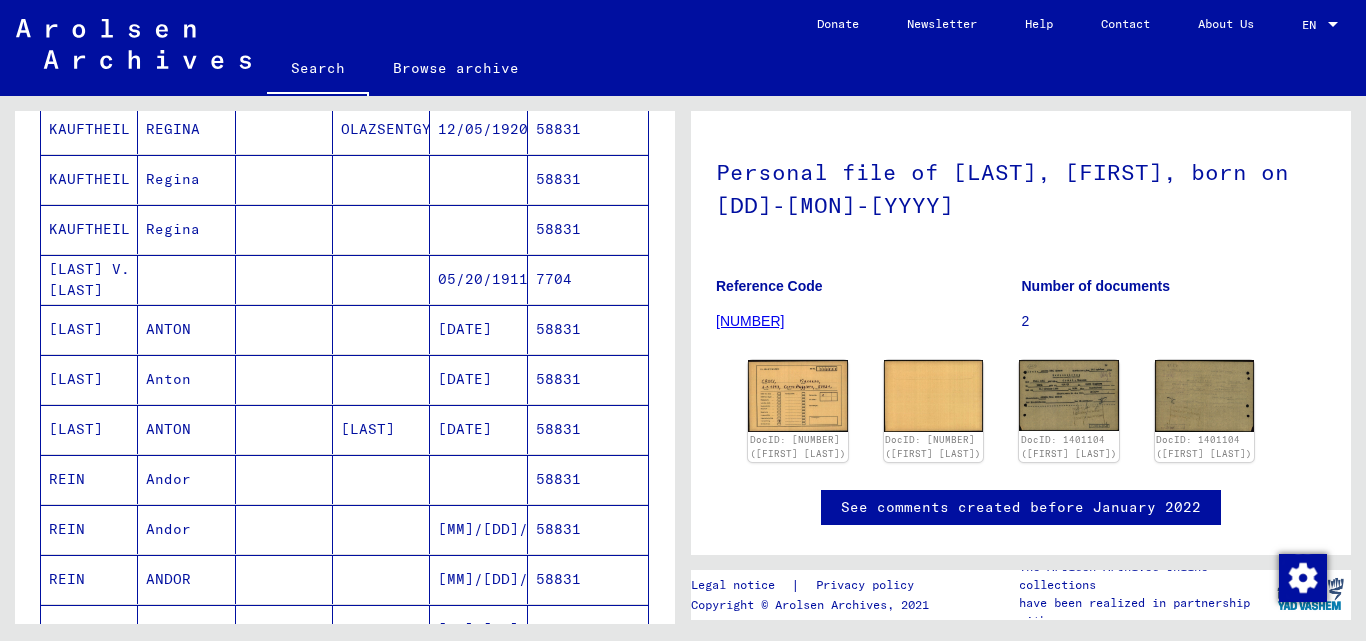 scroll, scrollTop: 500, scrollLeft: 0, axis: vertical 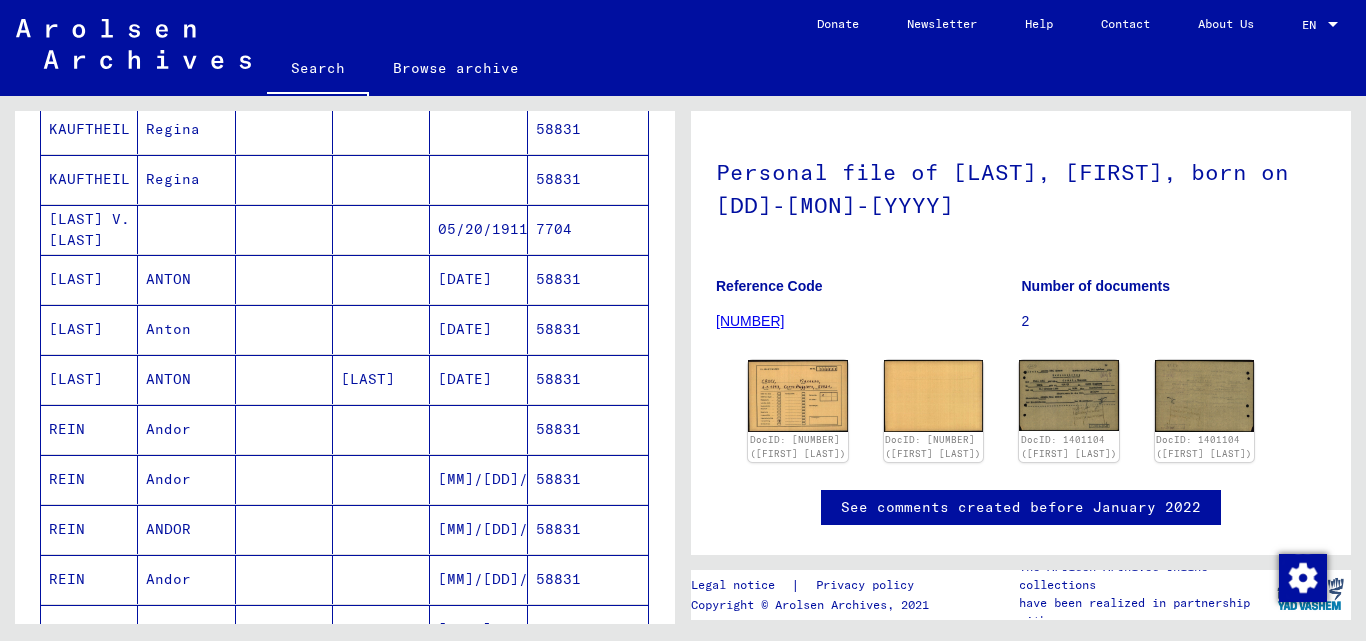 click on "58831" at bounding box center (588, 579) 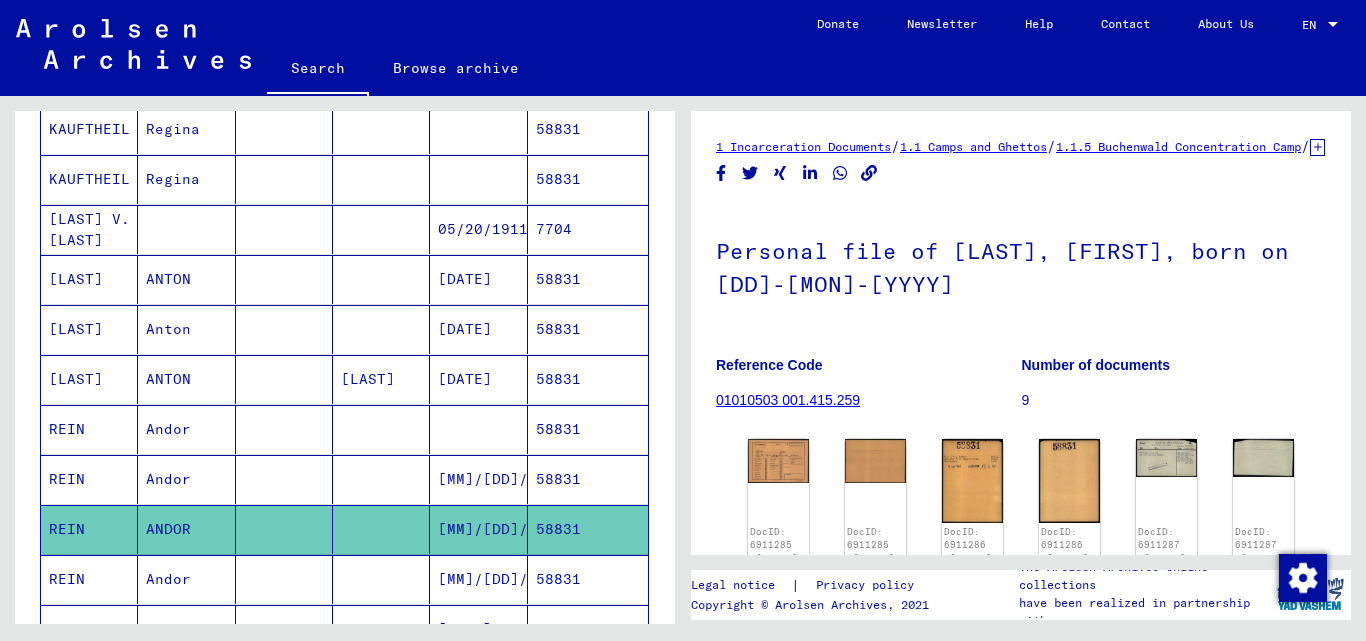 scroll, scrollTop: 0, scrollLeft: 0, axis: both 